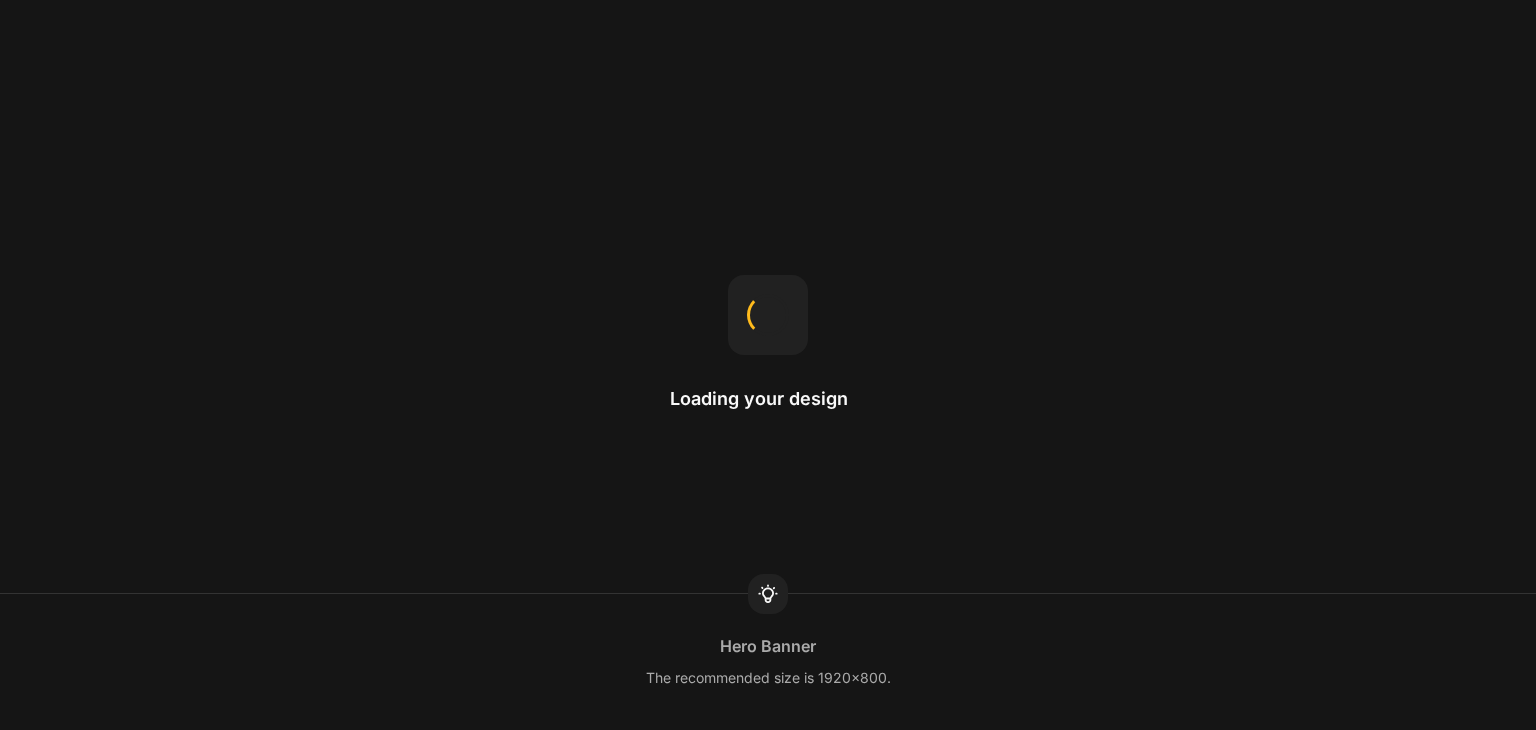 scroll, scrollTop: 0, scrollLeft: 0, axis: both 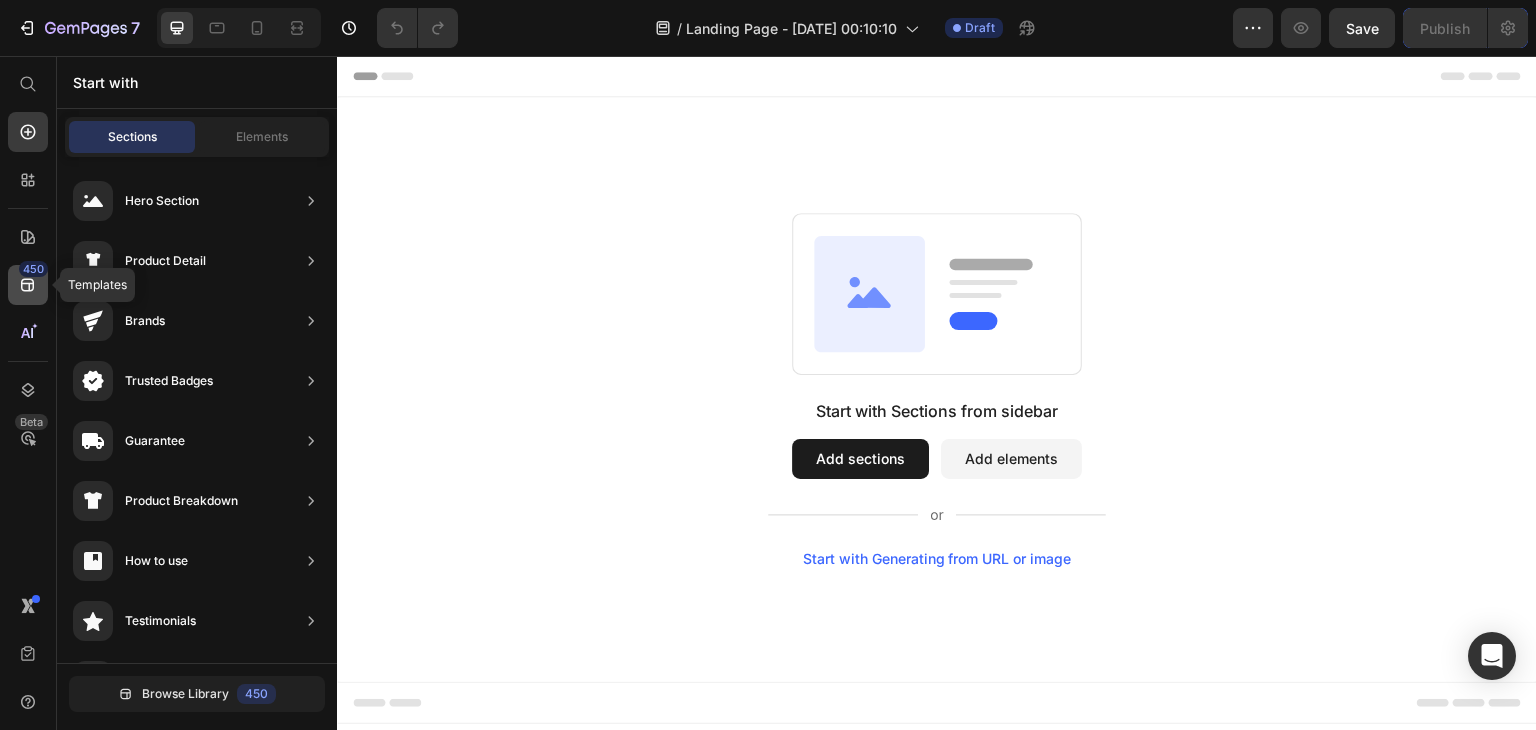 click 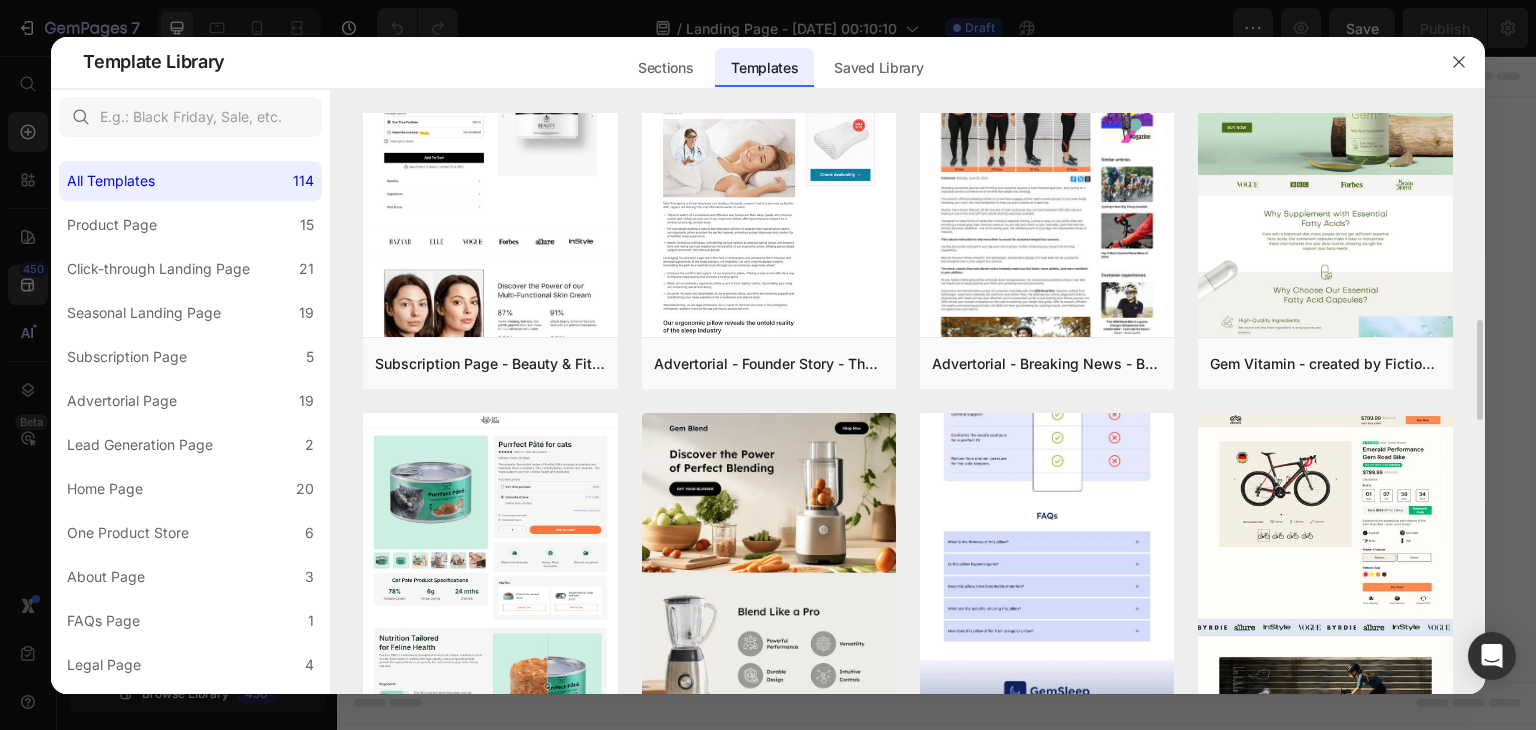 scroll, scrollTop: 1190, scrollLeft: 0, axis: vertical 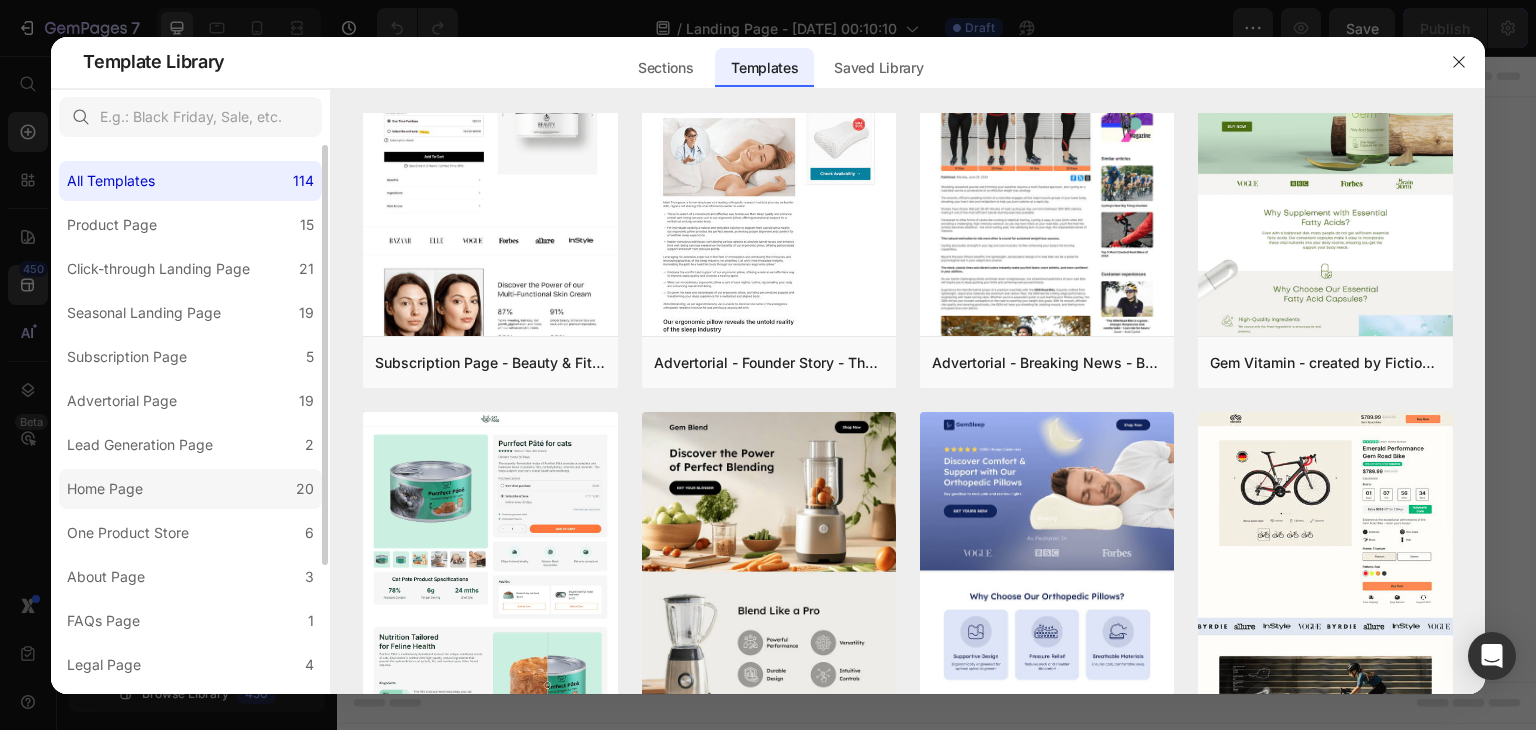 click on "Home Page 20" 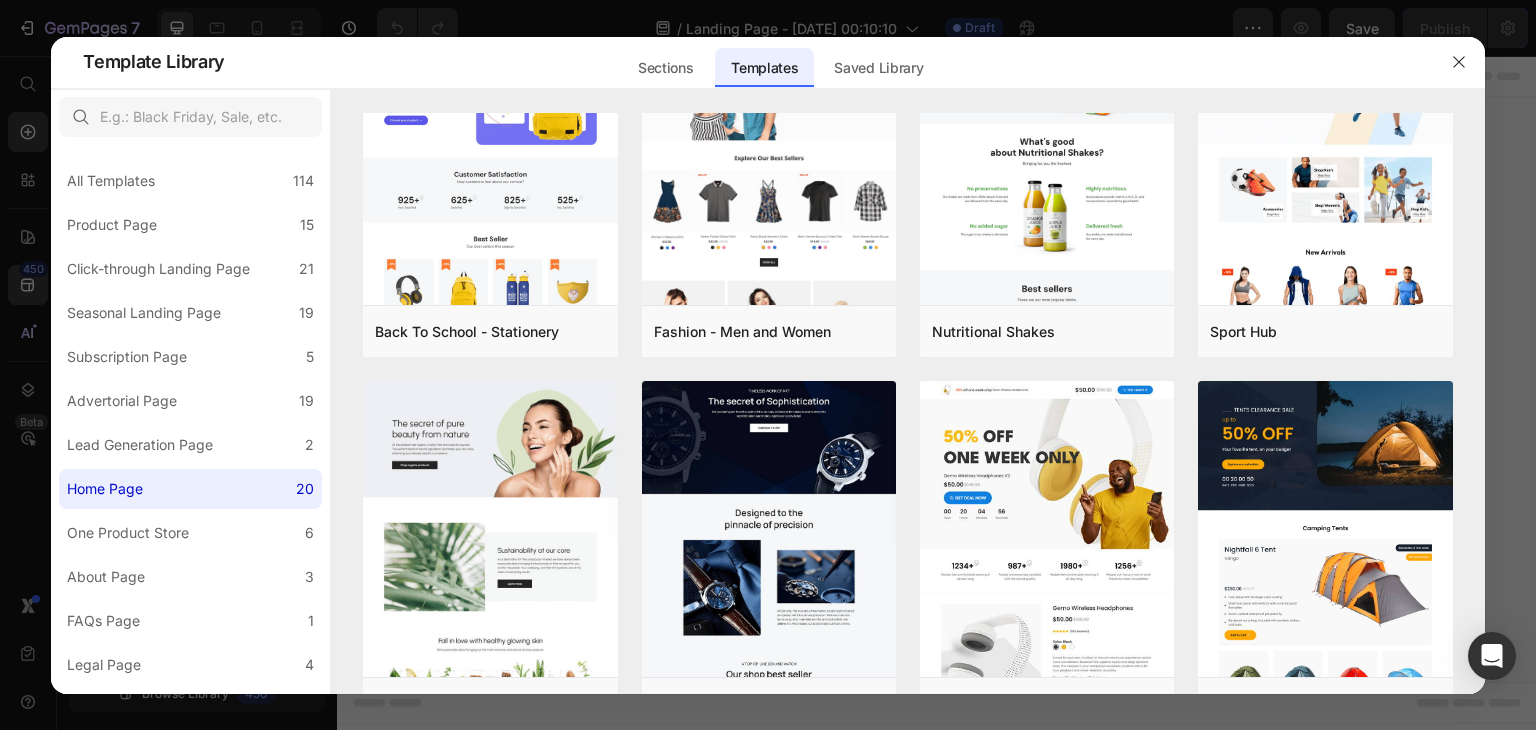 scroll, scrollTop: 1584, scrollLeft: 0, axis: vertical 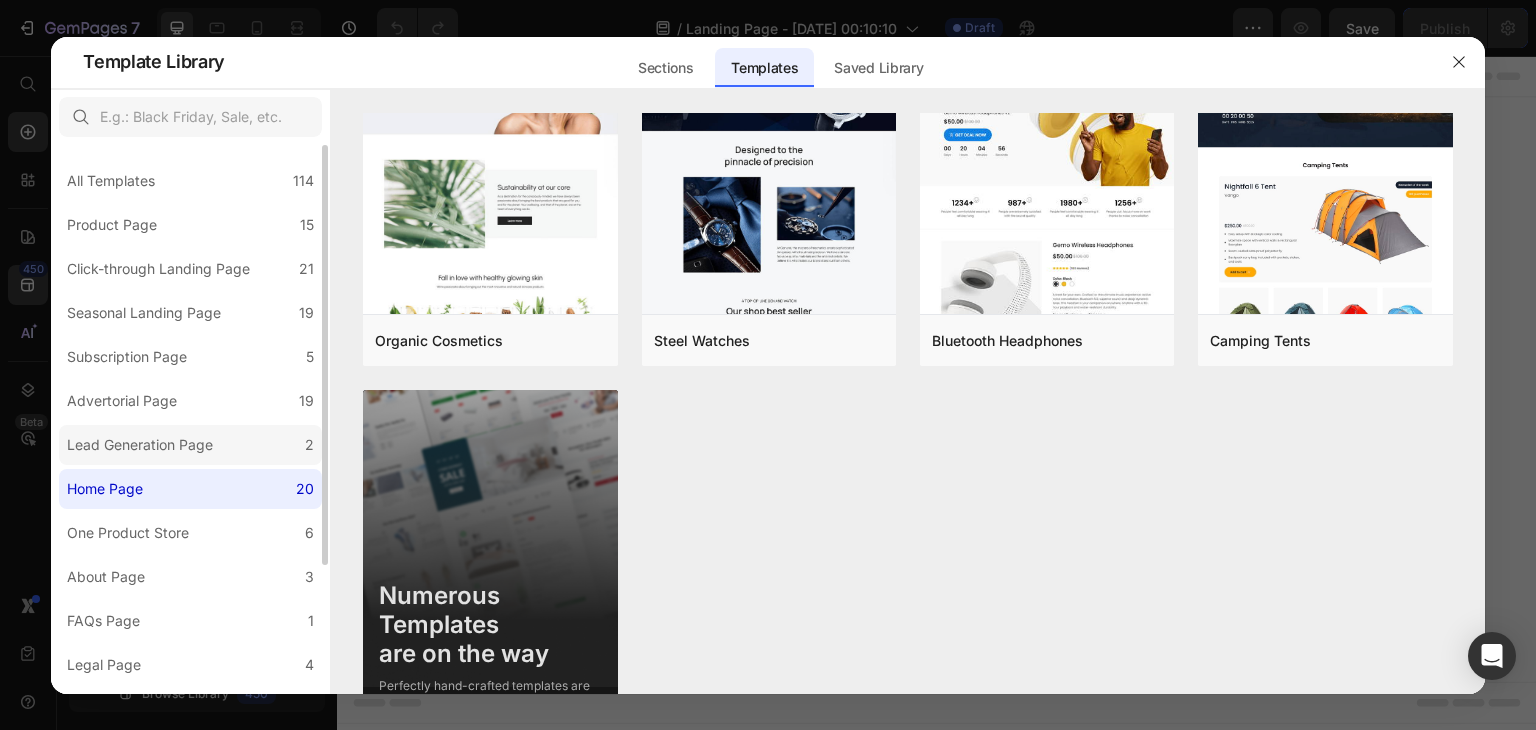 click on "Lead Generation Page 2" 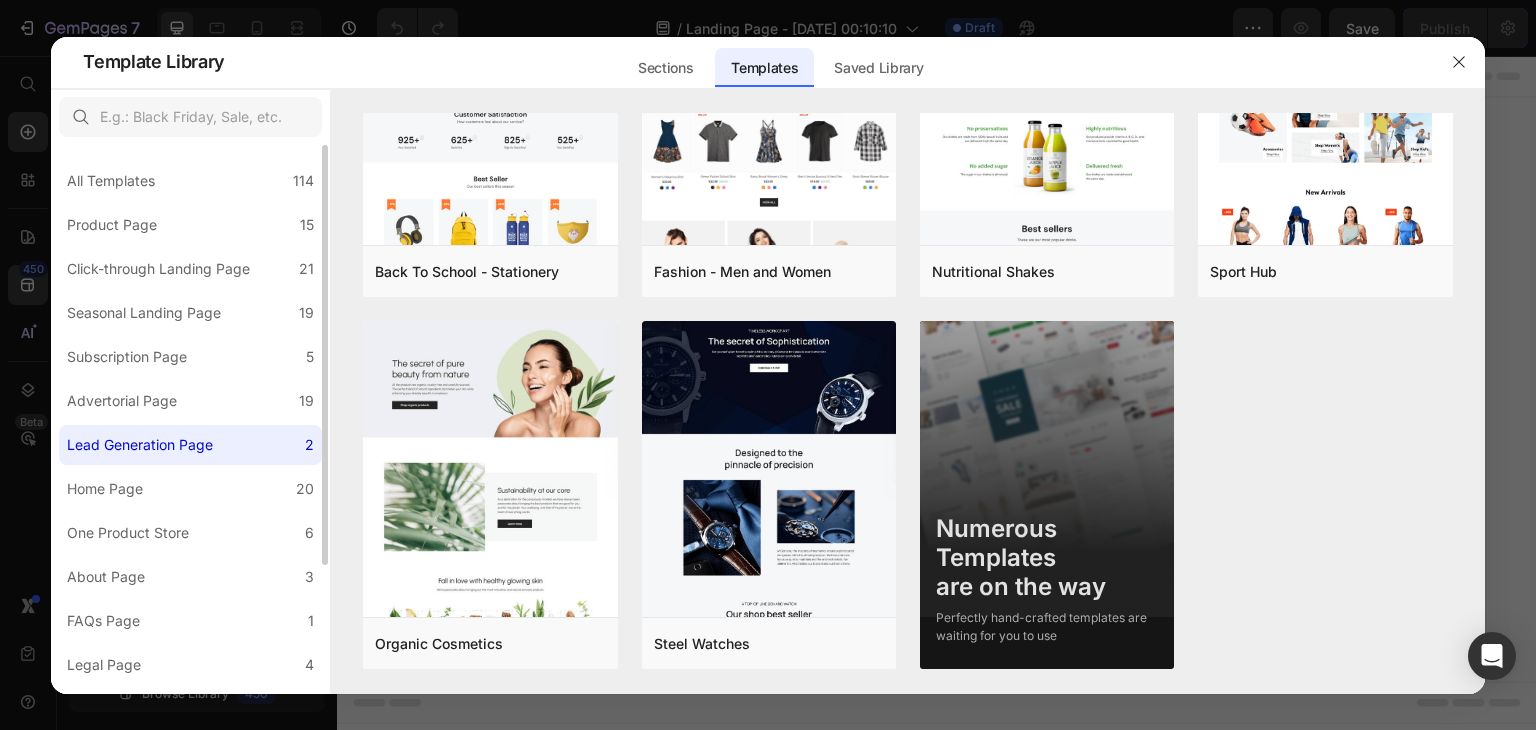 scroll, scrollTop: 0, scrollLeft: 0, axis: both 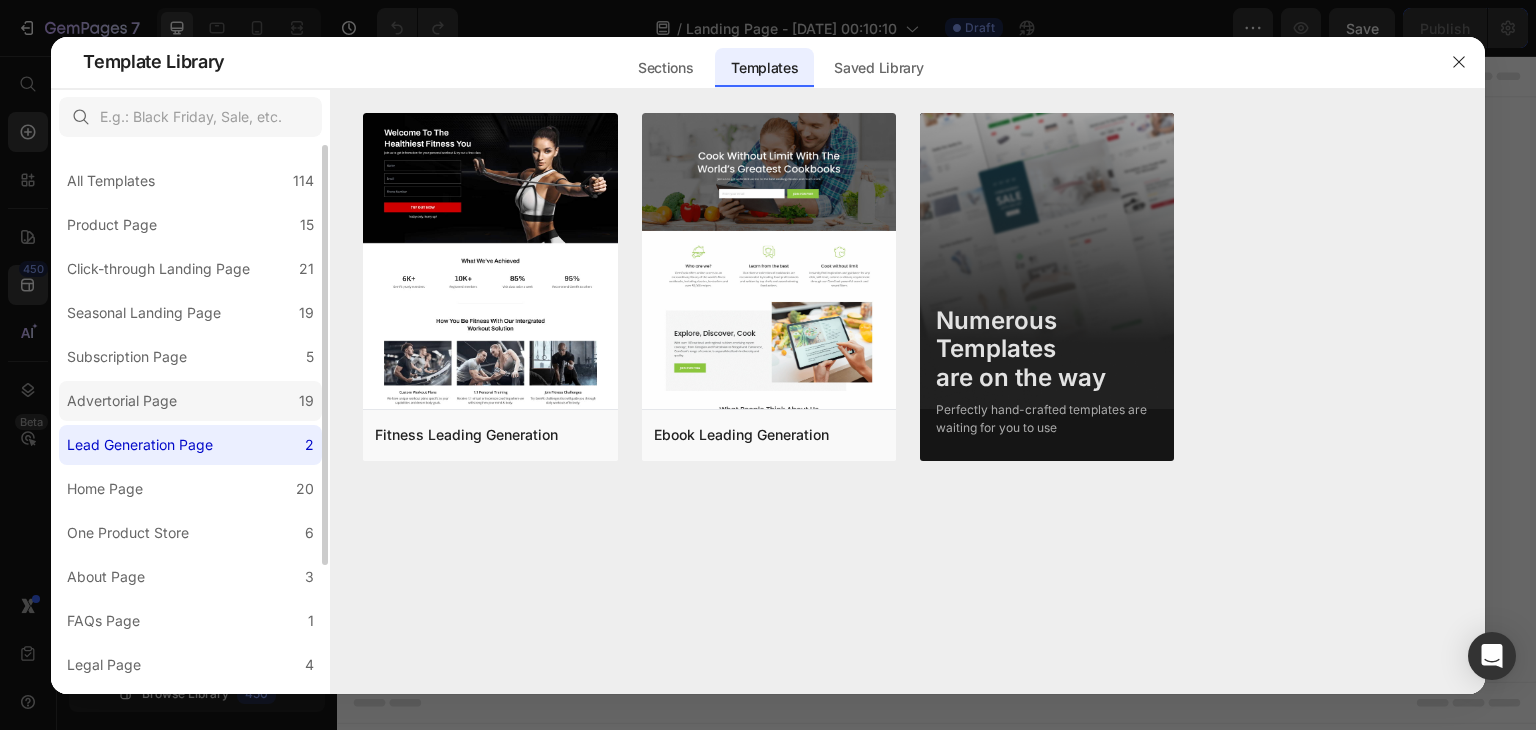click on "19" at bounding box center [306, 401] 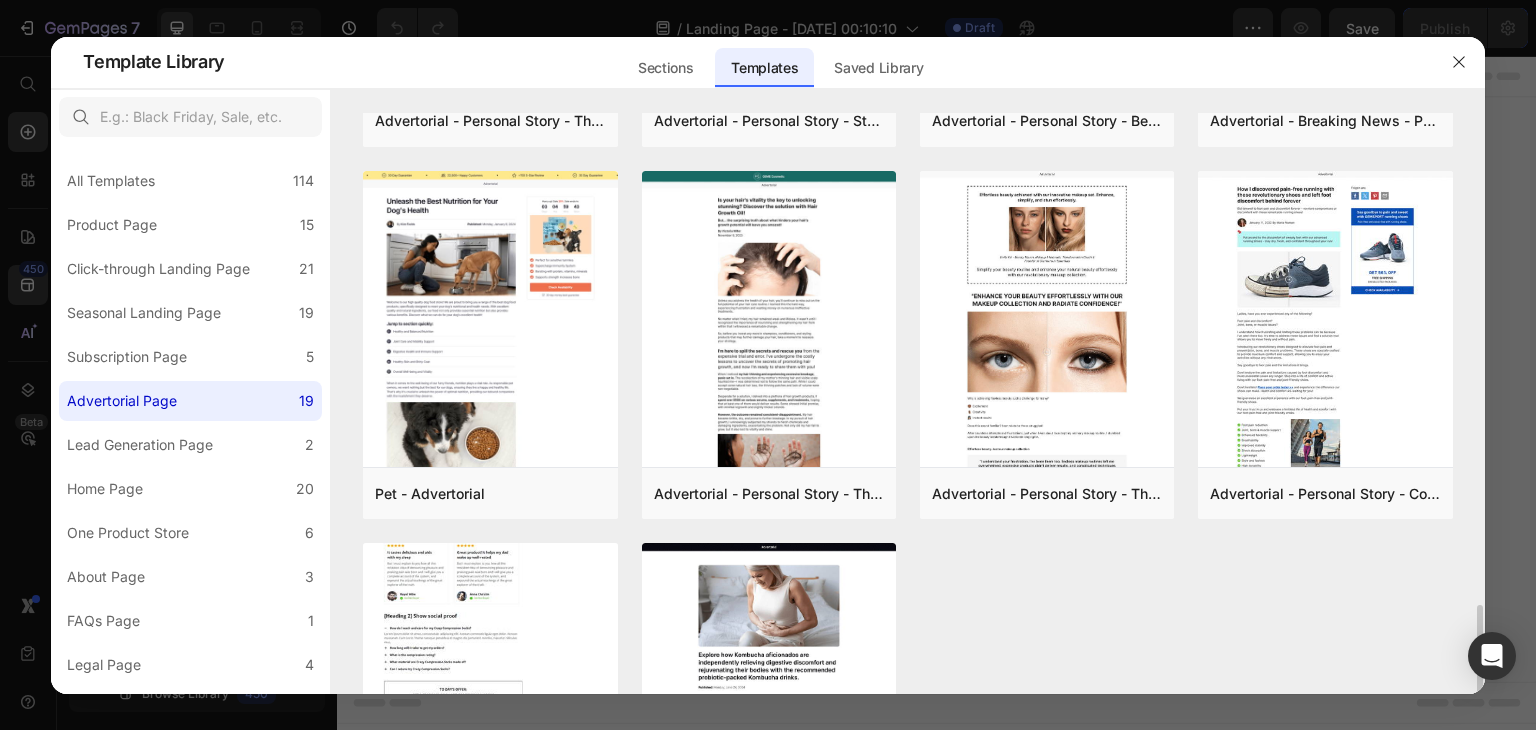 scroll, scrollTop: 1252, scrollLeft: 0, axis: vertical 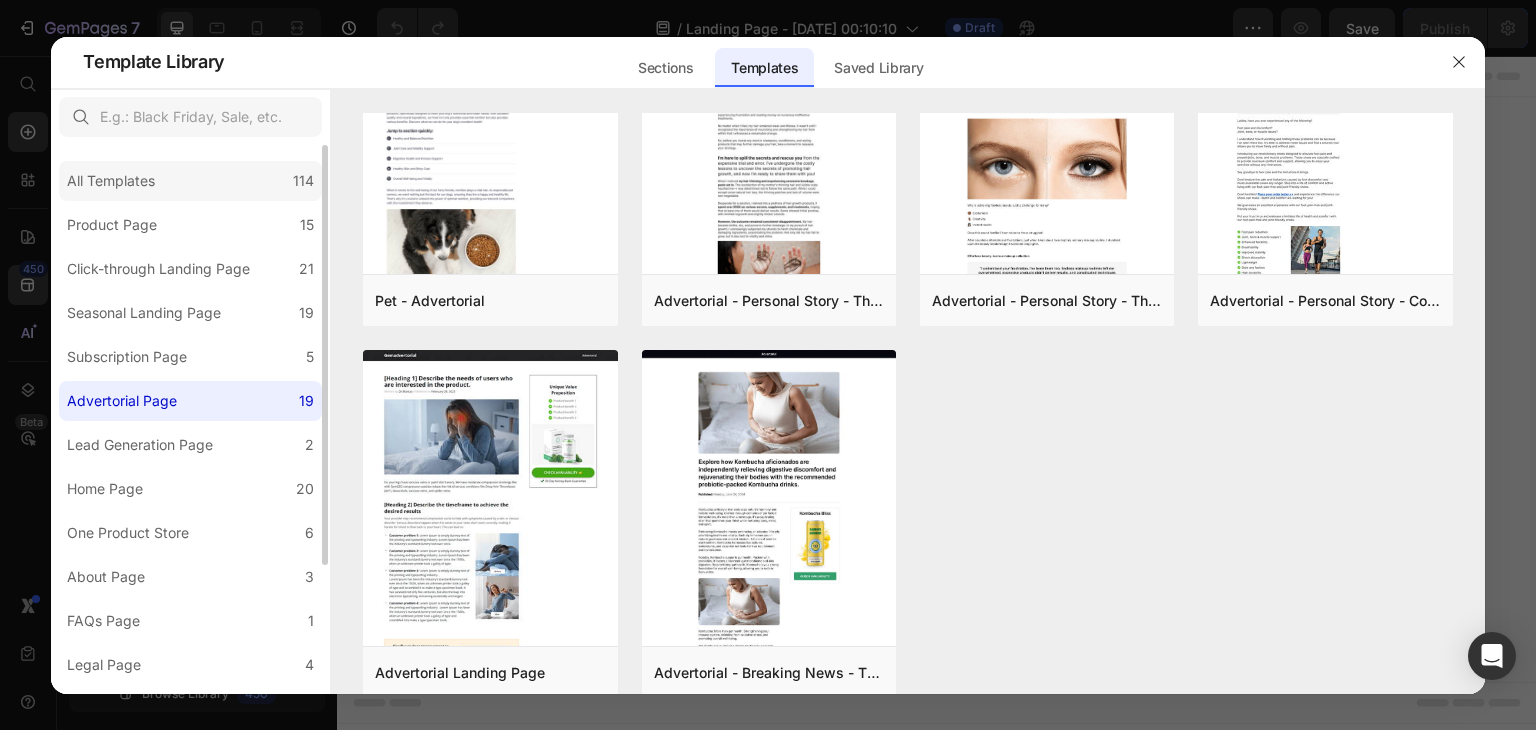 click on "All Templates 114" 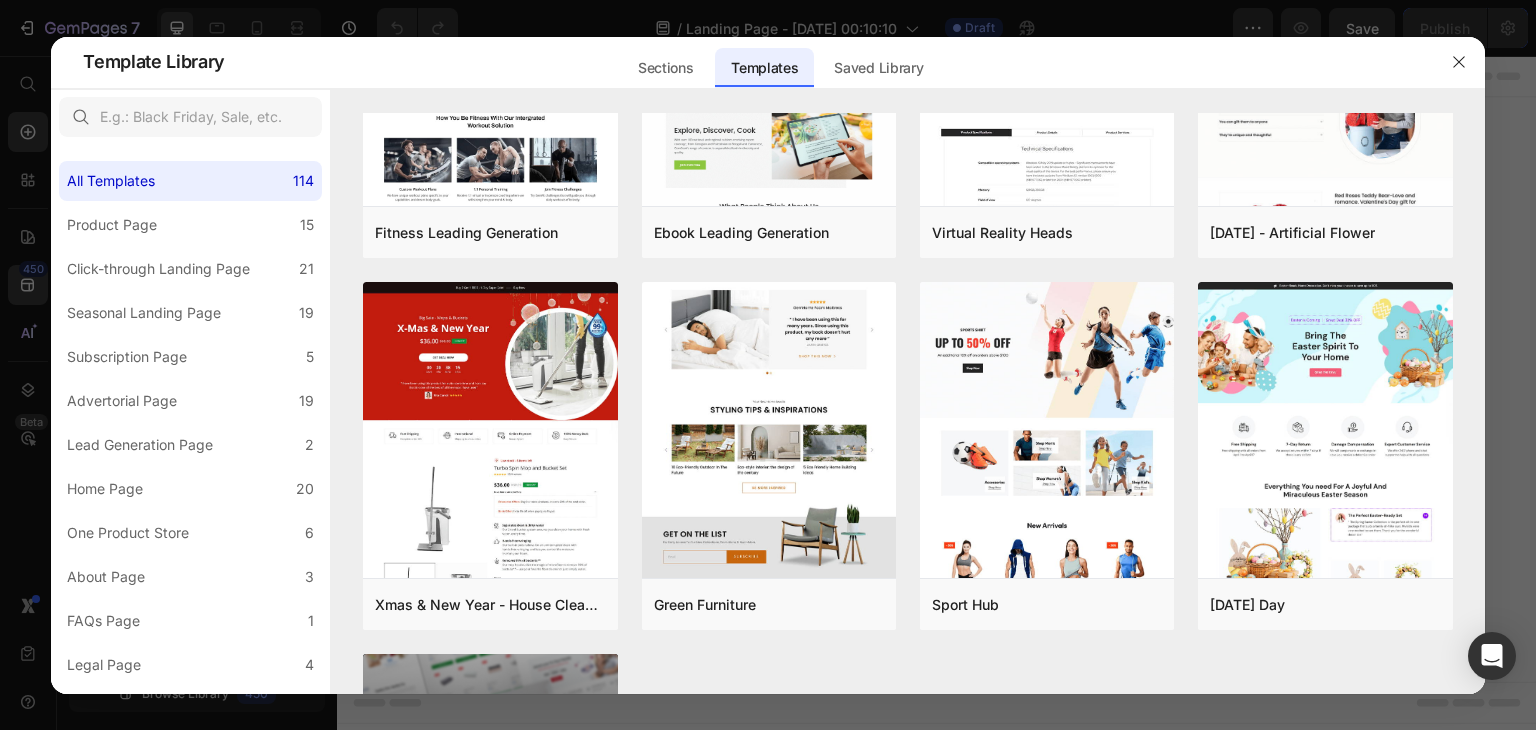 scroll, scrollTop: 10216, scrollLeft: 0, axis: vertical 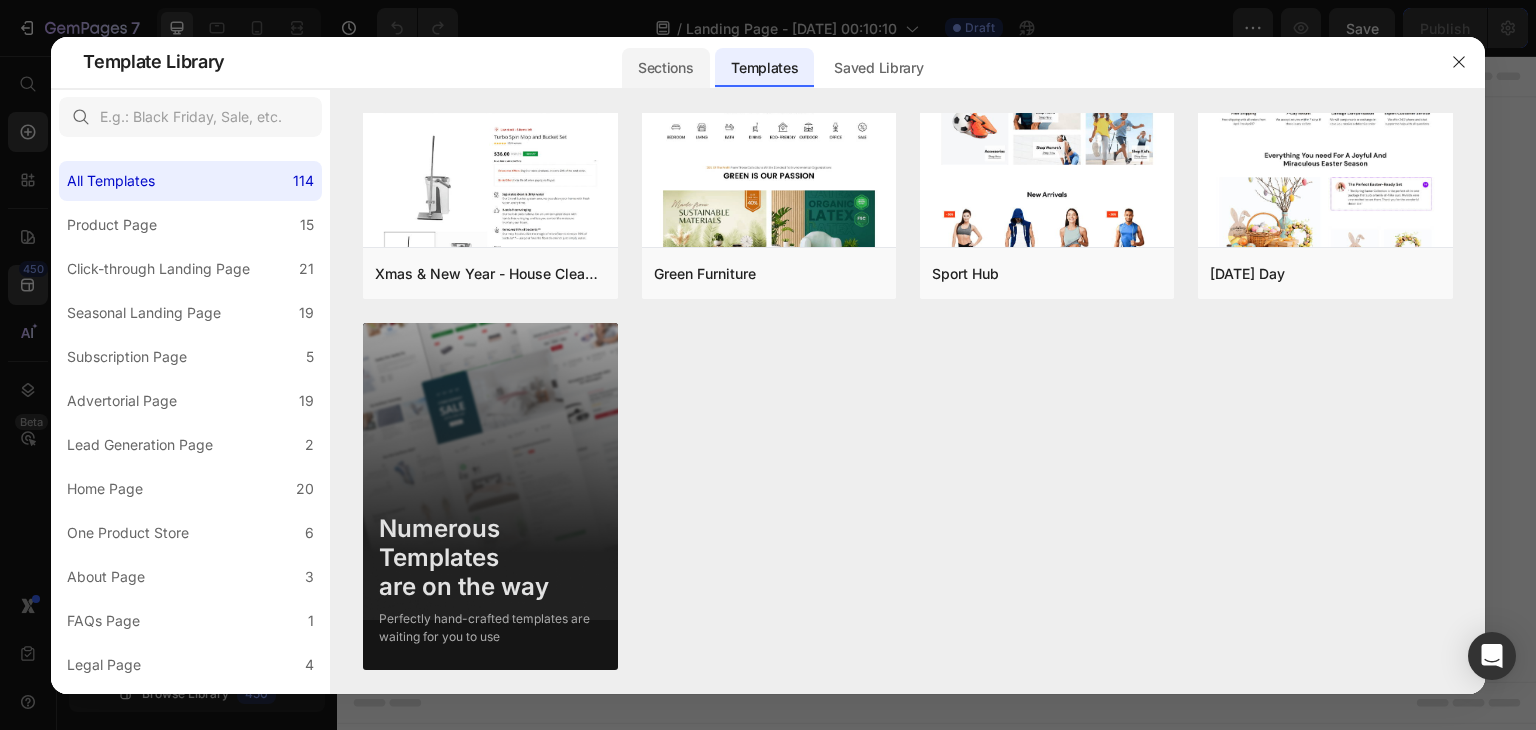 click on "Sections" 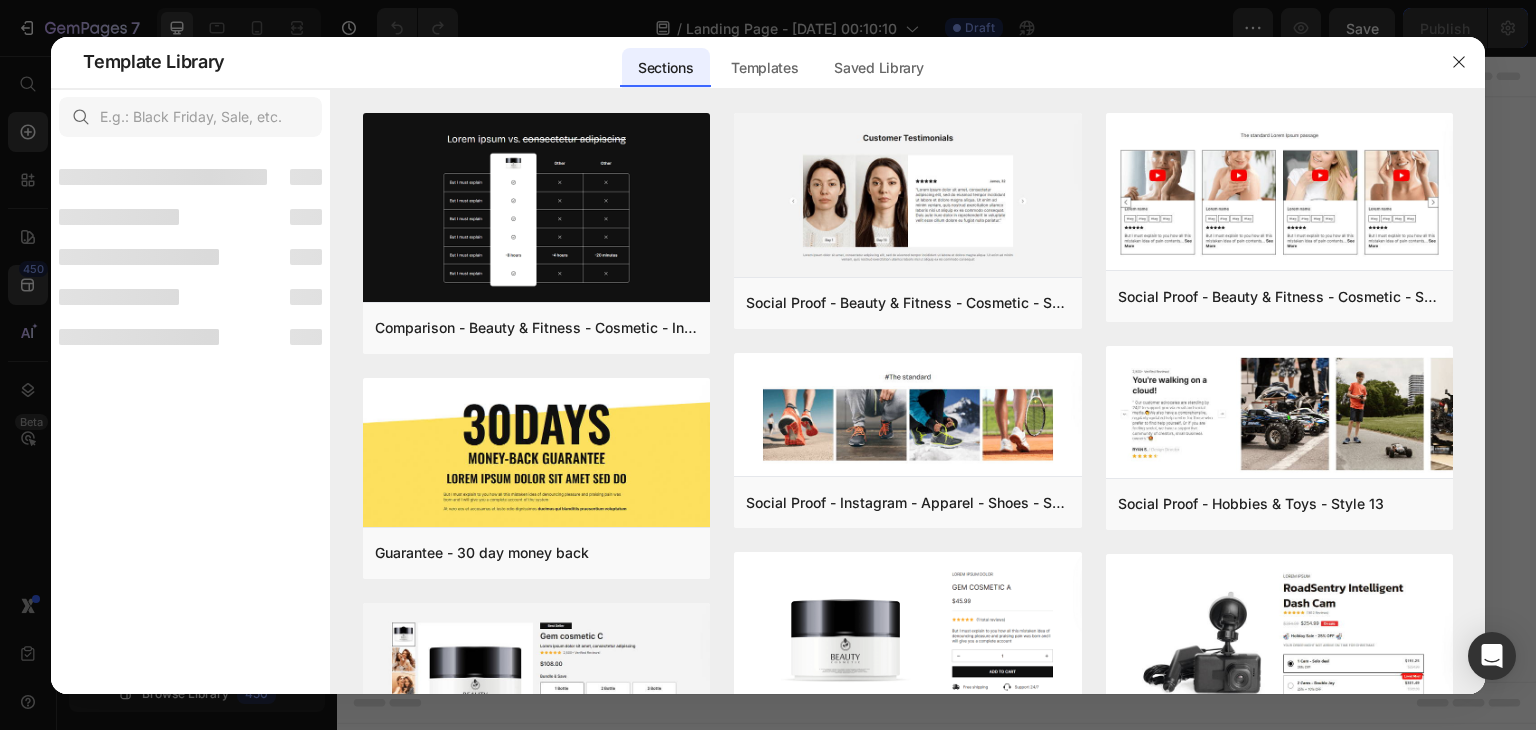 scroll, scrollTop: 1281, scrollLeft: 0, axis: vertical 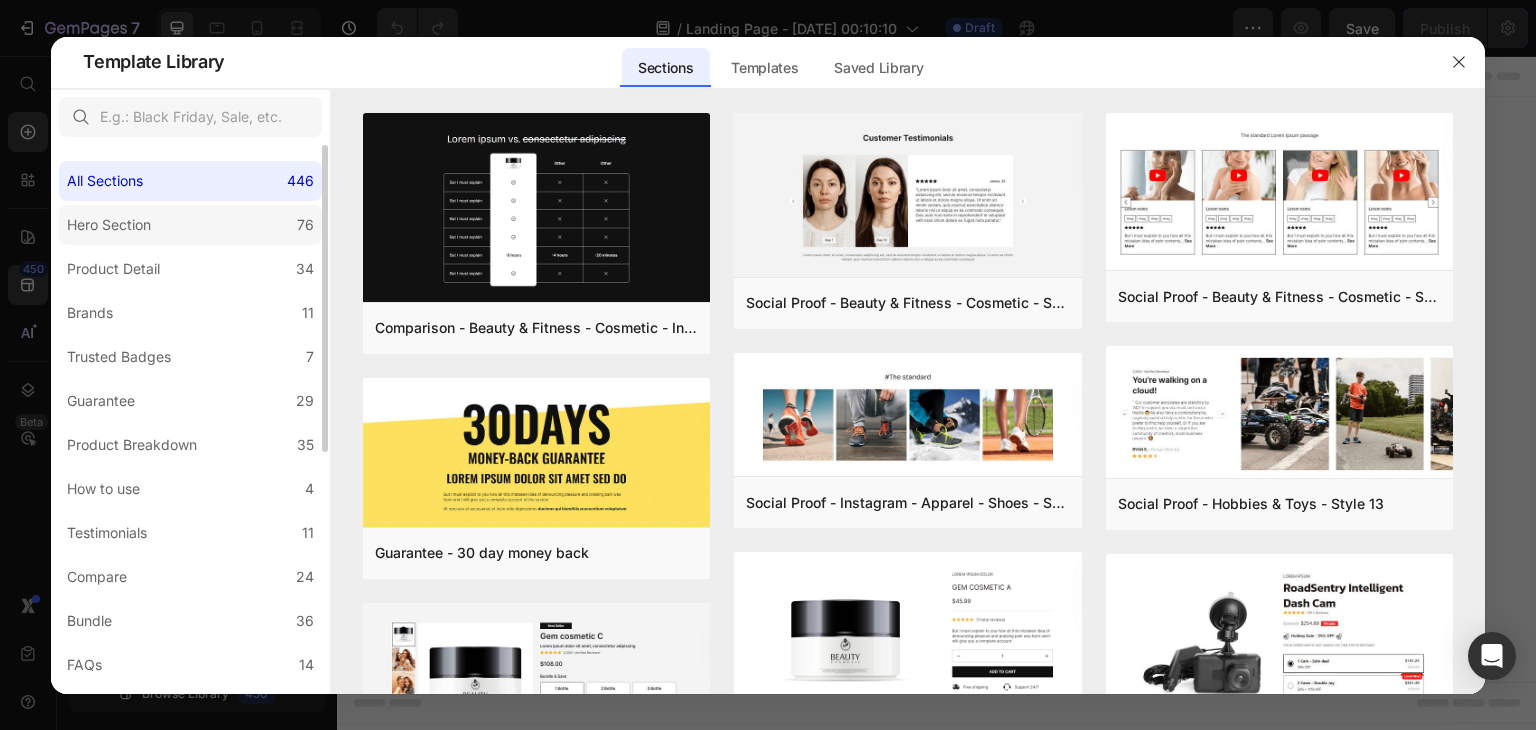 click on "Hero Section 76" 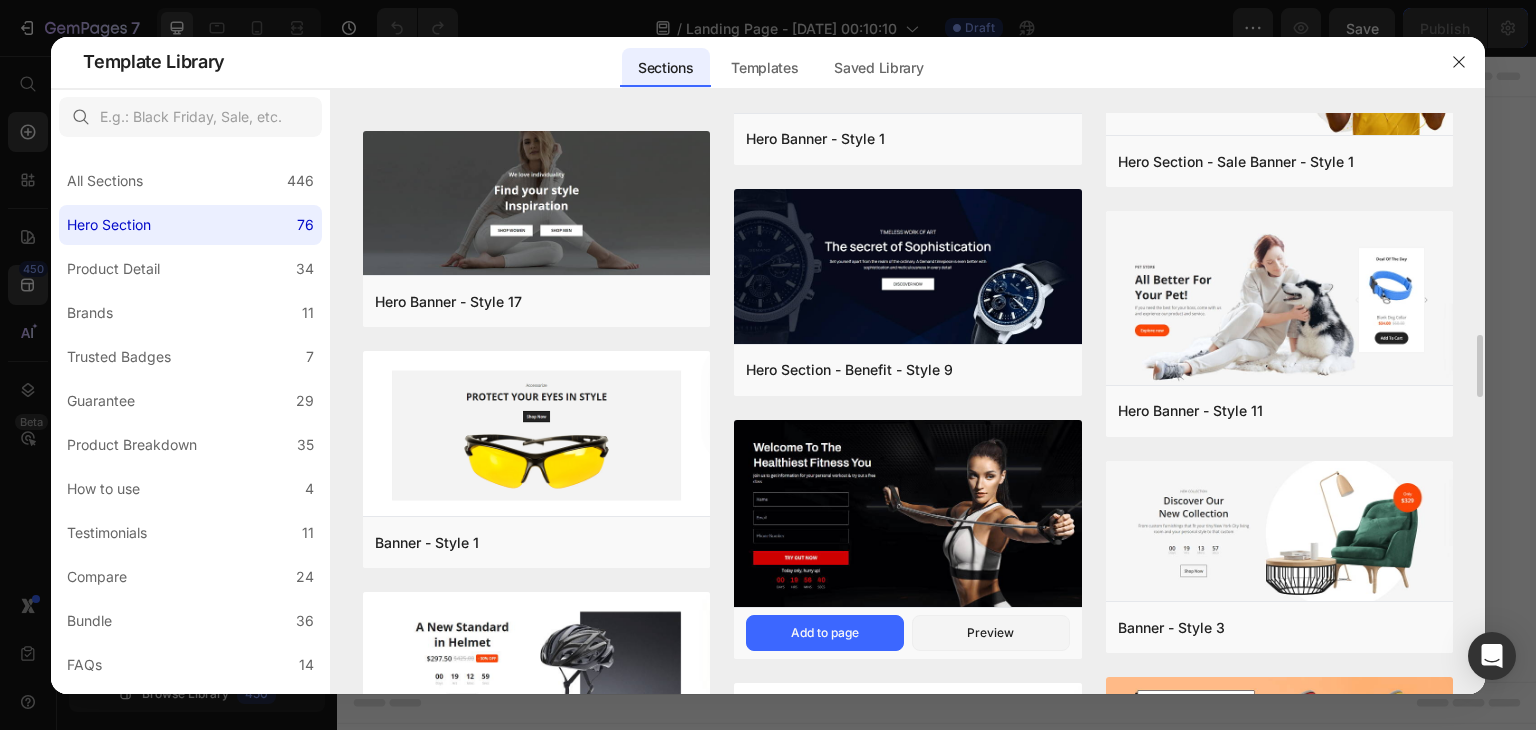 scroll, scrollTop: 4176, scrollLeft: 0, axis: vertical 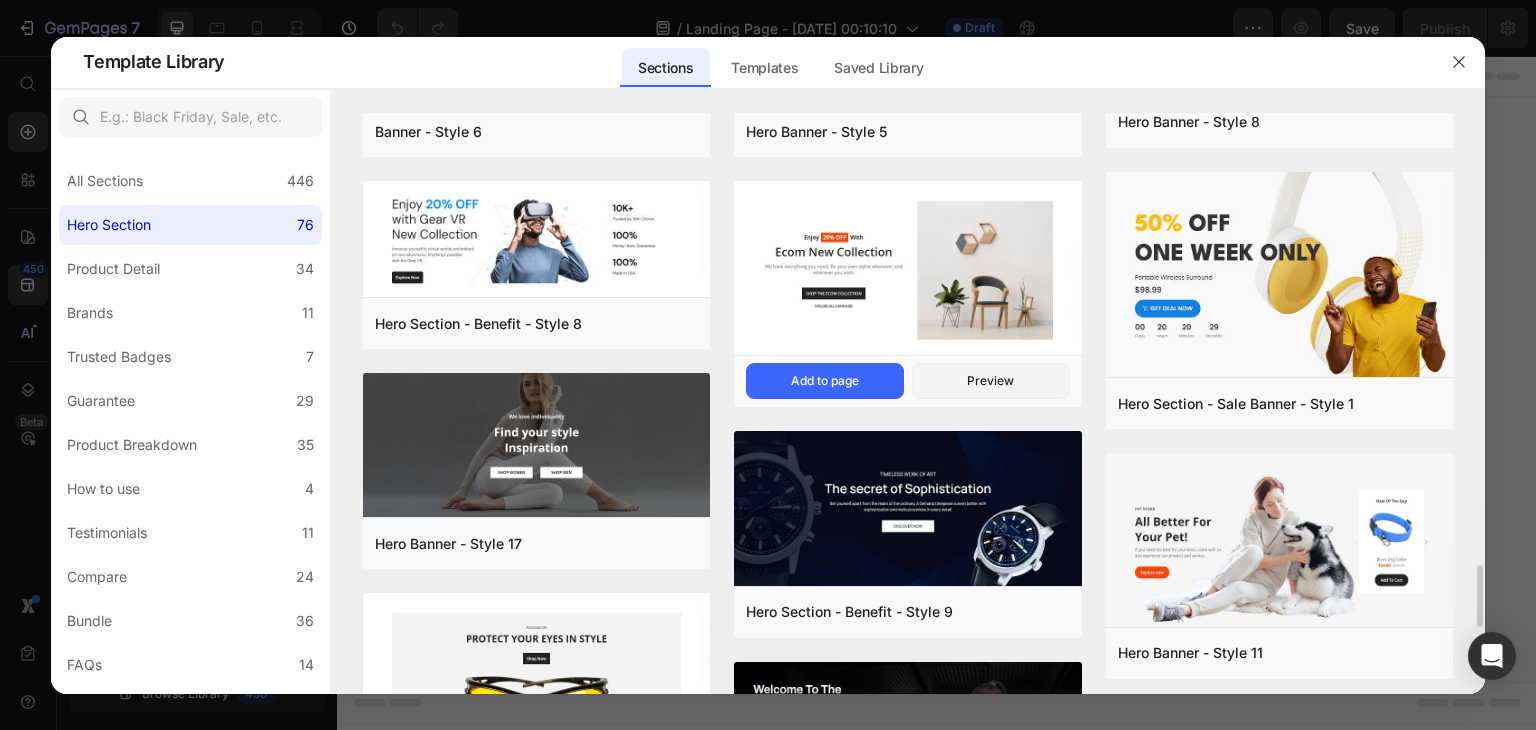 click at bounding box center [907, 270] 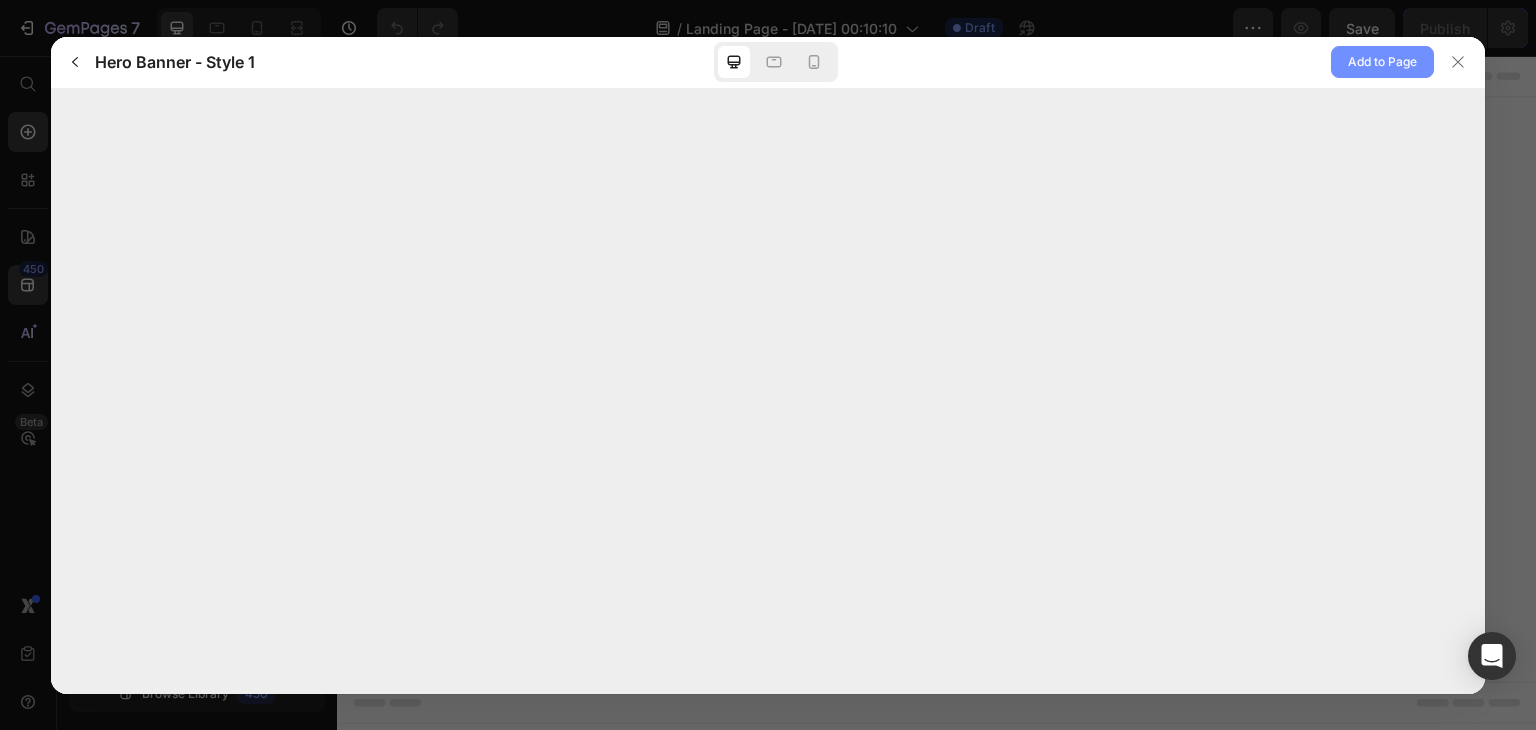 click on "Add to Page" 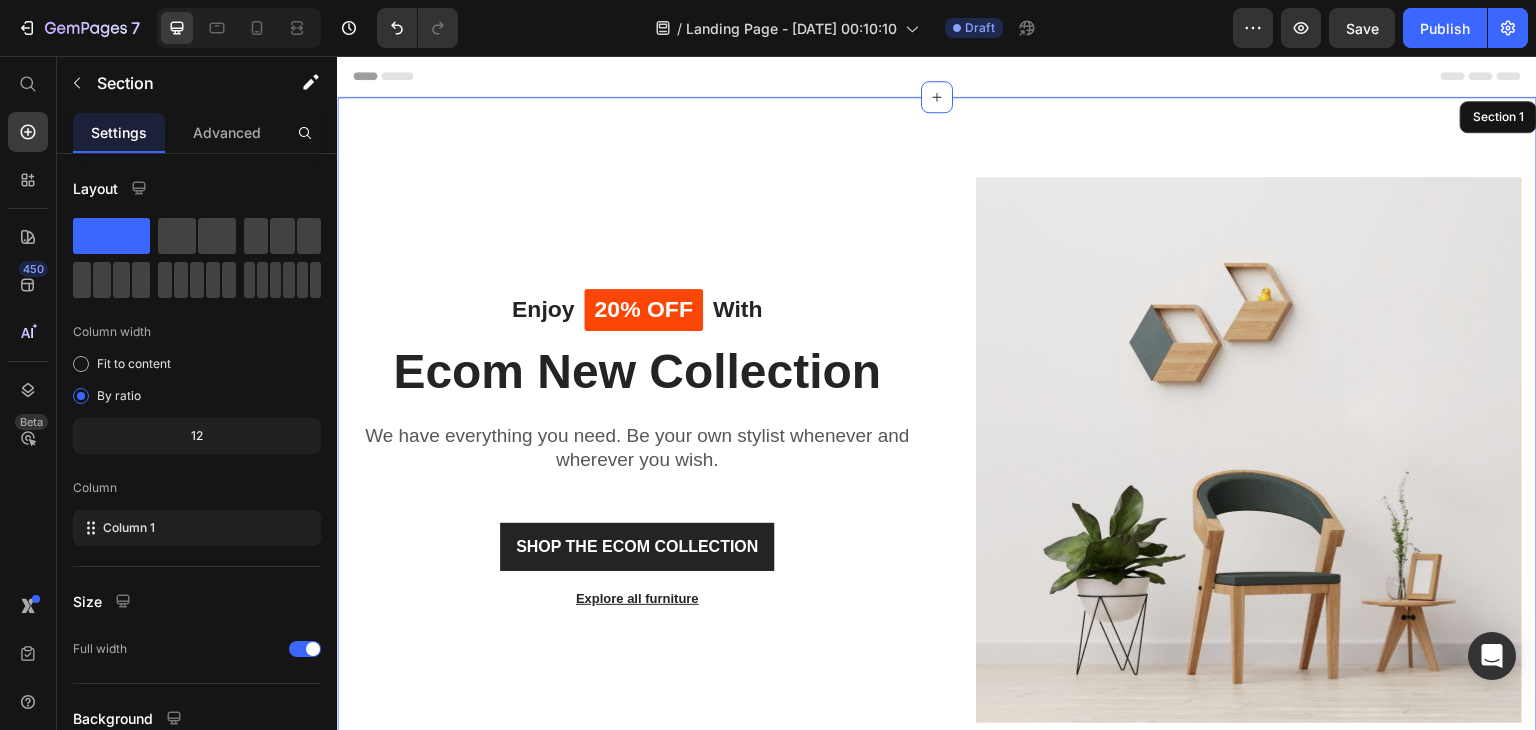 scroll, scrollTop: 40, scrollLeft: 0, axis: vertical 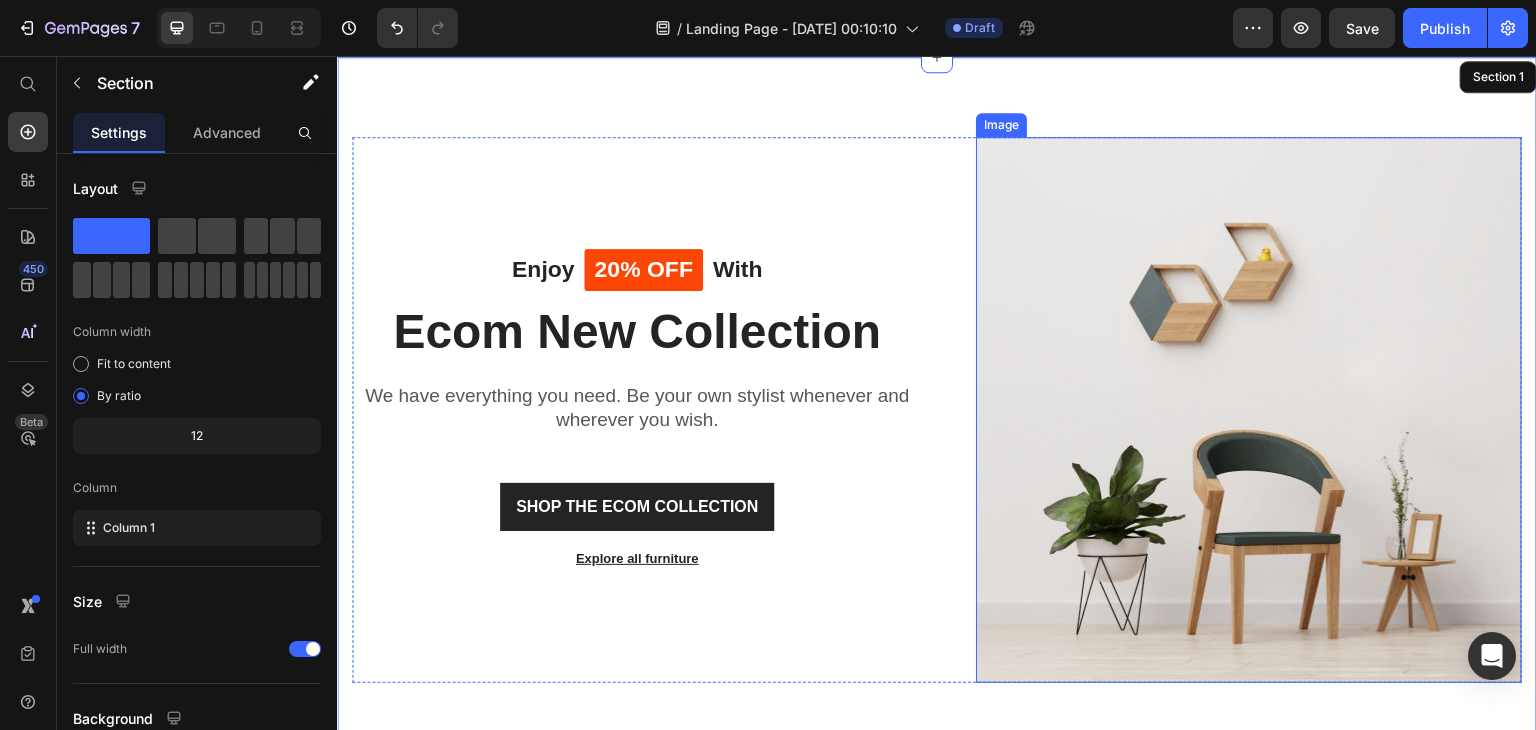 click at bounding box center (1249, 410) 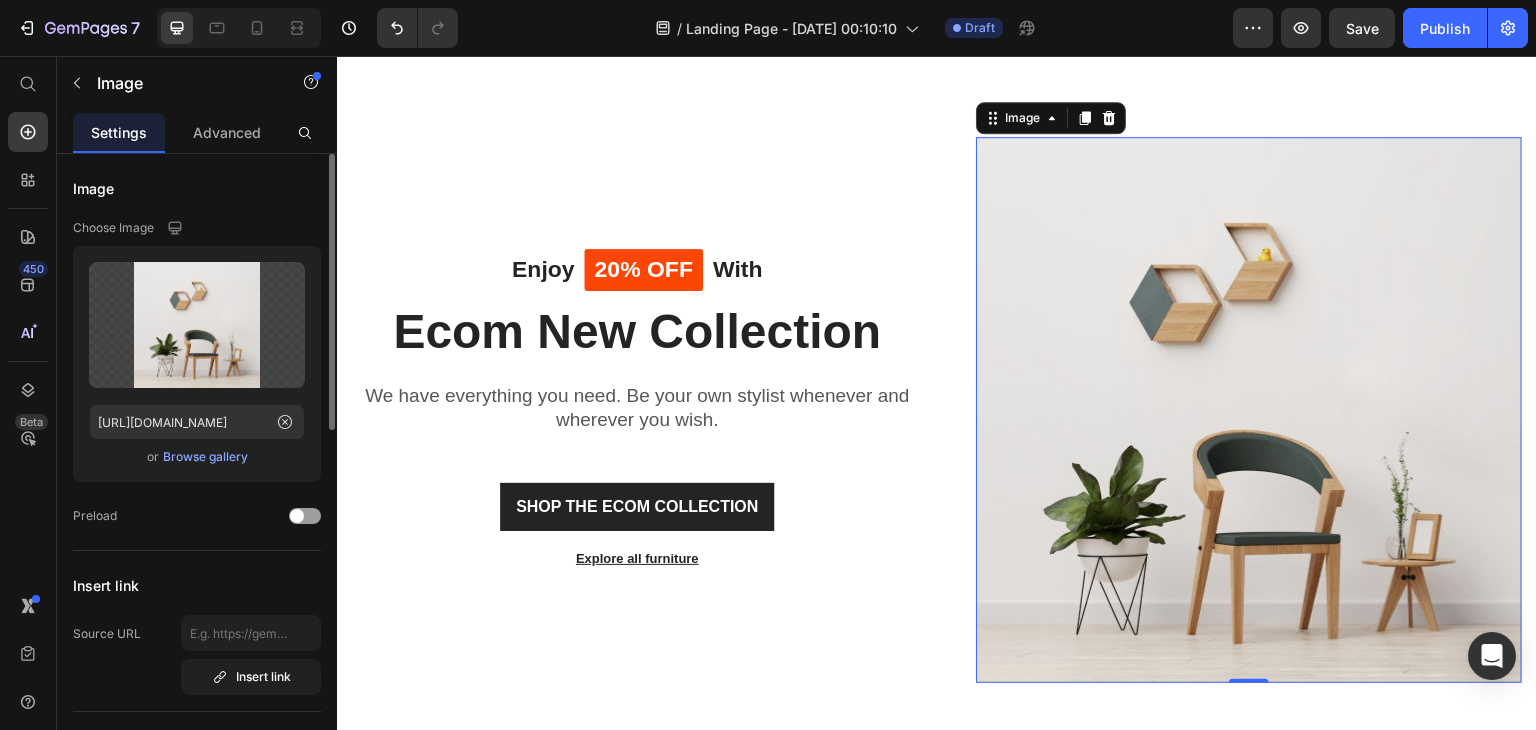 click on "Browse gallery" at bounding box center (205, 457) 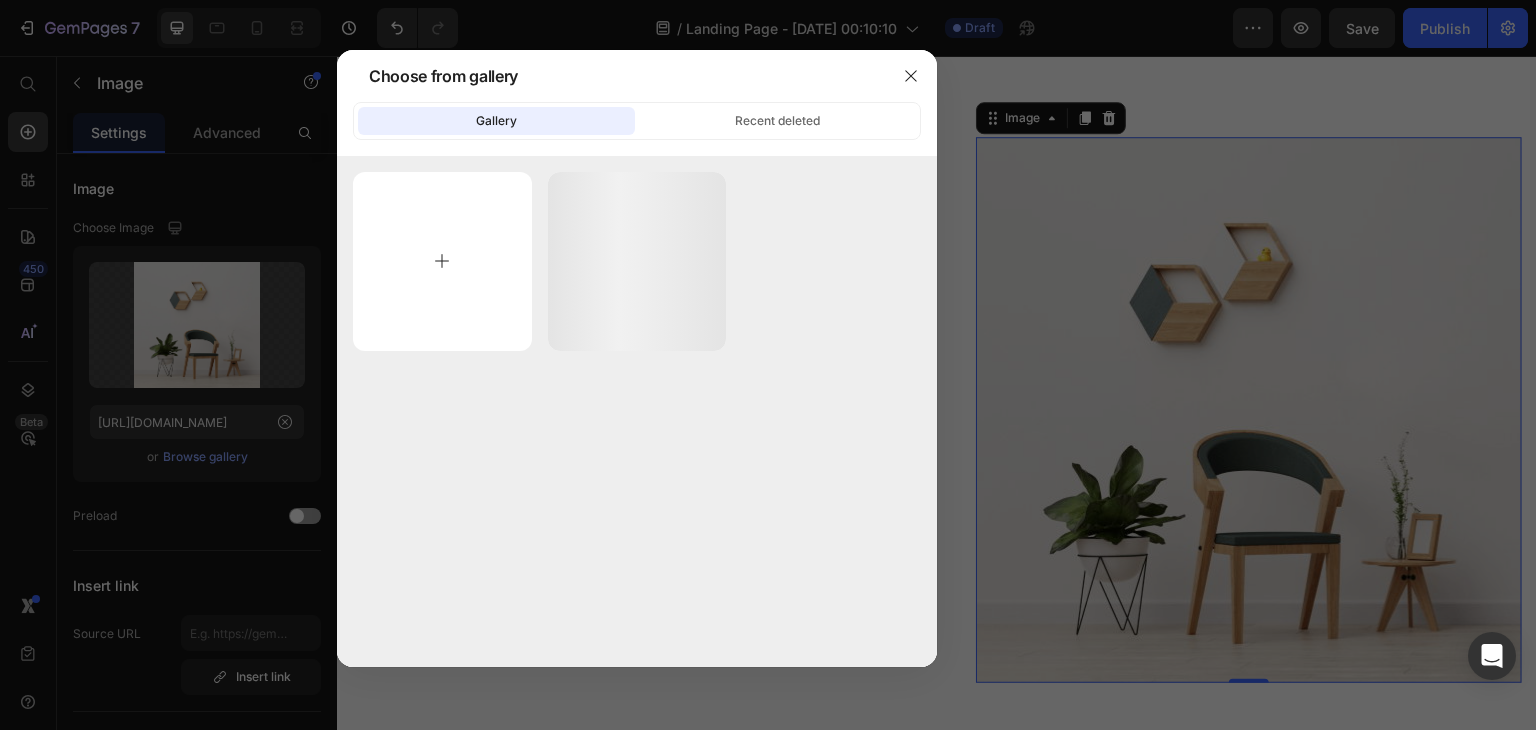 click at bounding box center (442, 261) 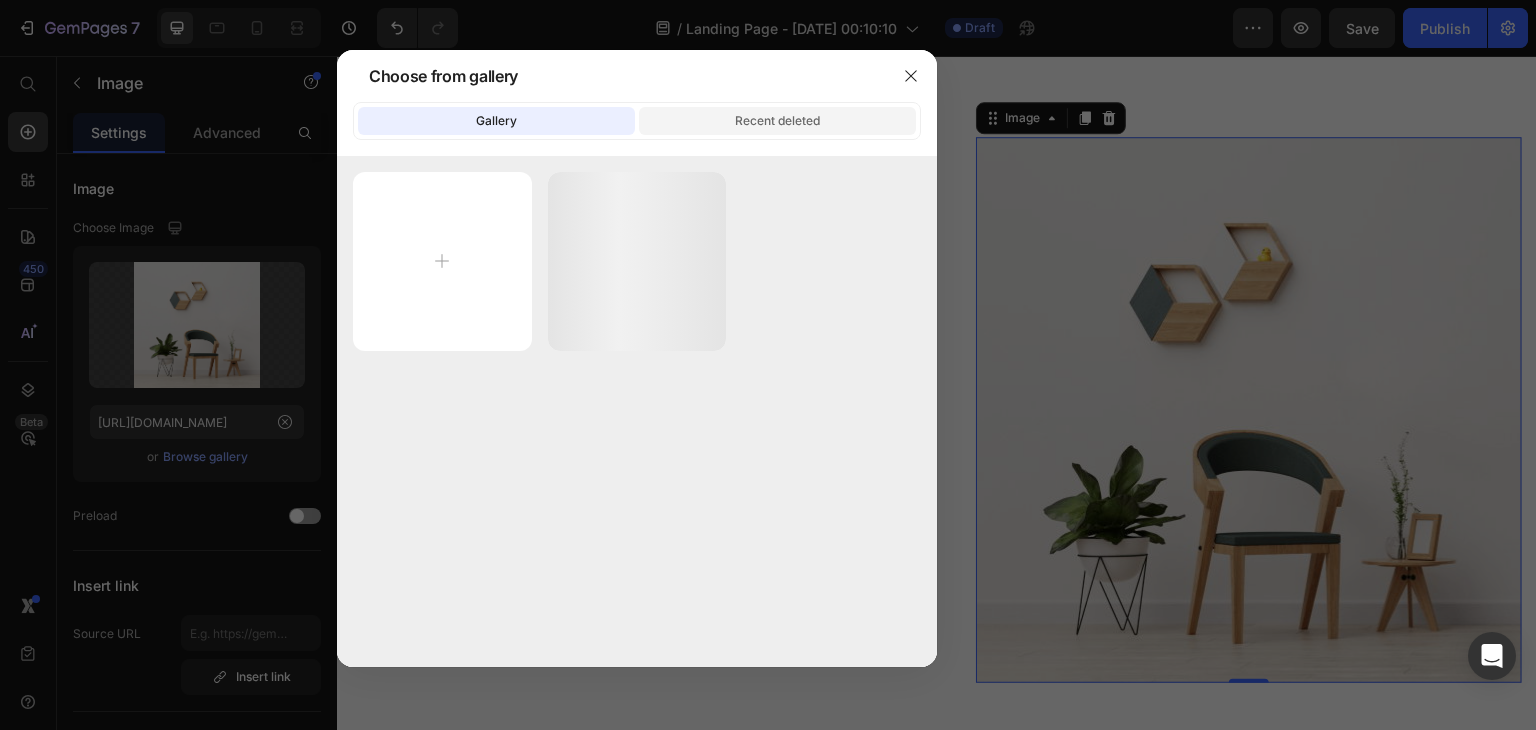 click on "Recent deleted" 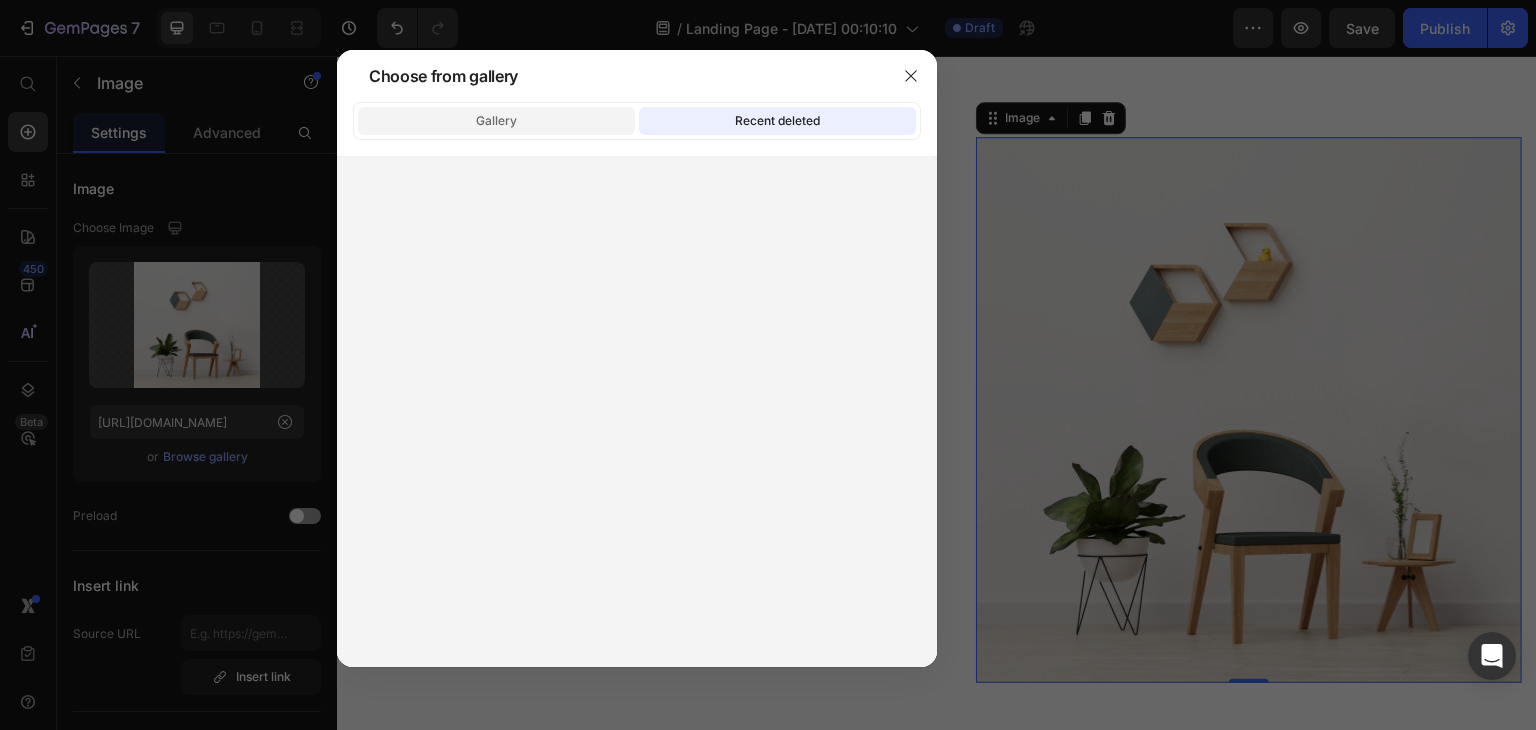 click on "Gallery" 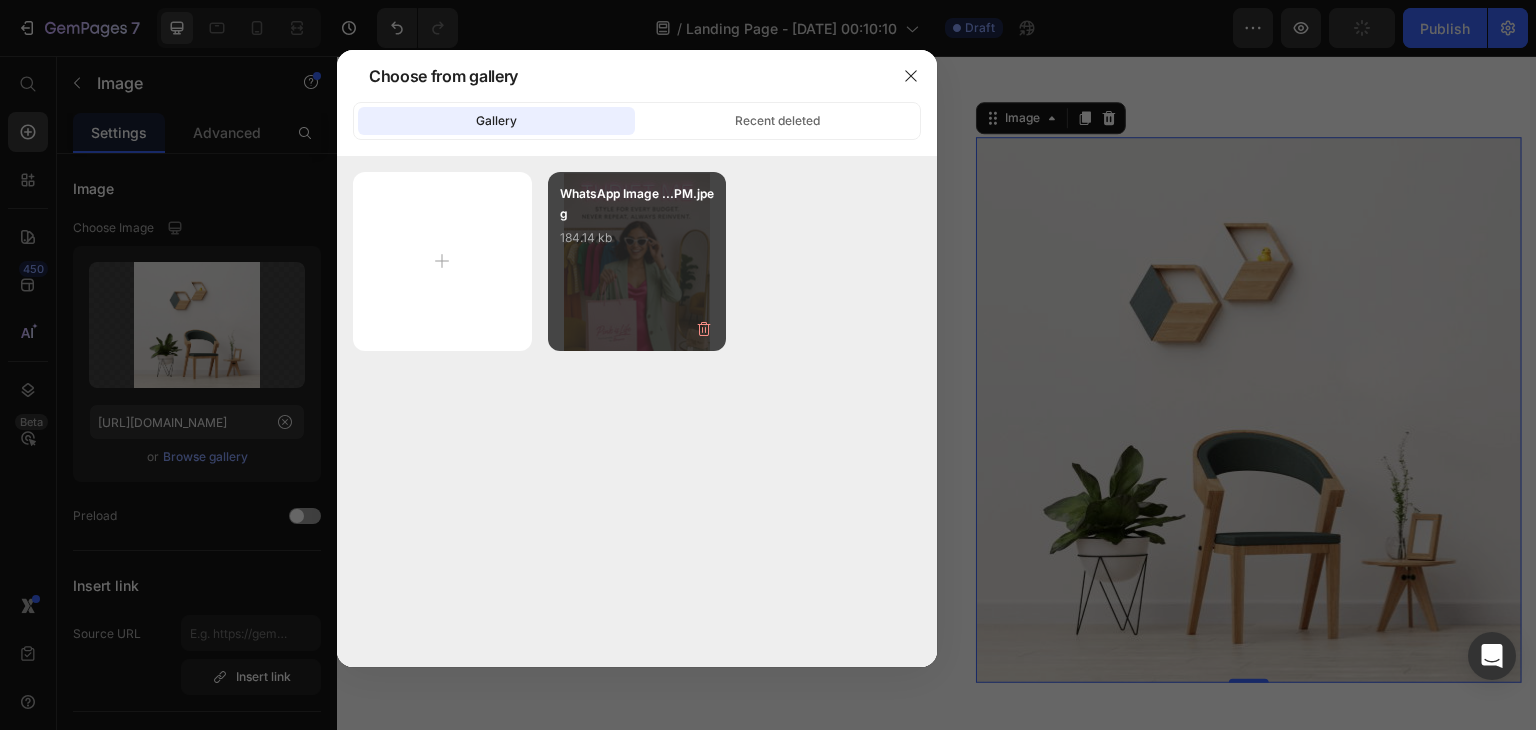 click on "WhatsApp Image ...PM.jpeg 184.14 kb" at bounding box center (637, 261) 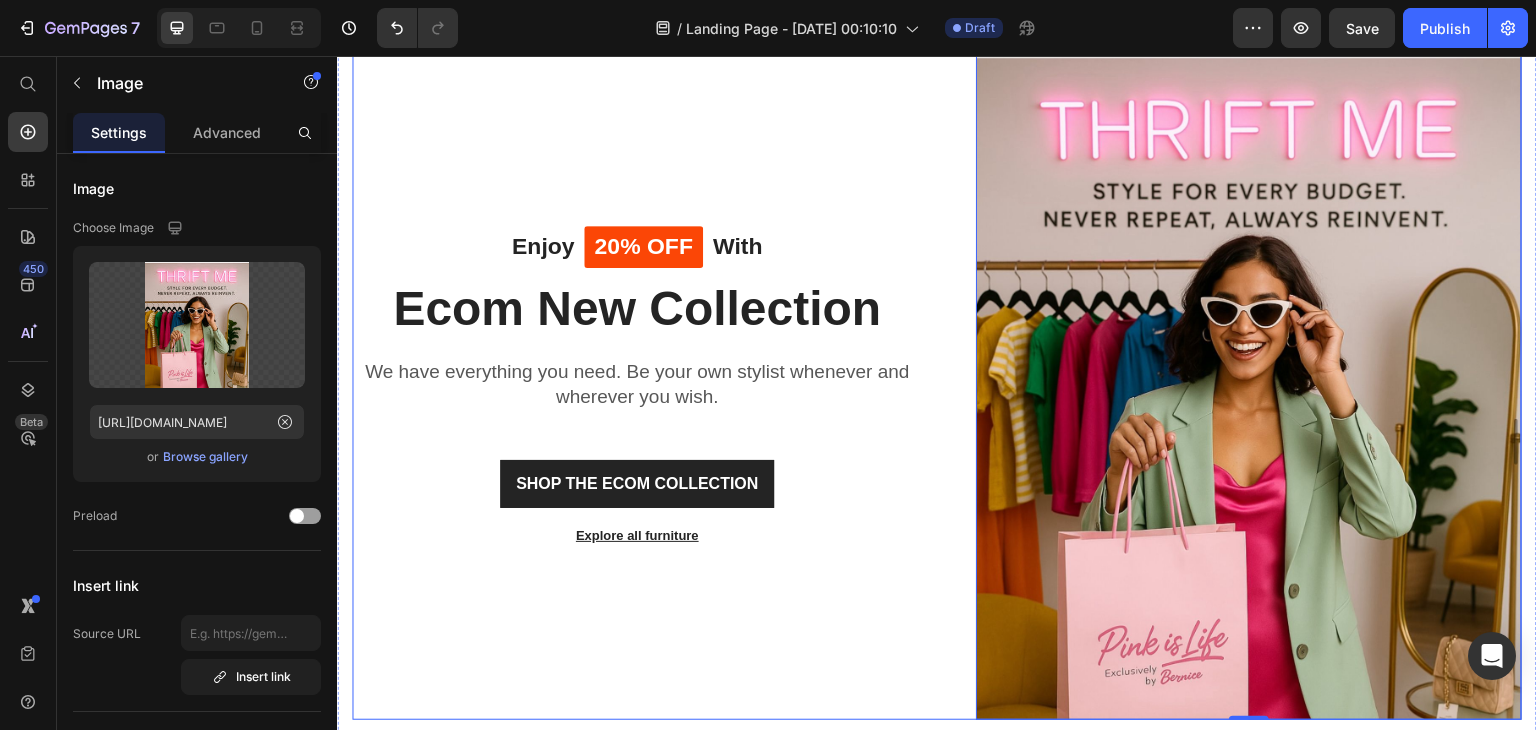 scroll, scrollTop: 136, scrollLeft: 0, axis: vertical 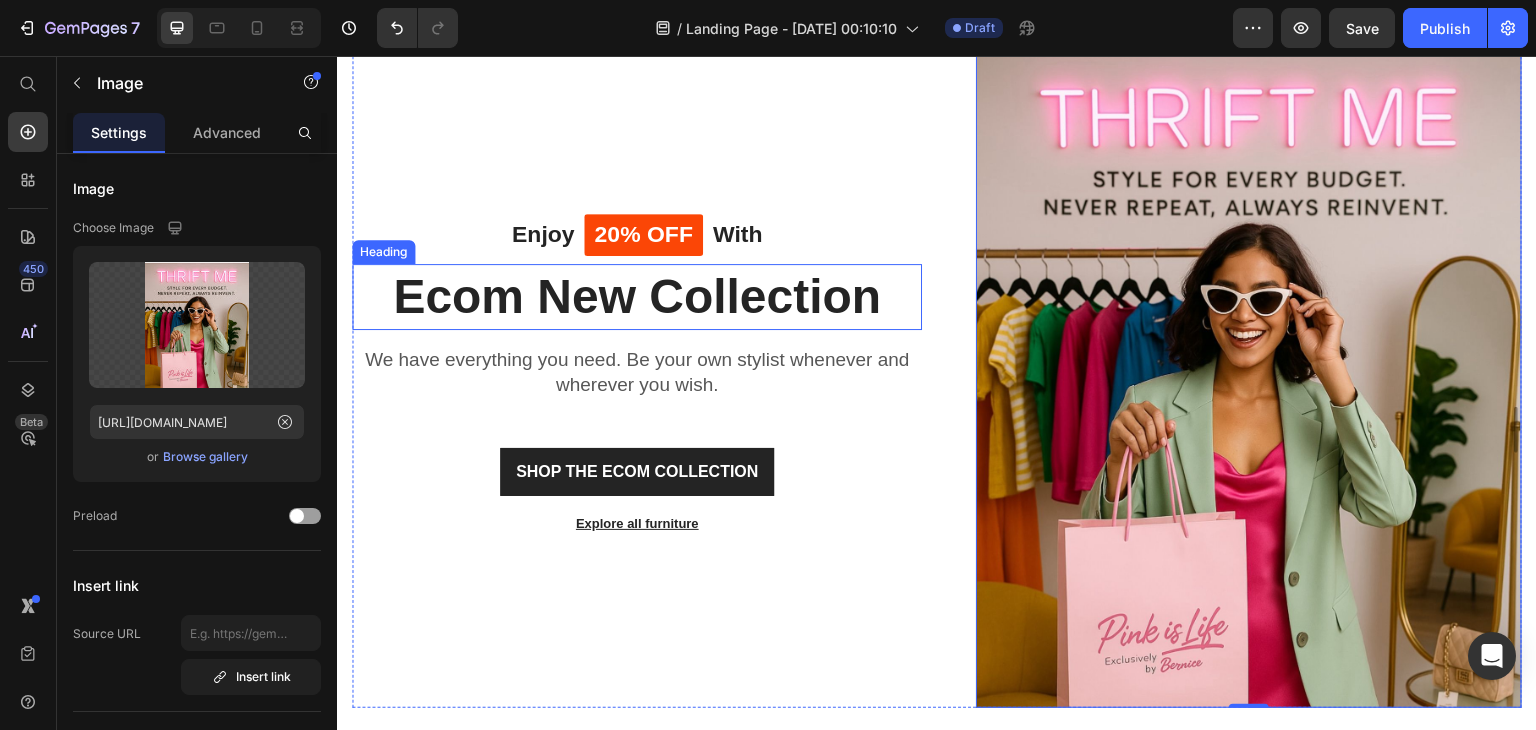 click on "Ecom New Collection" at bounding box center (637, 297) 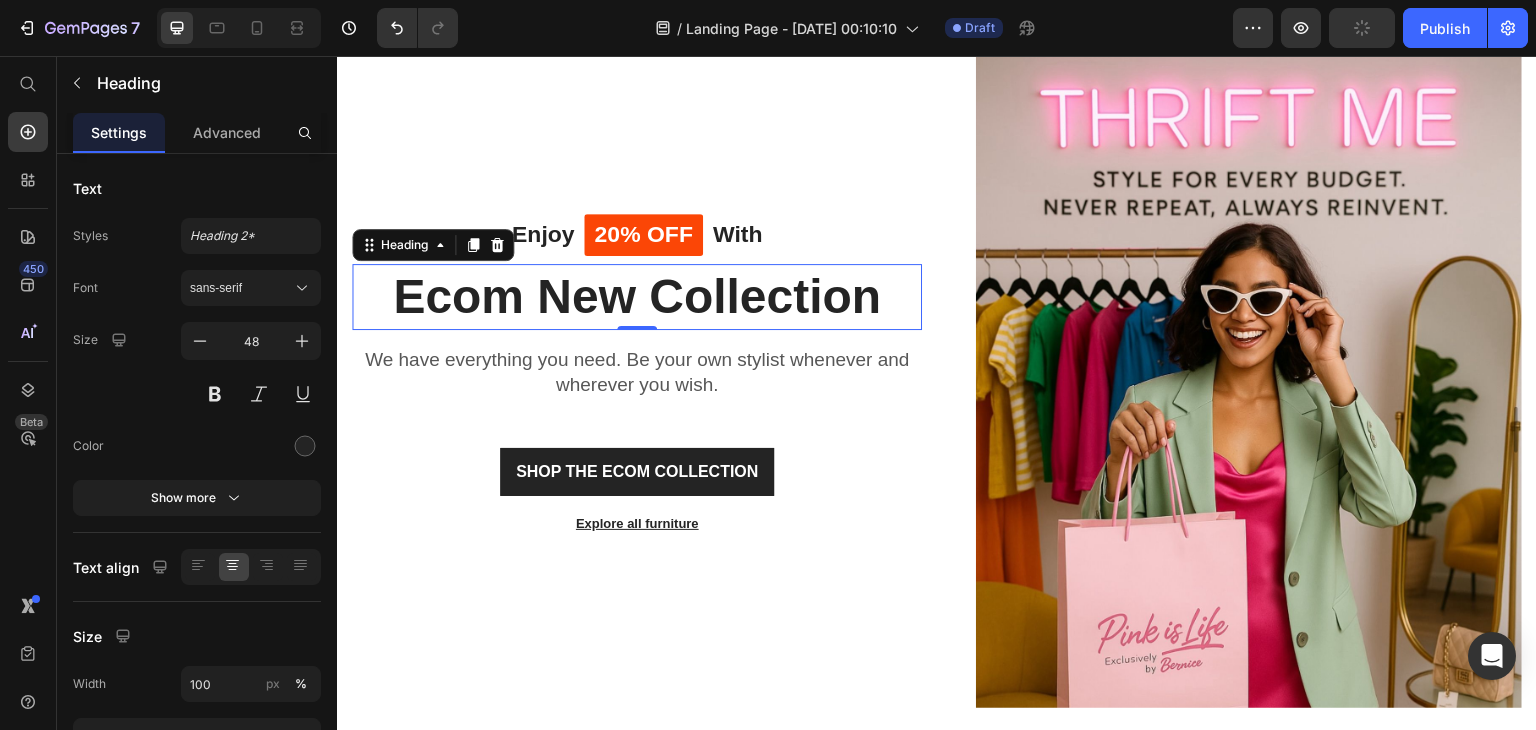 click on "Ecom New Collection" at bounding box center (637, 297) 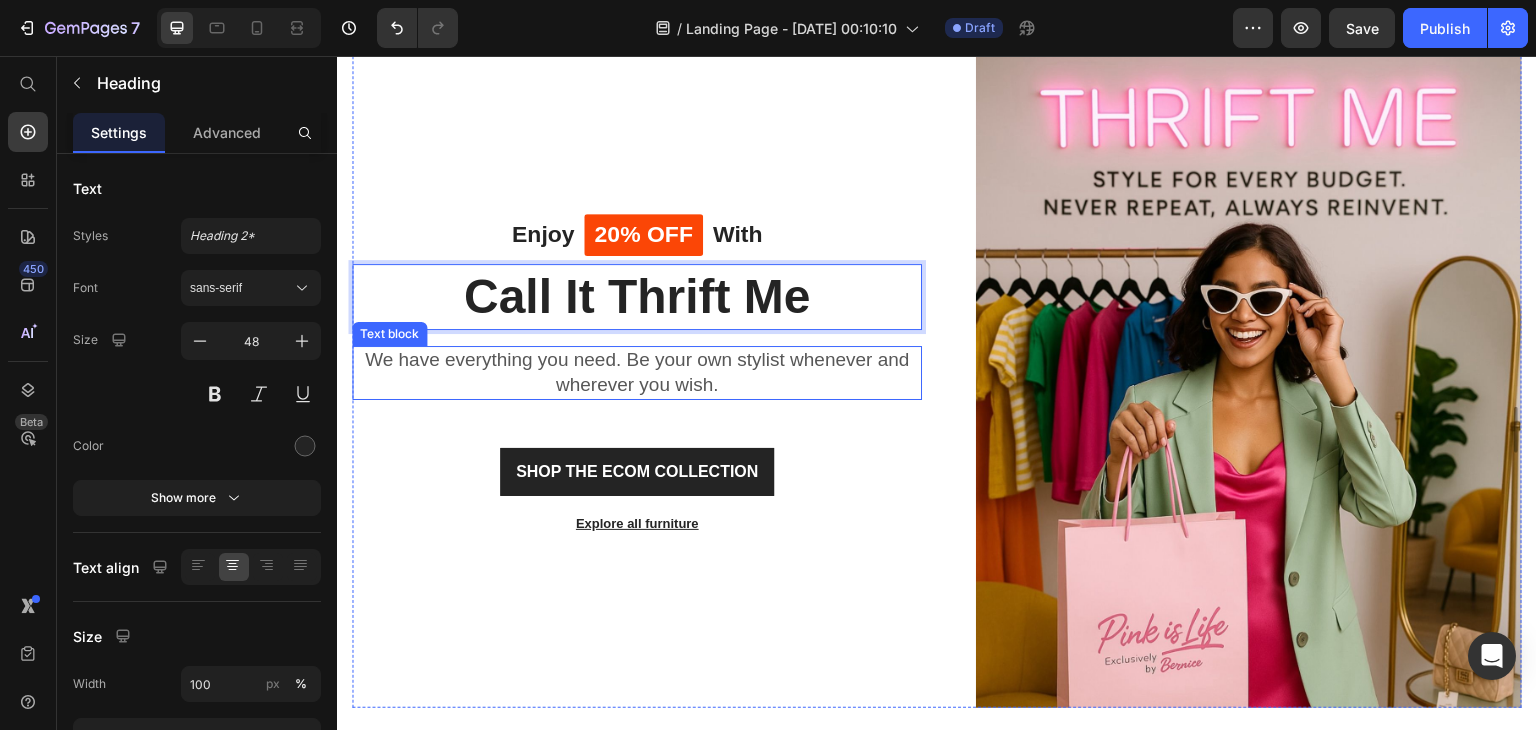 click on "We have everything you need. Be your own stylist whenever and wherever you wish." at bounding box center [637, 372] 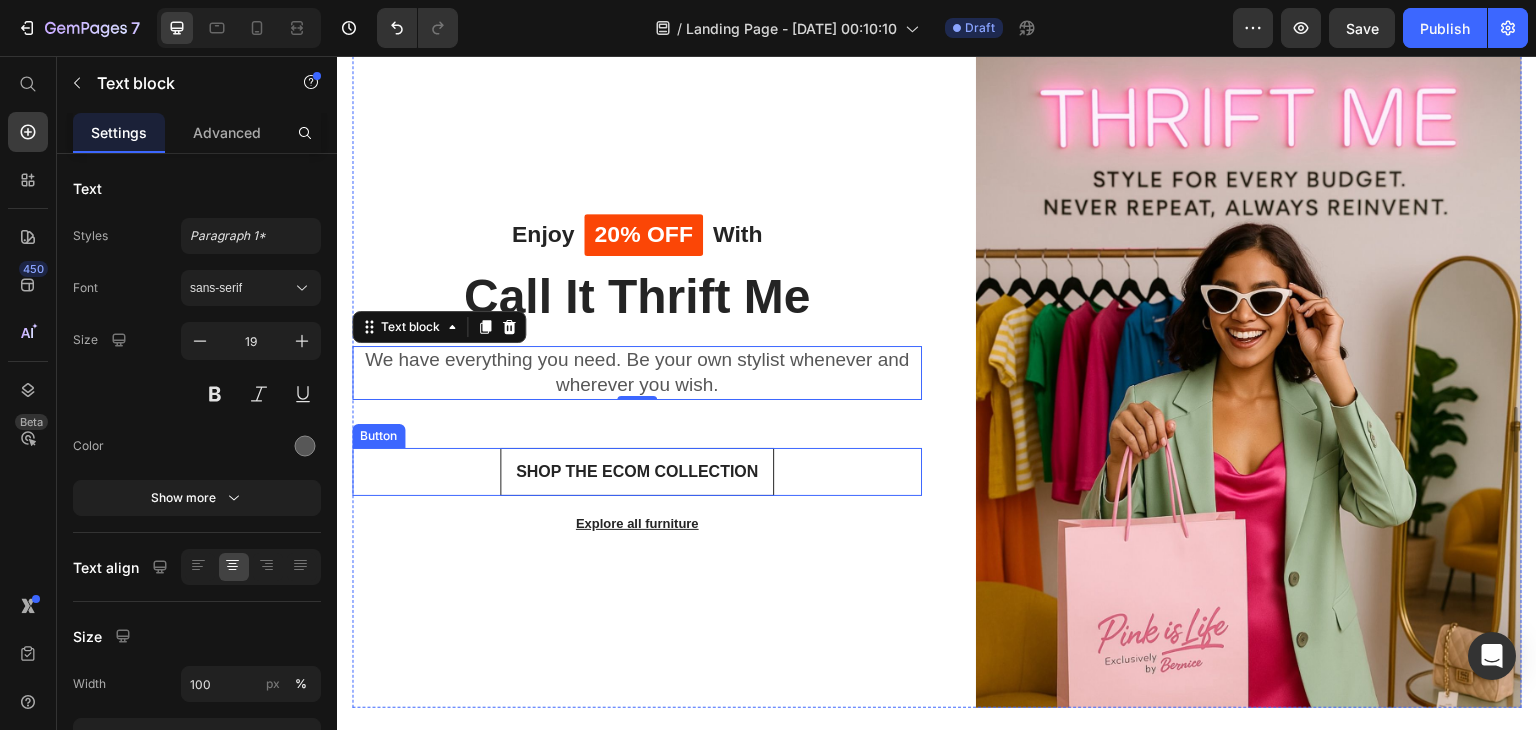 click on "SHOP THE ECOM COLLECTION" at bounding box center (637, 472) 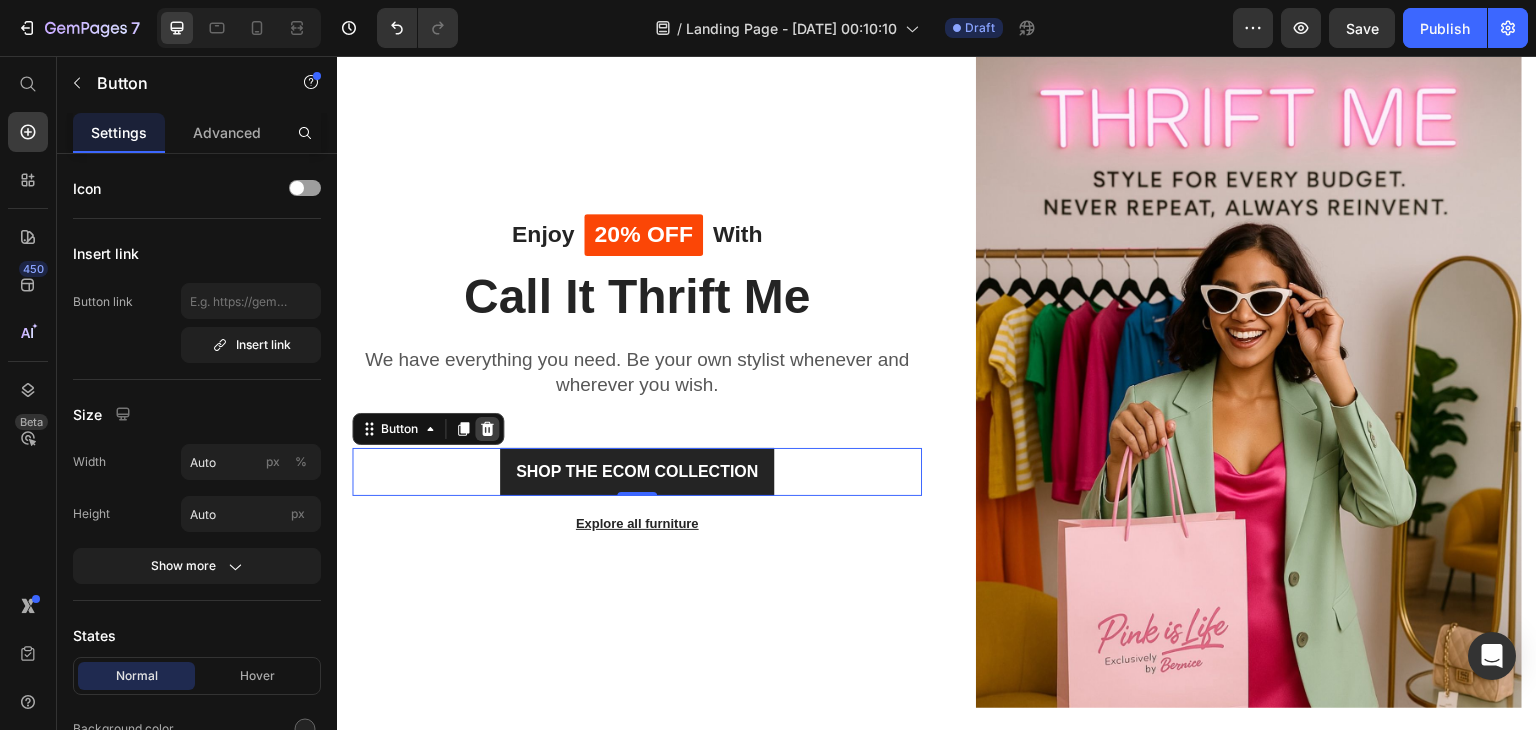 click 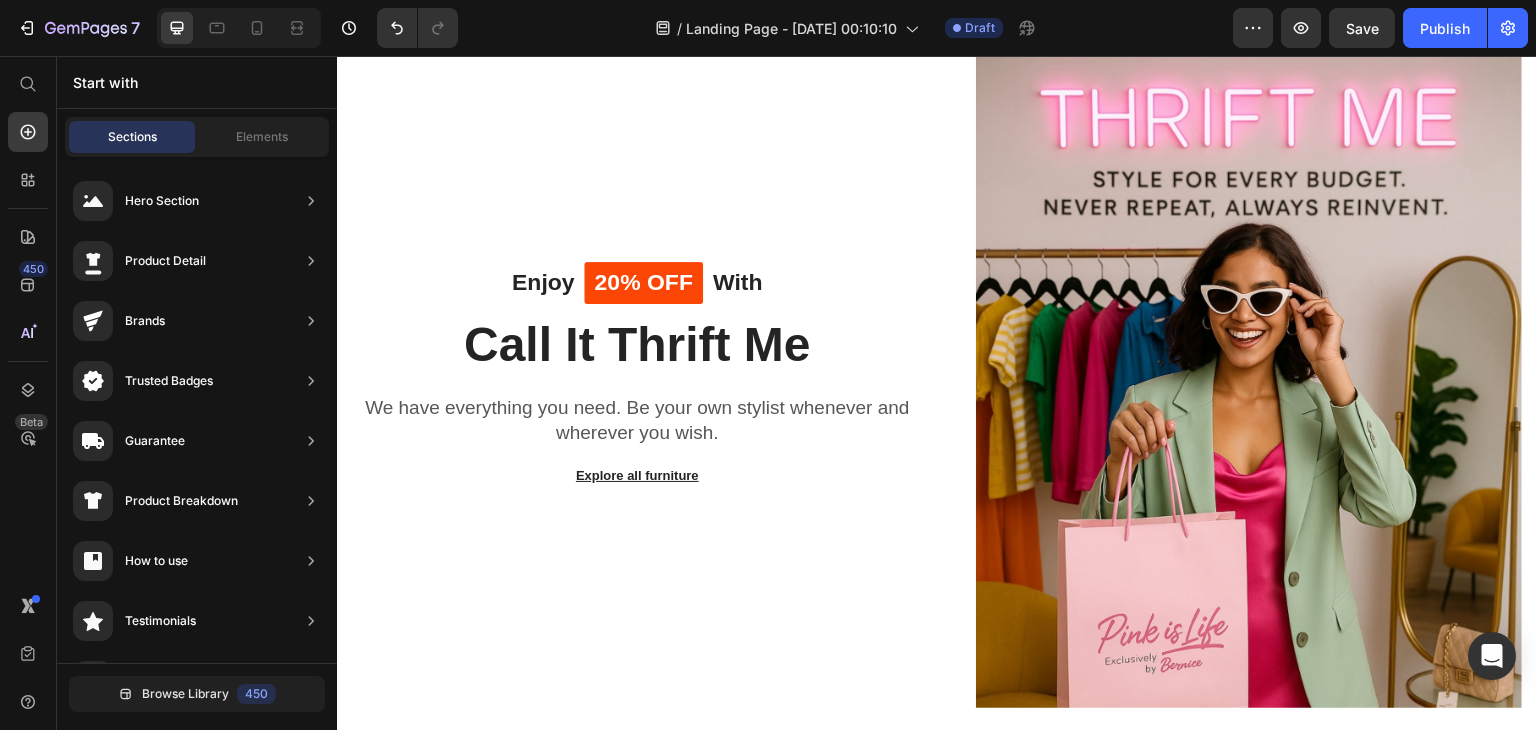 scroll, scrollTop: 184, scrollLeft: 0, axis: vertical 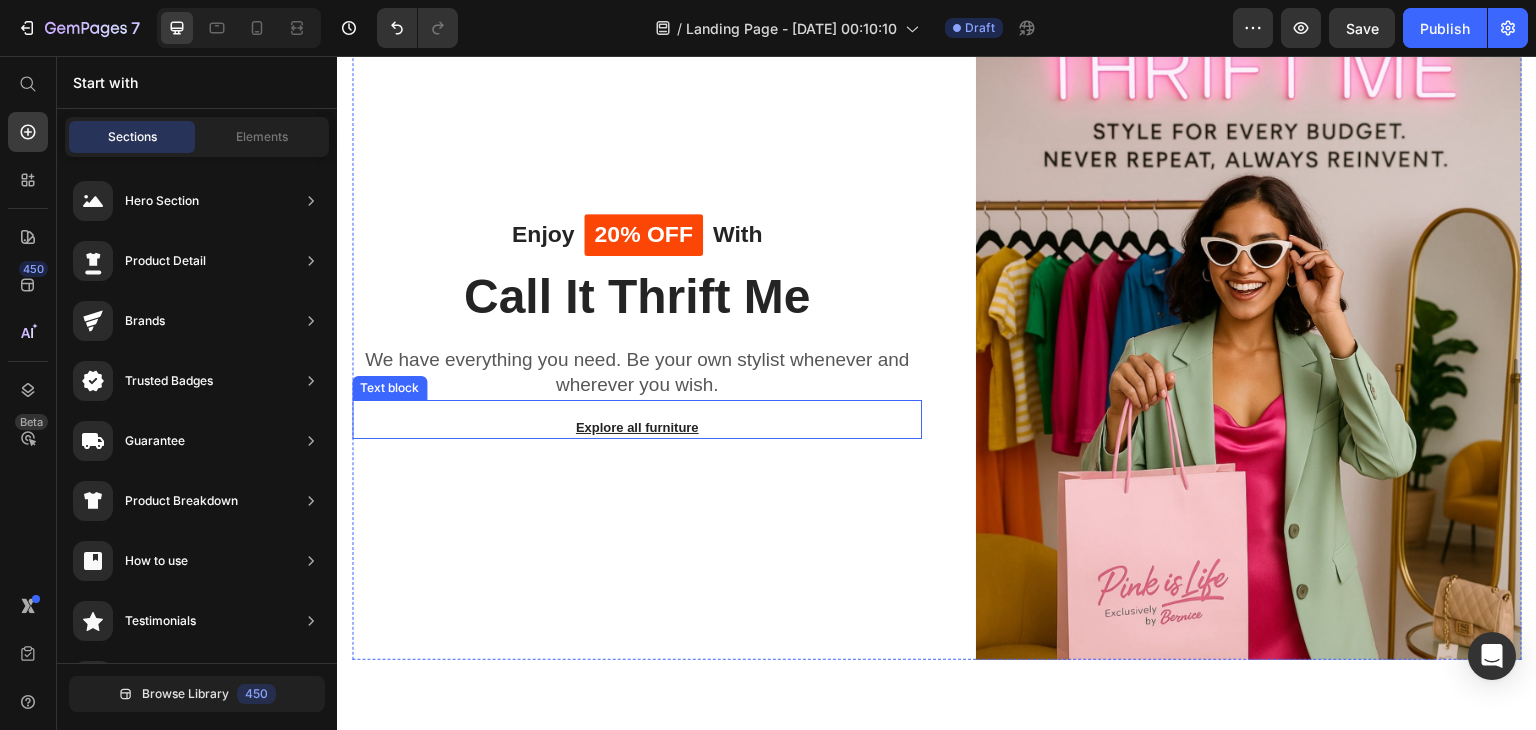 click on "Explore all furniture" at bounding box center [637, 427] 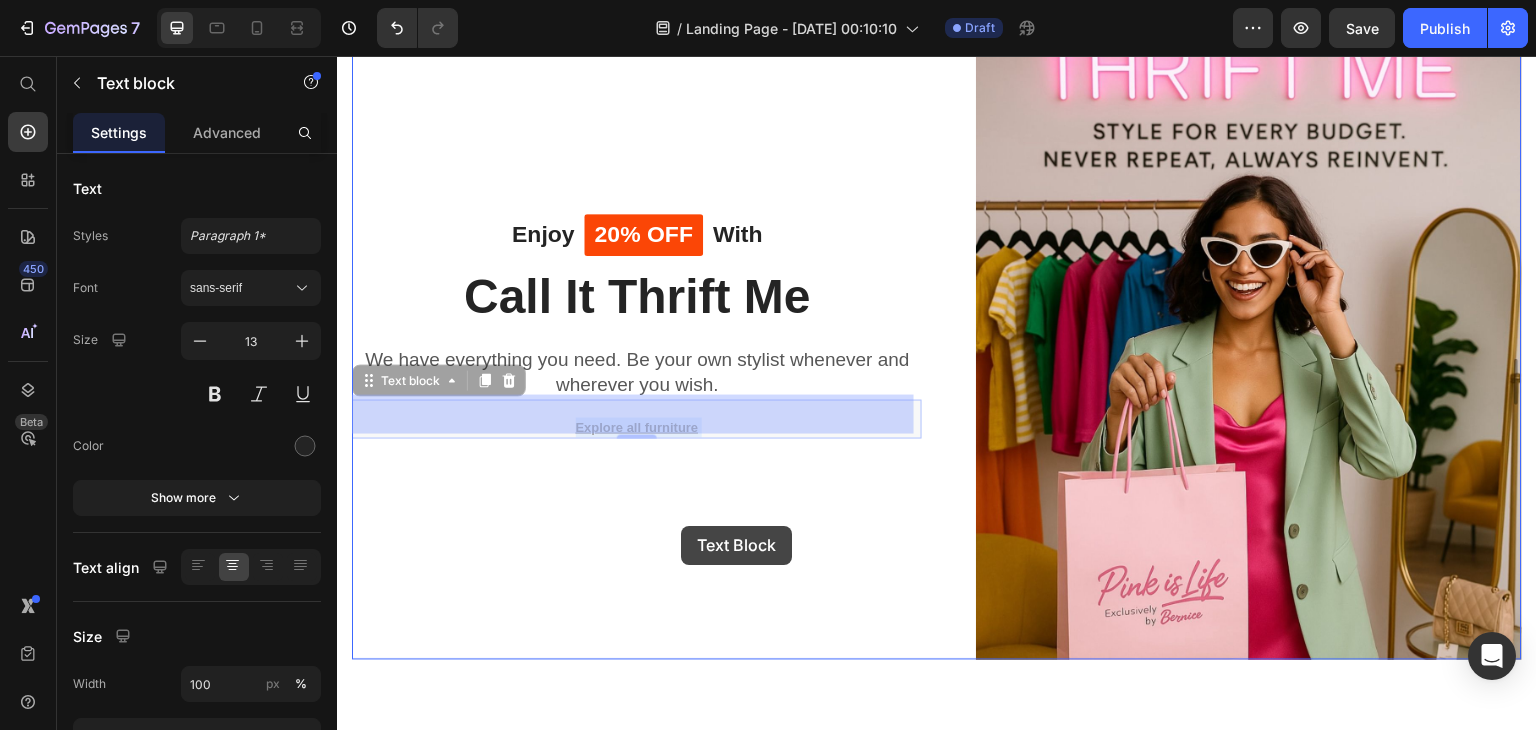 drag, startPoint x: 657, startPoint y: 418, endPoint x: 681, endPoint y: 526, distance: 110.63454 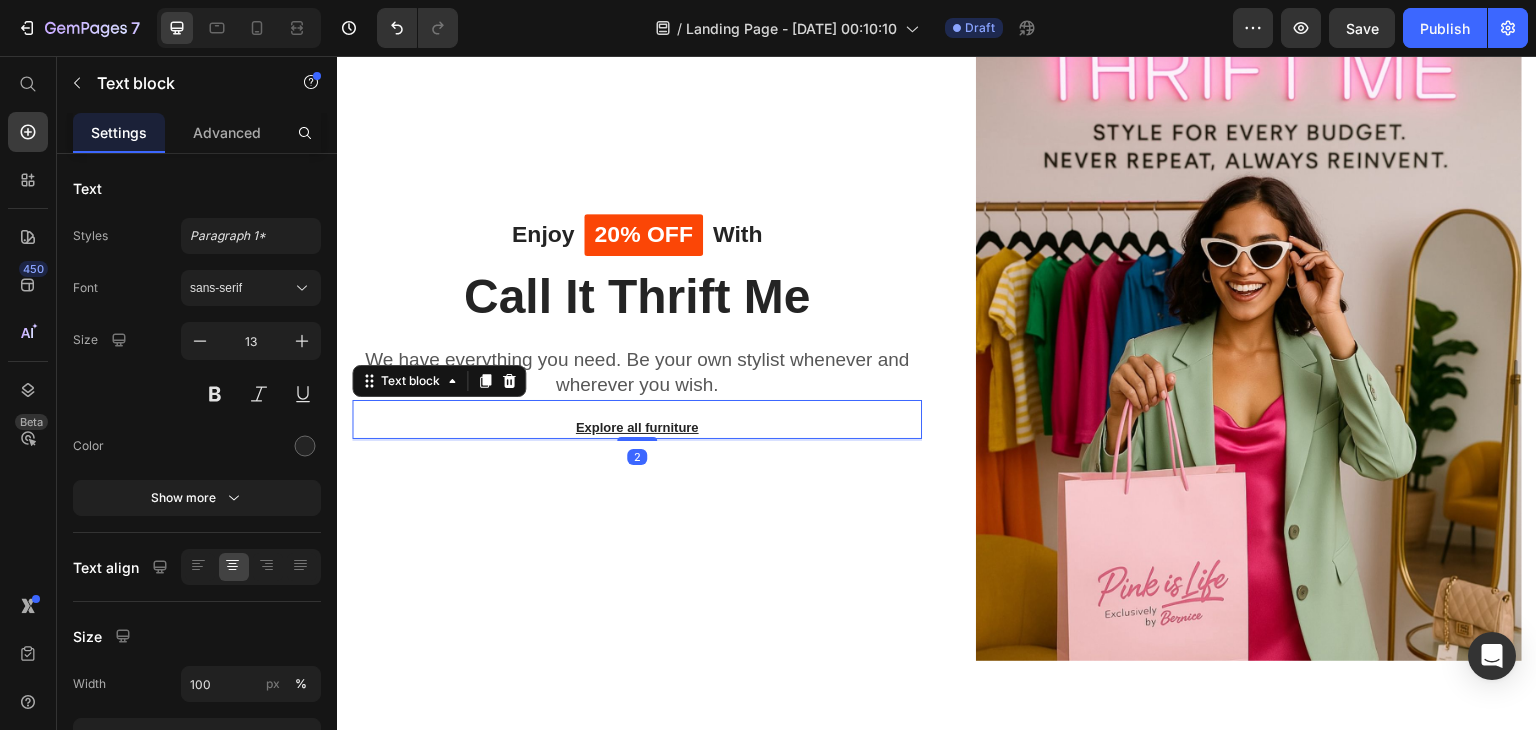 scroll, scrollTop: 184, scrollLeft: 0, axis: vertical 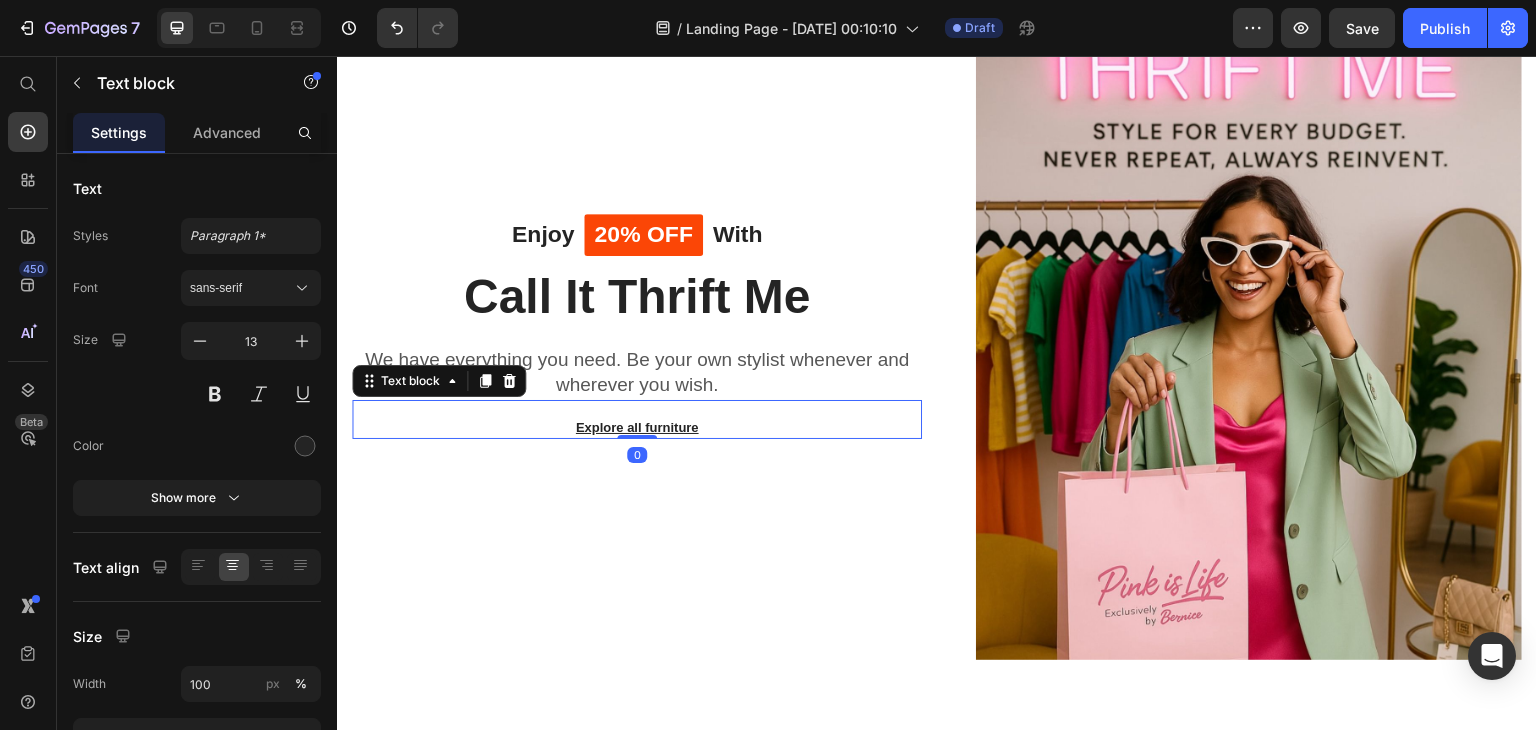 click on "Explore all furniture Text block   0" at bounding box center [637, 420] 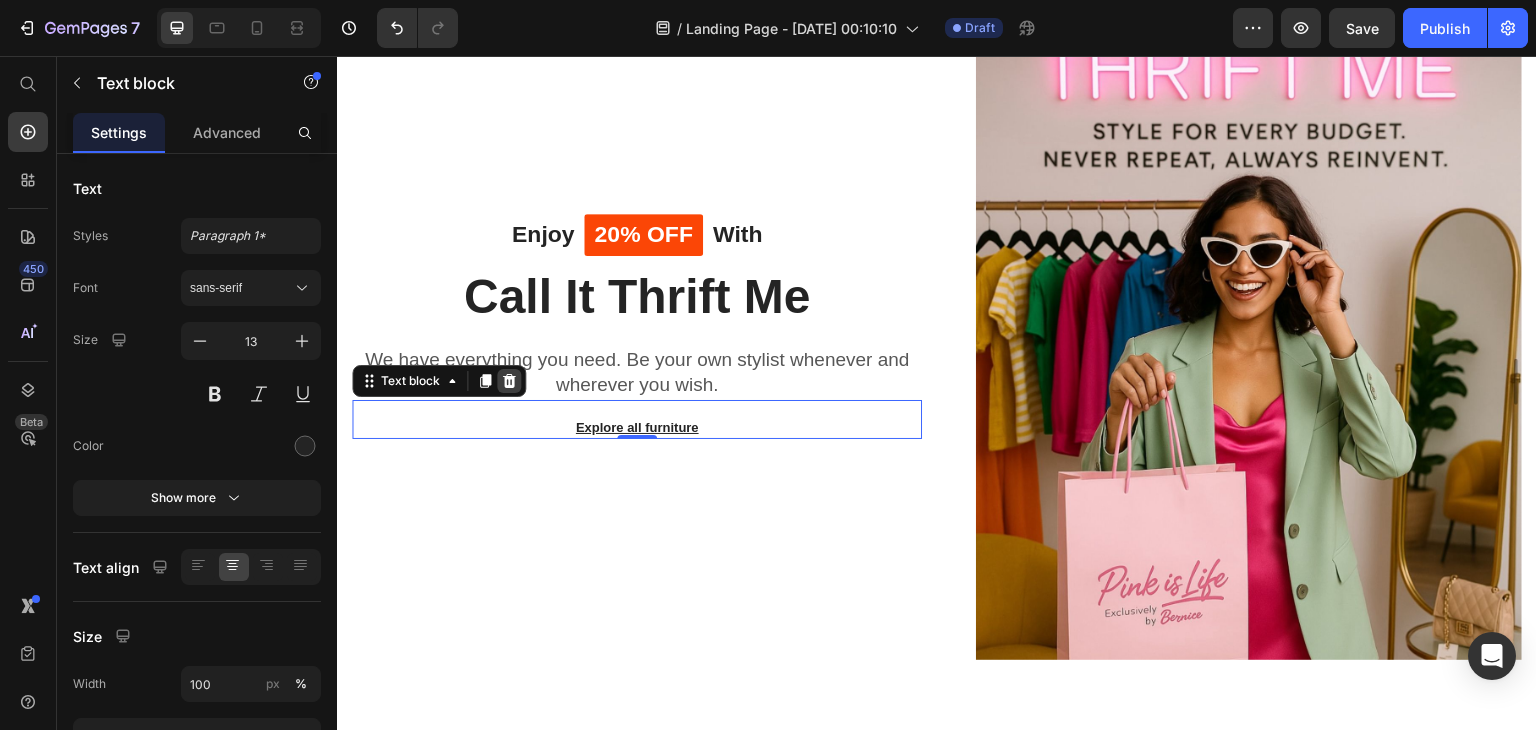 click 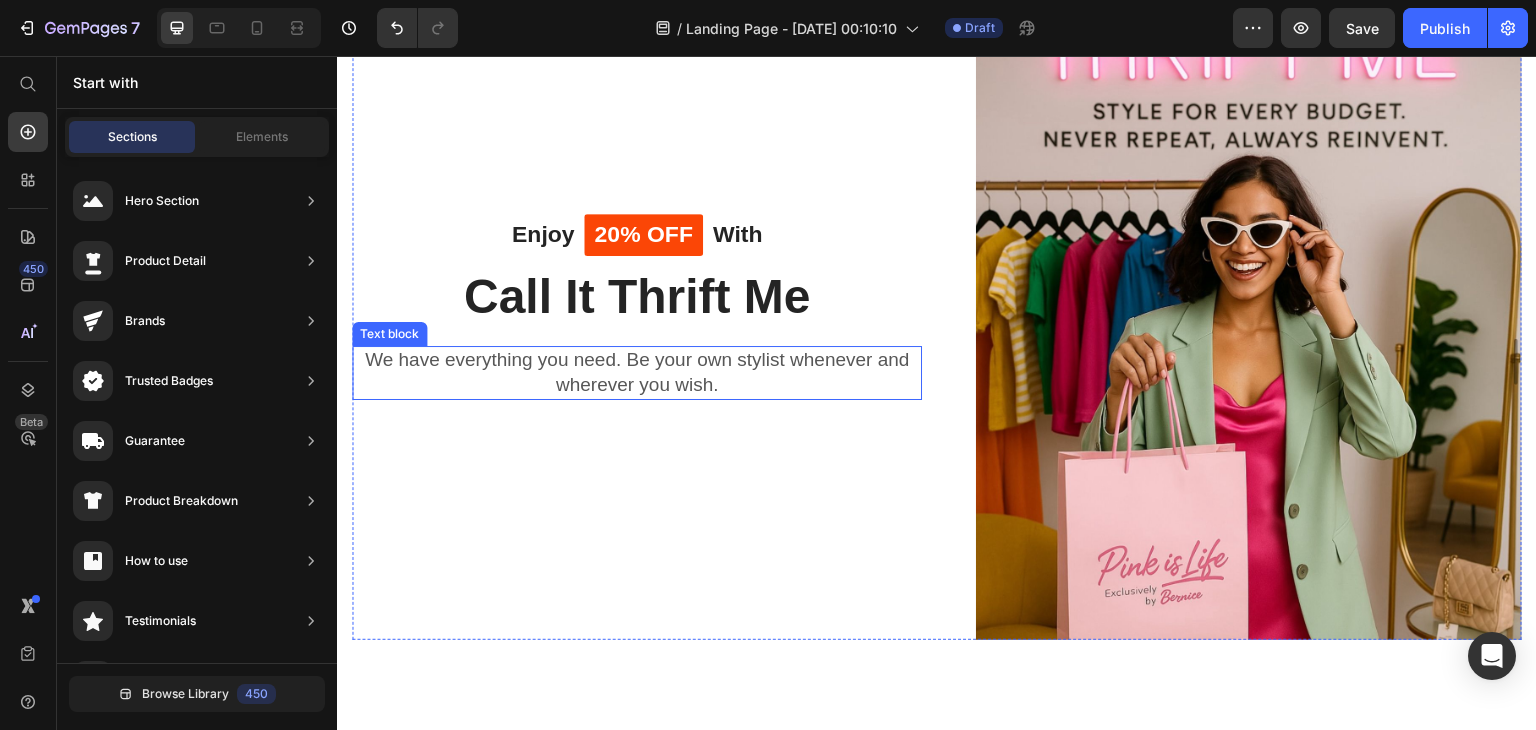 click on "We have everything you need. Be your own stylist whenever and wherever you wish." at bounding box center (637, 372) 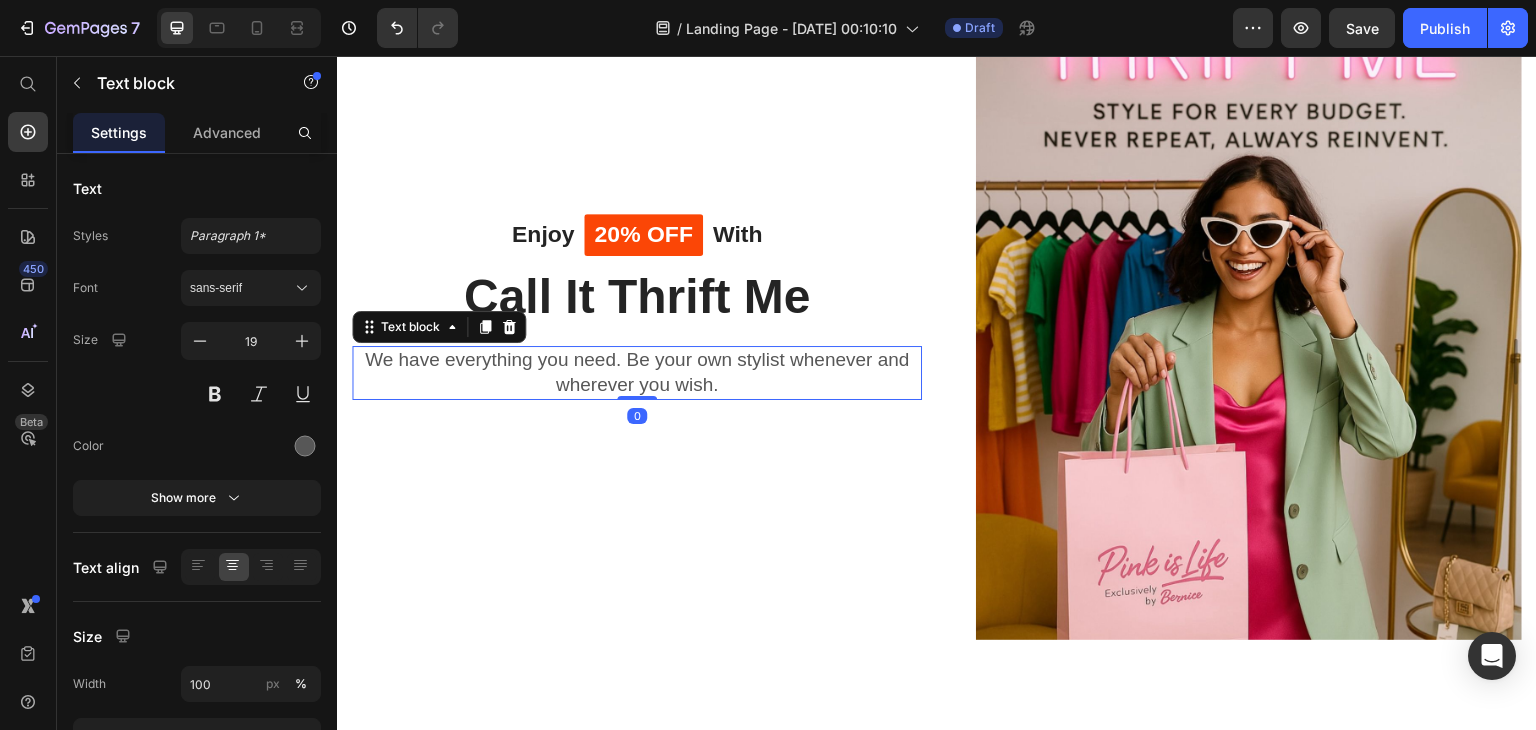 click on "We have everything you need. Be your own stylist whenever and wherever you wish." at bounding box center (637, 372) 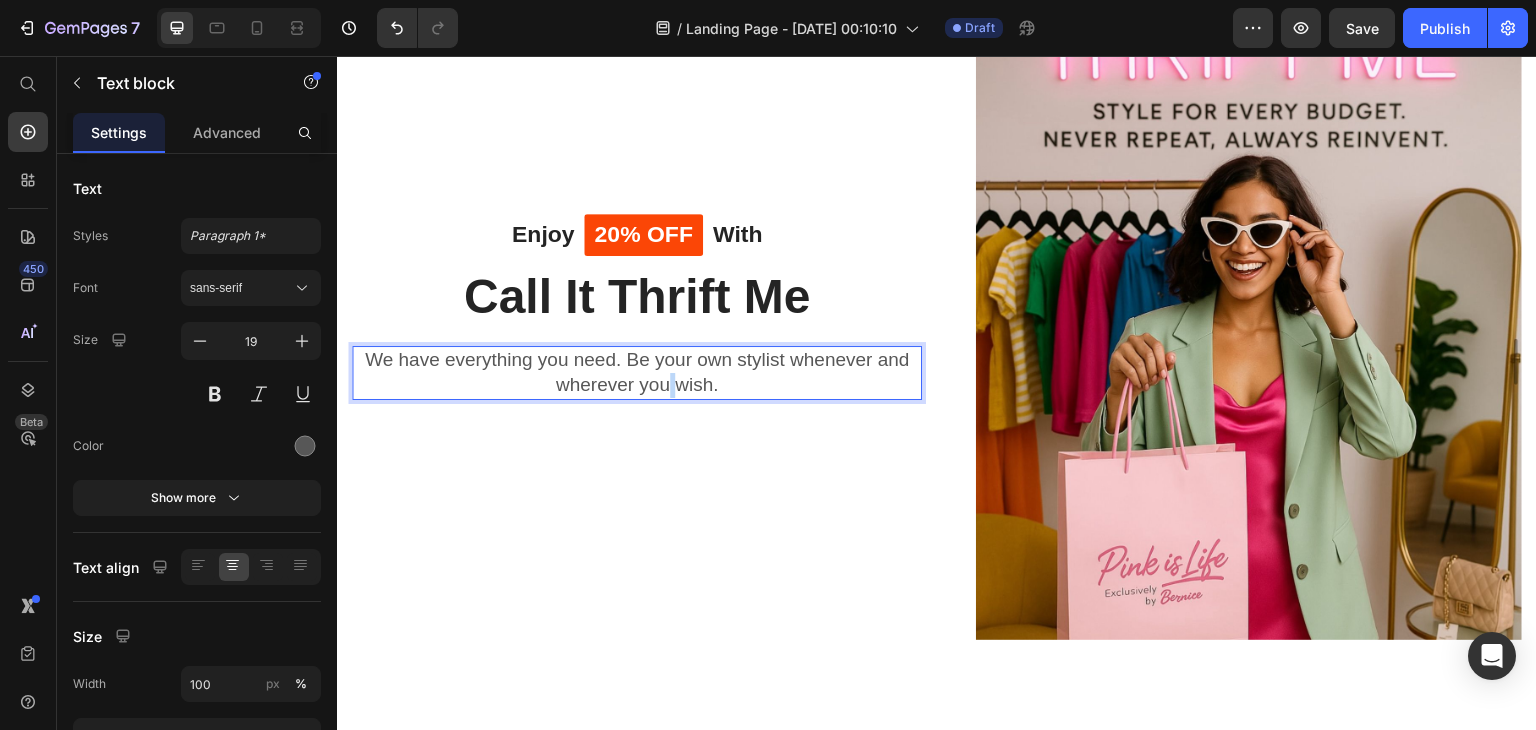 click on "We have everything you need. Be your own stylist whenever and wherever you wish." at bounding box center (637, 372) 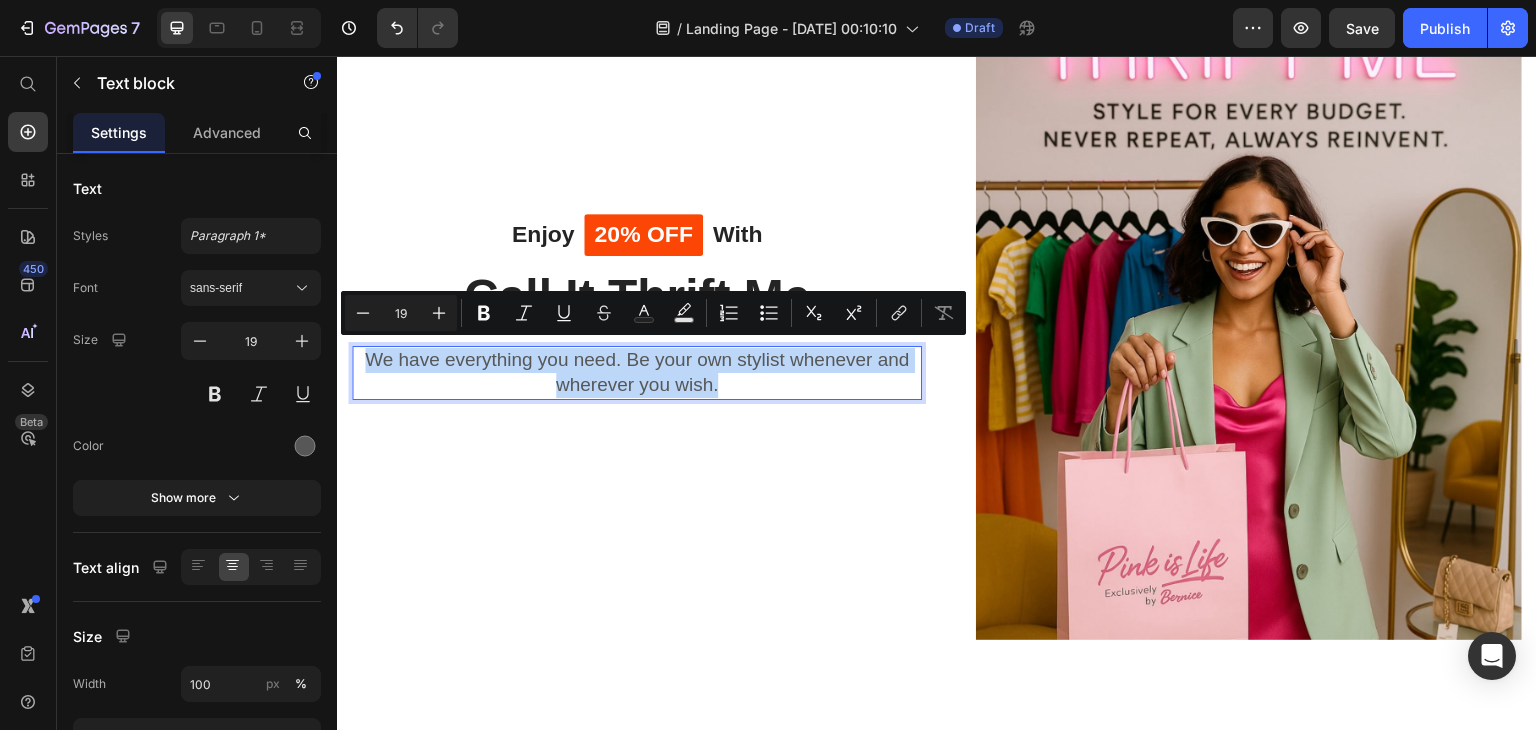 scroll, scrollTop: 117, scrollLeft: 0, axis: vertical 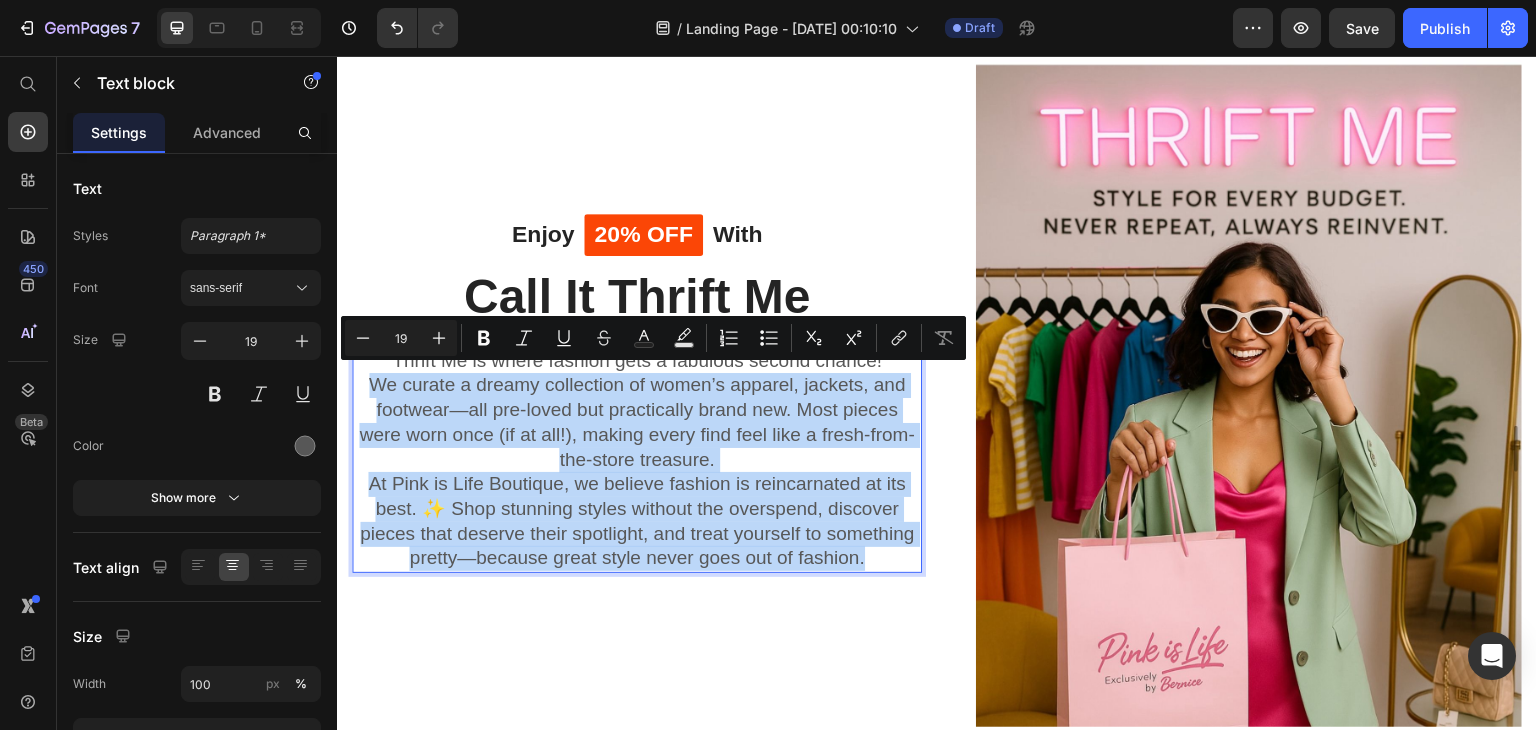 drag, startPoint x: 875, startPoint y: 555, endPoint x: 366, endPoint y: 372, distance: 540.8974 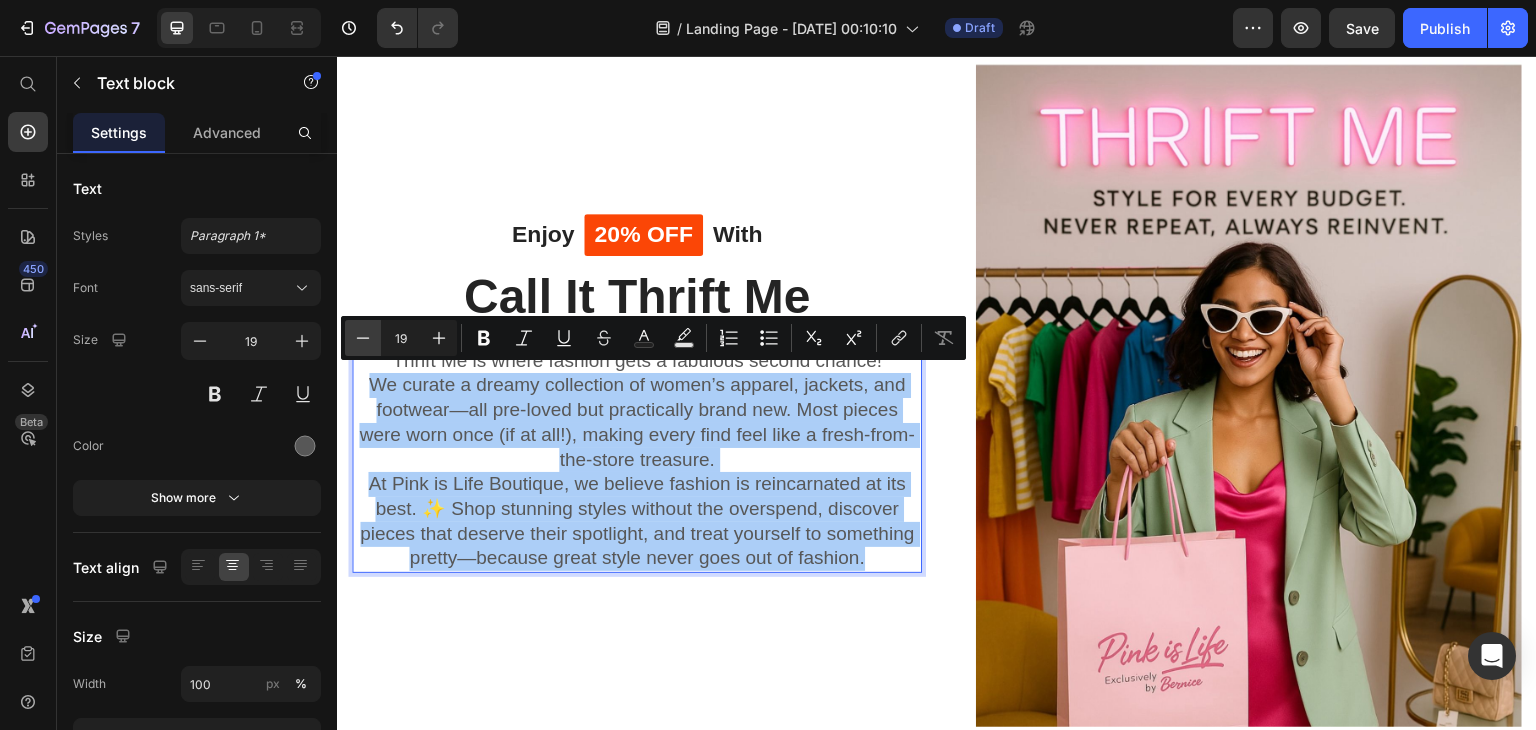 click 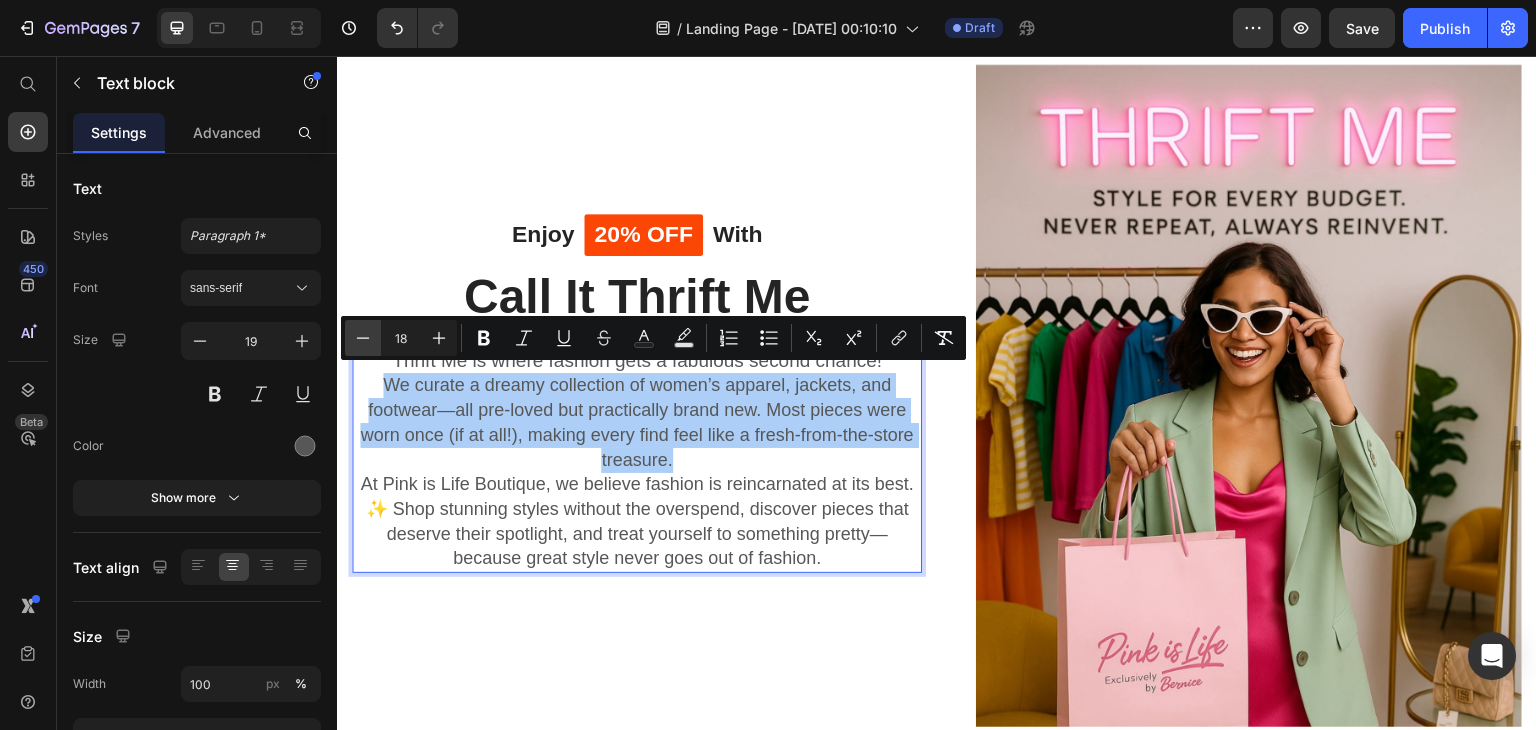 click 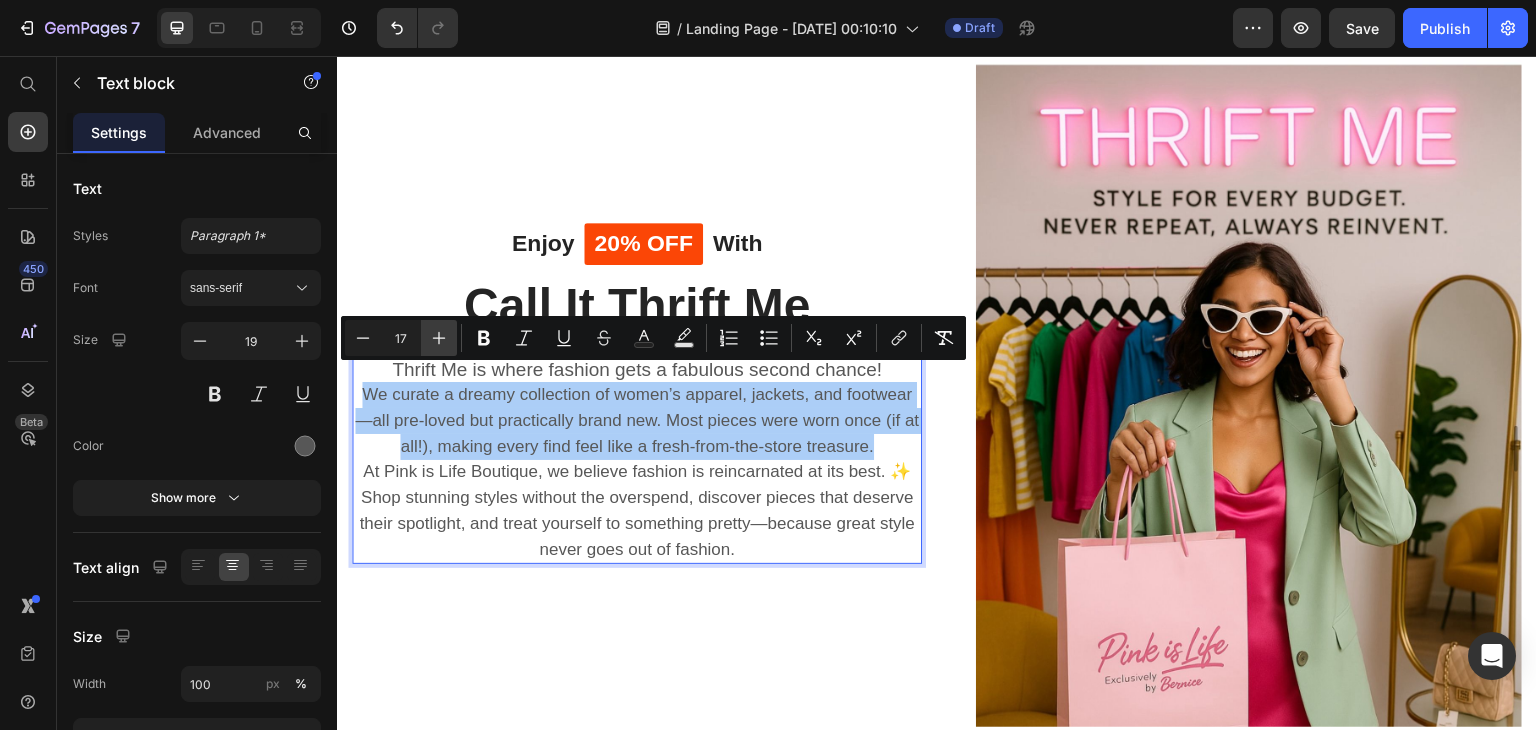 click 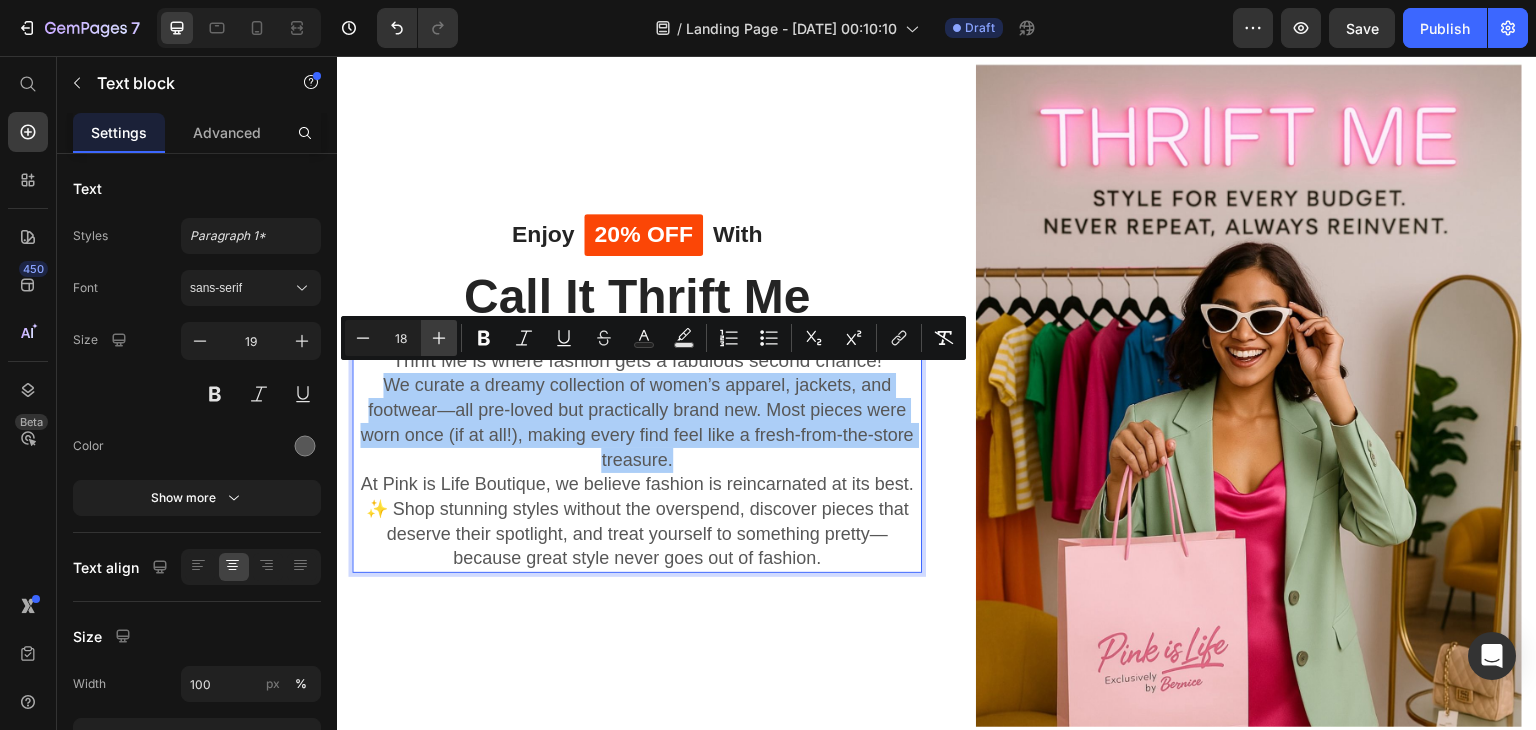 click 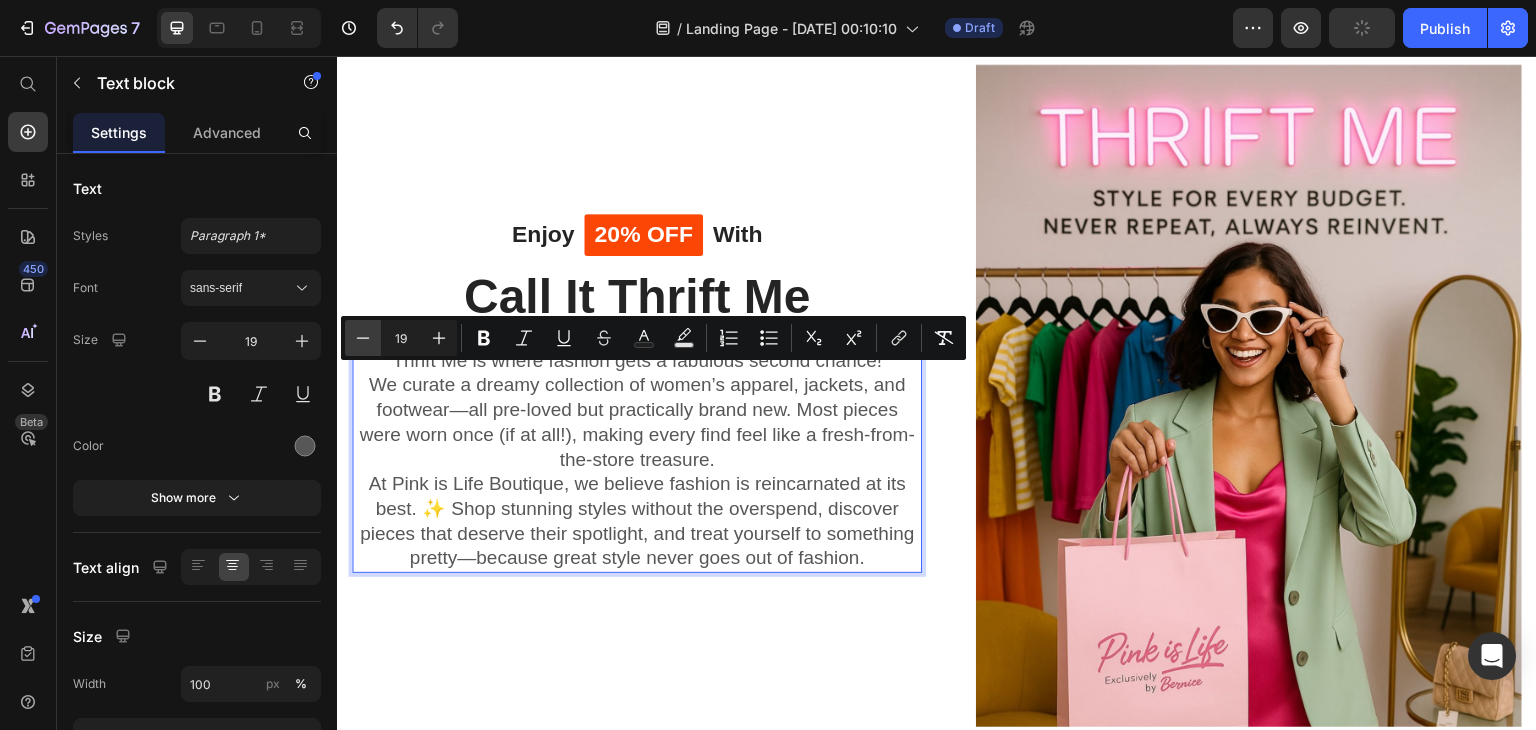 click 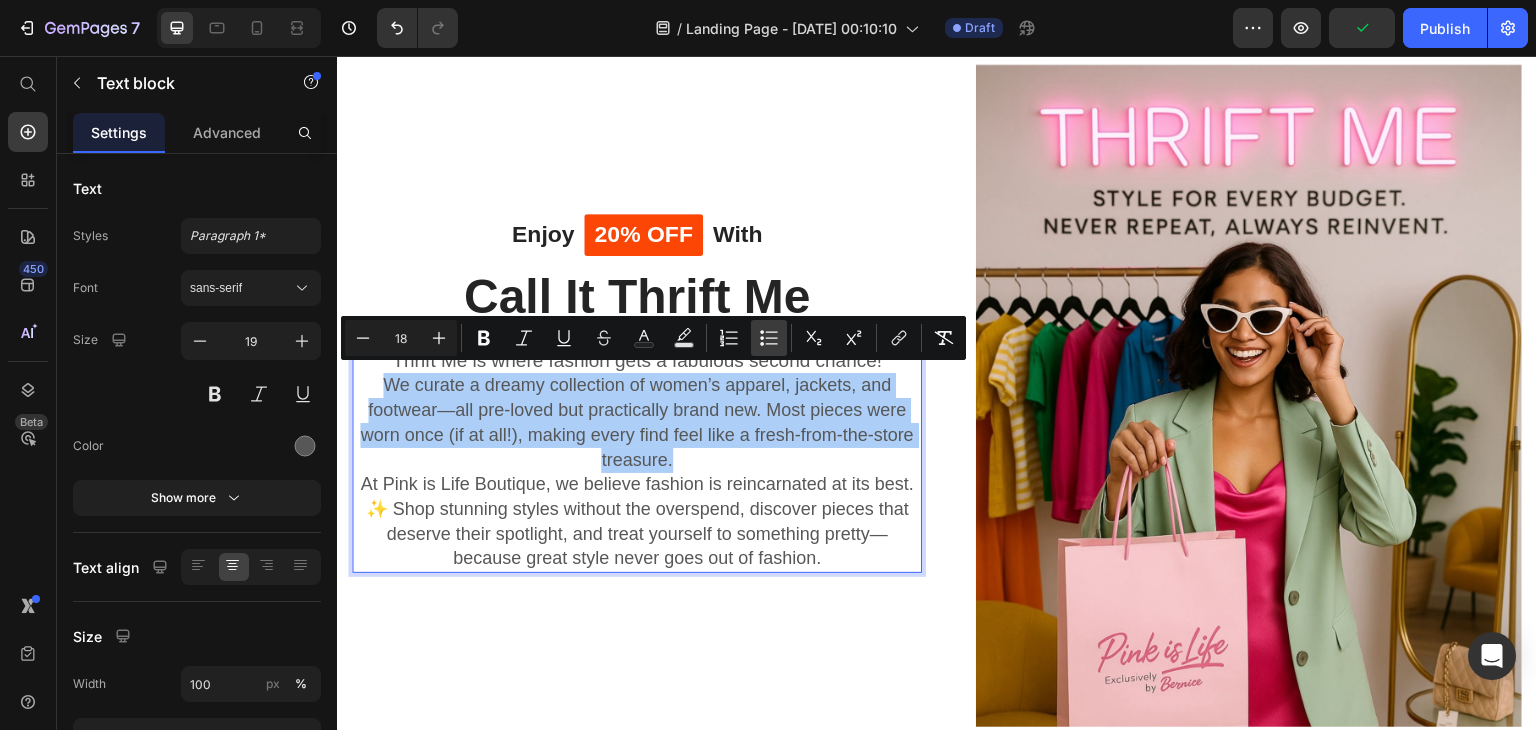 click 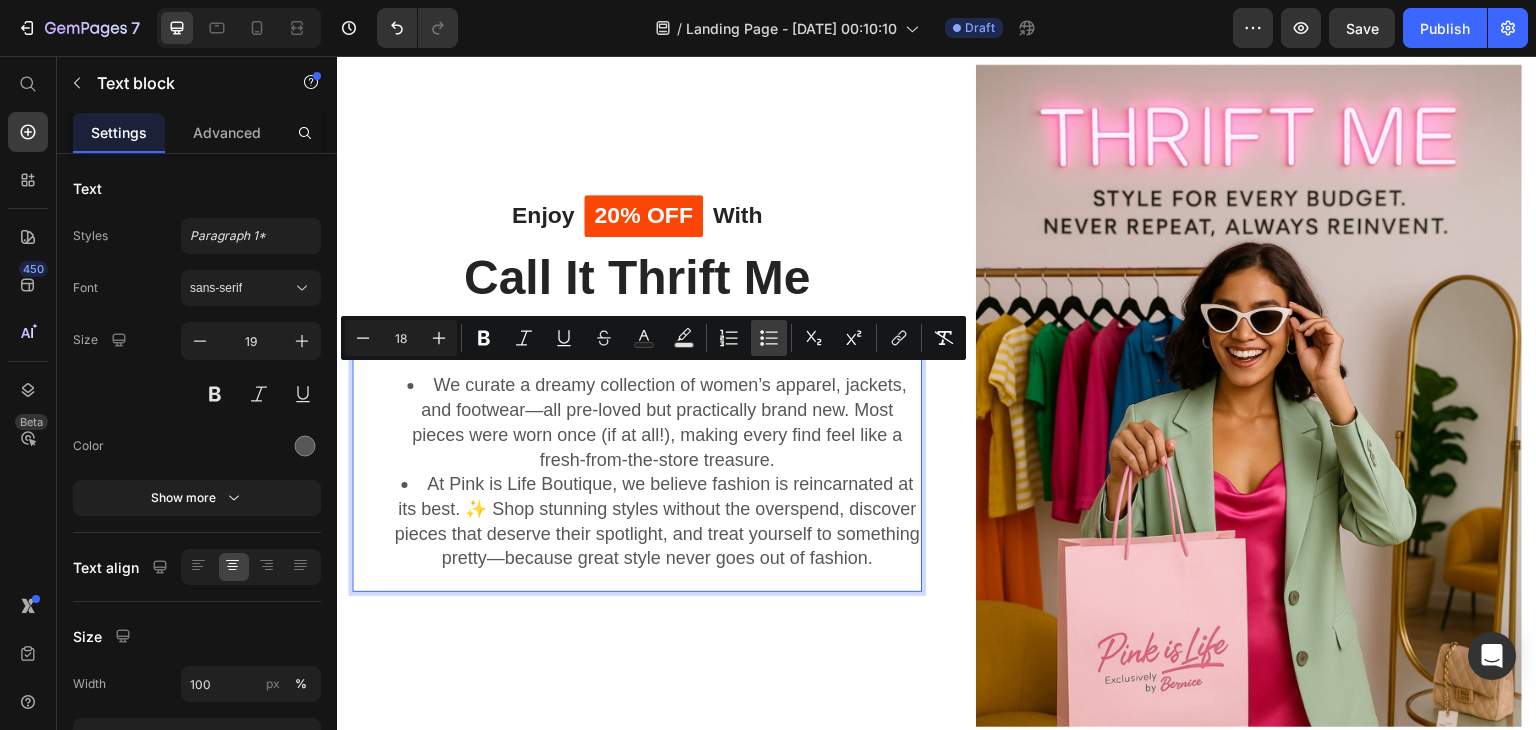 click 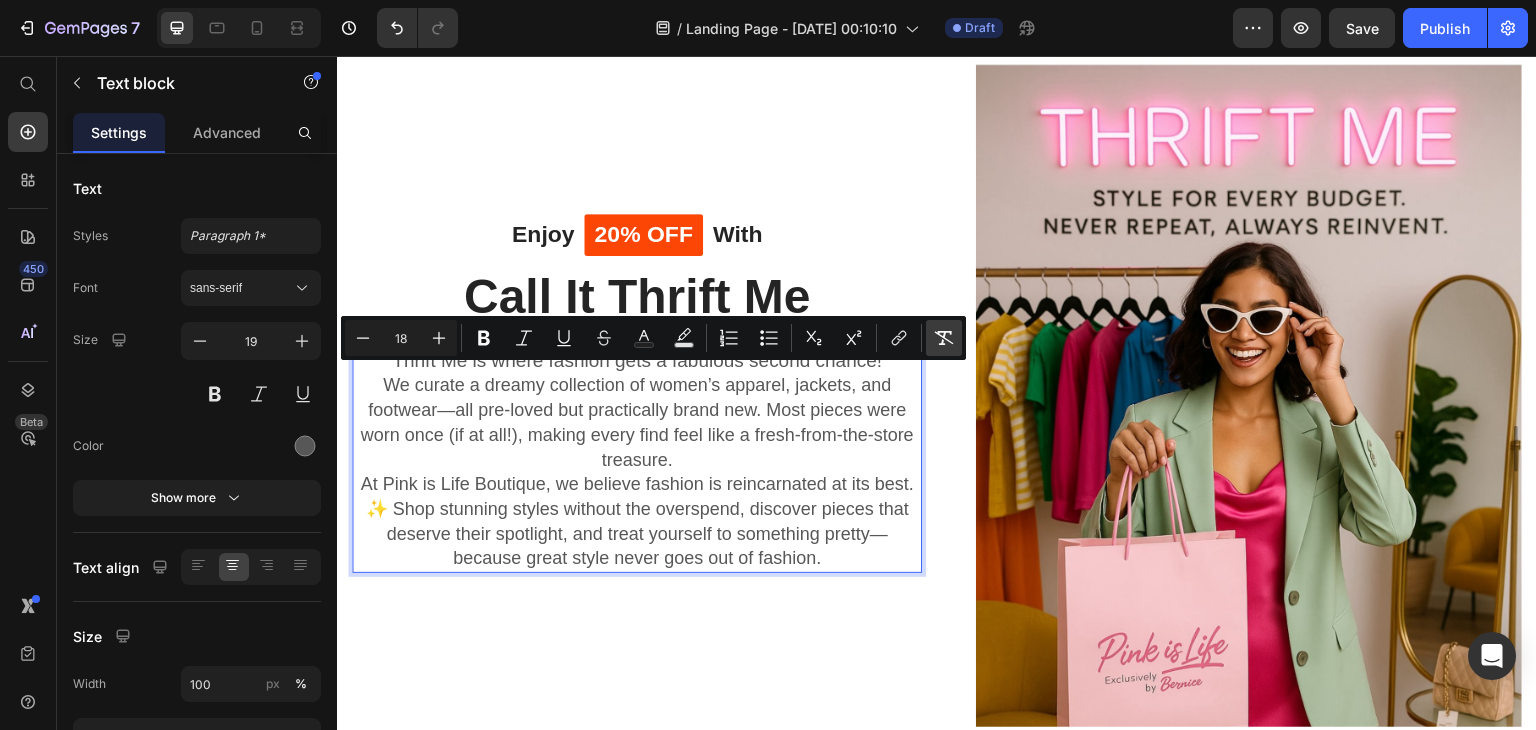 click 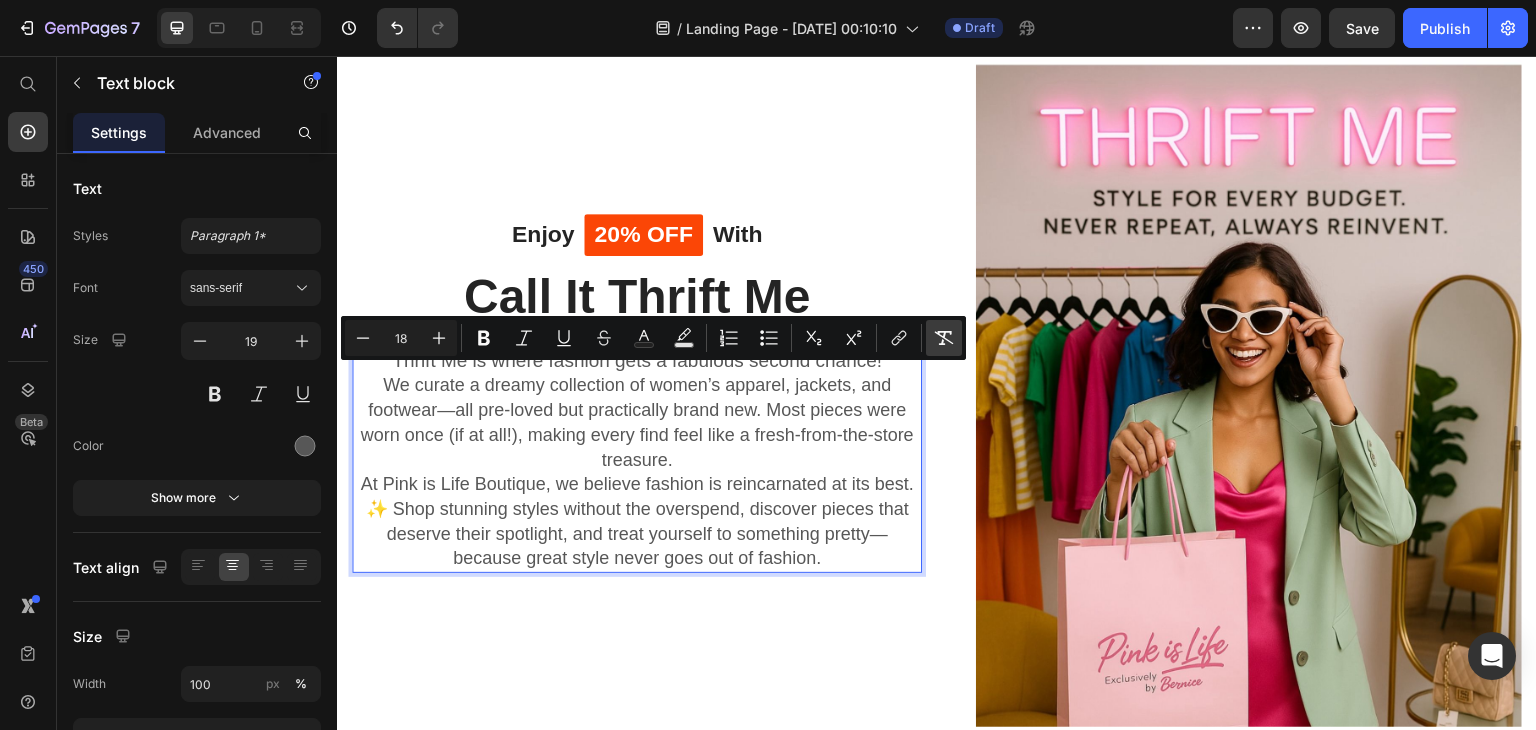 type on "19" 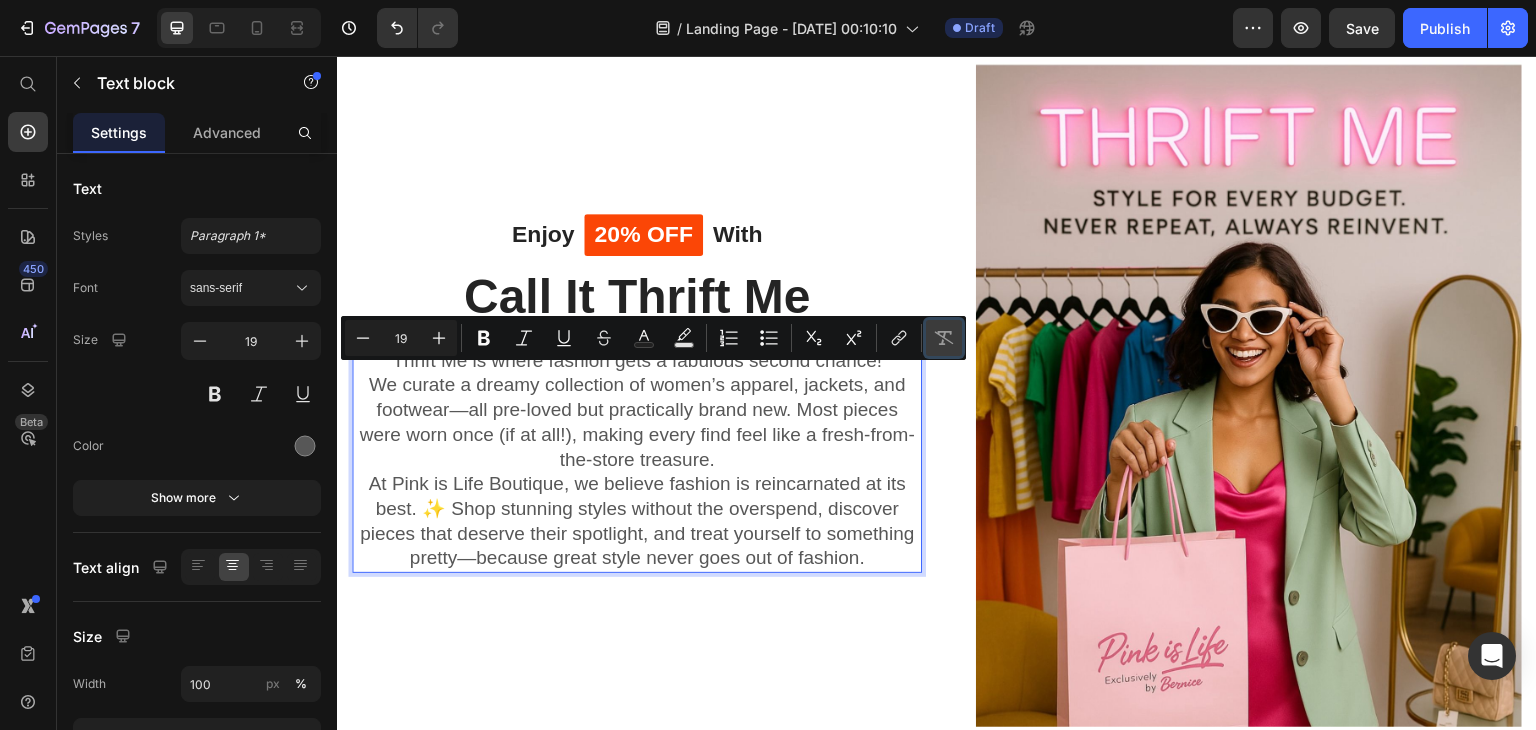 click 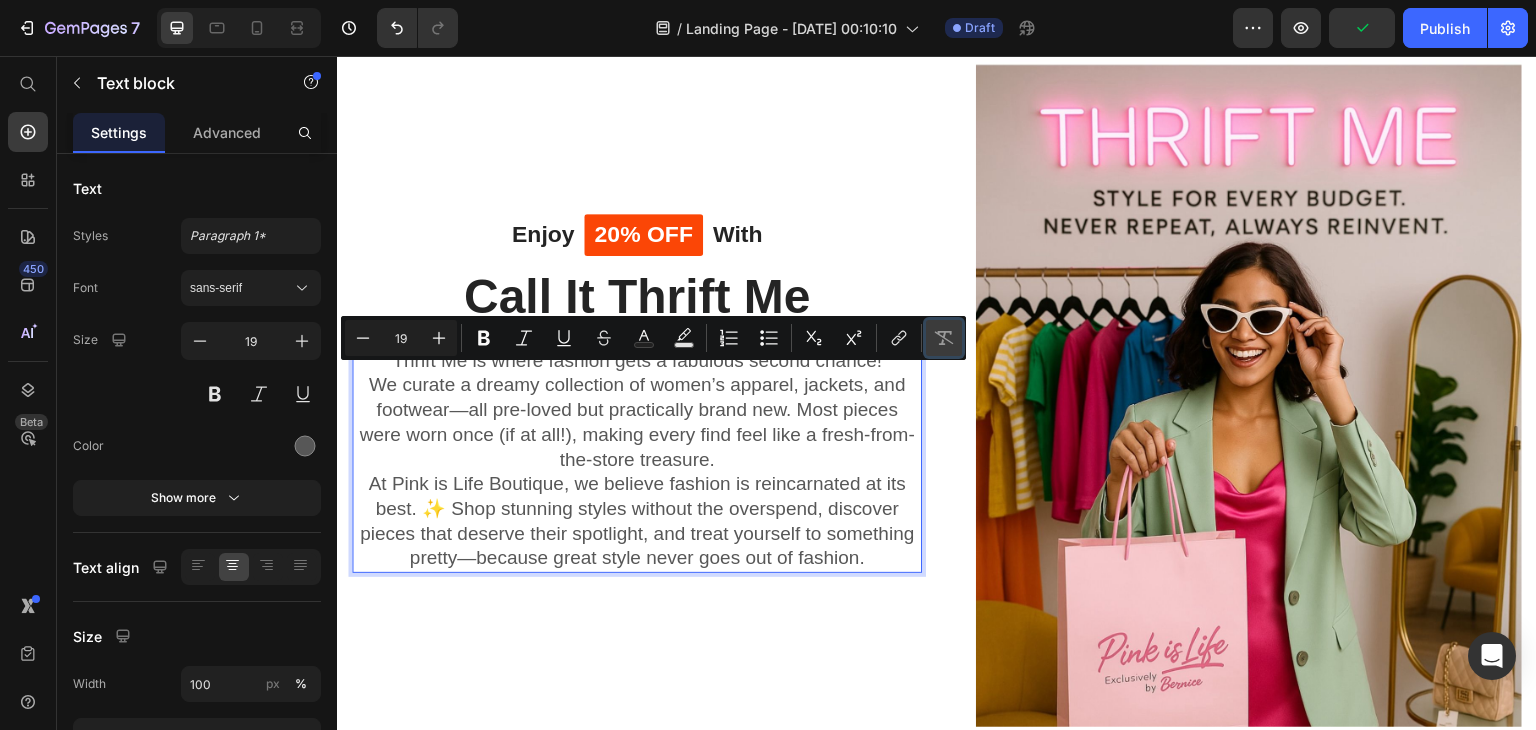 click 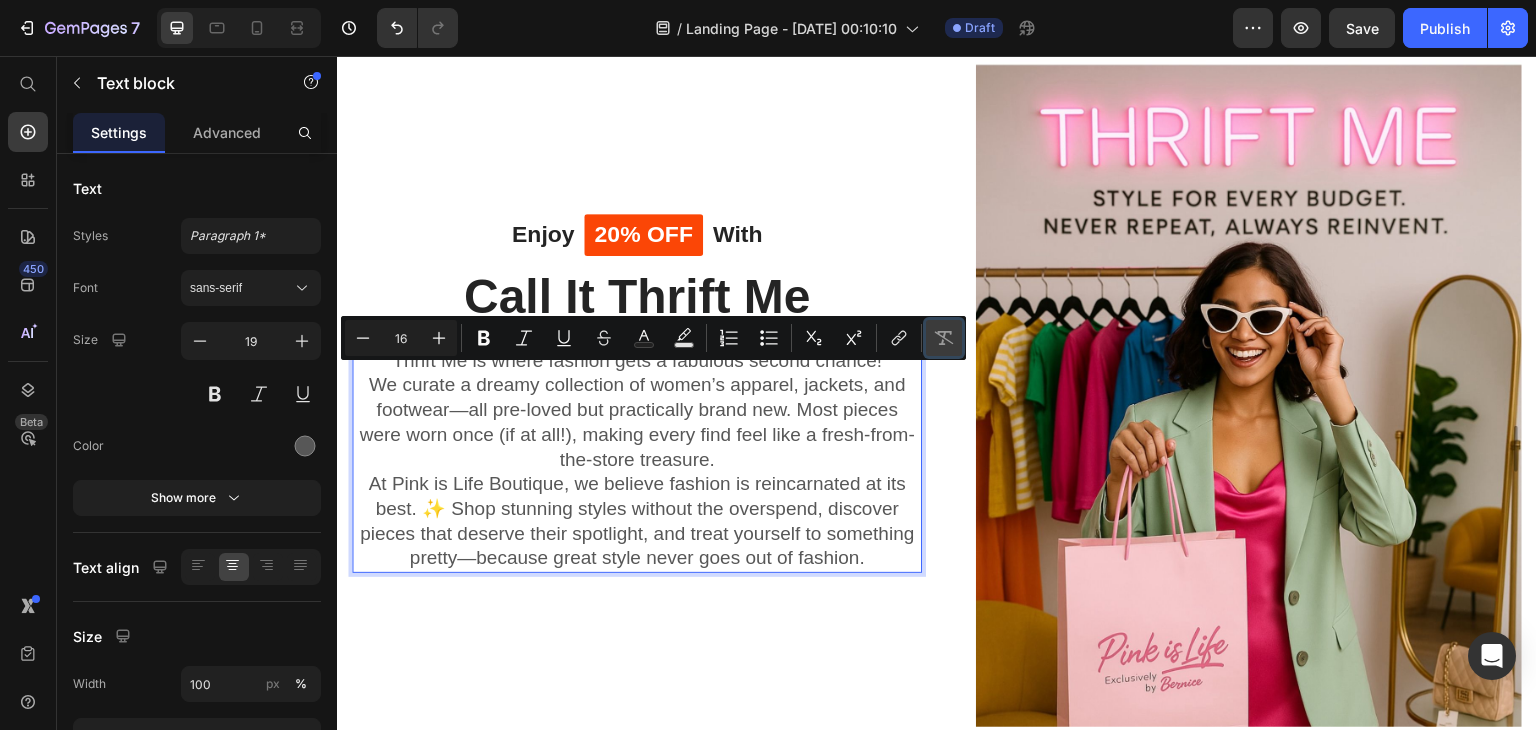 type on "18" 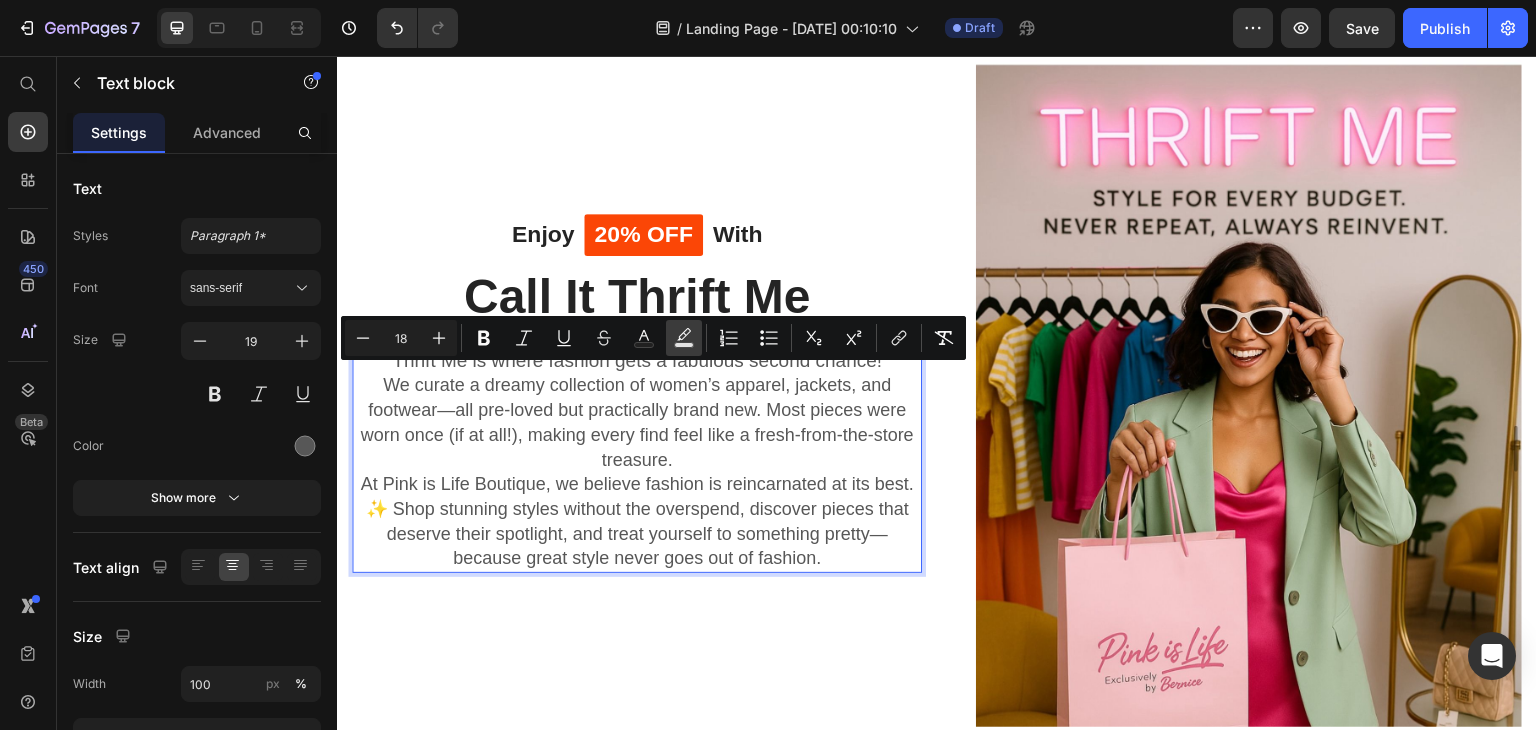 click 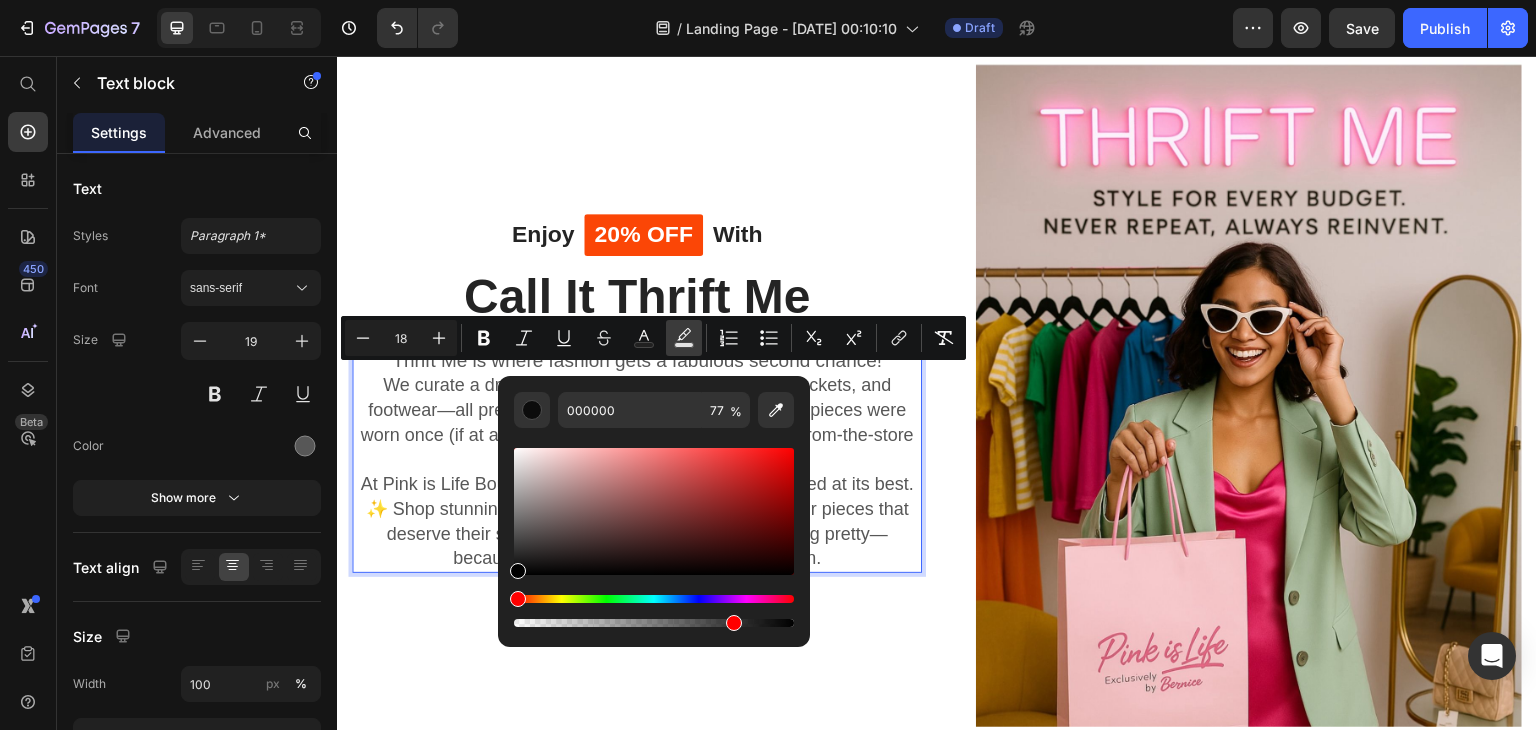 click 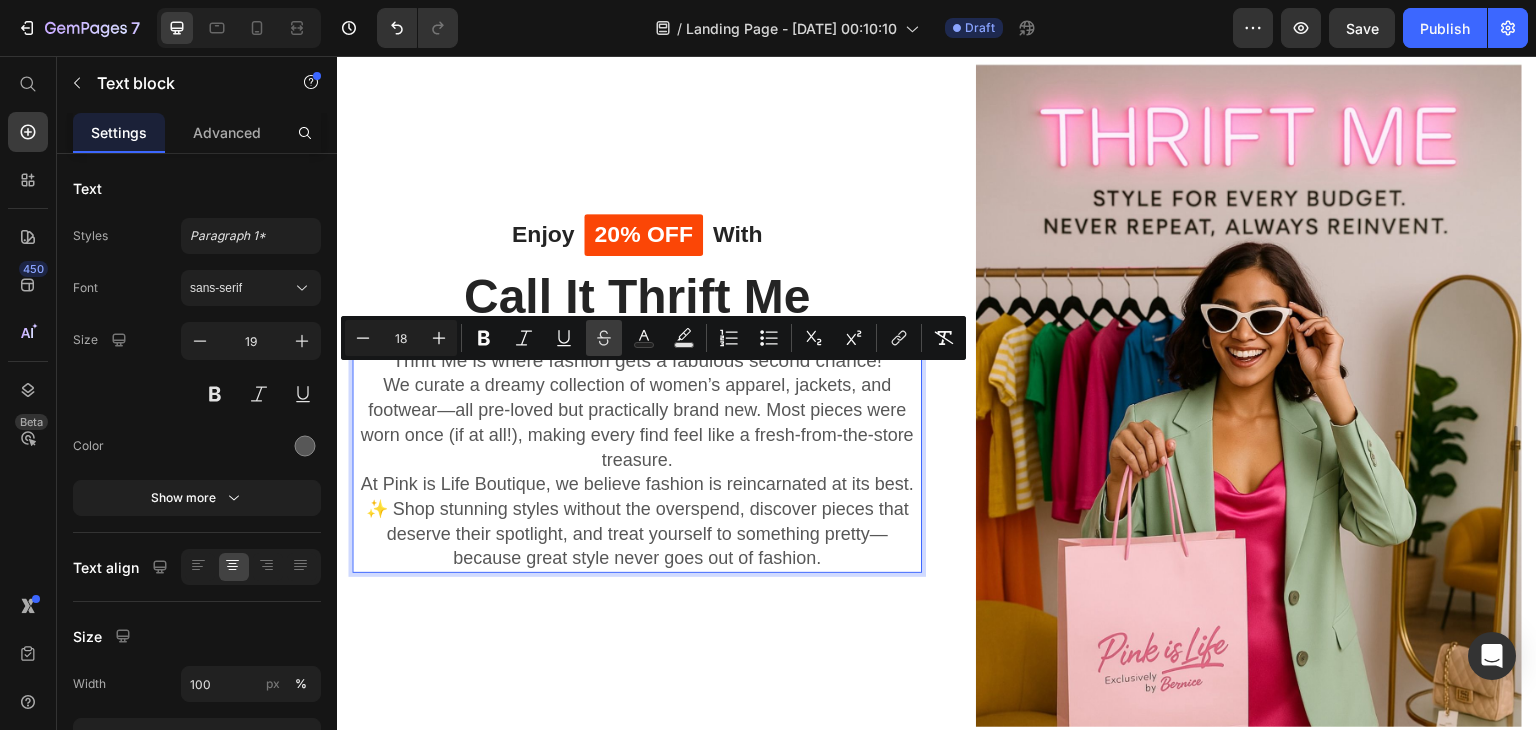 click 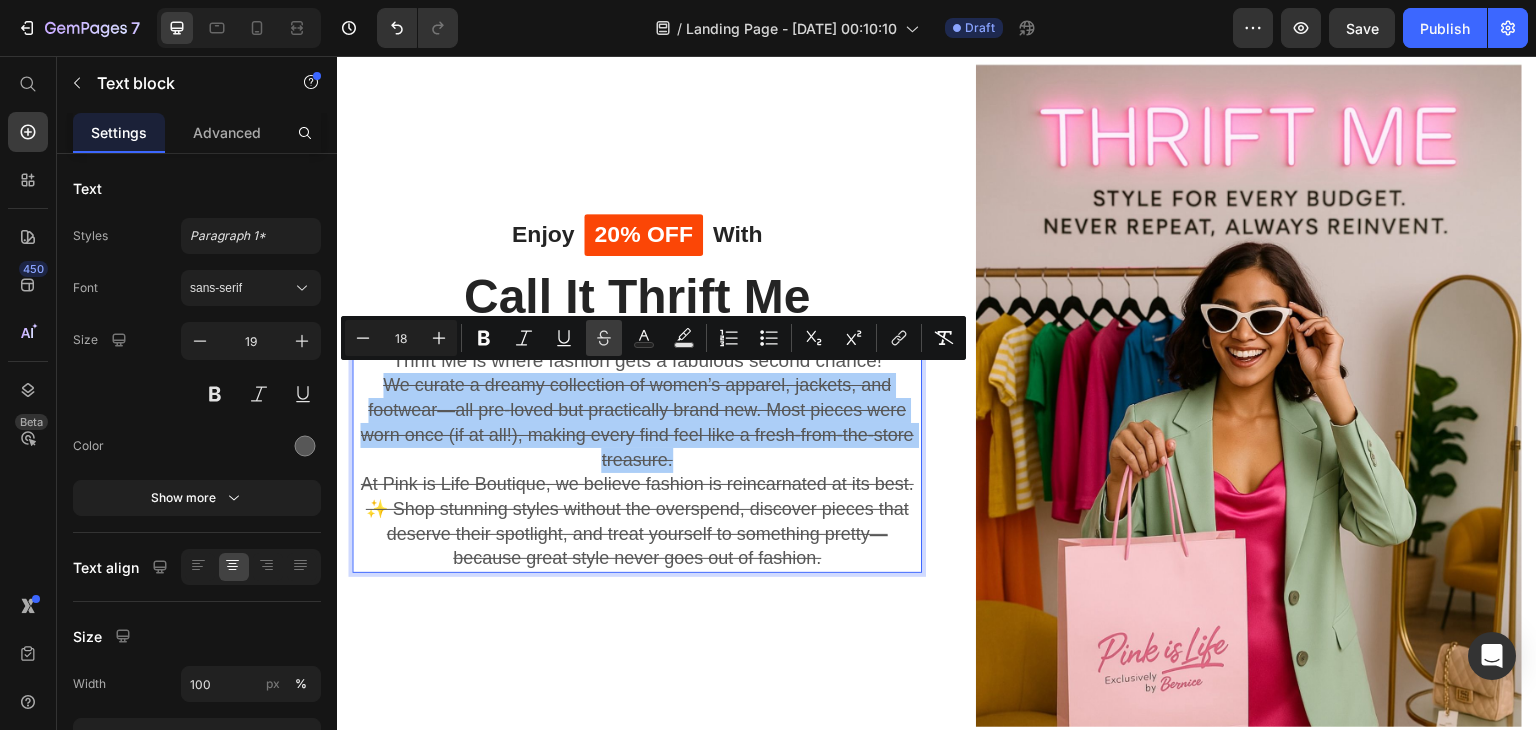 click 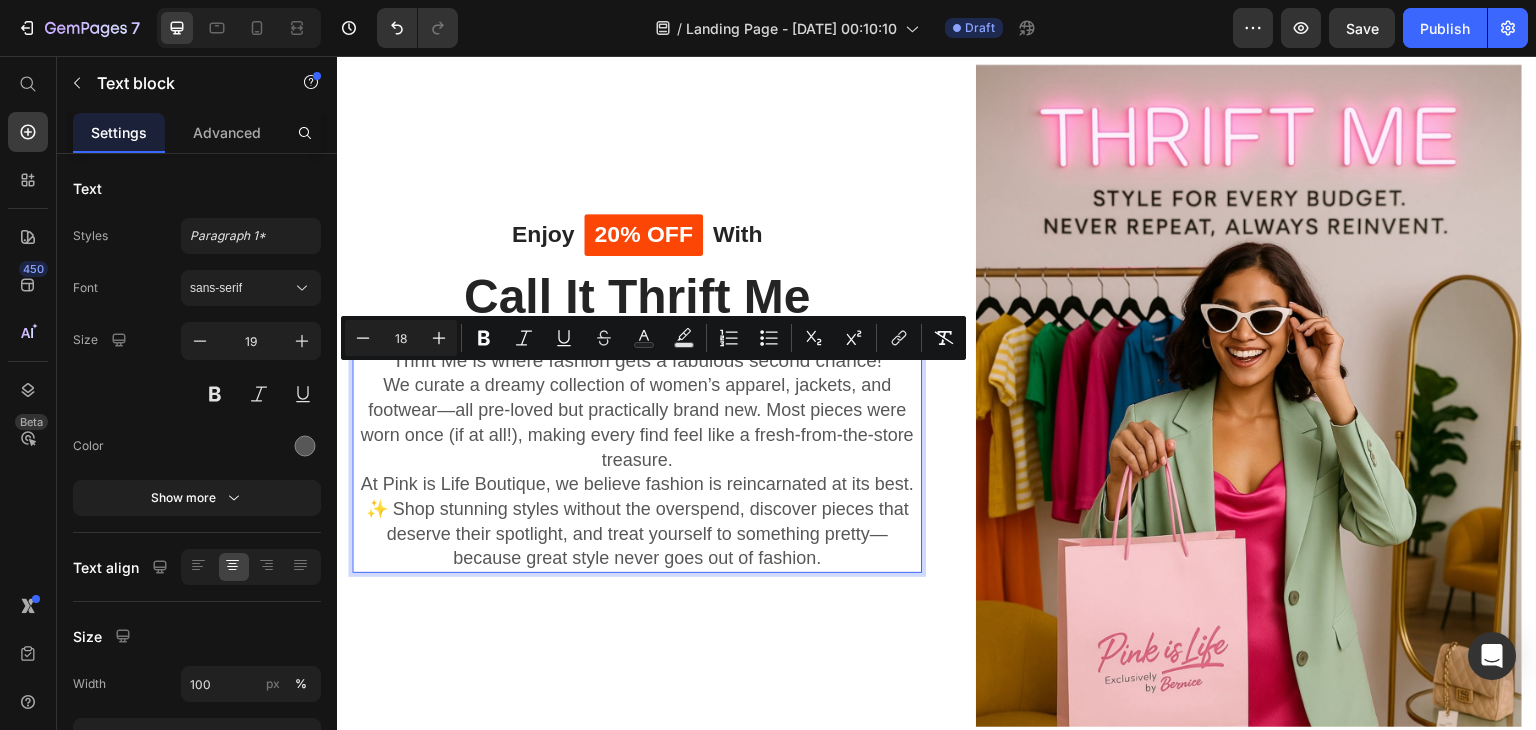 click on "We curate a dreamy collection of women’s apparel, jackets, and footwear—all pre-loved but practically brand new. Most pieces were worn once (if at all!), making every find feel like a fresh-from-the-store treasure." at bounding box center [636, 422] 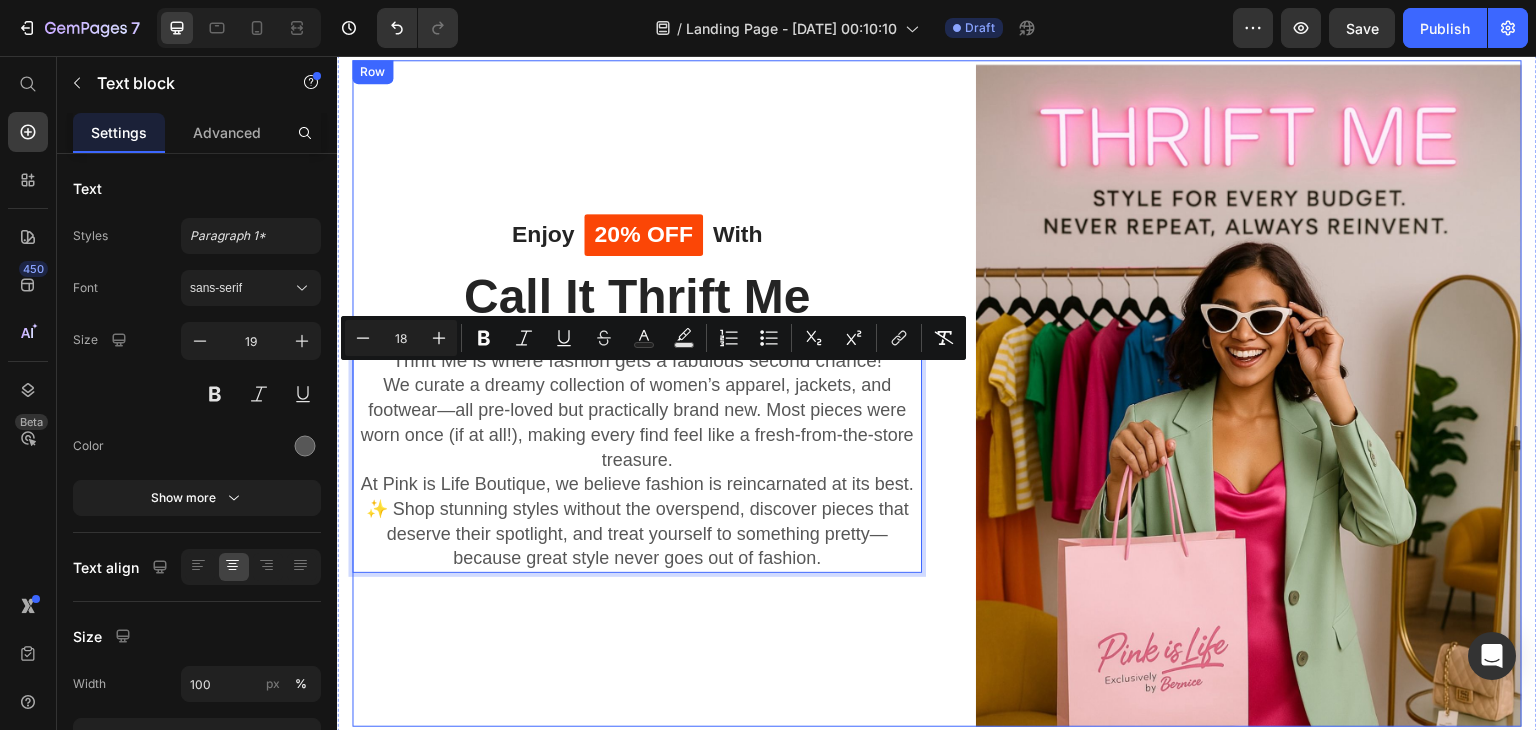 click on "Enjoy Text block 20% OFF Text block Row With Text block Row Call It Thrift Me Heading Thrift Me is where fashion gets a fabulous second chance! We curate a dreamy collection of women’s apparel, jackets, and footwear—all pre-loved but practically brand new. Most pieces were worn once (if at all!), making every find feel like a fresh-from-the-store treasure. At Pink is Life Boutique, we believe fashion is reincarnated at its best. ✨ Shop stunning styles without the overspend, discover pieces that deserve their spotlight, and treat yourself to something pretty—because great style never goes out of fashion. Text block   0" at bounding box center [637, 393] 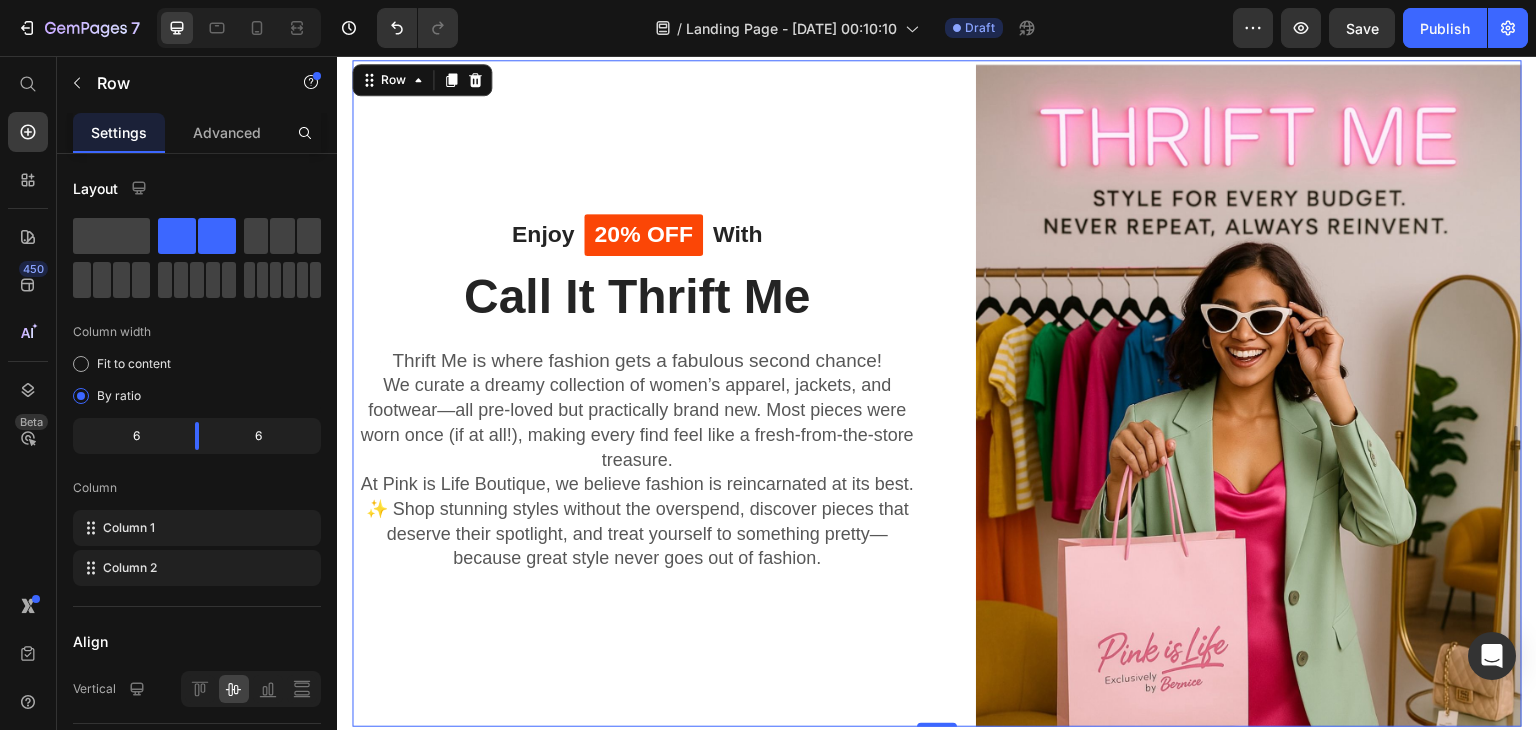 scroll, scrollTop: 158, scrollLeft: 0, axis: vertical 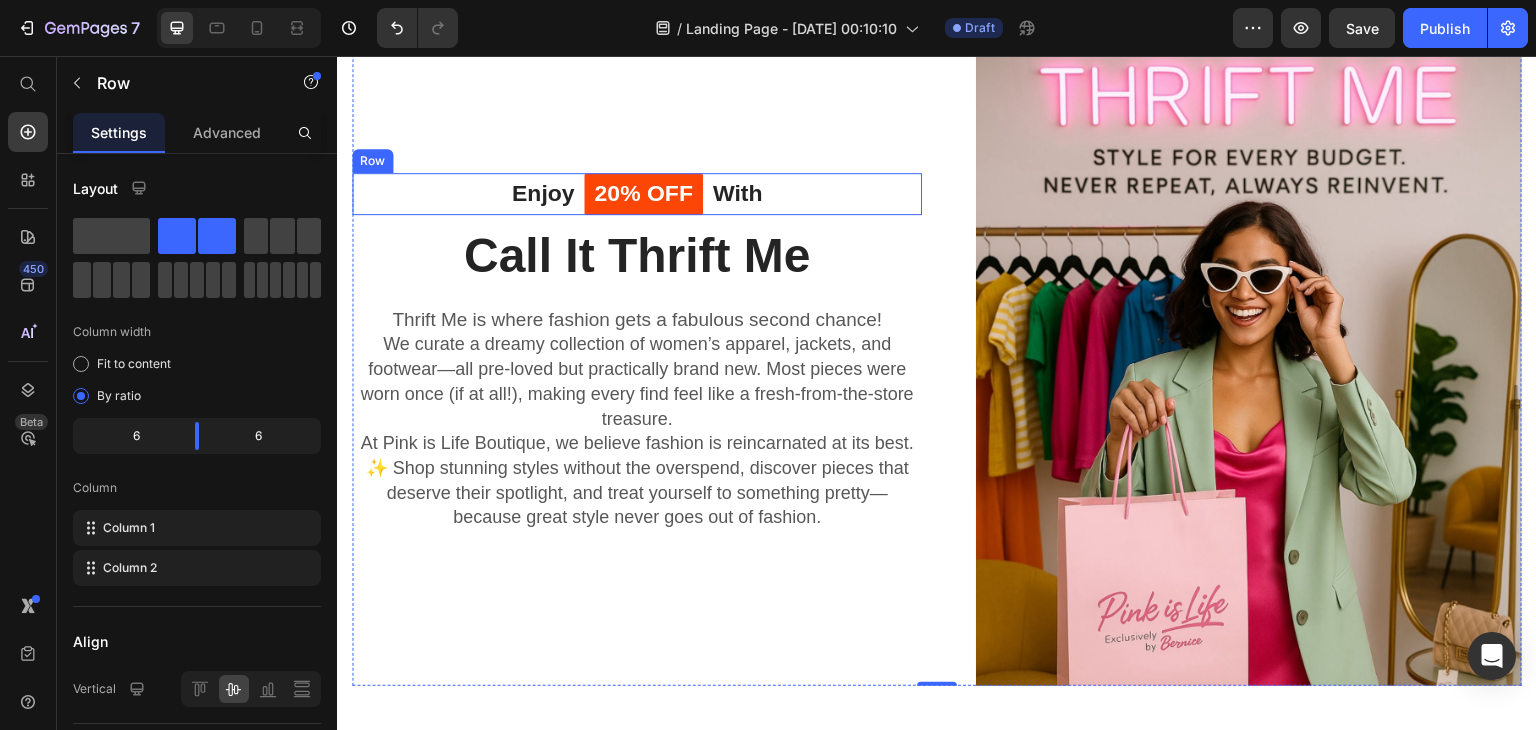 click on "20% OFF Text block Row" at bounding box center [643, 194] 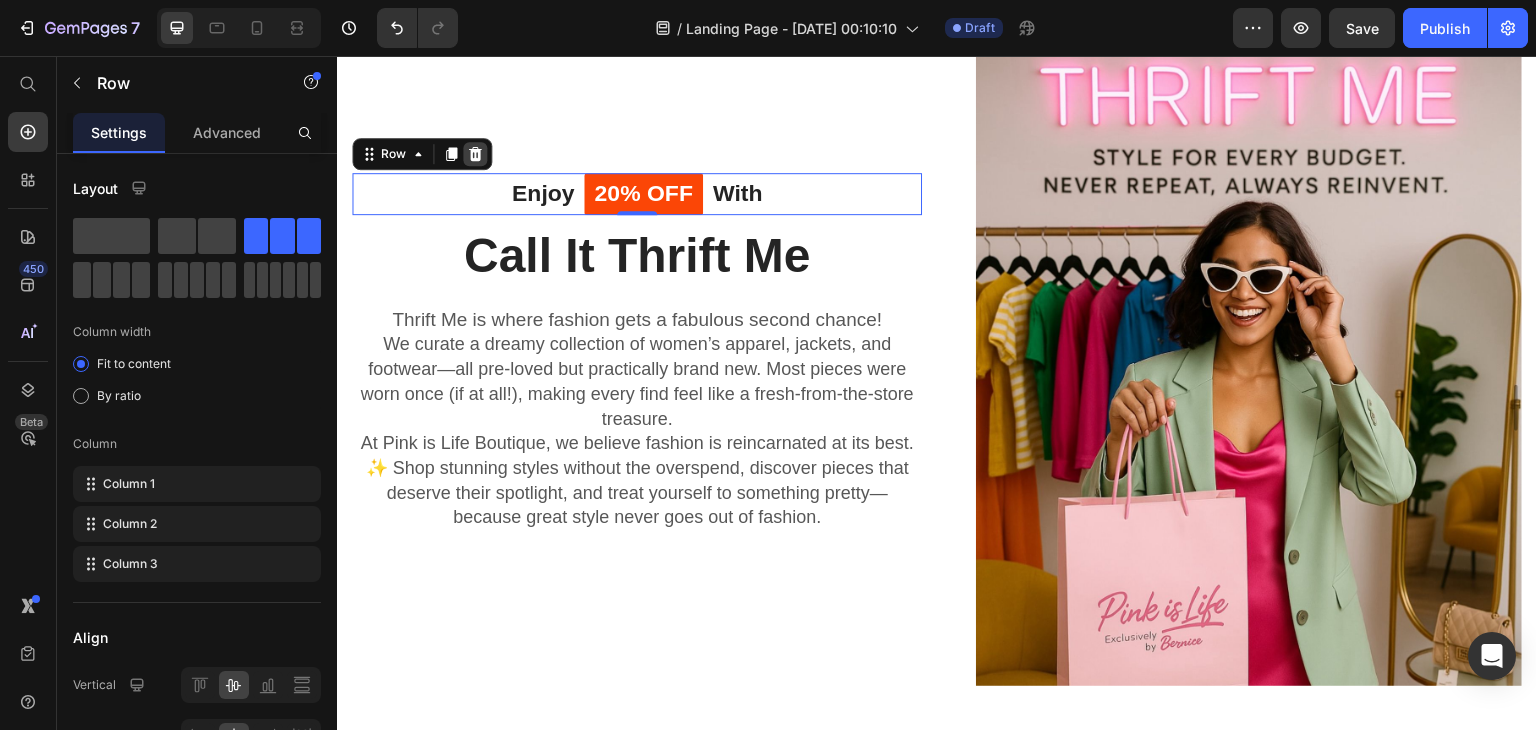 click 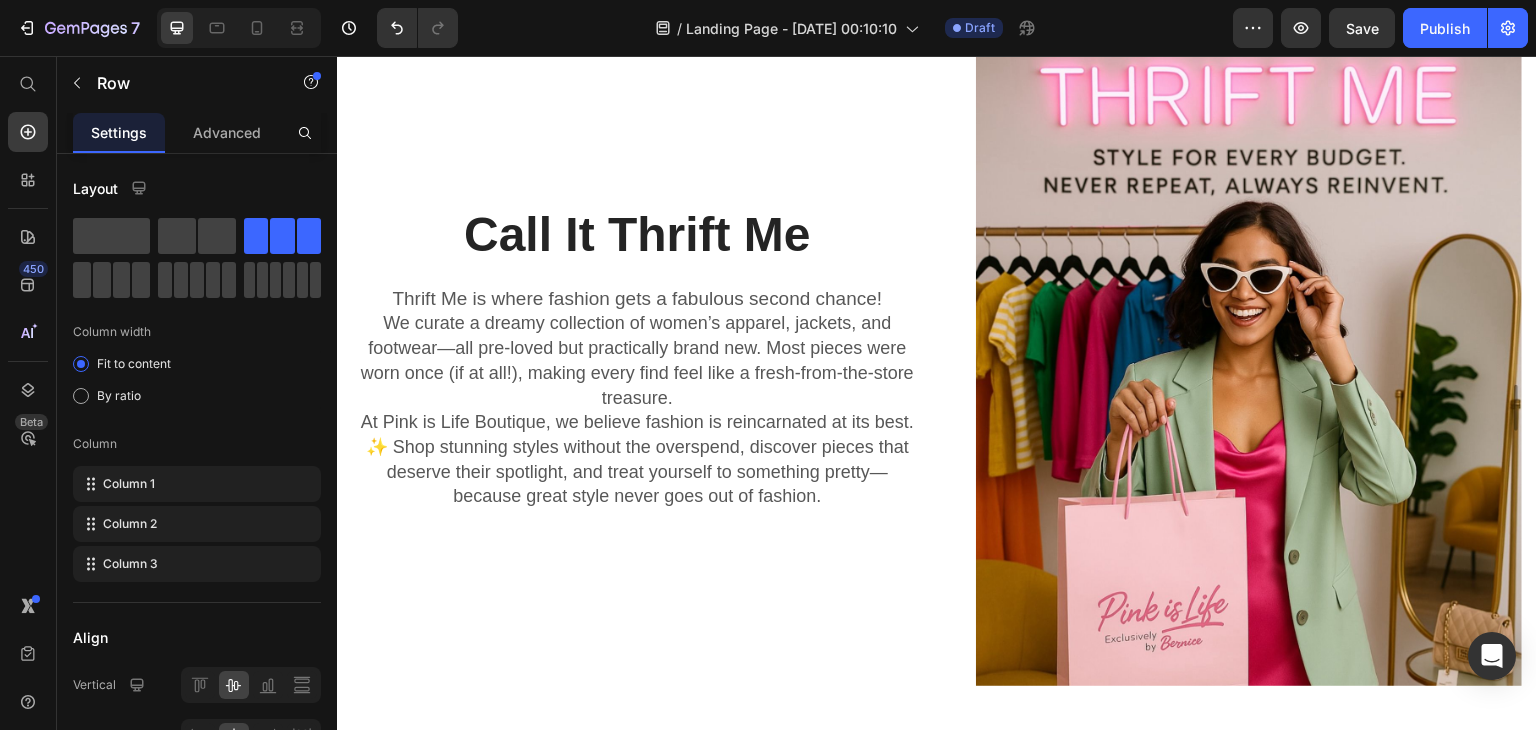 scroll, scrollTop: 136, scrollLeft: 0, axis: vertical 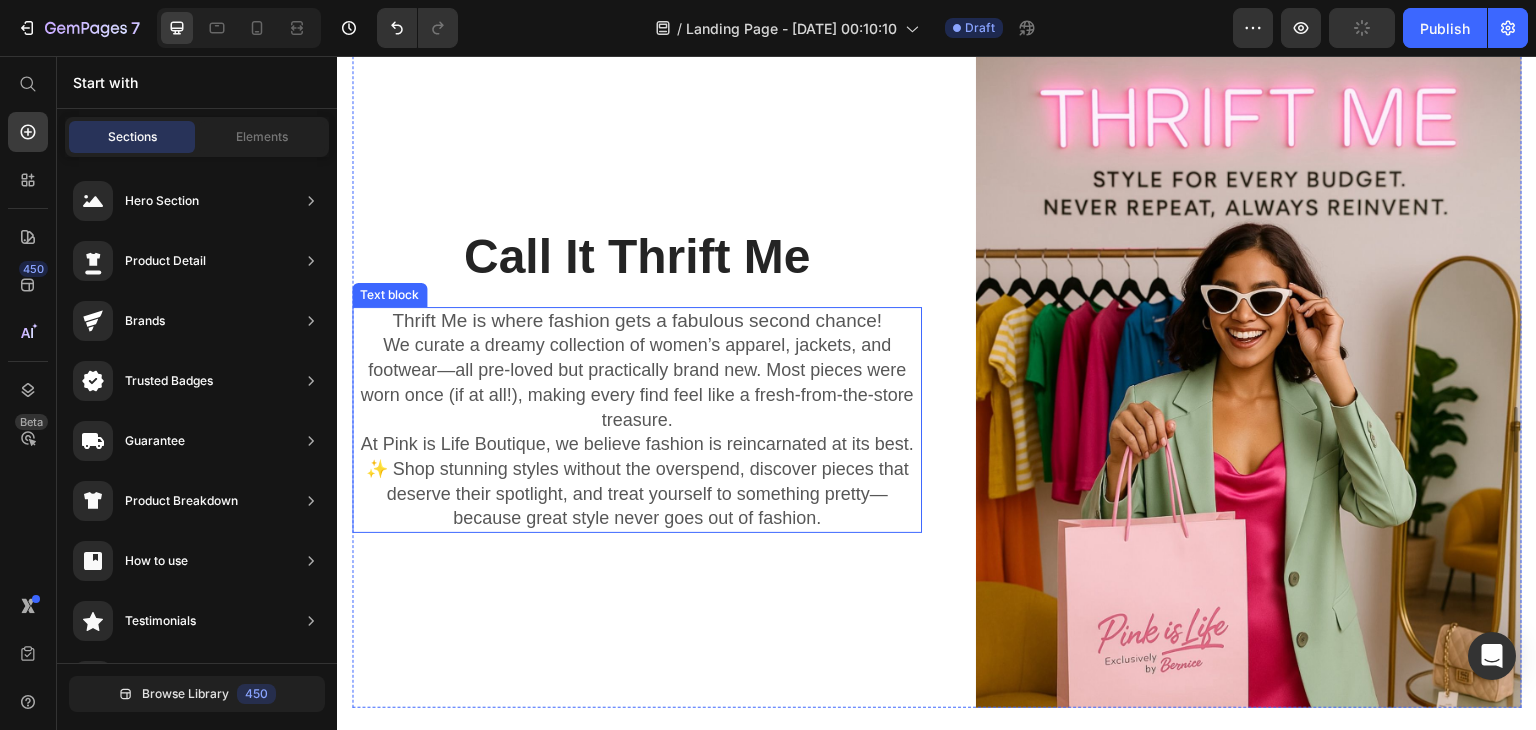 click on "We curate a dreamy collection of women’s apparel, jackets, and footwear—all pre-loved but practically brand new. Most pieces were worn once (if at all!), making every find feel like a fresh-from-the-store treasure." at bounding box center (637, 382) 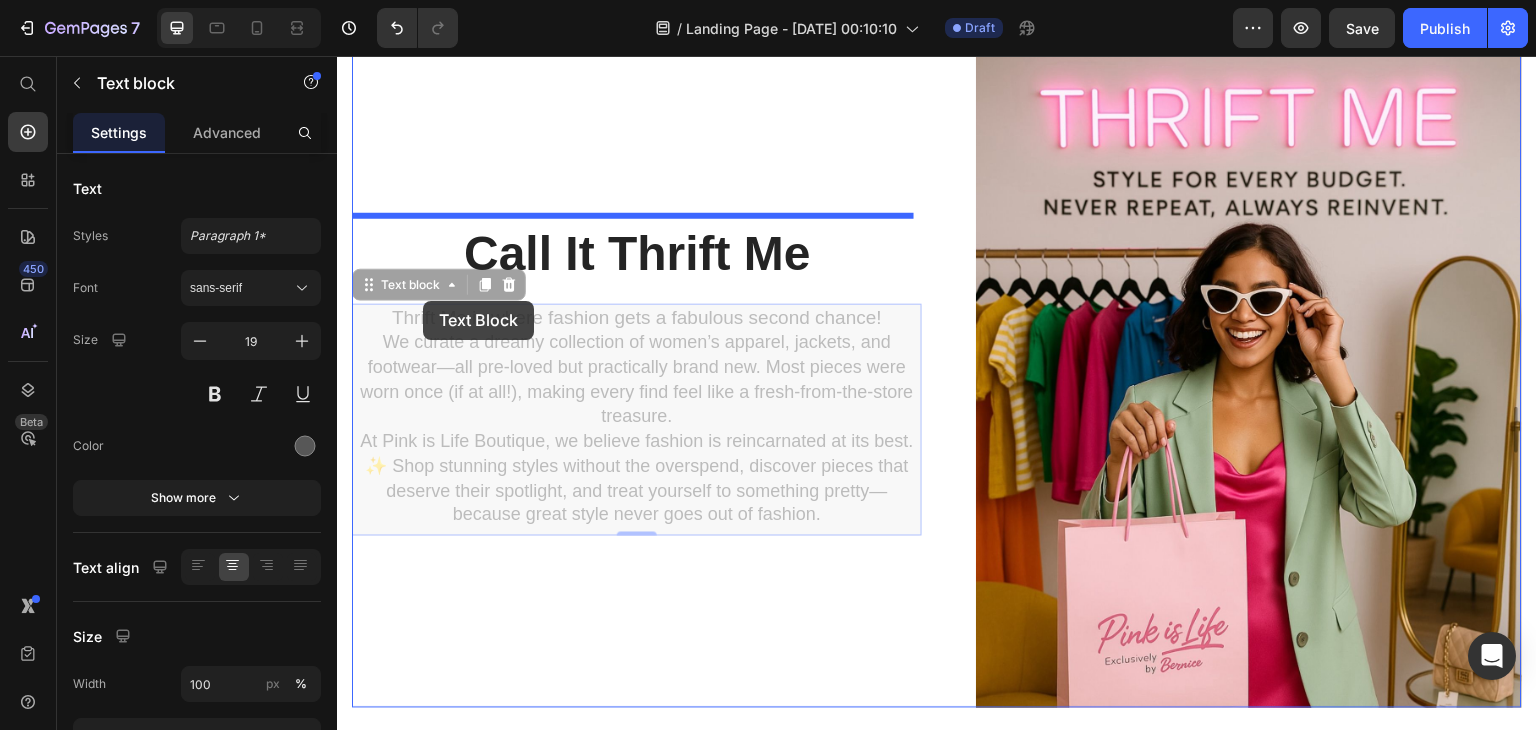 drag, startPoint x: 422, startPoint y: 282, endPoint x: 423, endPoint y: 300, distance: 18.027756 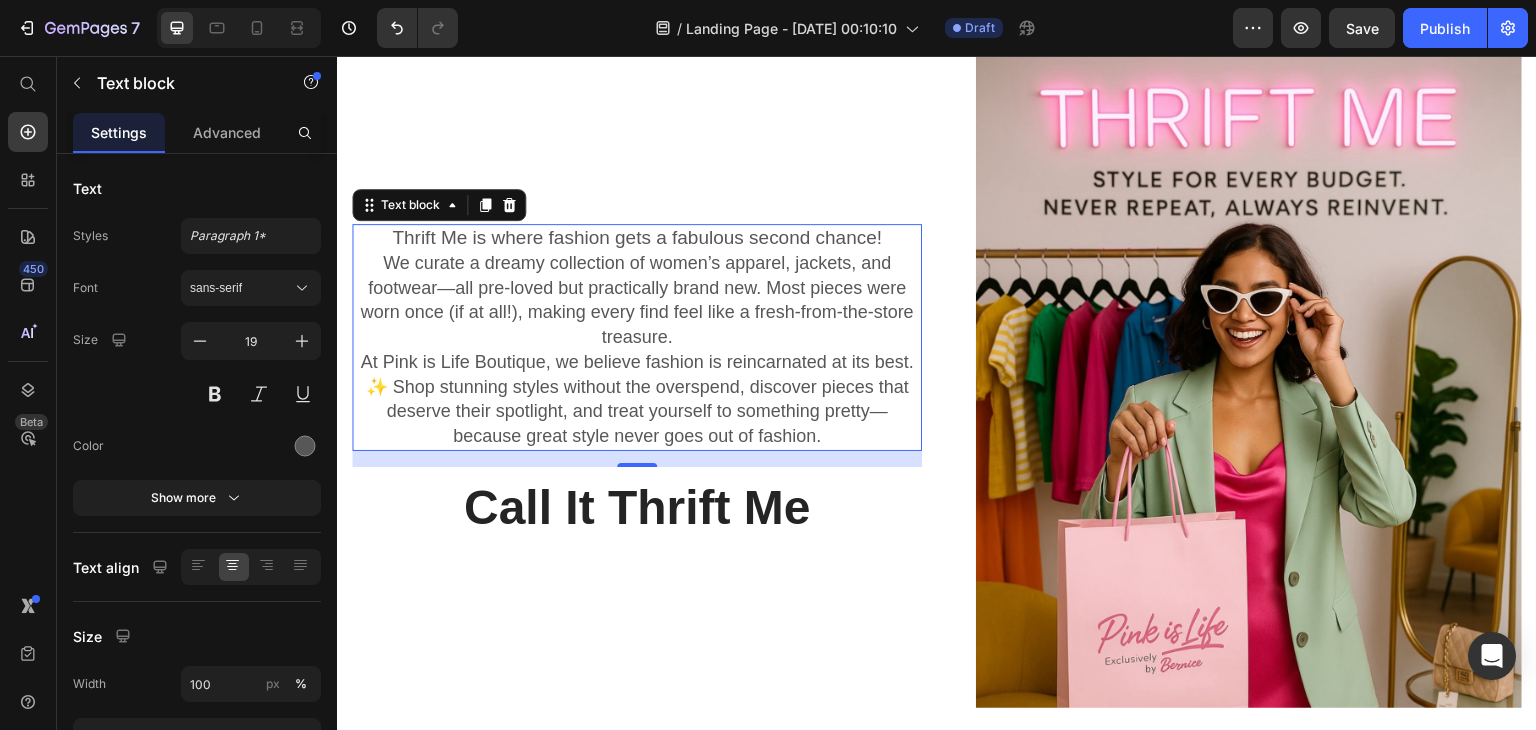 scroll, scrollTop: 0, scrollLeft: 0, axis: both 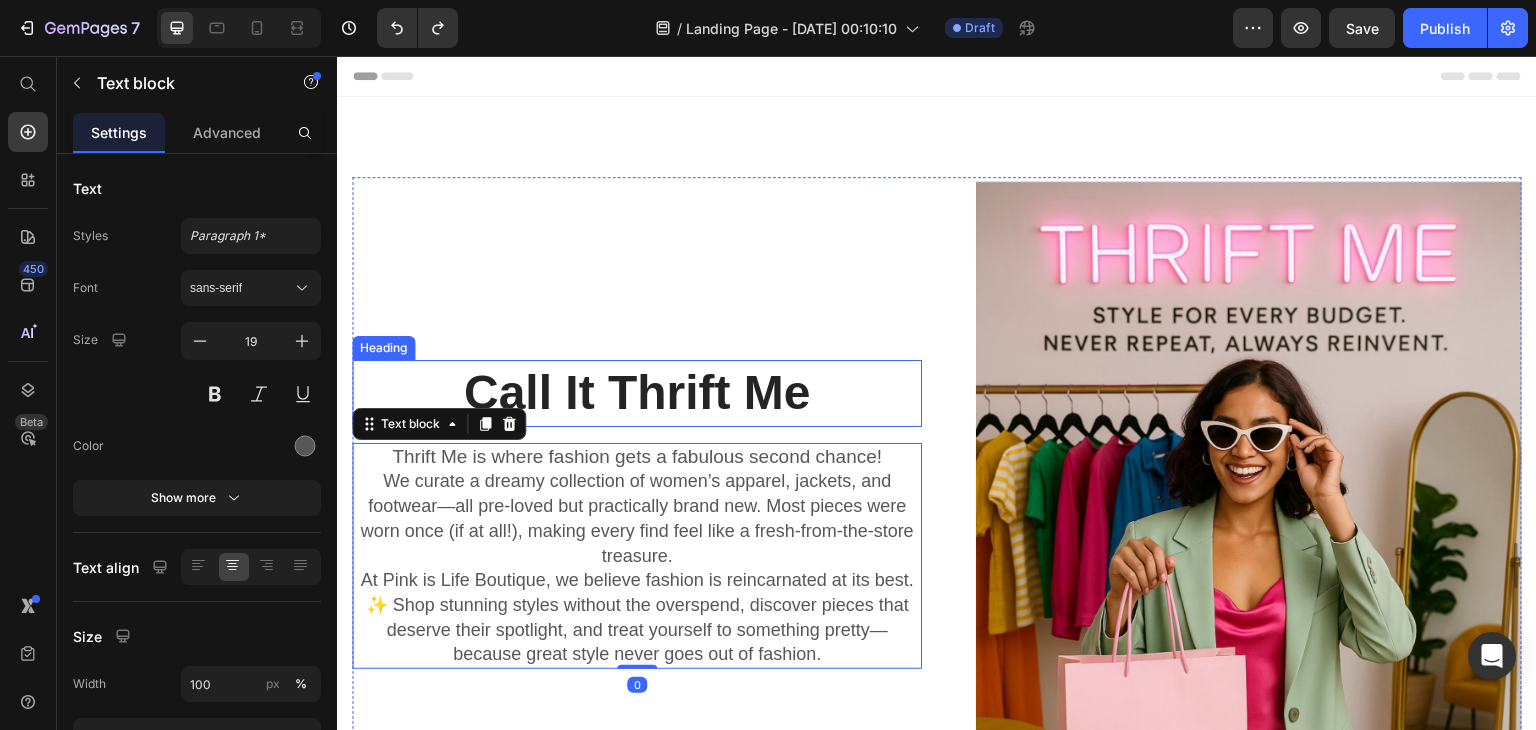 click on "Call It Thrift Me" at bounding box center [637, 393] 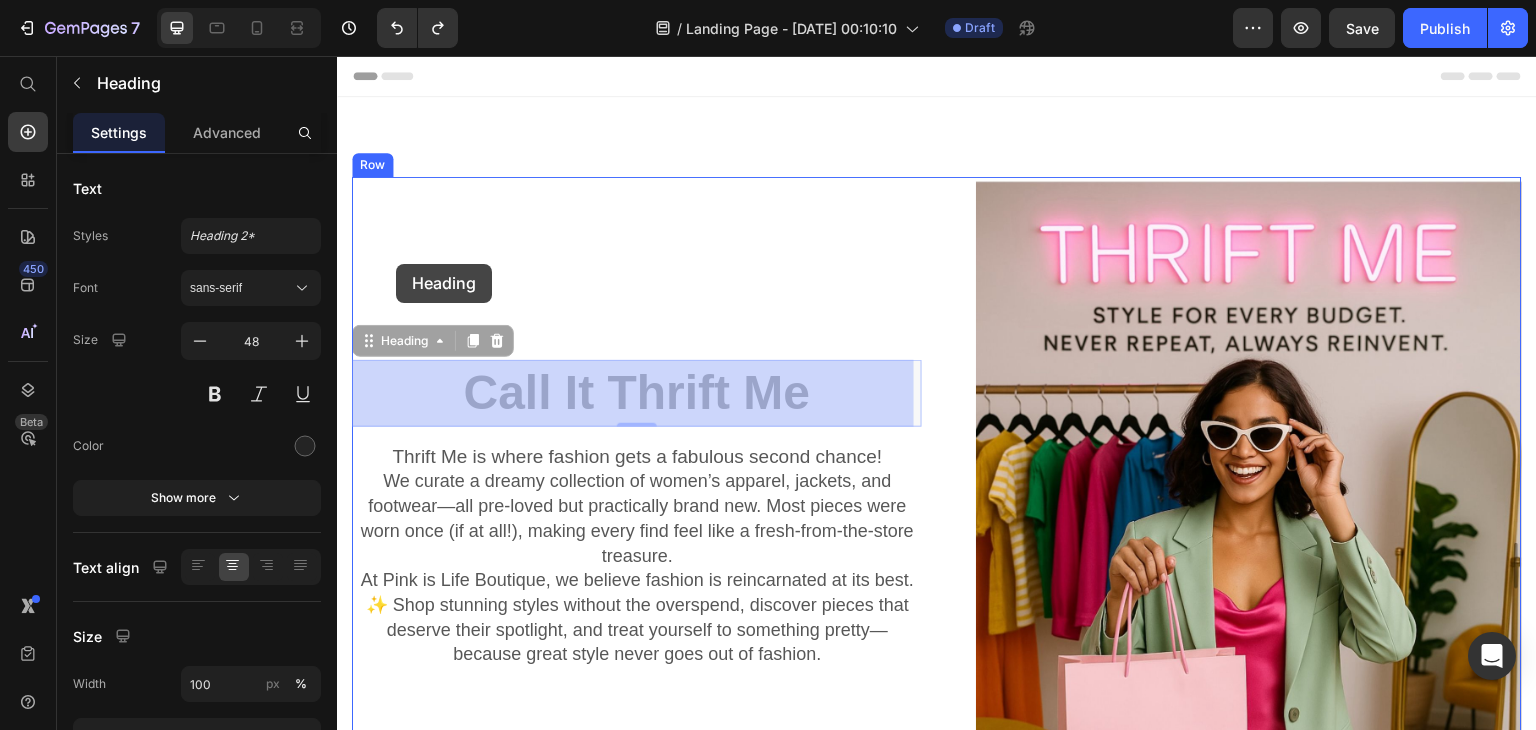 drag, startPoint x: 402, startPoint y: 335, endPoint x: 396, endPoint y: 264, distance: 71.25307 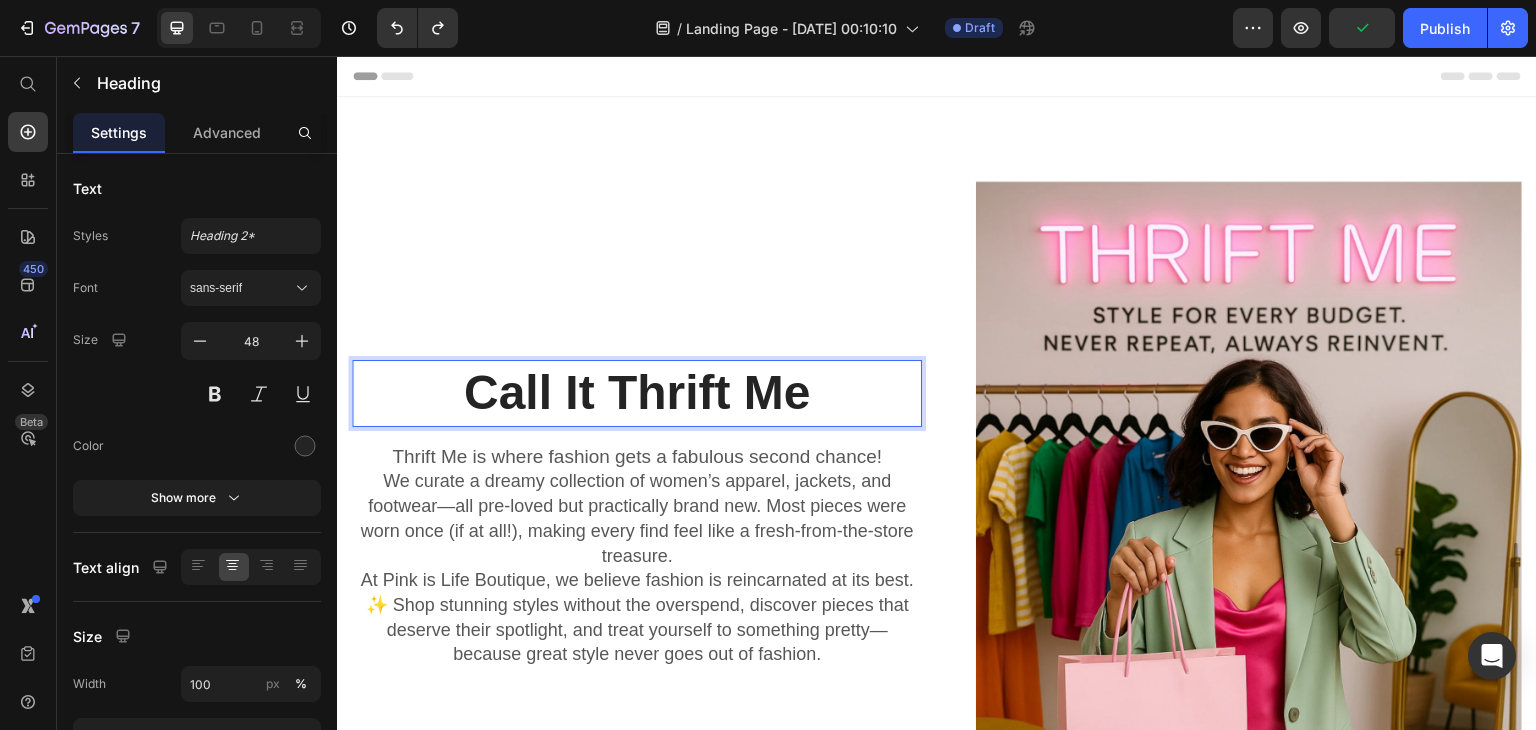 click on "Call It Thrift Me" at bounding box center [637, 393] 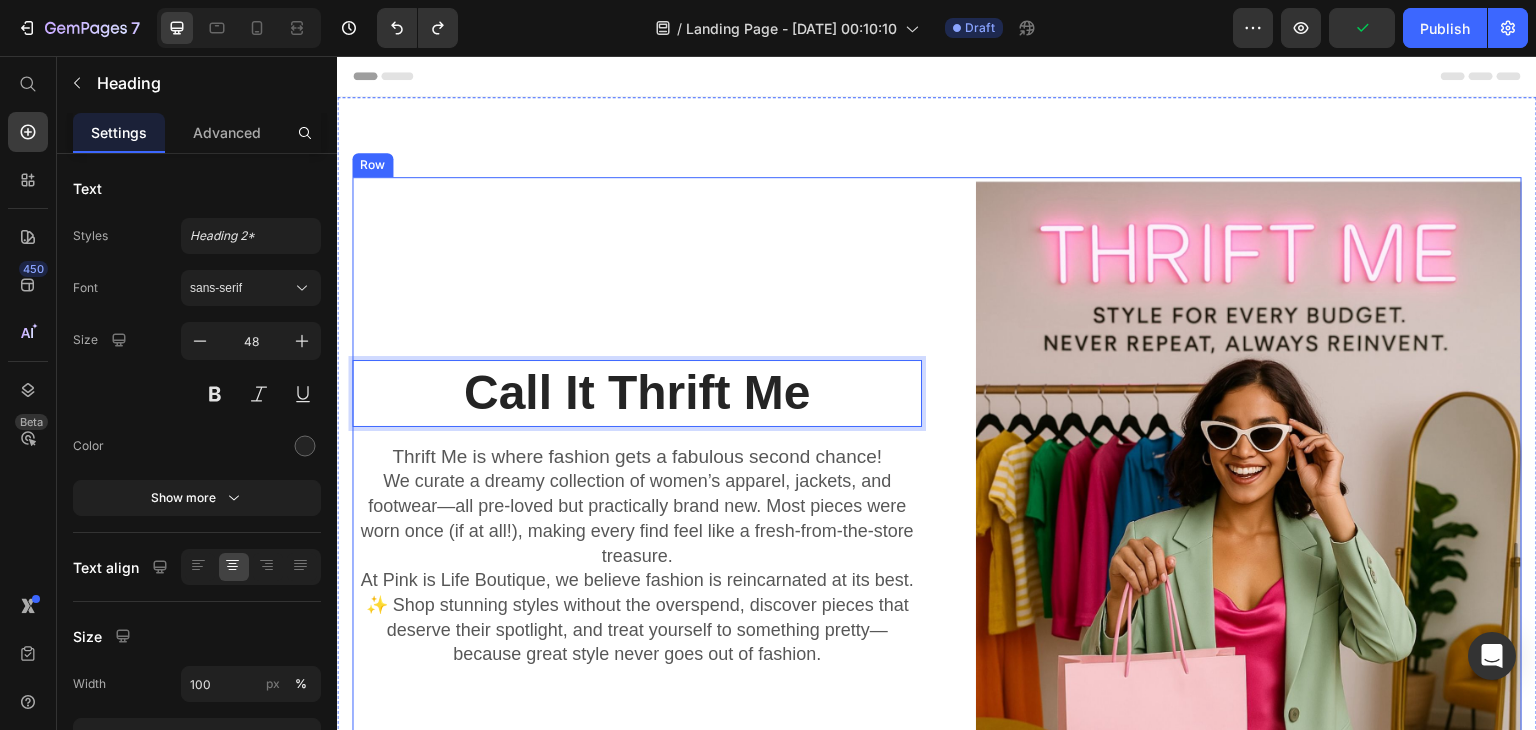 click on "Call It Thrift Me Heading   0 Thrift Me is where fashion gets a fabulous second chance! We curate a dreamy collection of women’s apparel, jackets, and footwear—all pre-loved but practically brand new. Most pieces were worn once (if at all!), making every find feel like a fresh-from-the-store treasure. At Pink is Life Boutique, we believe fashion is reincarnated at its best. ✨ Shop stunning styles without the overspend, discover pieces that deserve their spotlight, and treat yourself to something pretty—because great style never goes out of fashion. Text block" at bounding box center [637, 510] 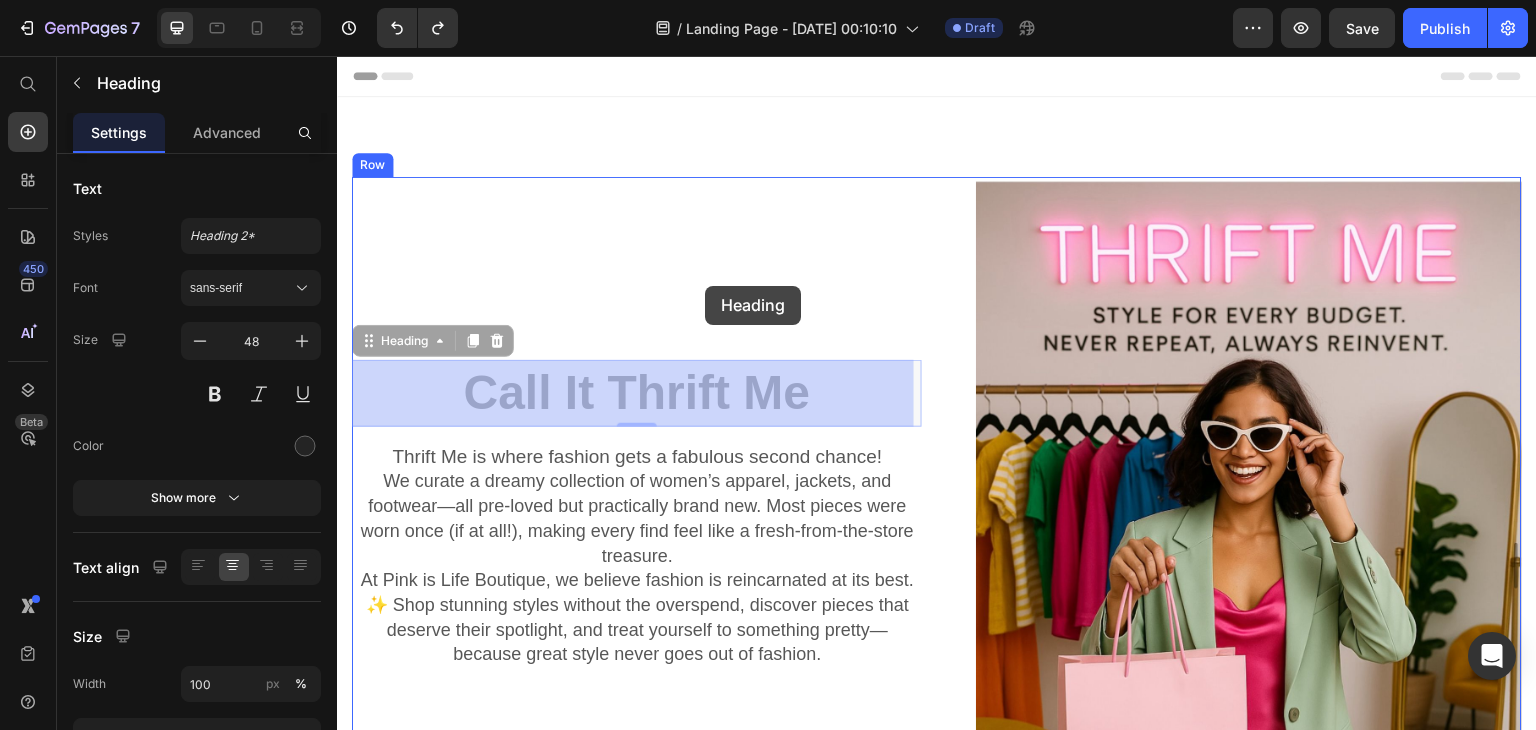 drag, startPoint x: 703, startPoint y: 377, endPoint x: 705, endPoint y: 285, distance: 92.021736 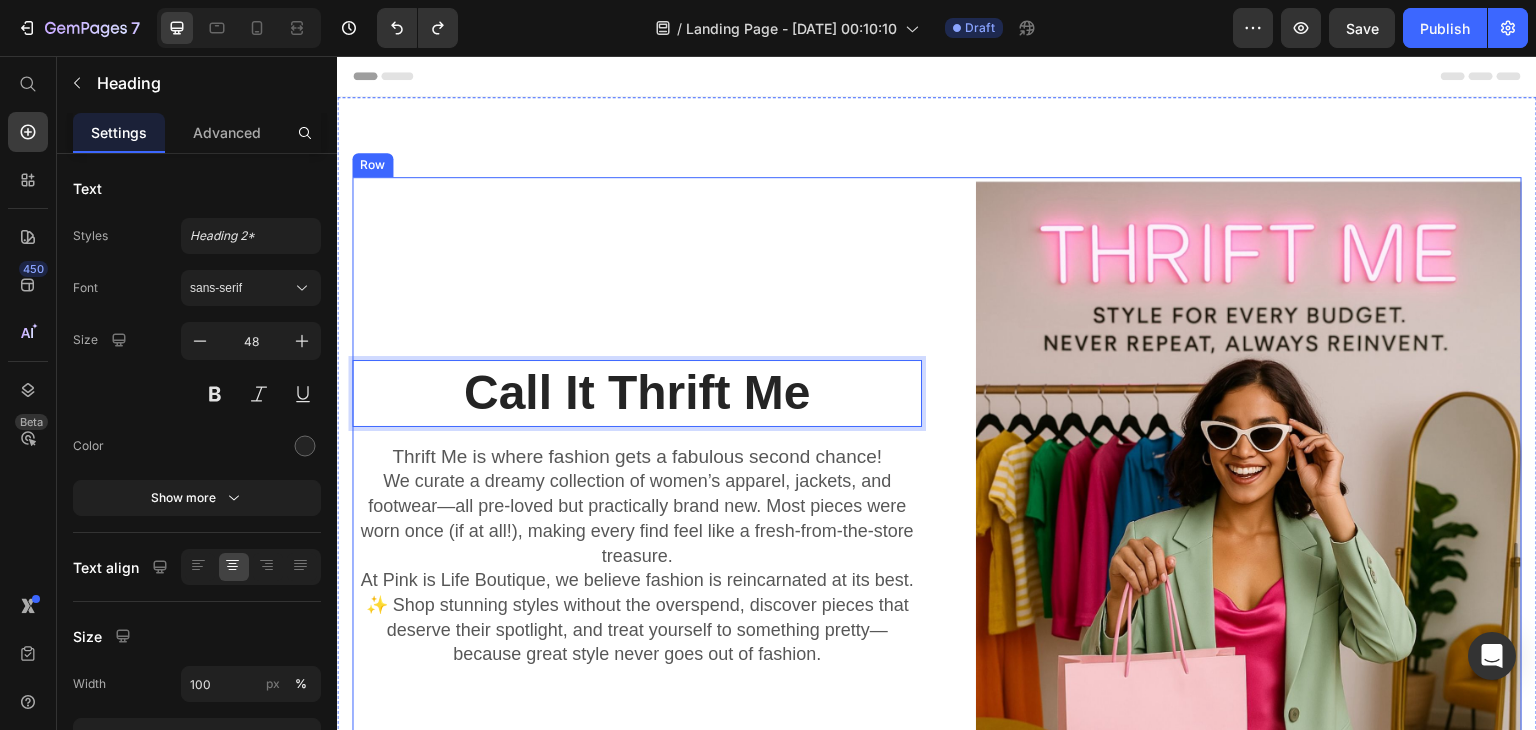 click on "Call It Thrift Me Heading   0 Thrift Me is where fashion gets a fabulous second chance! We curate a dreamy collection of women’s apparel, jackets, and footwear—all pre-loved but practically brand new. Most pieces were worn once (if at all!), making every find feel like a fresh-from-the-store treasure. At Pink is Life Boutique, we believe fashion is reincarnated at its best. ✨ Shop stunning styles without the overspend, discover pieces that deserve their spotlight, and treat yourself to something pretty—because great style never goes out of fashion. Text block" at bounding box center [637, 510] 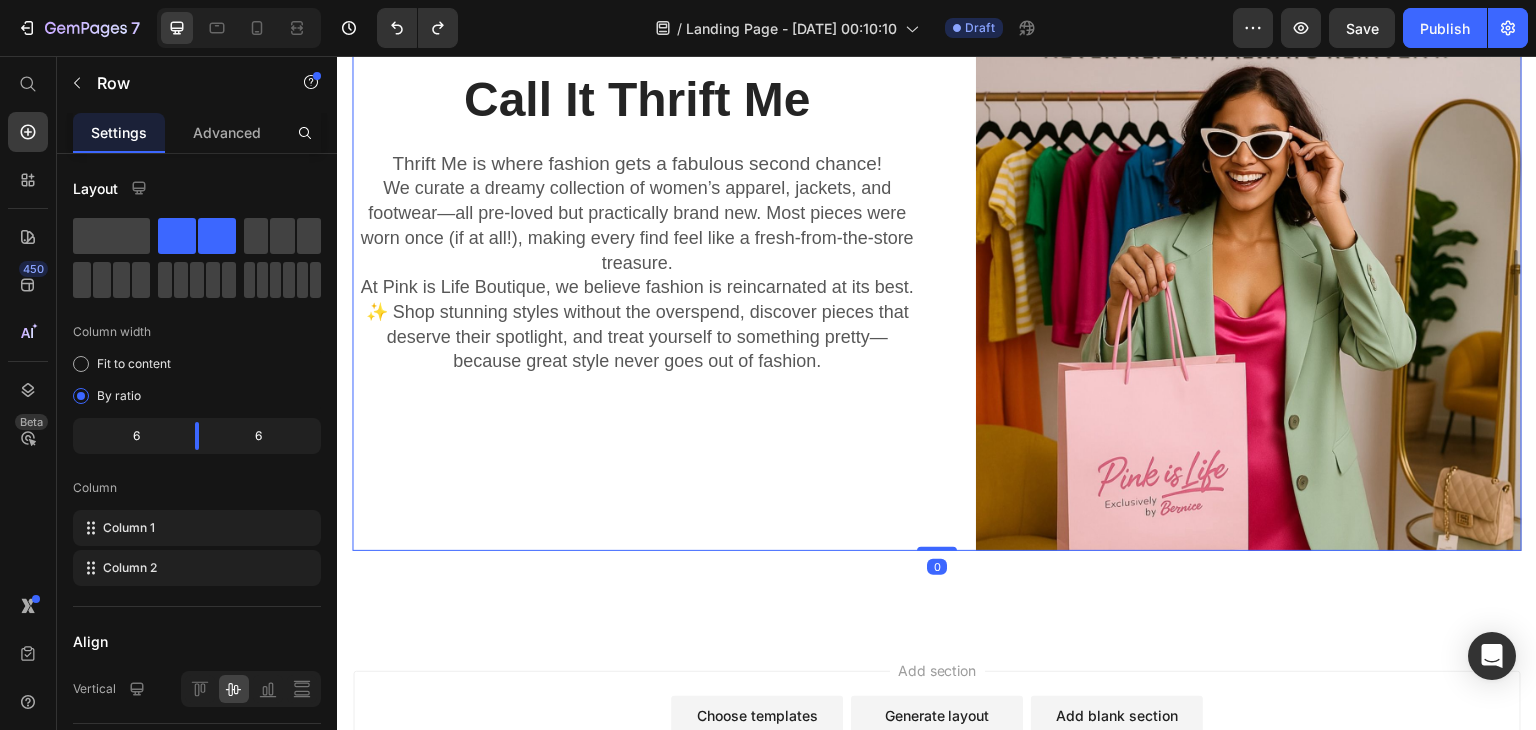 scroll, scrollTop: 294, scrollLeft: 0, axis: vertical 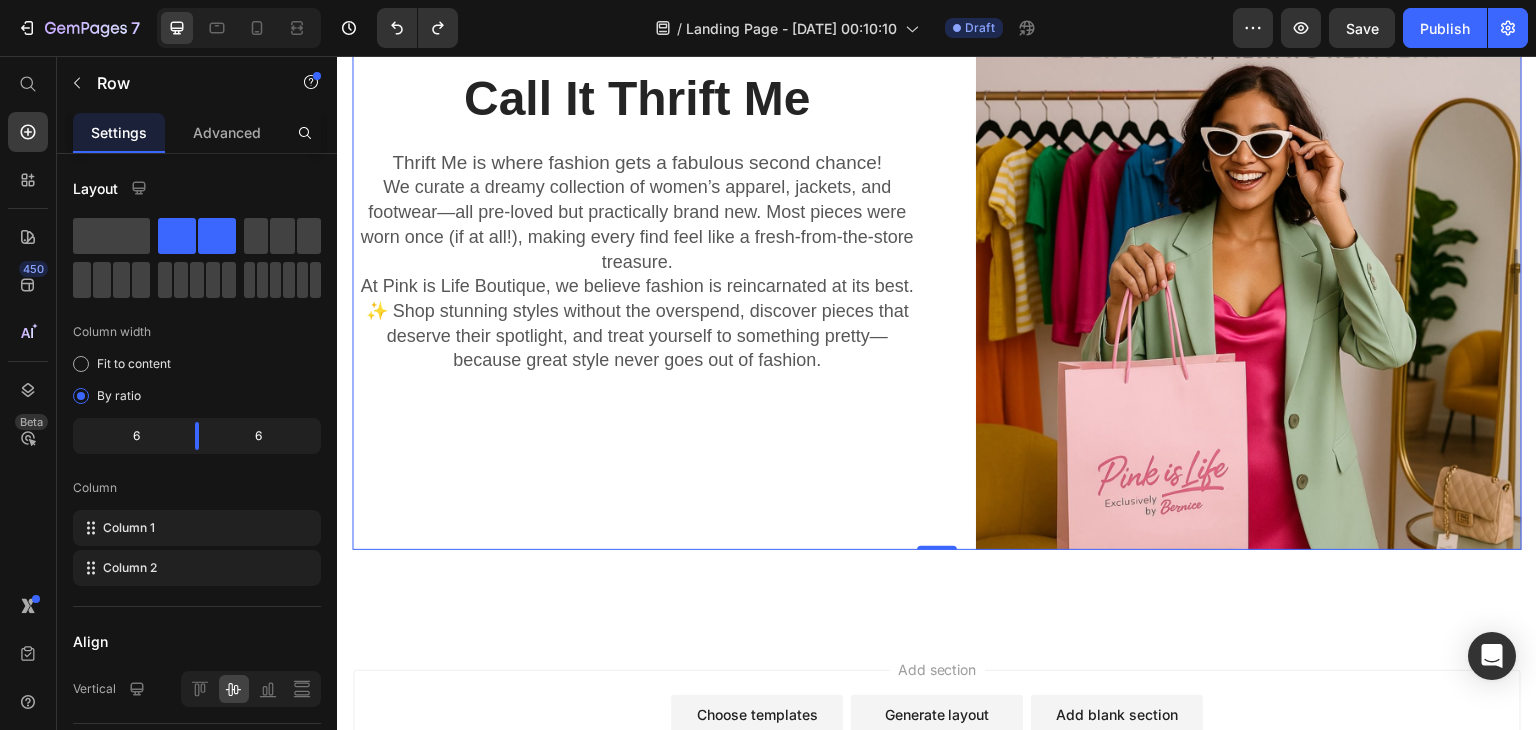 click on "Call It Thrift Me Heading Thrift Me is where fashion gets a fabulous second chance! We curate a dreamy collection of women’s apparel, jackets, and footwear—all pre-loved but practically brand new. Most pieces were worn once (if at all!), making every find feel like a fresh-from-the-store treasure. At Pink is Life Boutique, we believe fashion is reincarnated at its best. ✨ Shop stunning styles without the overspend, discover pieces that deserve their spotlight, and treat yourself to something pretty—because great style never goes out of fashion. Text block" at bounding box center [637, 216] 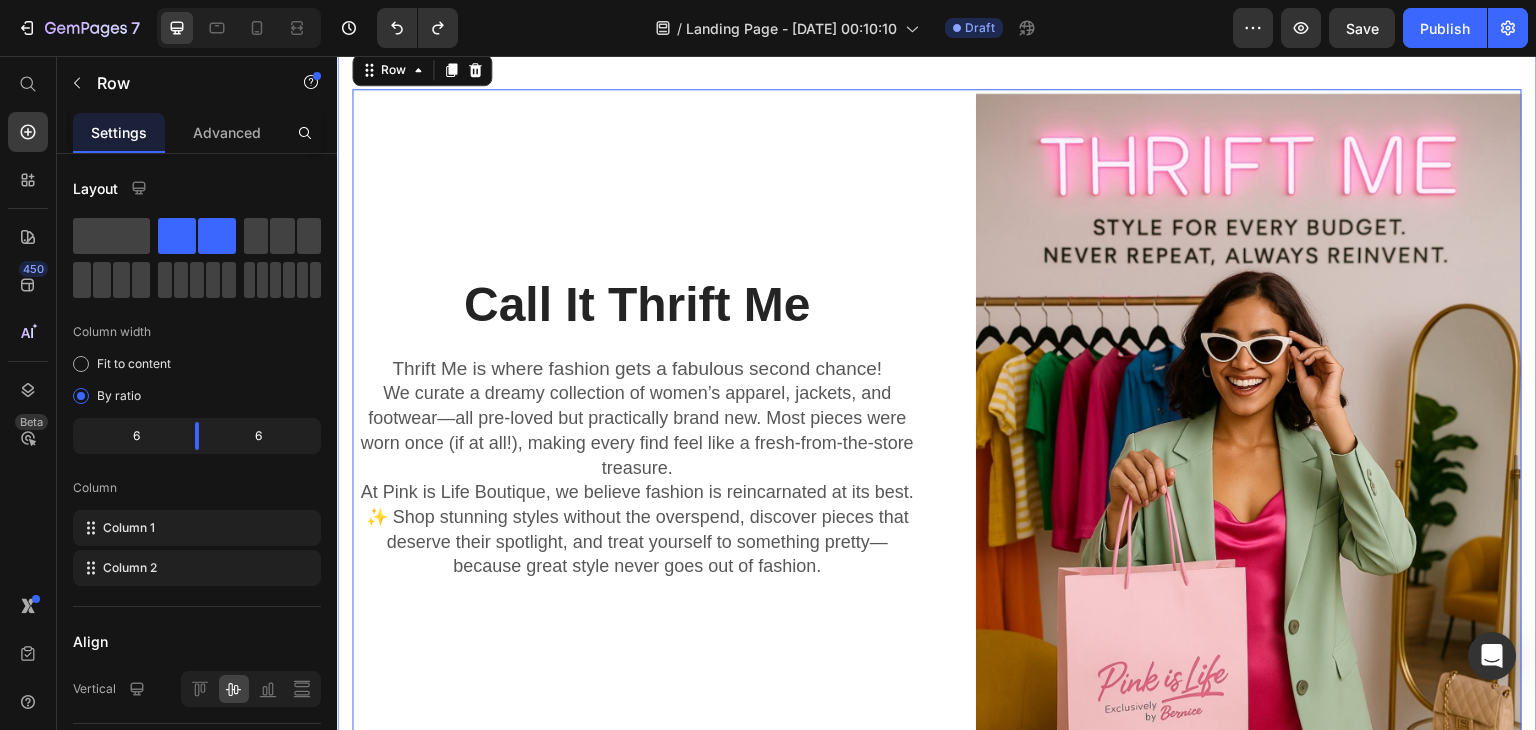 scroll, scrollTop: 0, scrollLeft: 0, axis: both 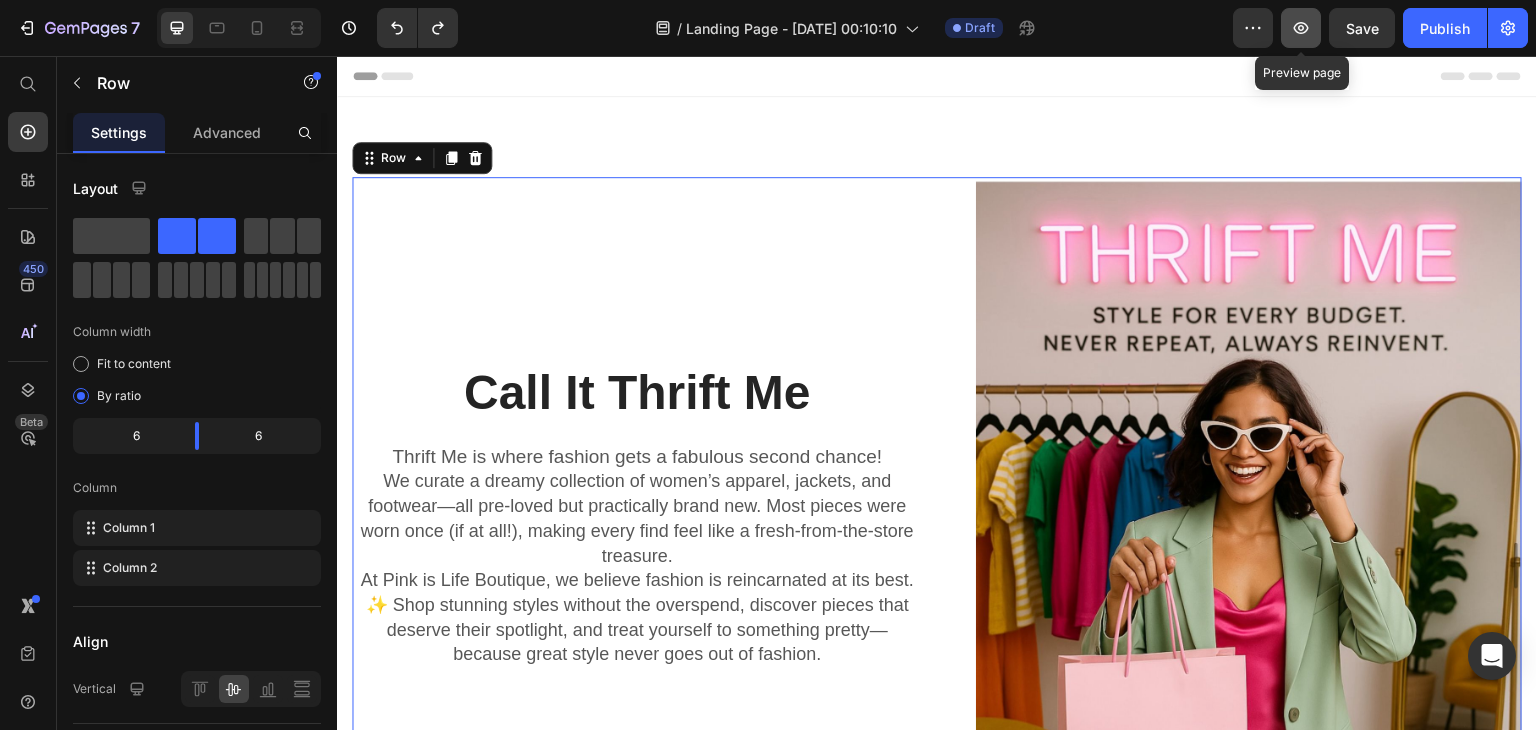 click 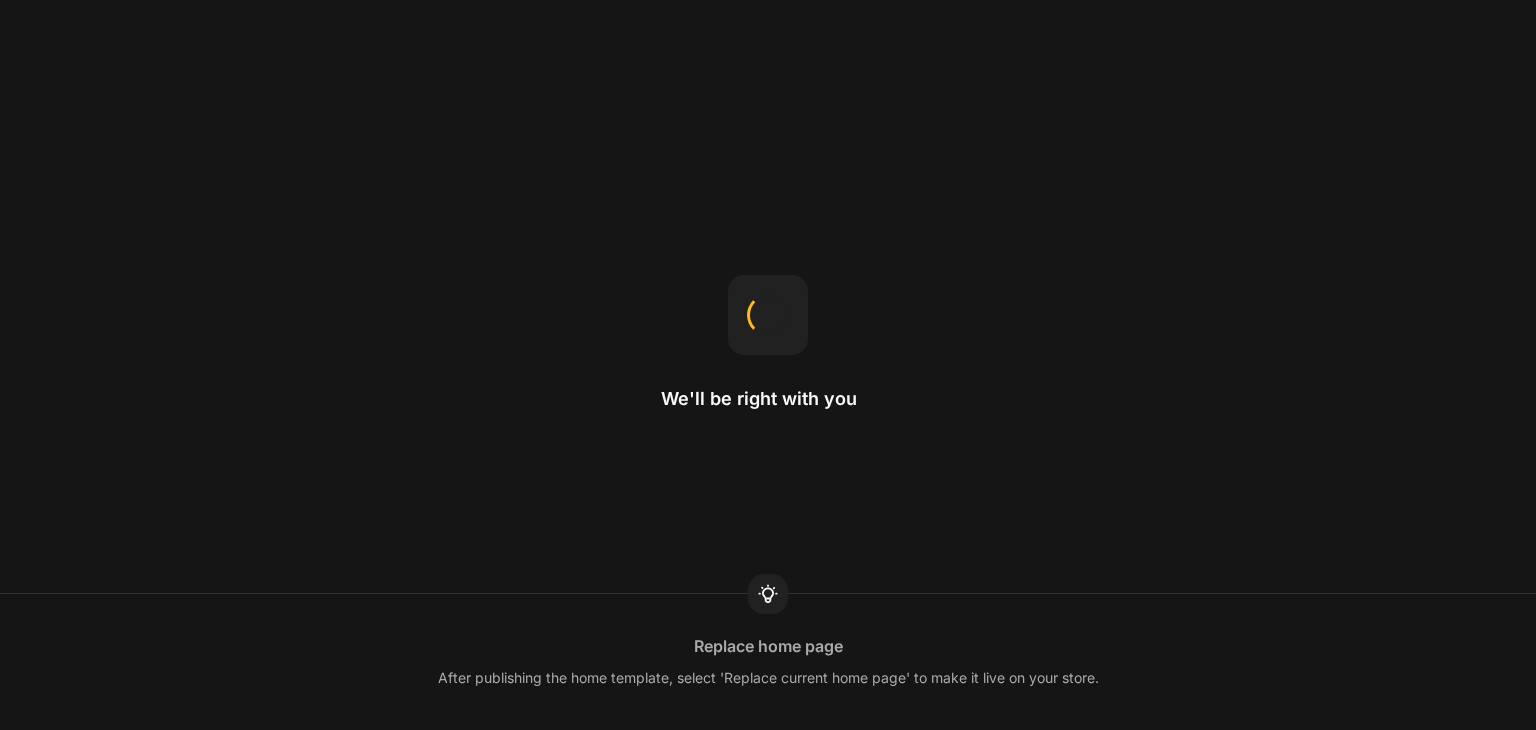 scroll, scrollTop: 0, scrollLeft: 0, axis: both 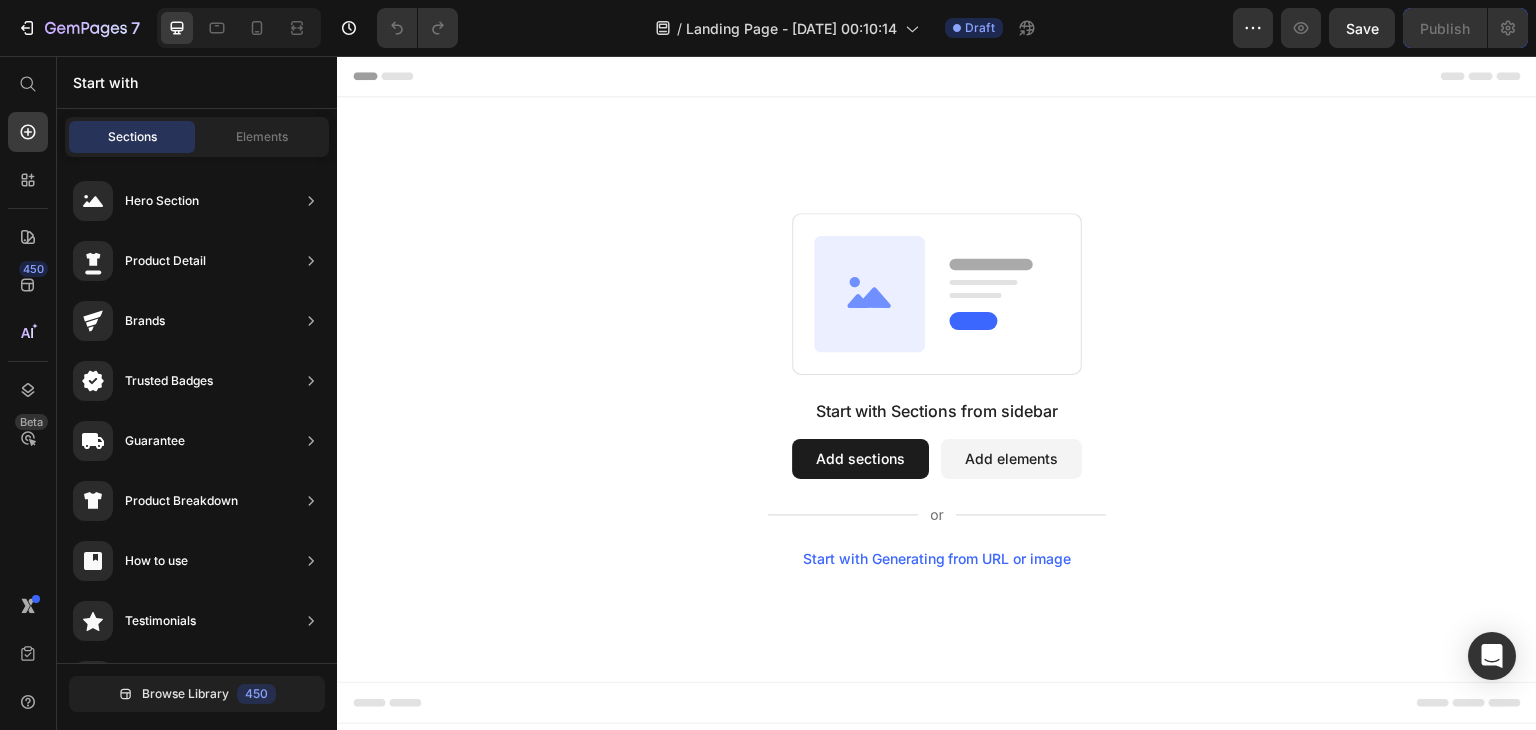 click on "Add sections" at bounding box center [860, 459] 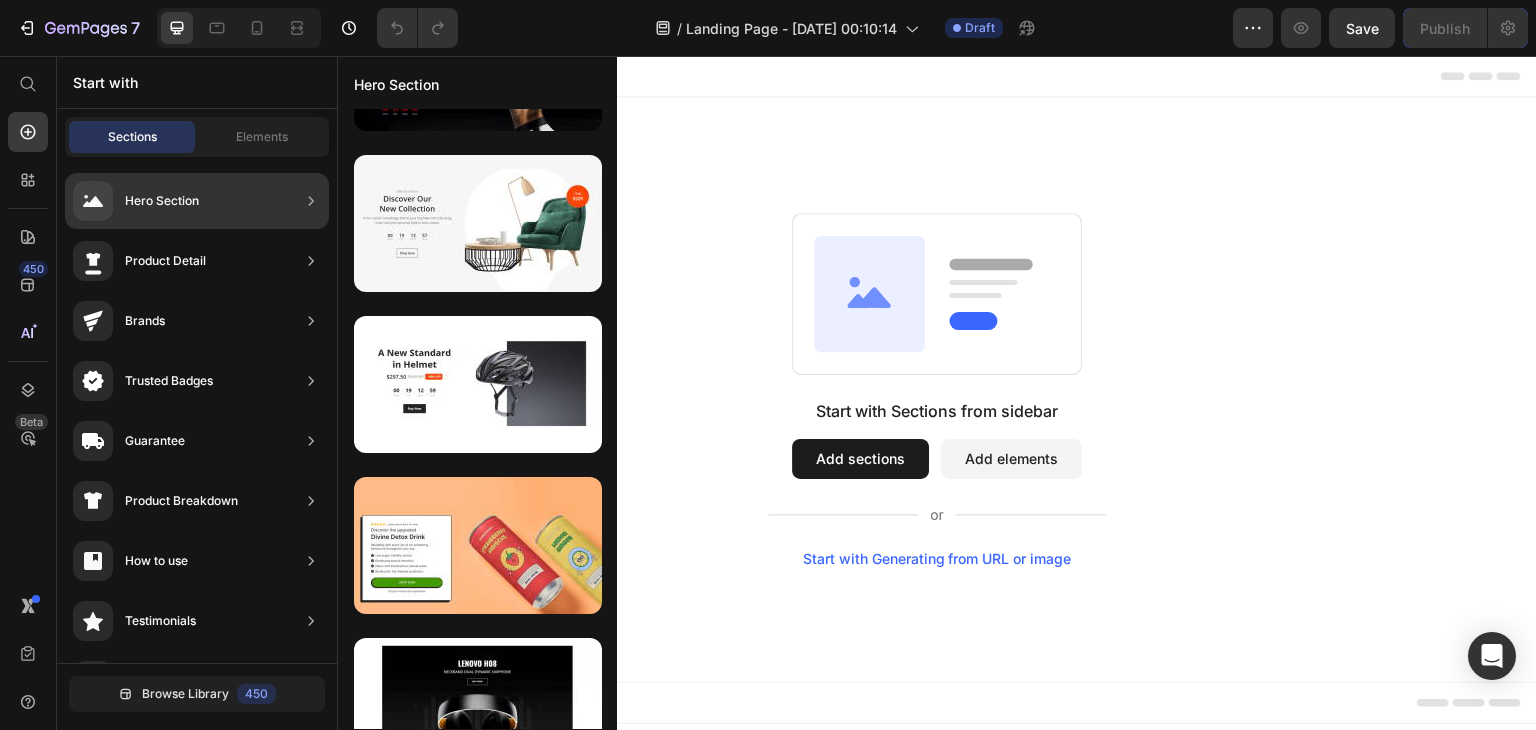 scroll, scrollTop: 10476, scrollLeft: 0, axis: vertical 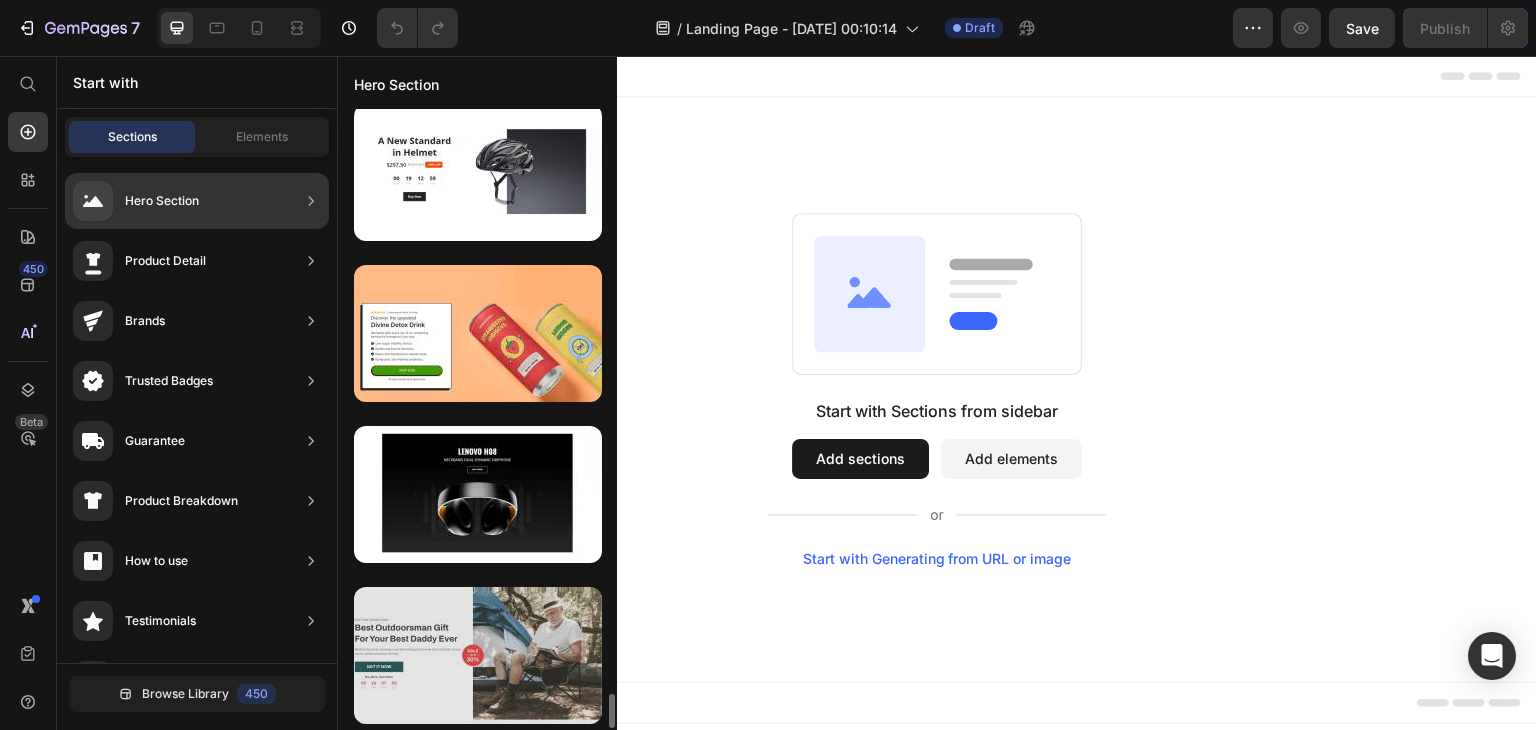 click at bounding box center [478, 655] 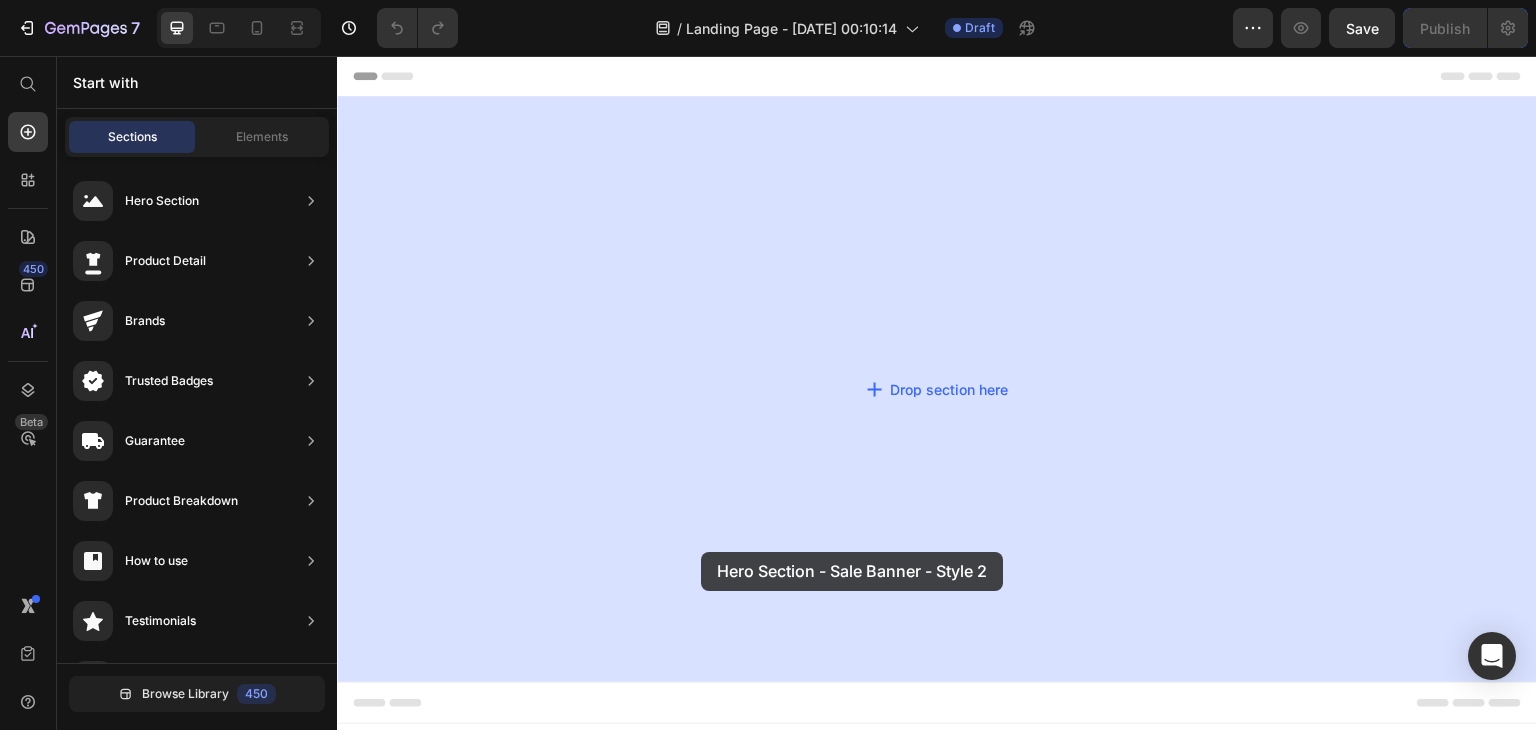 drag, startPoint x: 860, startPoint y: 731, endPoint x: 701, endPoint y: 552, distance: 239.42014 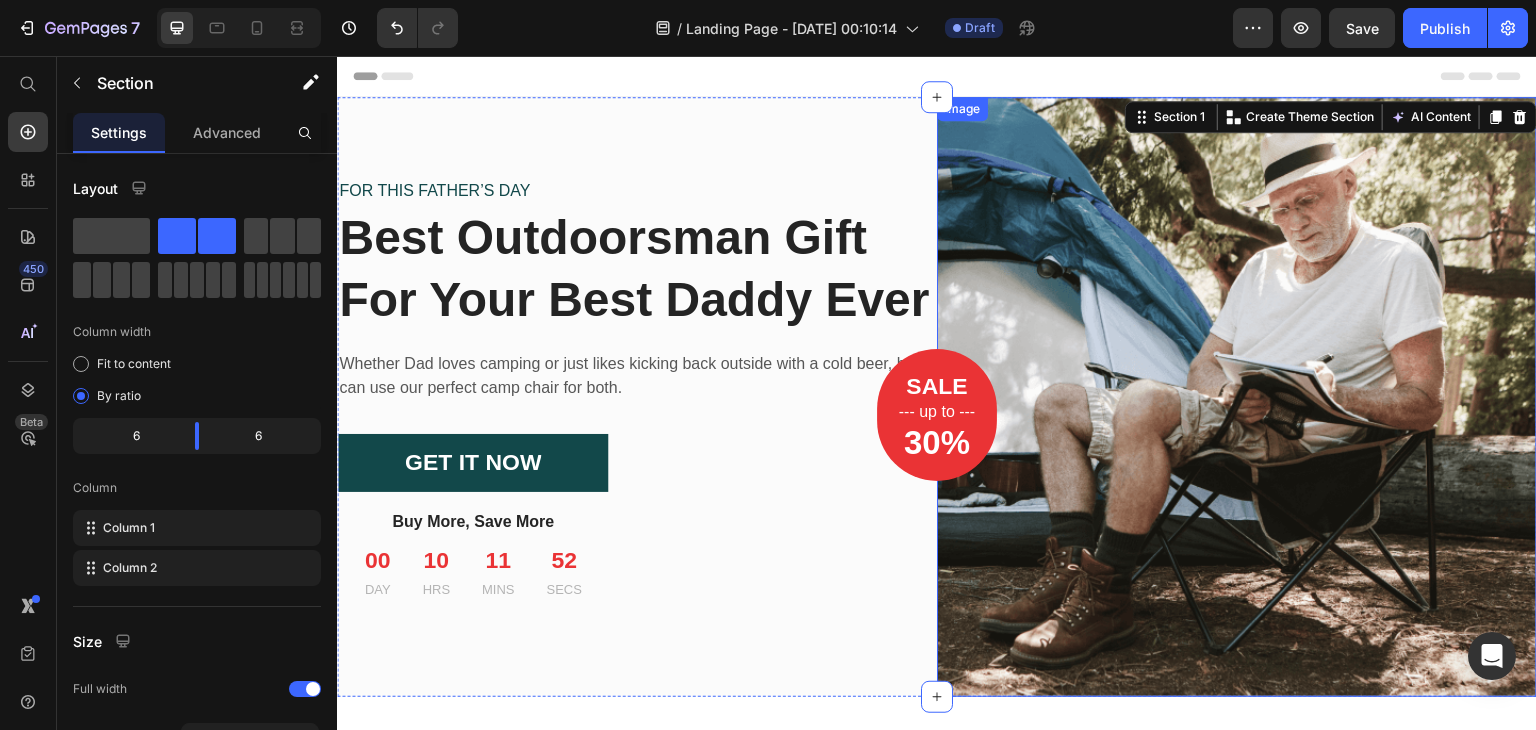 click at bounding box center (1237, 397) 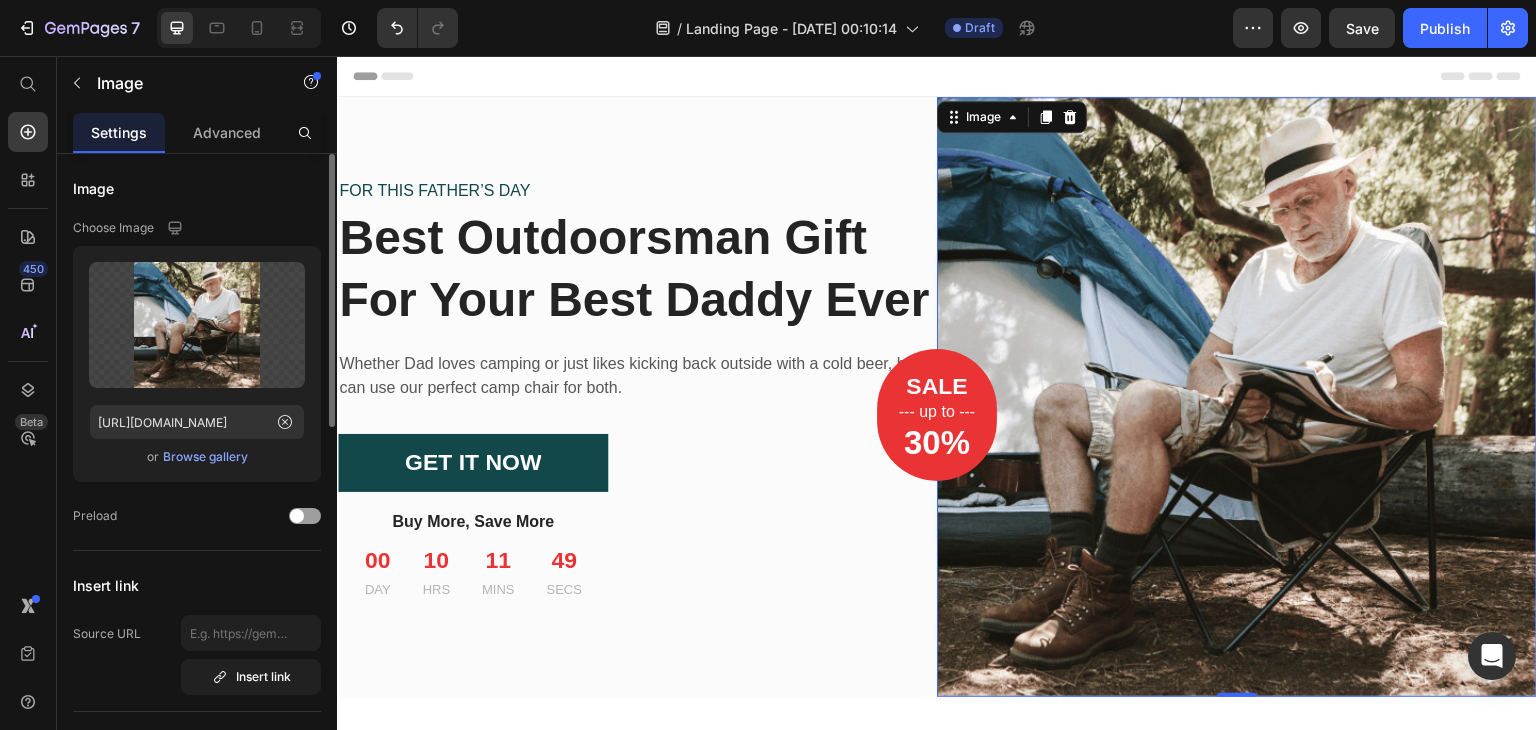 click on "Browse gallery" at bounding box center [205, 457] 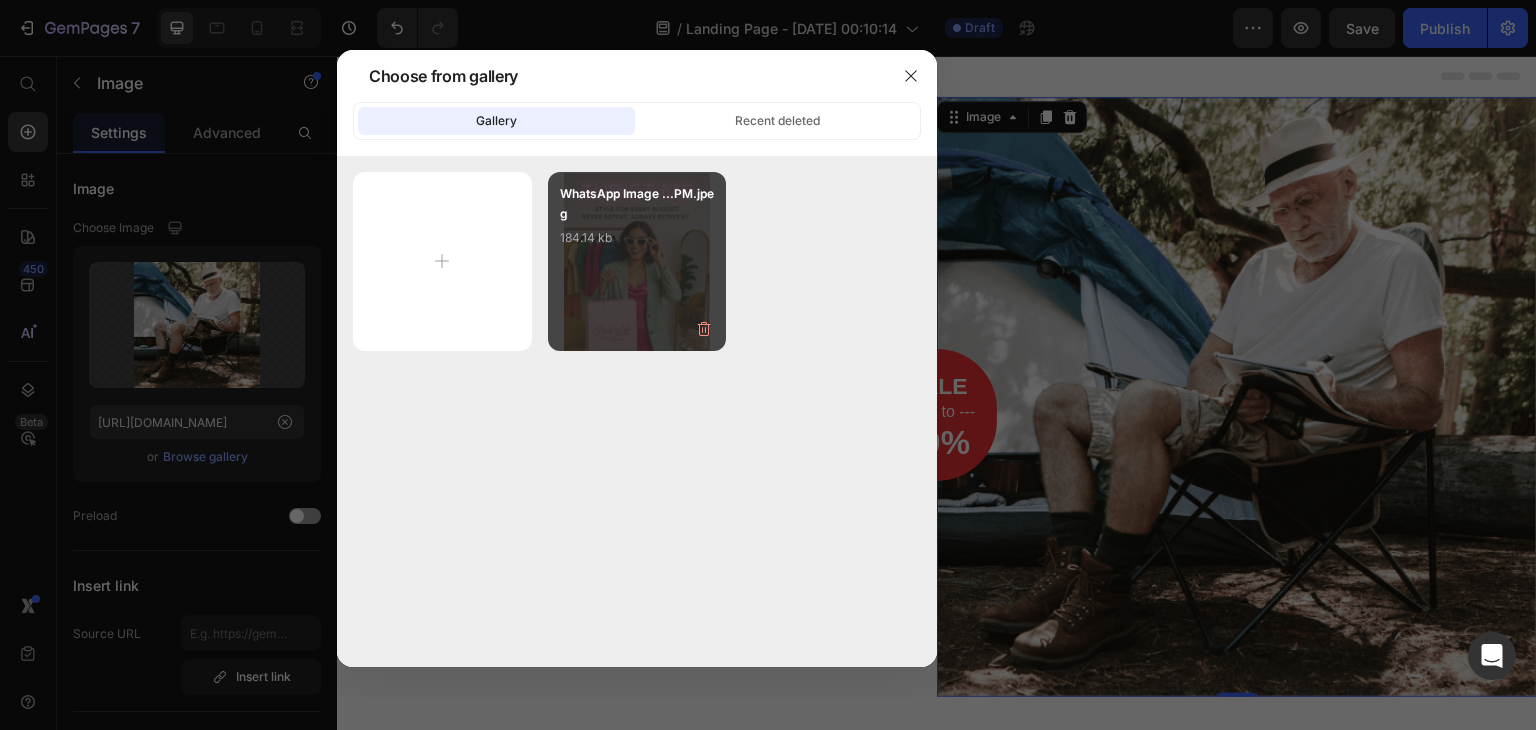 click on "WhatsApp Image ...PM.jpeg 184.14 kb" at bounding box center (637, 224) 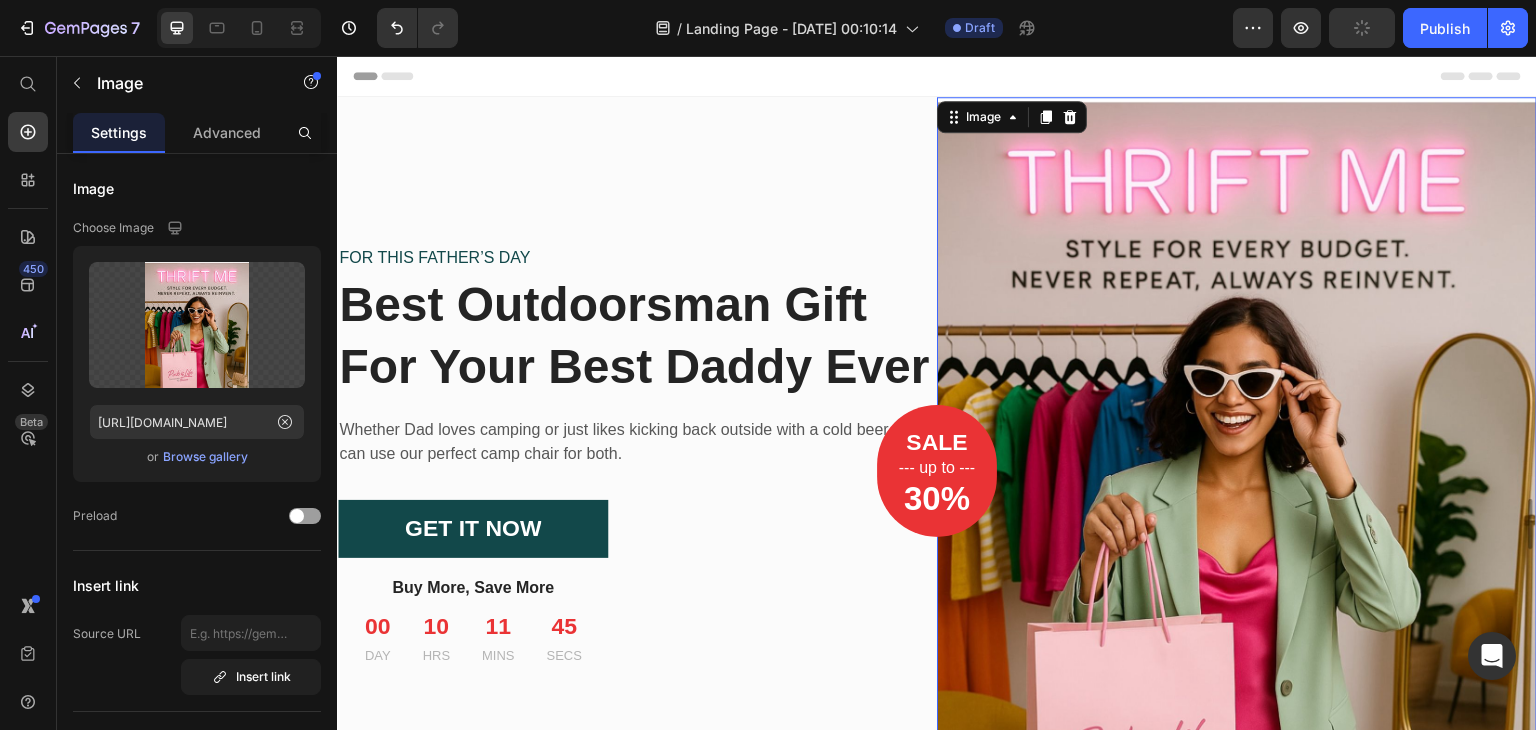 scroll, scrollTop: 104, scrollLeft: 0, axis: vertical 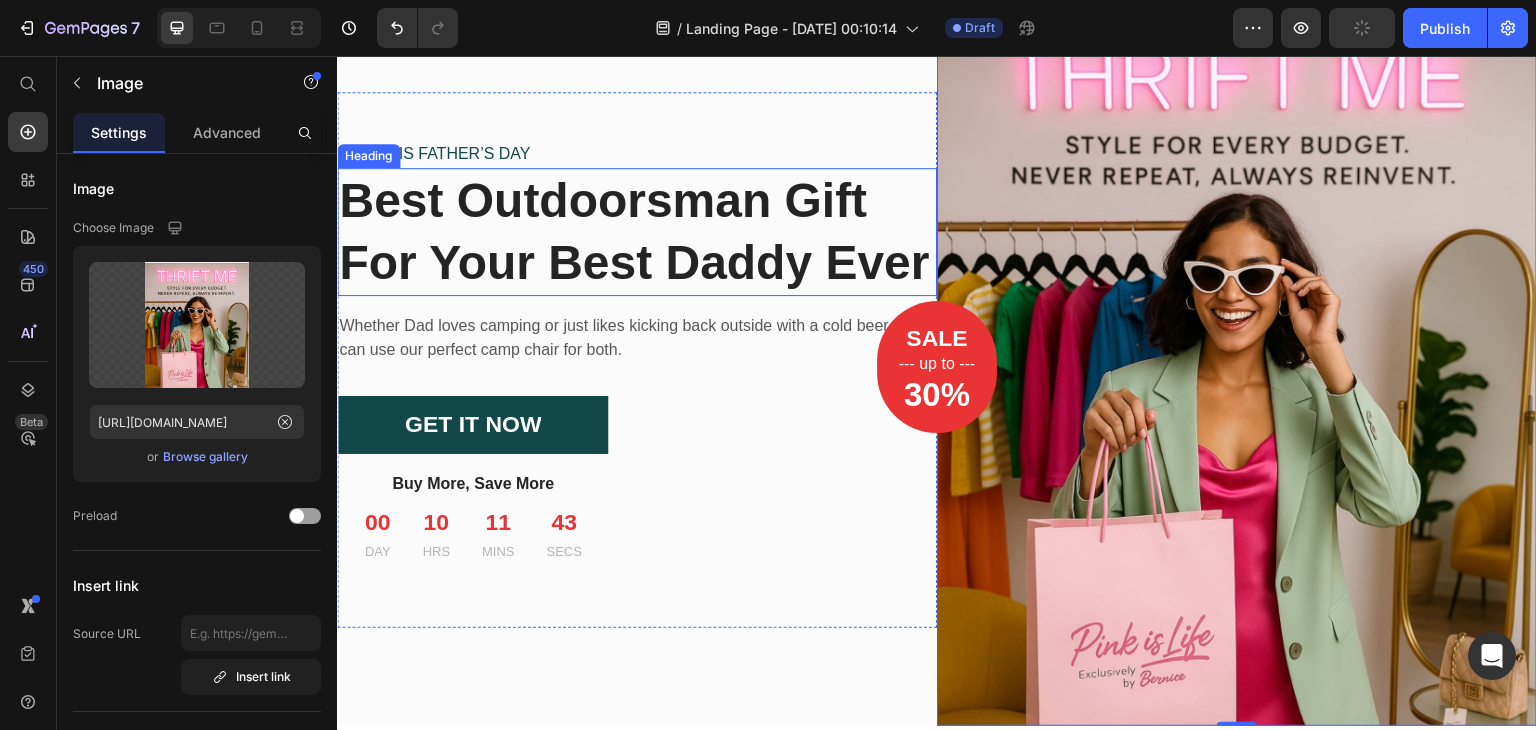 click on "Best Outdoorsman Gift For Your Best Daddy Ever" at bounding box center (637, 232) 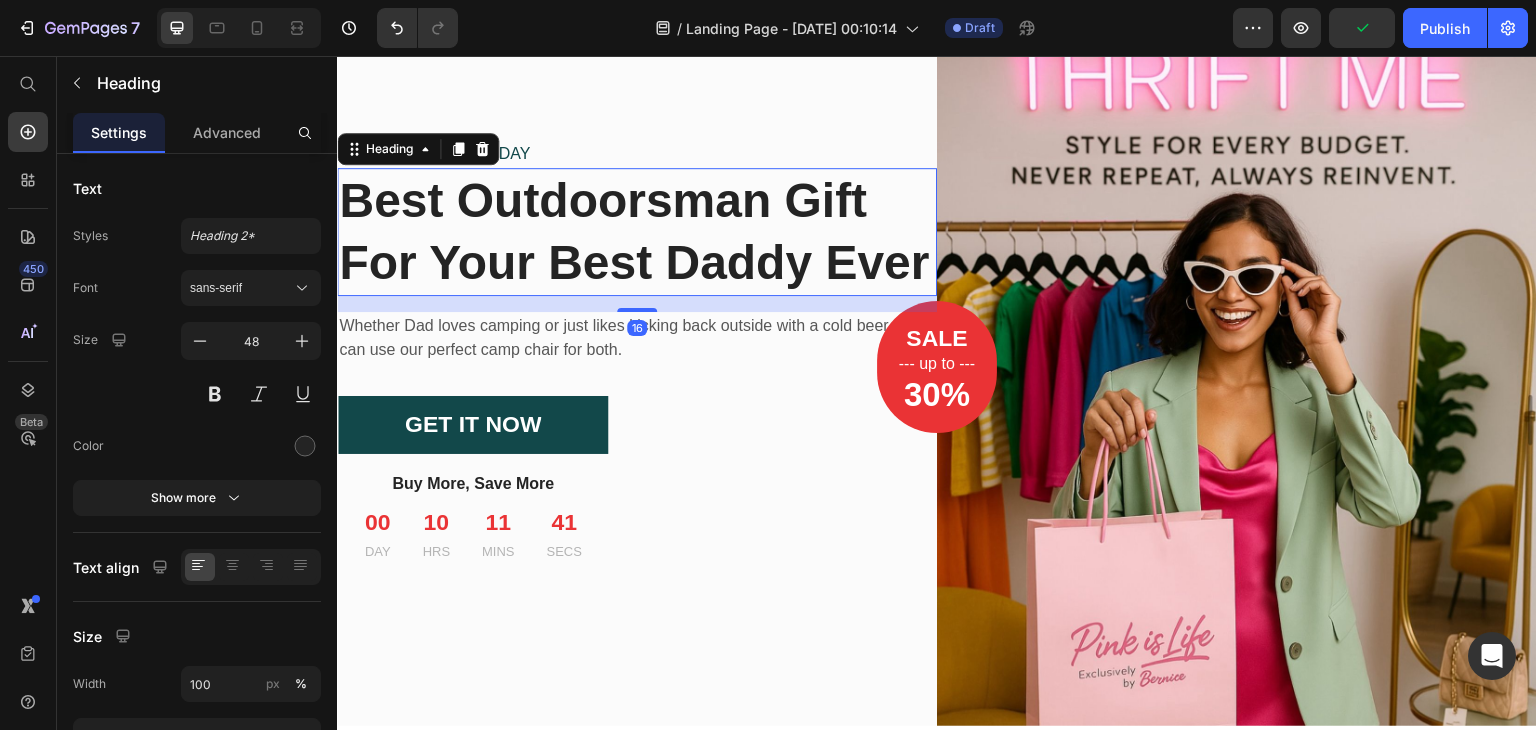 click on "Best Outdoorsman Gift For Your Best Daddy Ever" at bounding box center (637, 232) 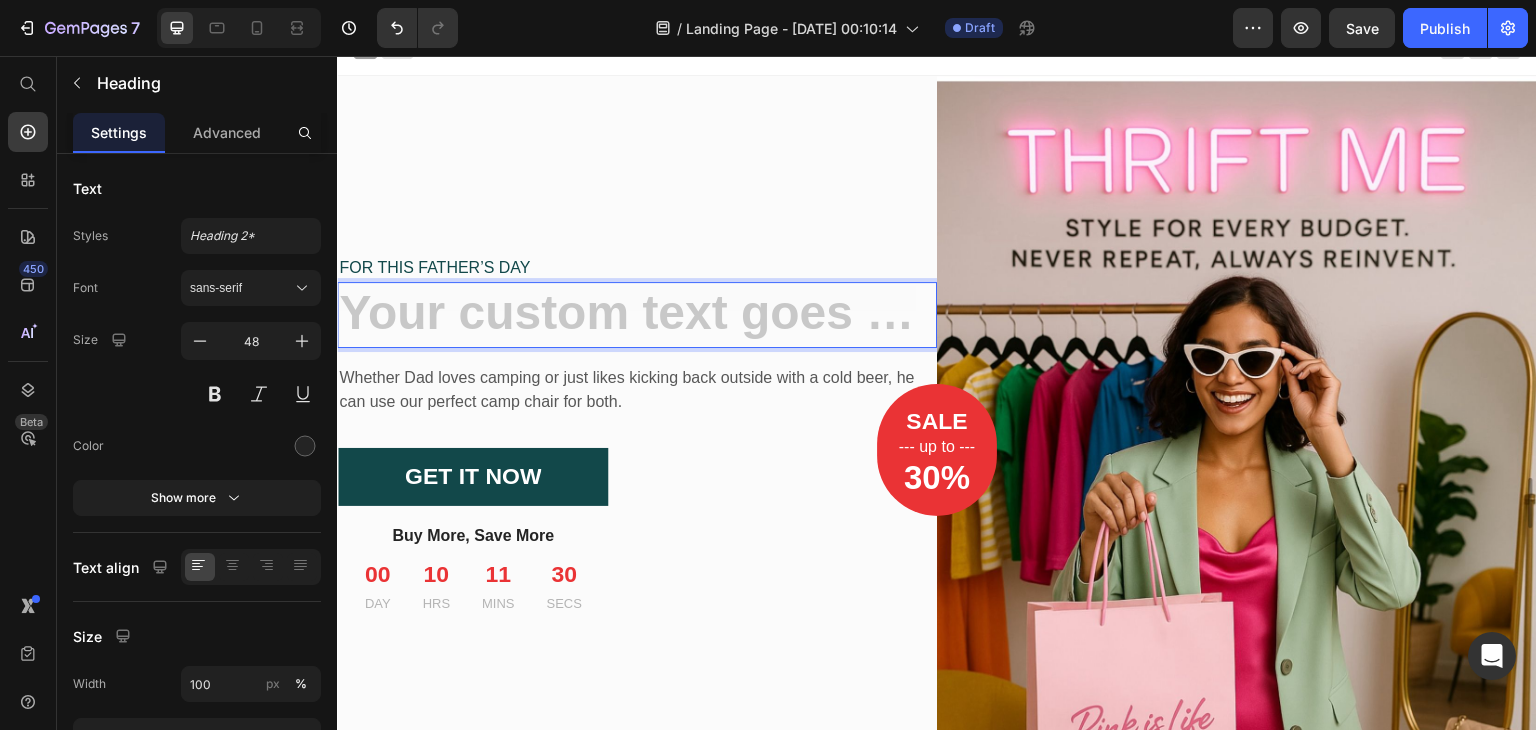 scroll, scrollTop: 17, scrollLeft: 0, axis: vertical 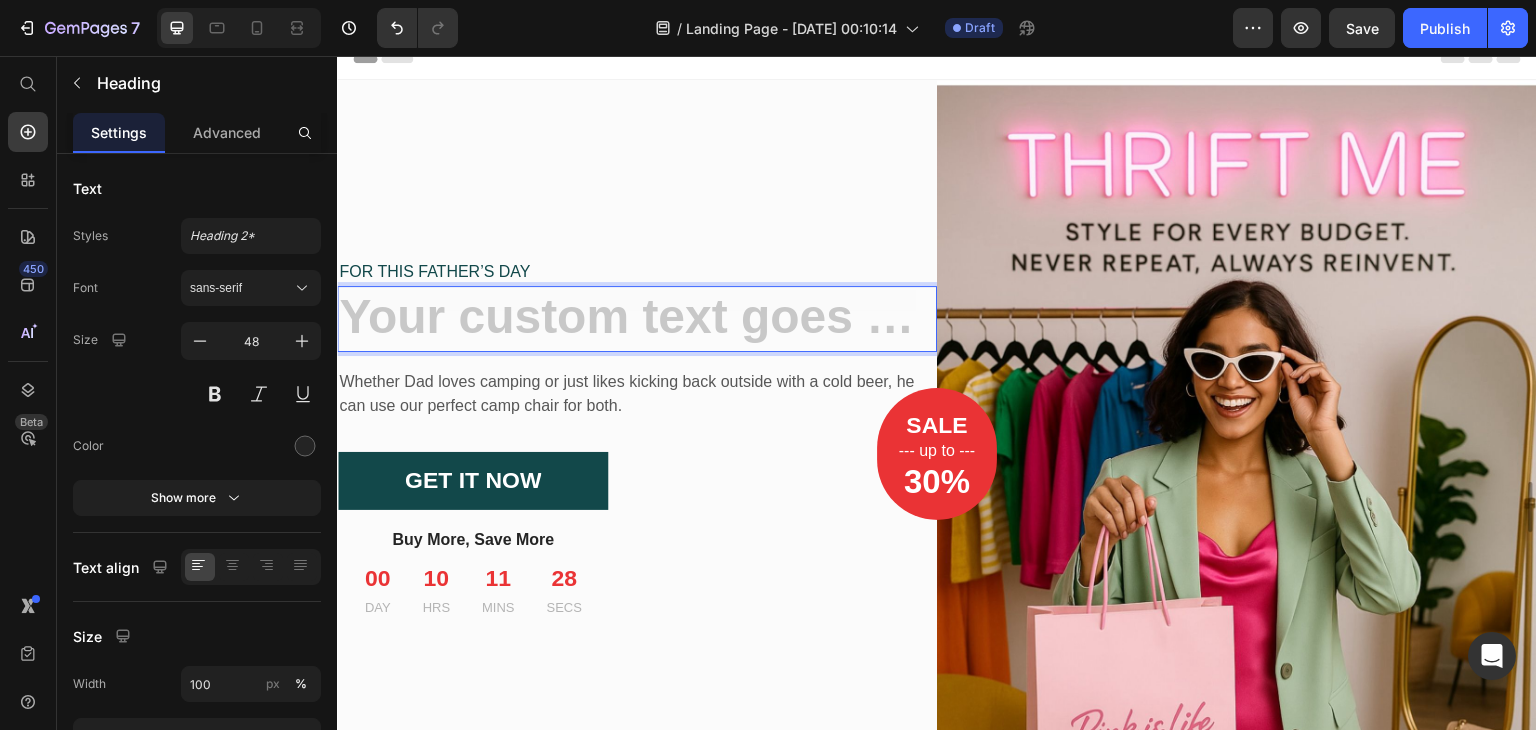 click at bounding box center (637, 319) 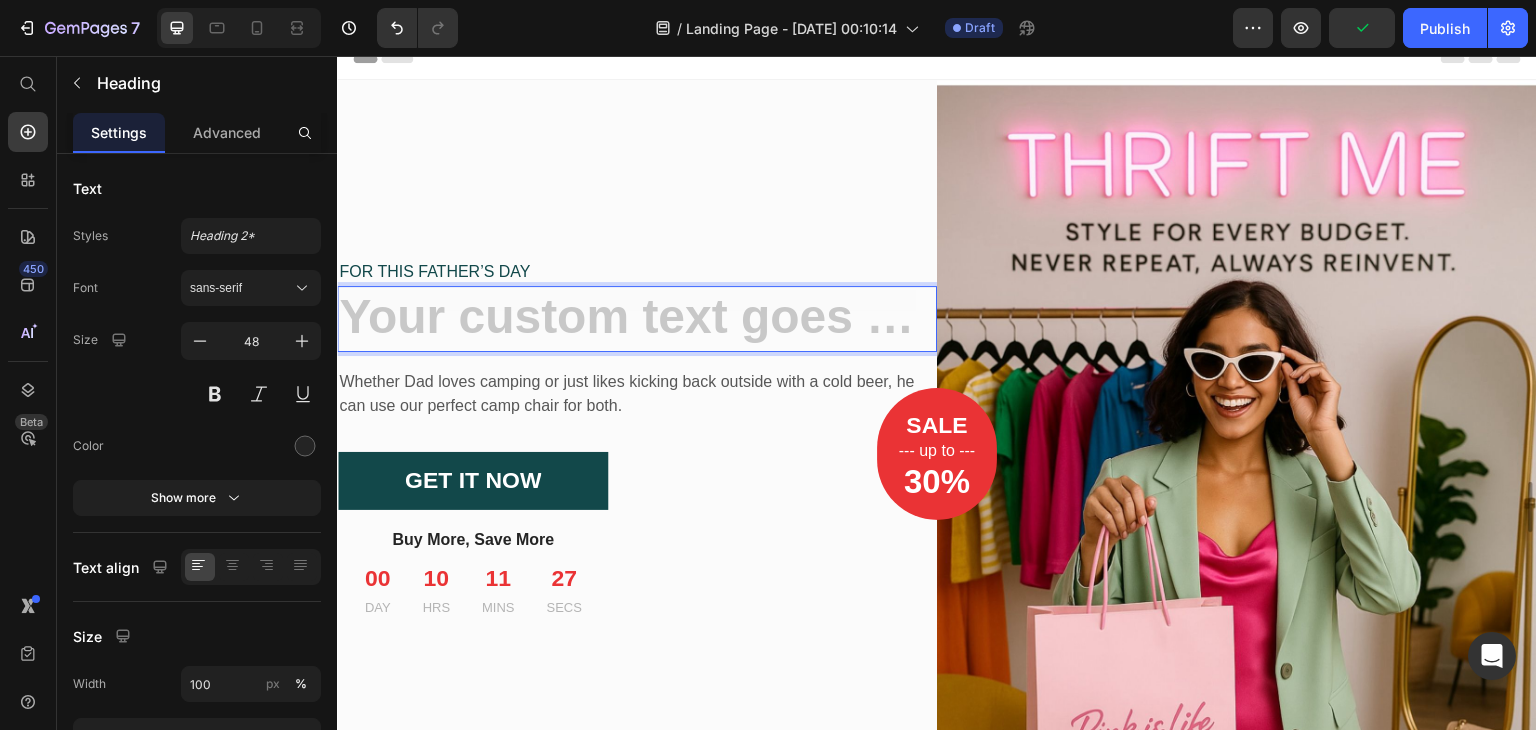 click at bounding box center [637, 319] 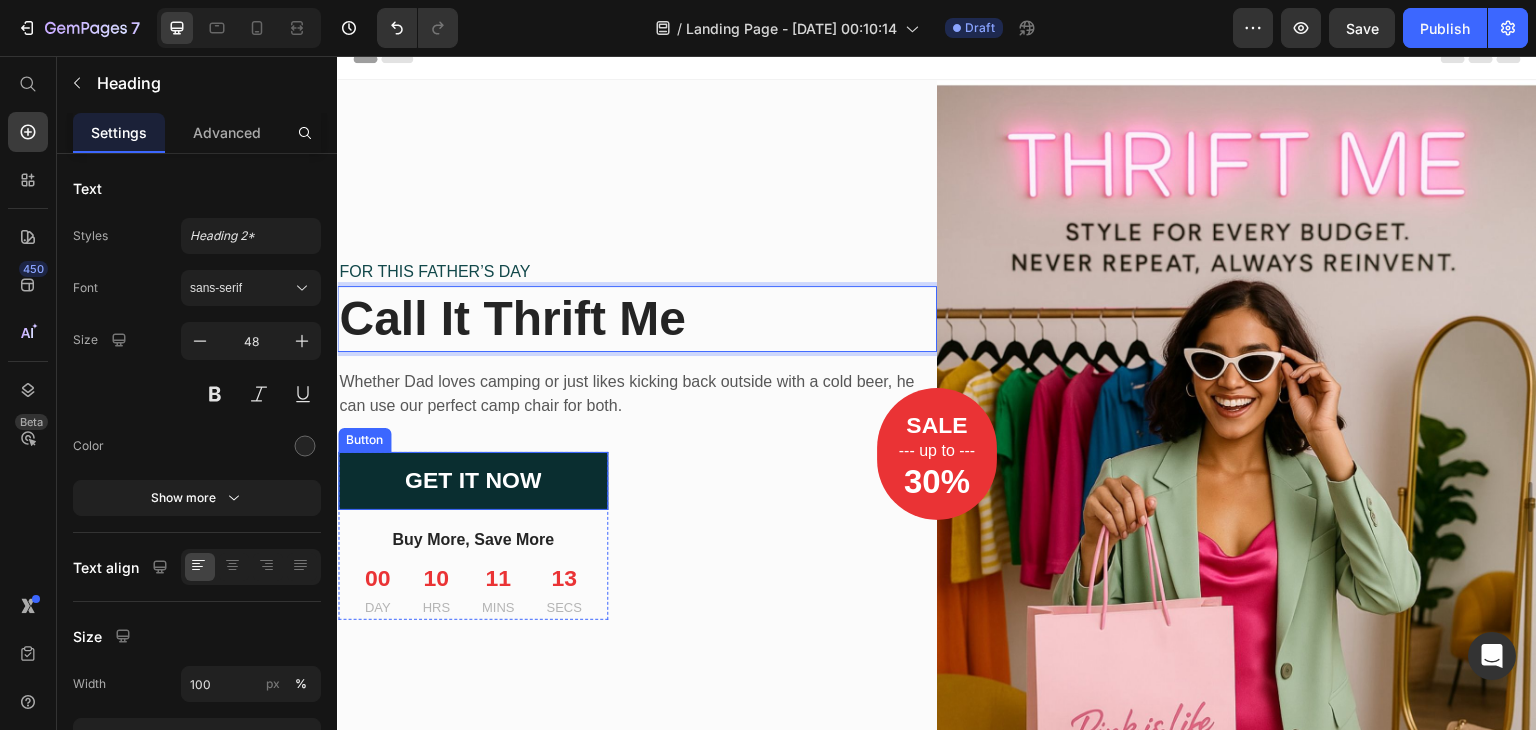 click on "GET IT NOW" at bounding box center [473, 481] 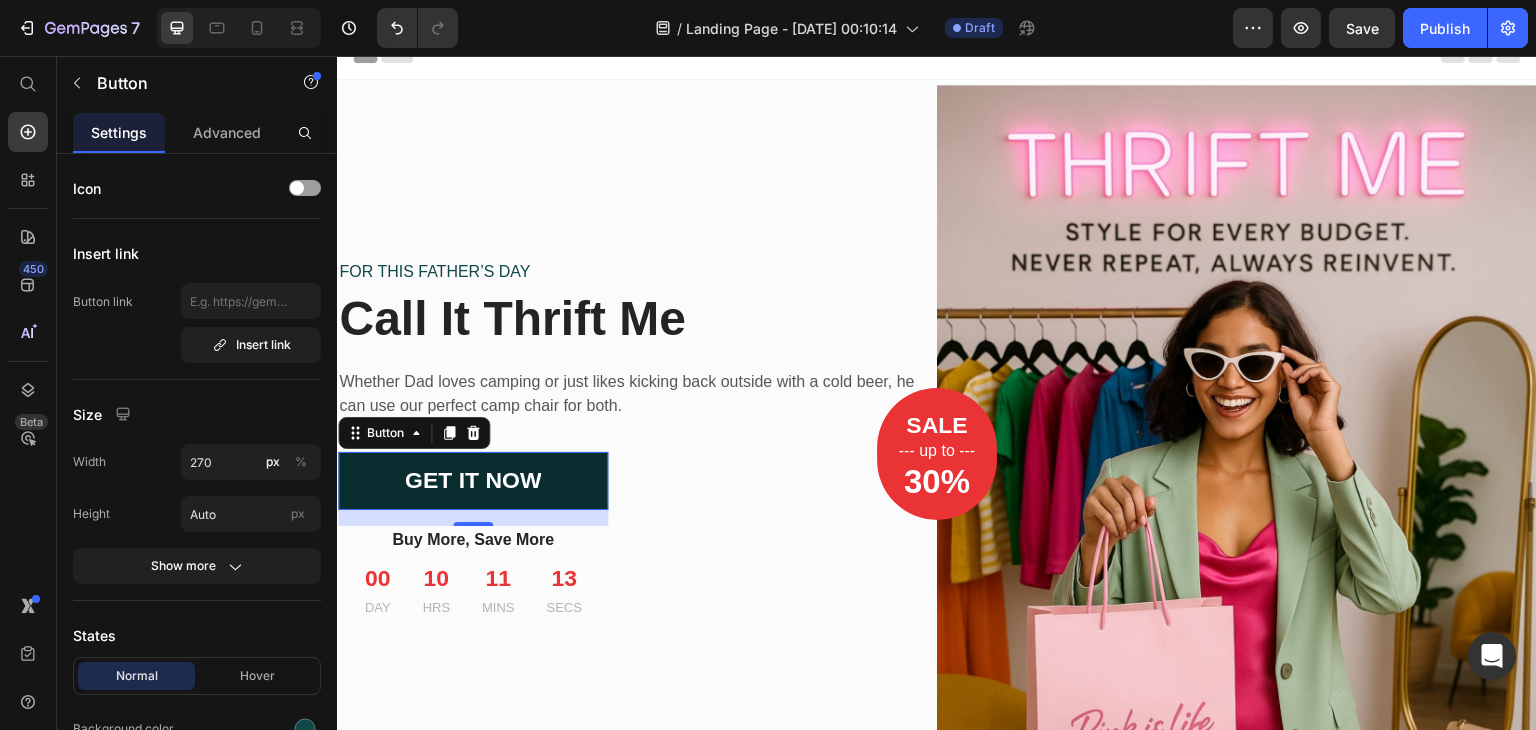 scroll, scrollTop: 0, scrollLeft: 0, axis: both 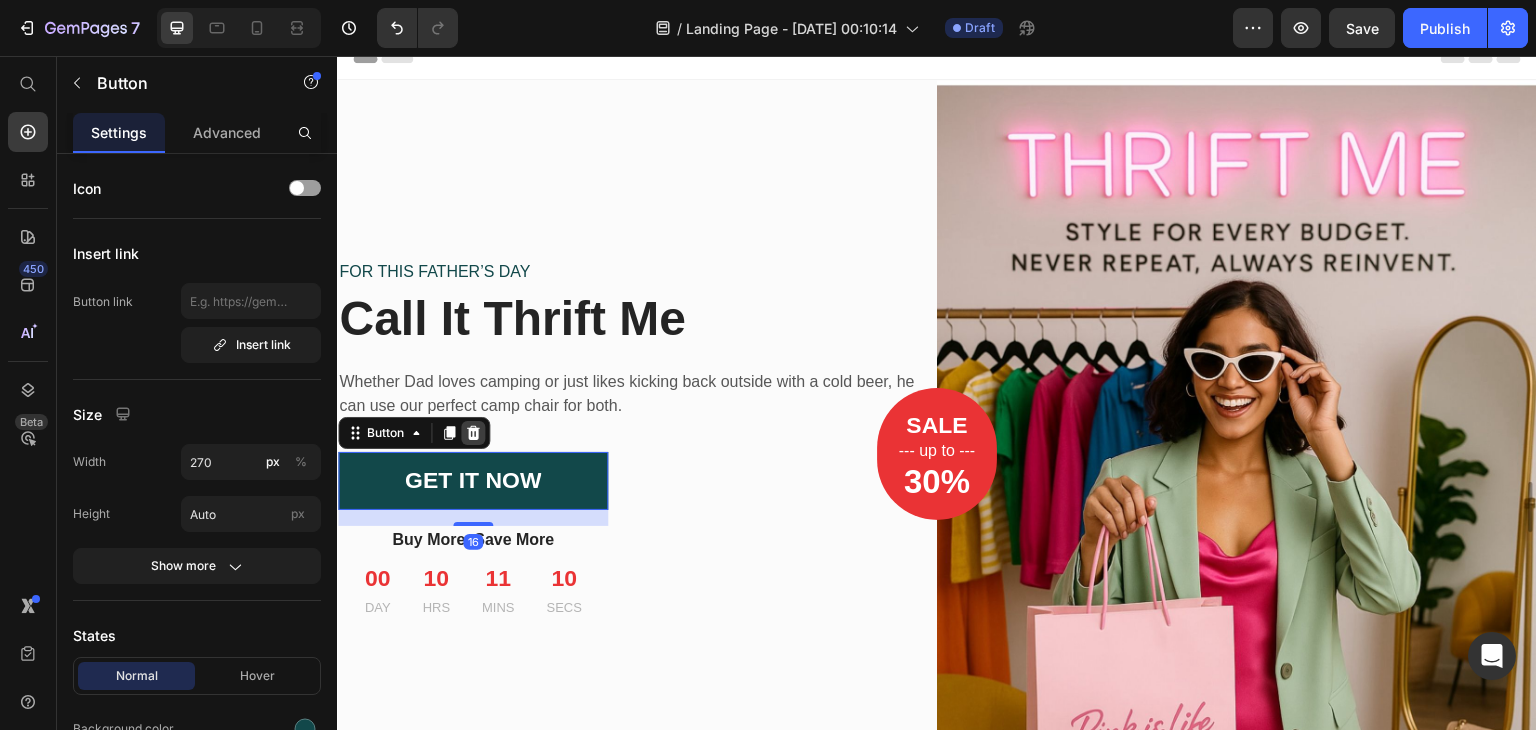 click 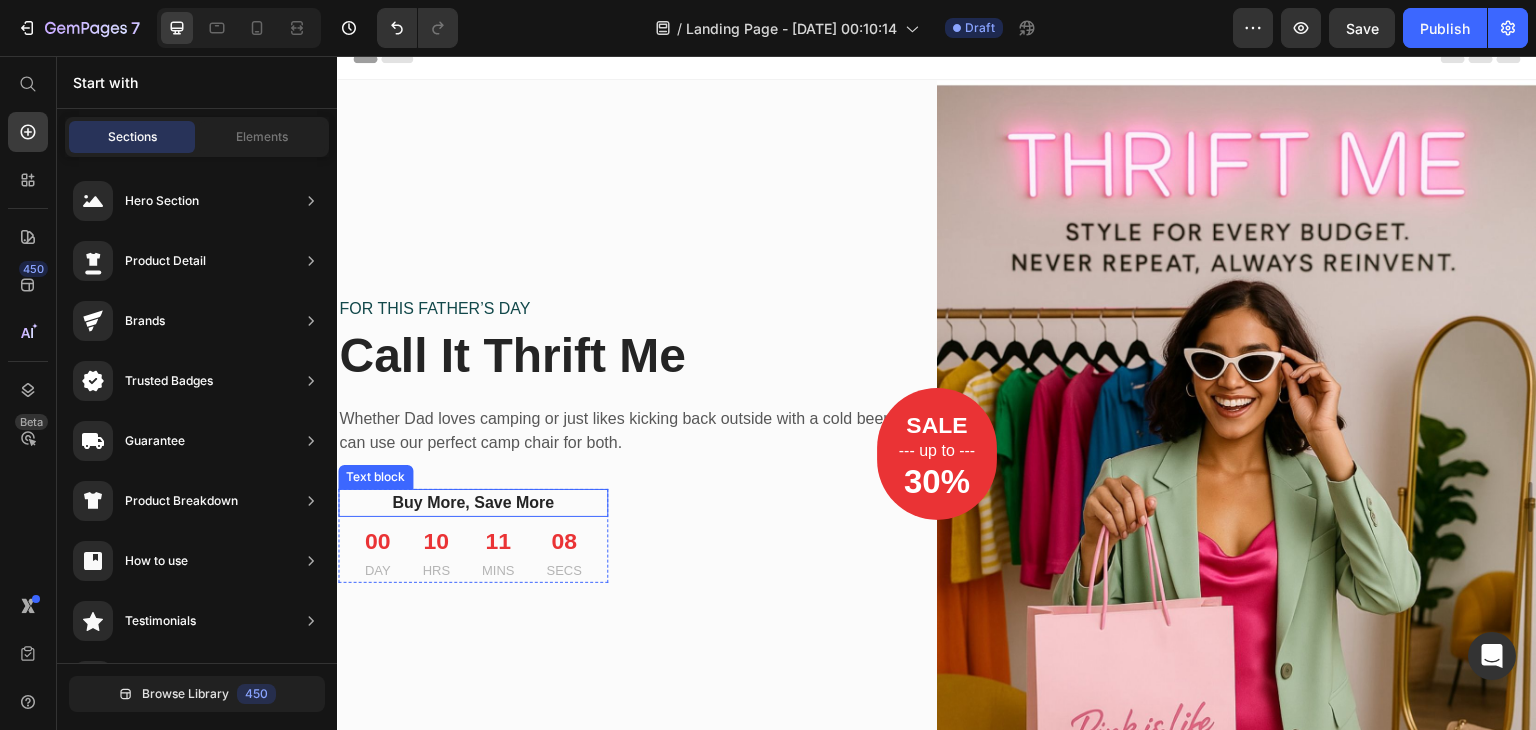 click on "Buy More, Save More" at bounding box center [473, 503] 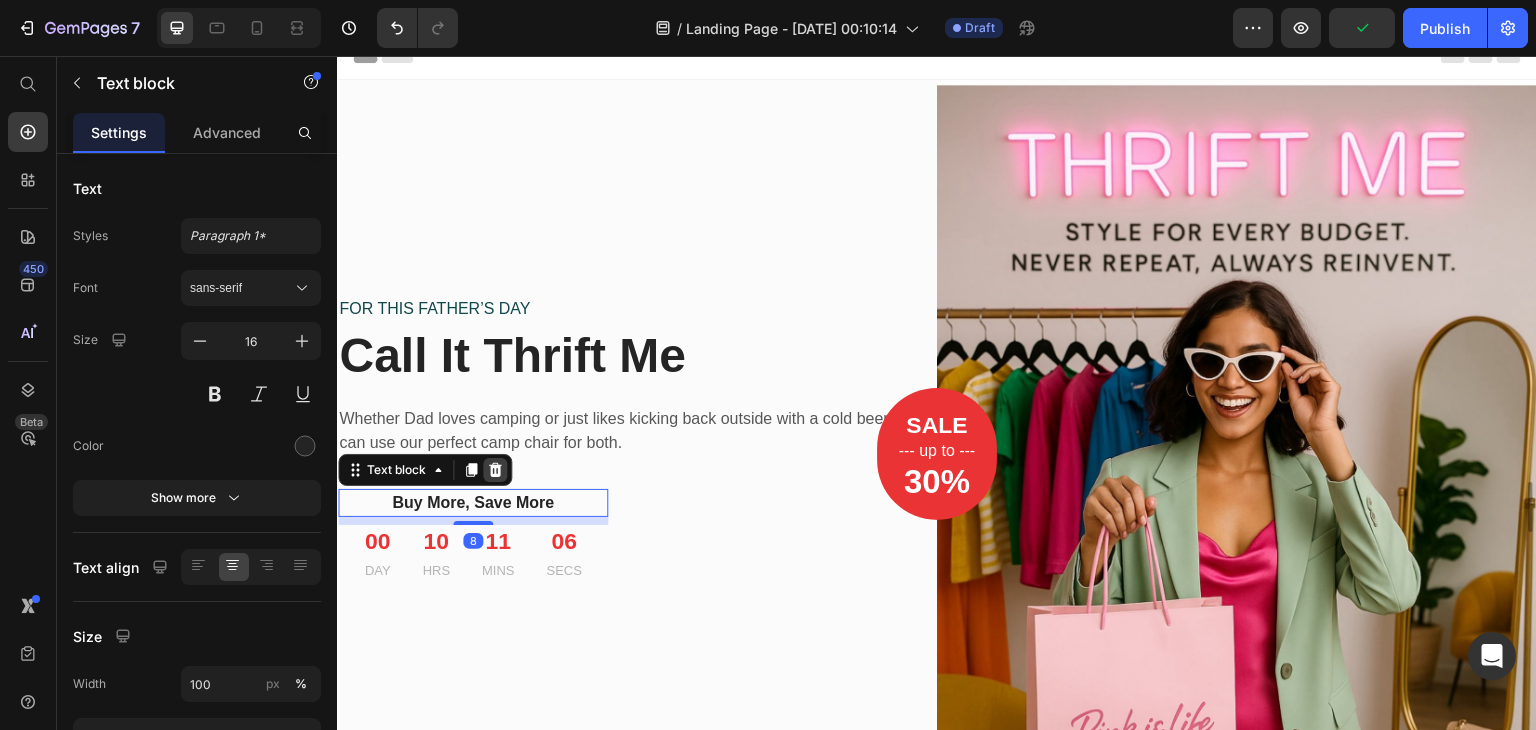 click 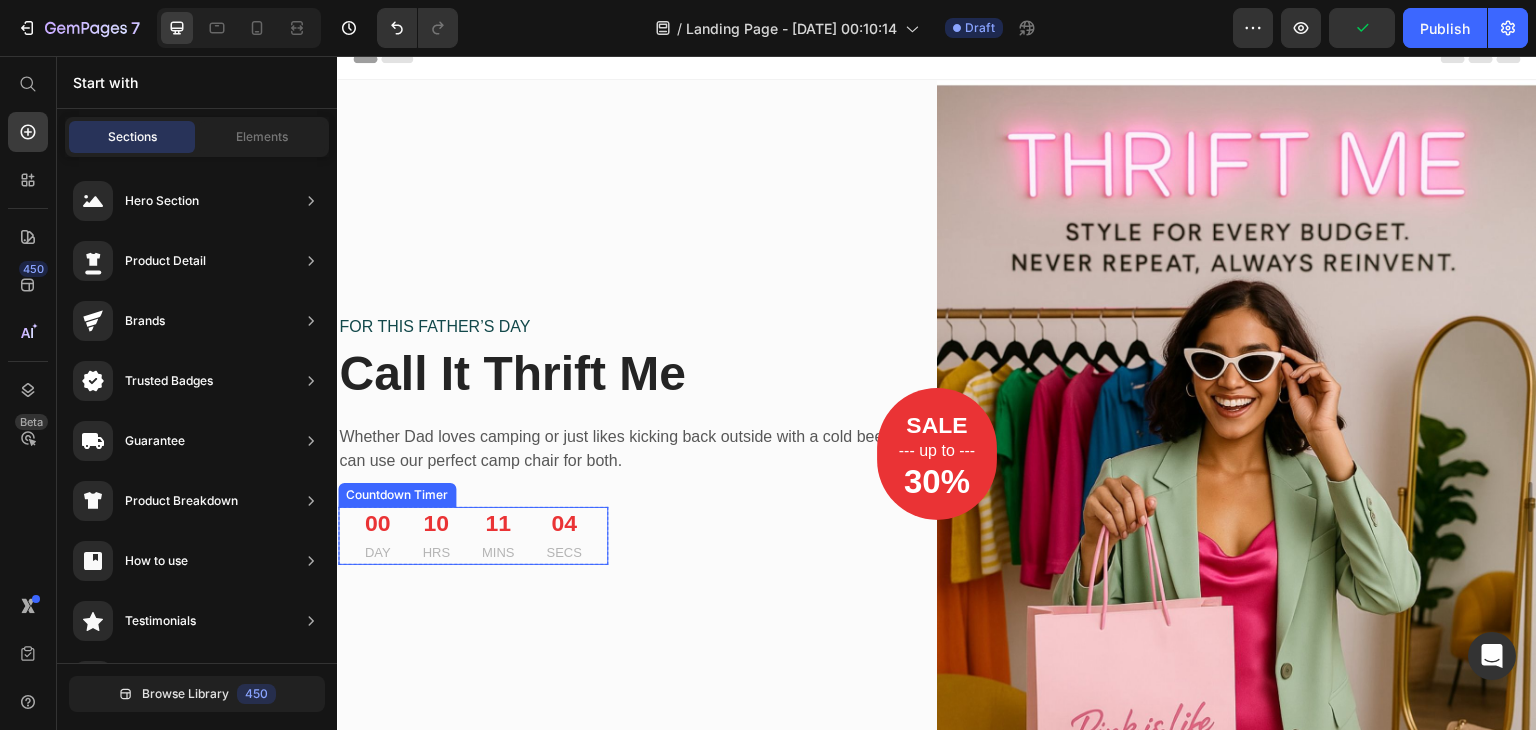 click on "04" at bounding box center (563, 524) 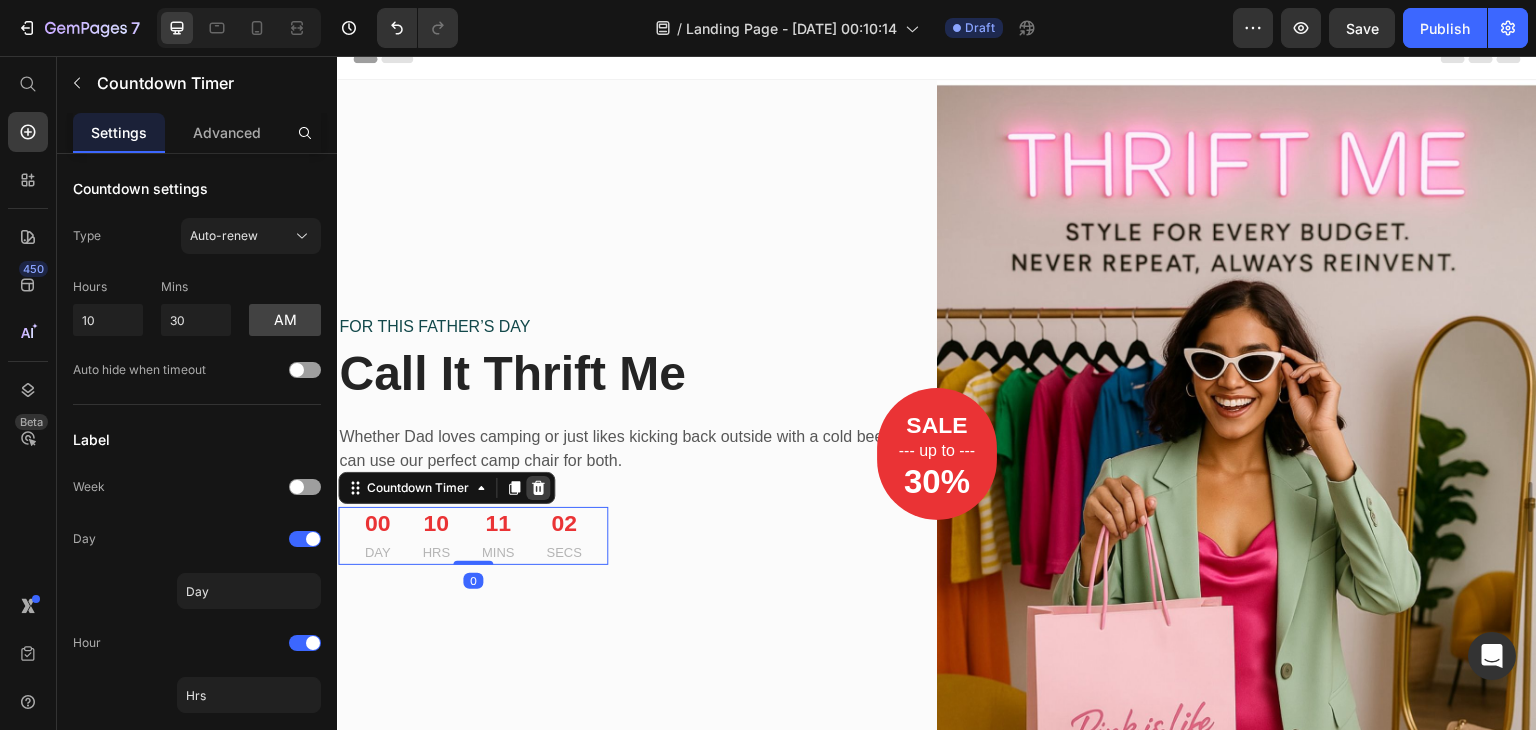 click 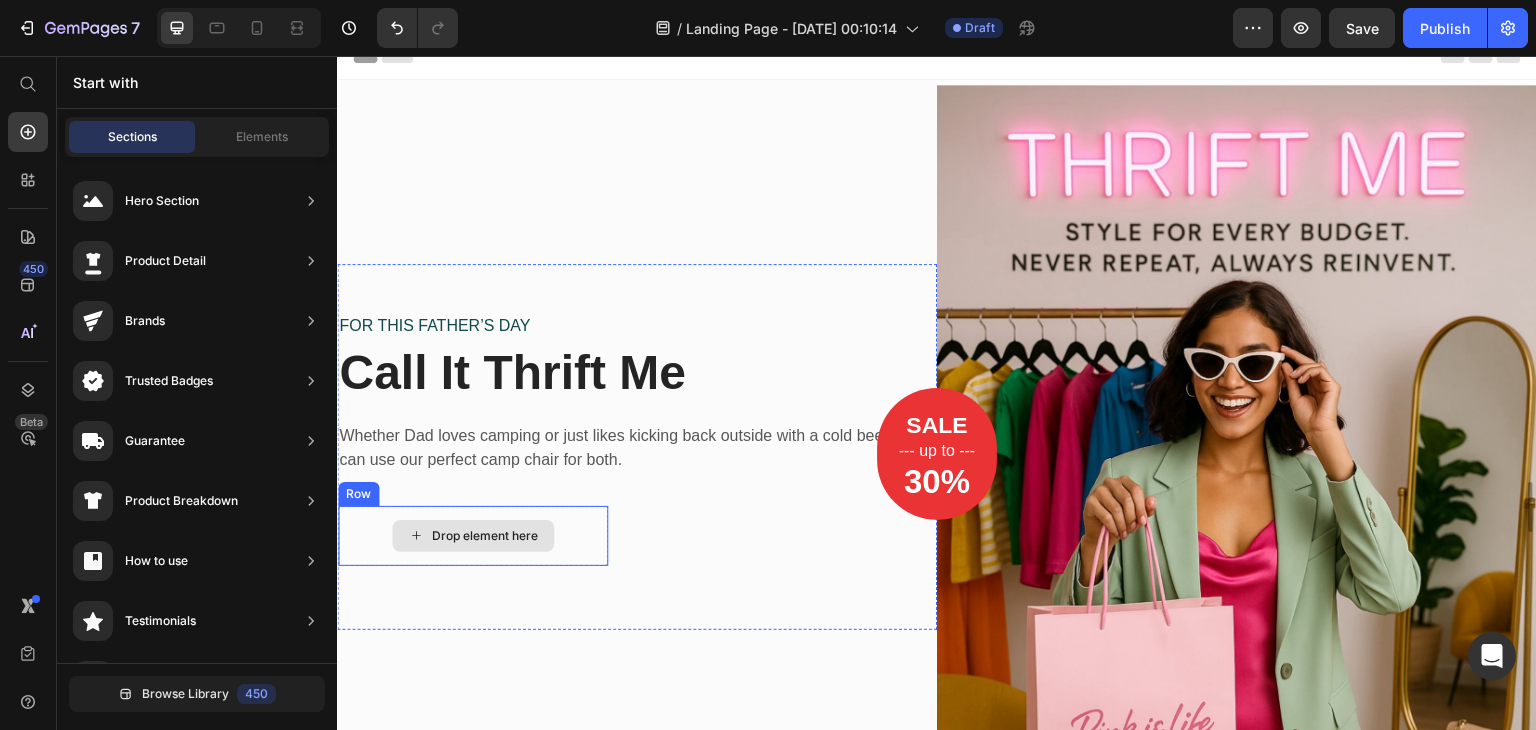 click on "Drop element here" at bounding box center (473, 536) 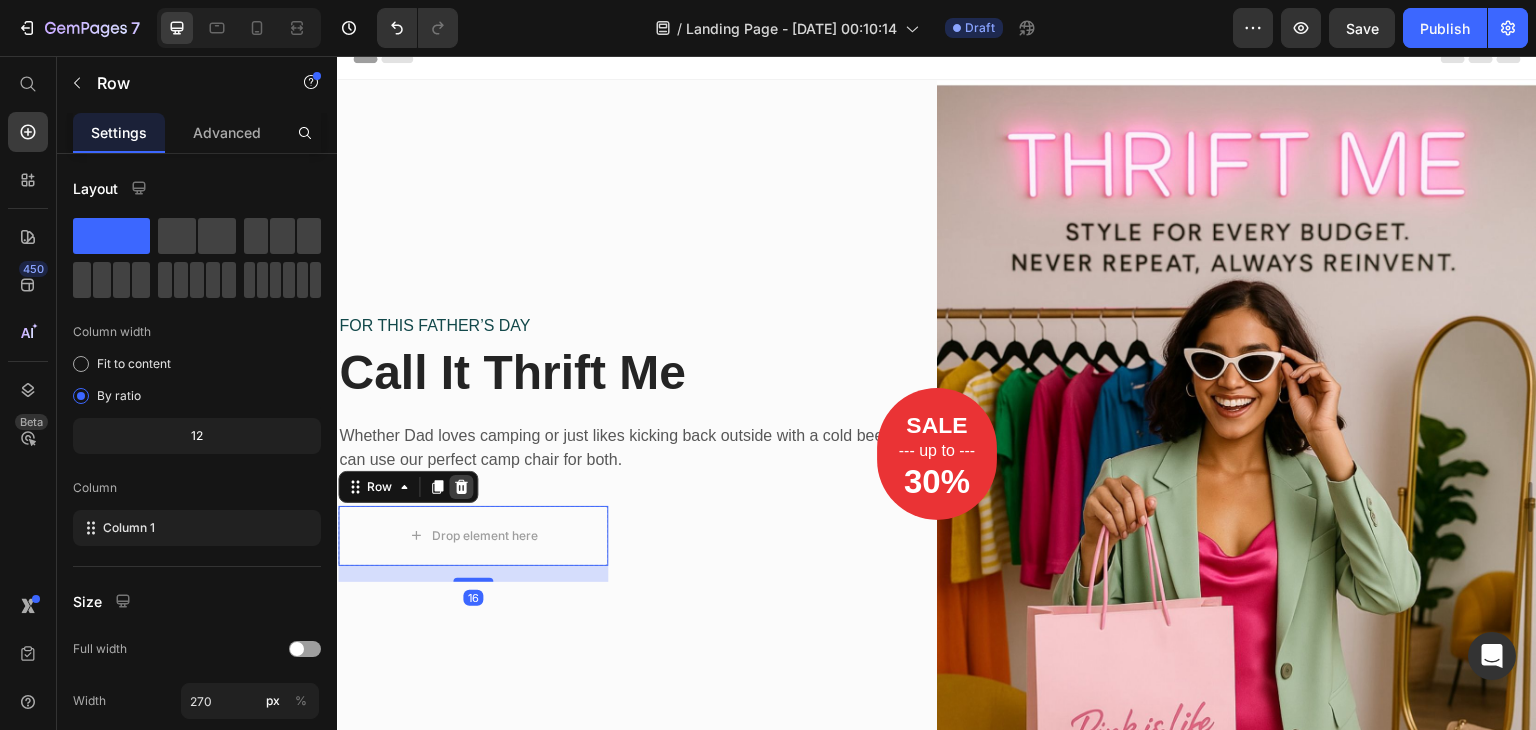 click at bounding box center (461, 487) 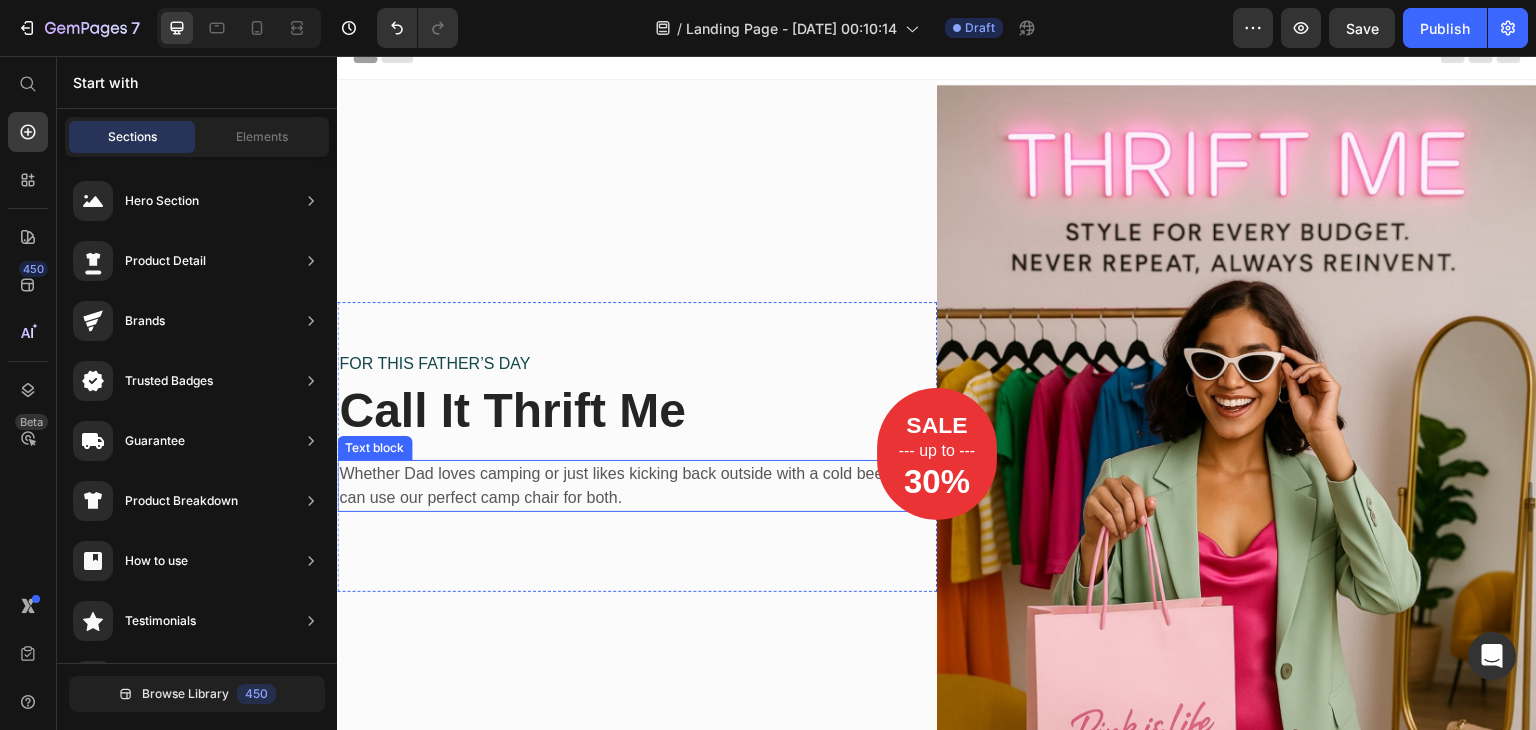 click on "Whether Dad loves camping or just likes kicking back outside with a cold beer, he can use our perfect camp chair for both." at bounding box center (637, 486) 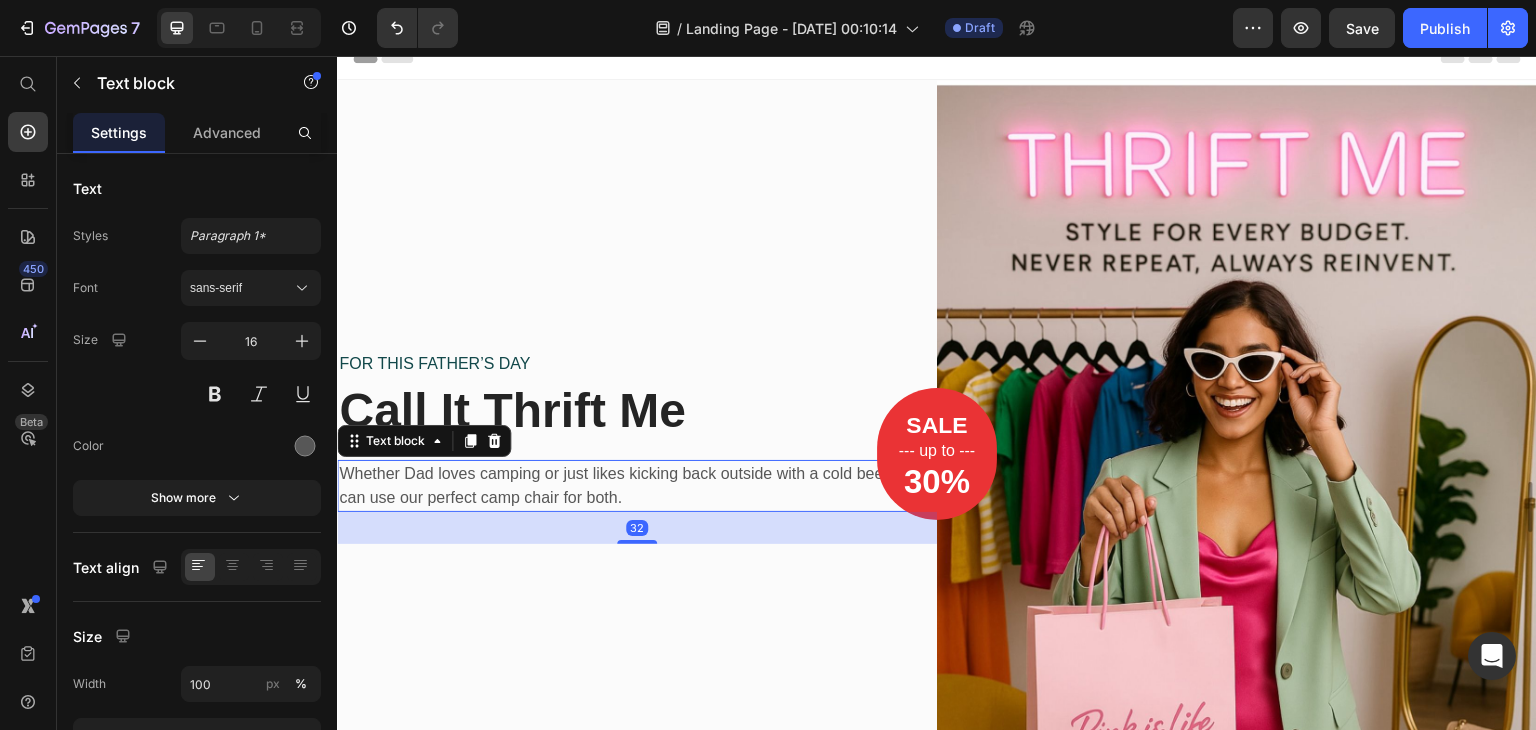click on "Whether Dad loves camping or just likes kicking back outside with a cold beer, he can use our perfect camp chair for both." at bounding box center [637, 486] 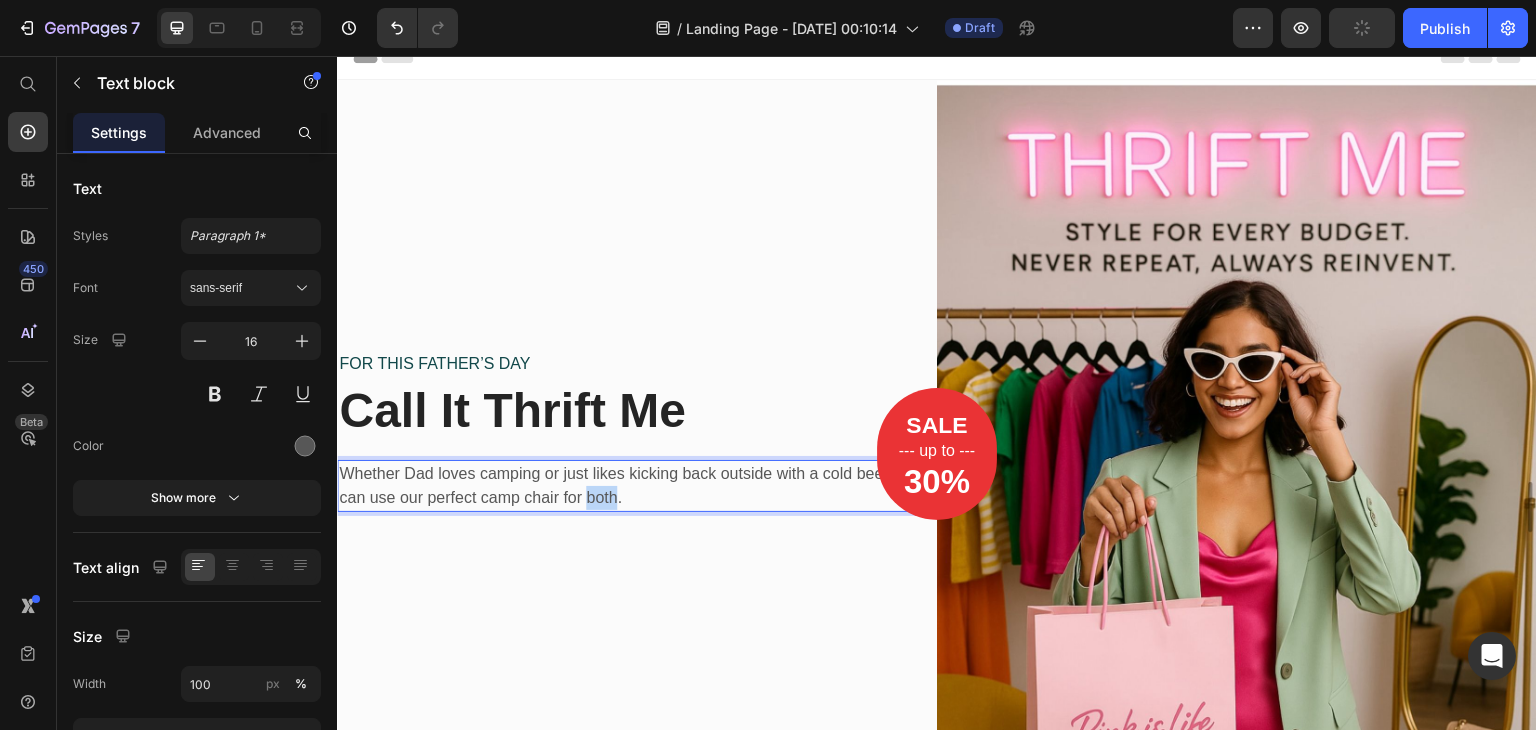click on "Whether Dad loves camping or just likes kicking back outside with a cold beer, he can use our perfect camp chair for both." at bounding box center [637, 486] 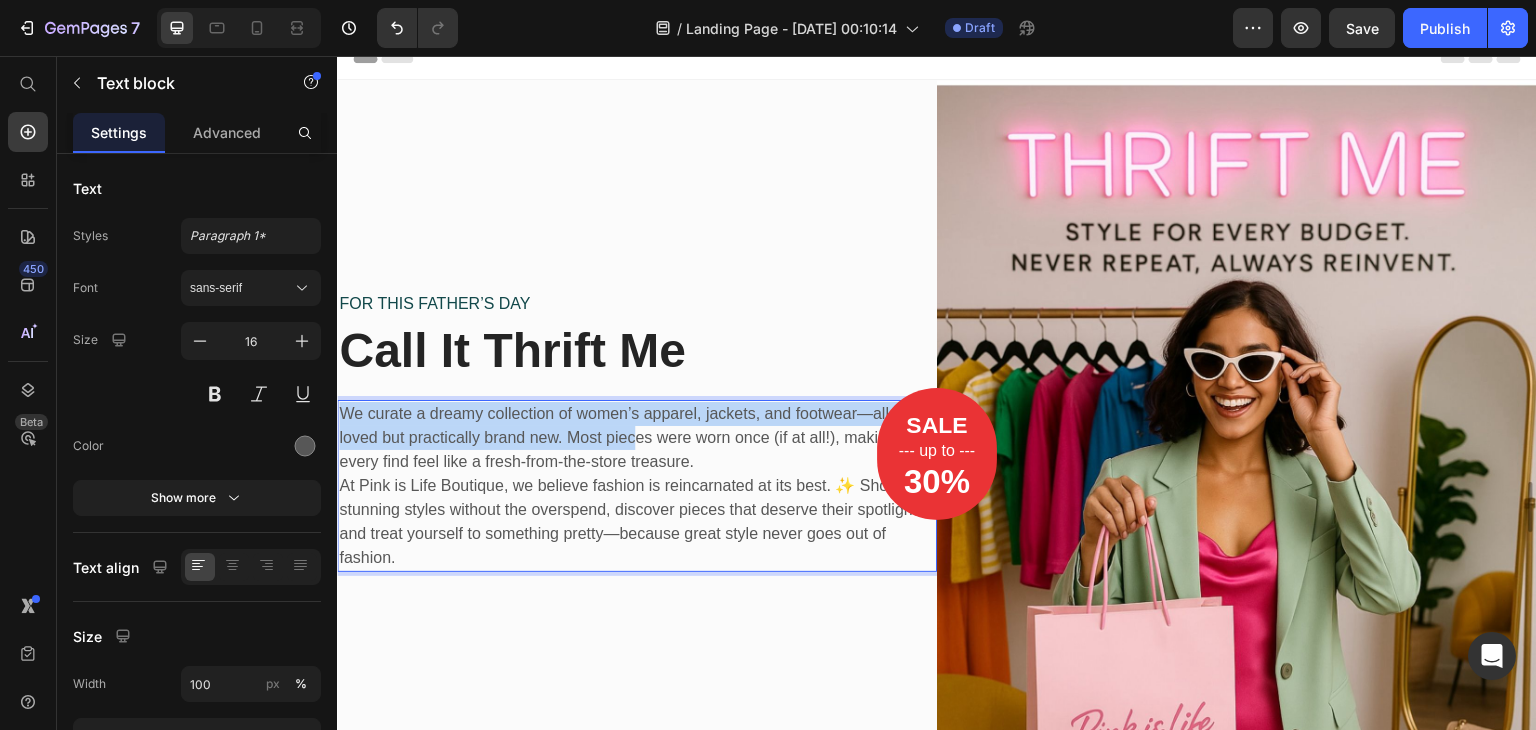 scroll, scrollTop: 0, scrollLeft: 0, axis: both 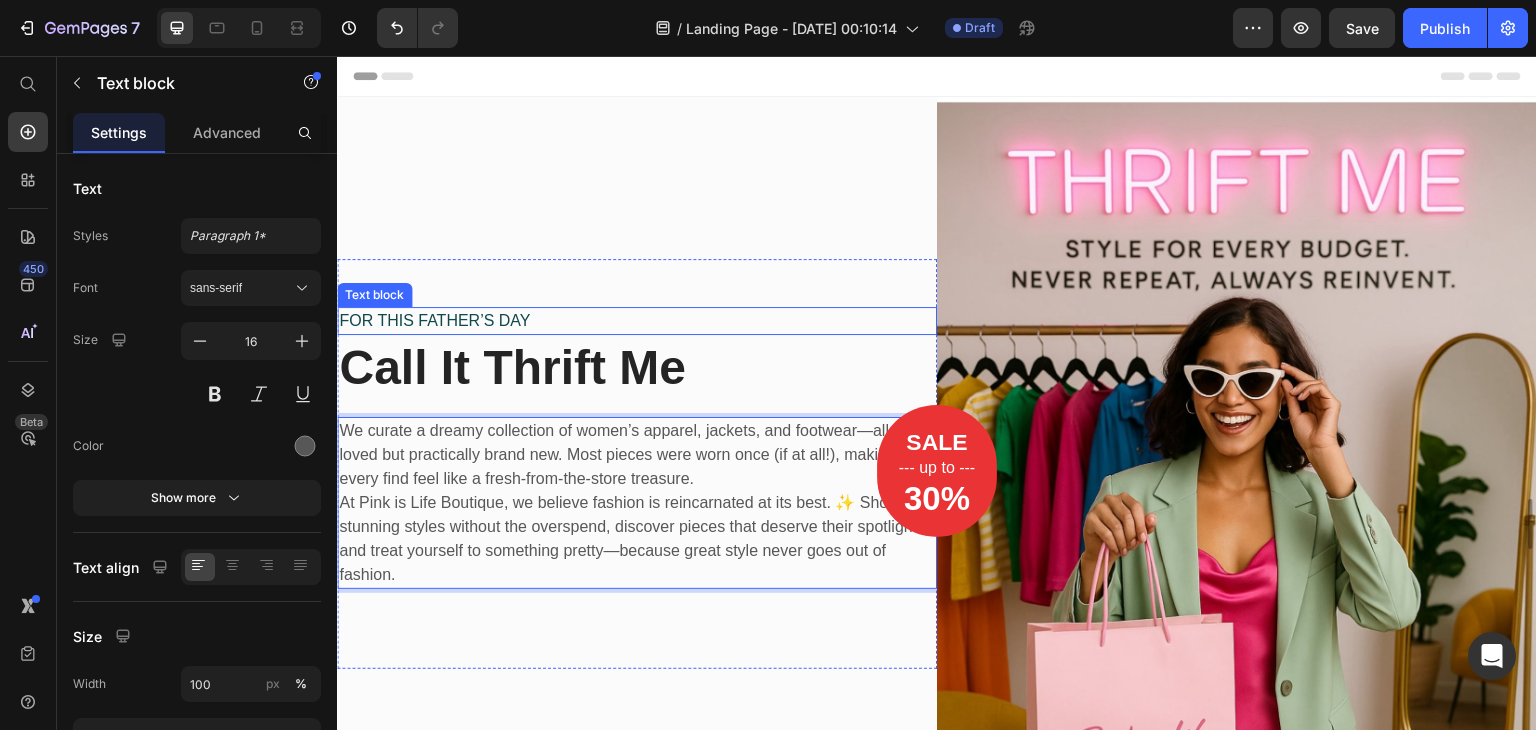 click on "FOR THIS FATHER’S DAY" at bounding box center (637, 321) 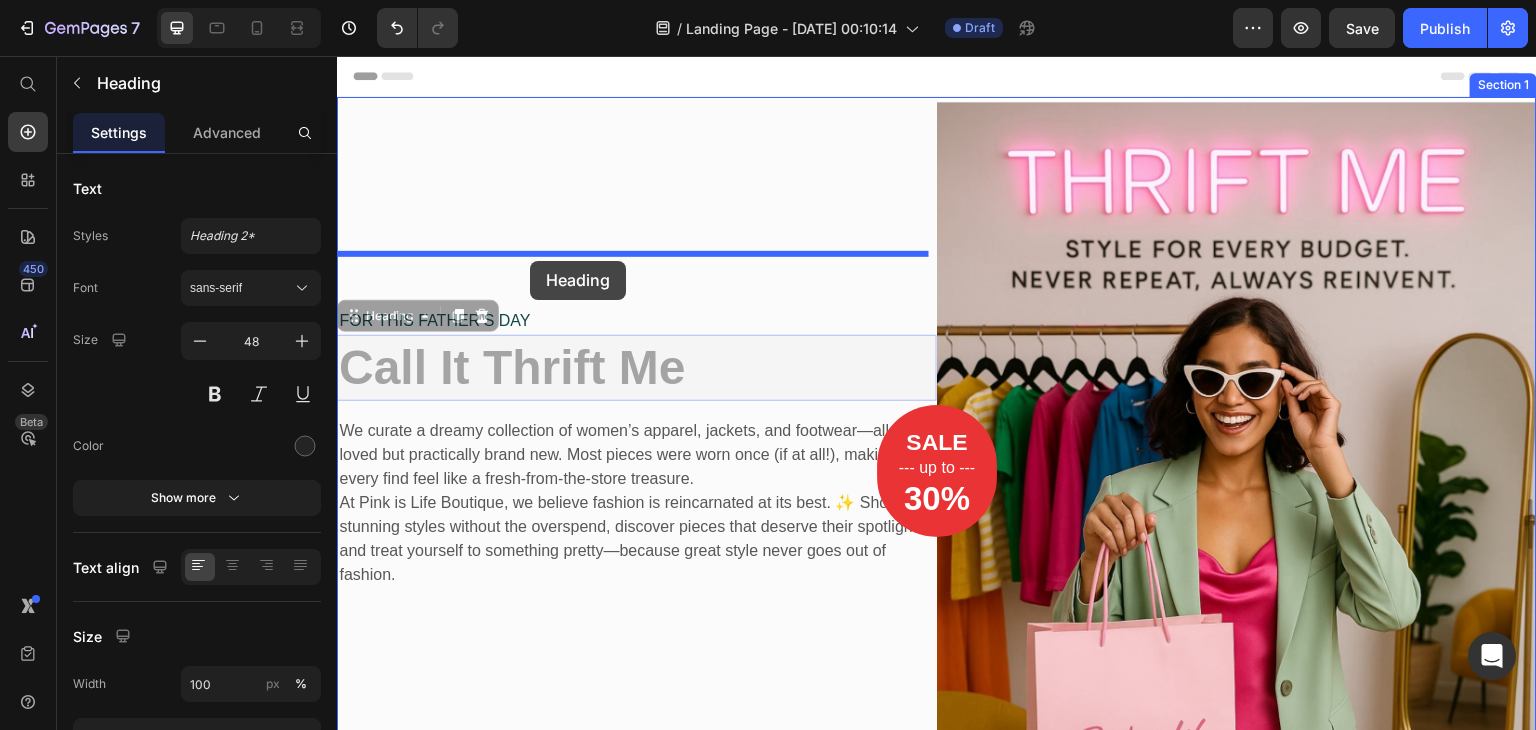 drag, startPoint x: 521, startPoint y: 357, endPoint x: 530, endPoint y: 261, distance: 96.42095 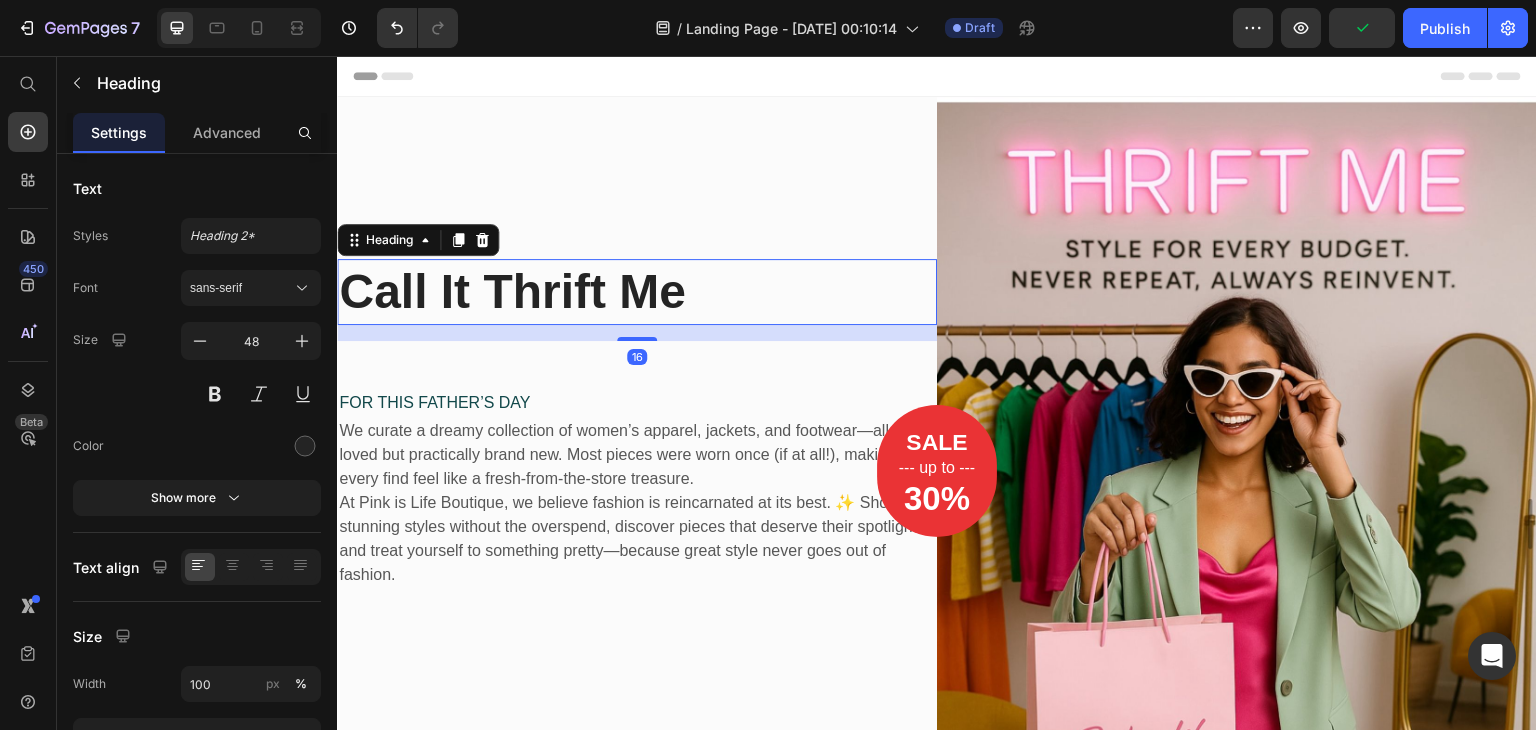 click on "16" at bounding box center (637, 333) 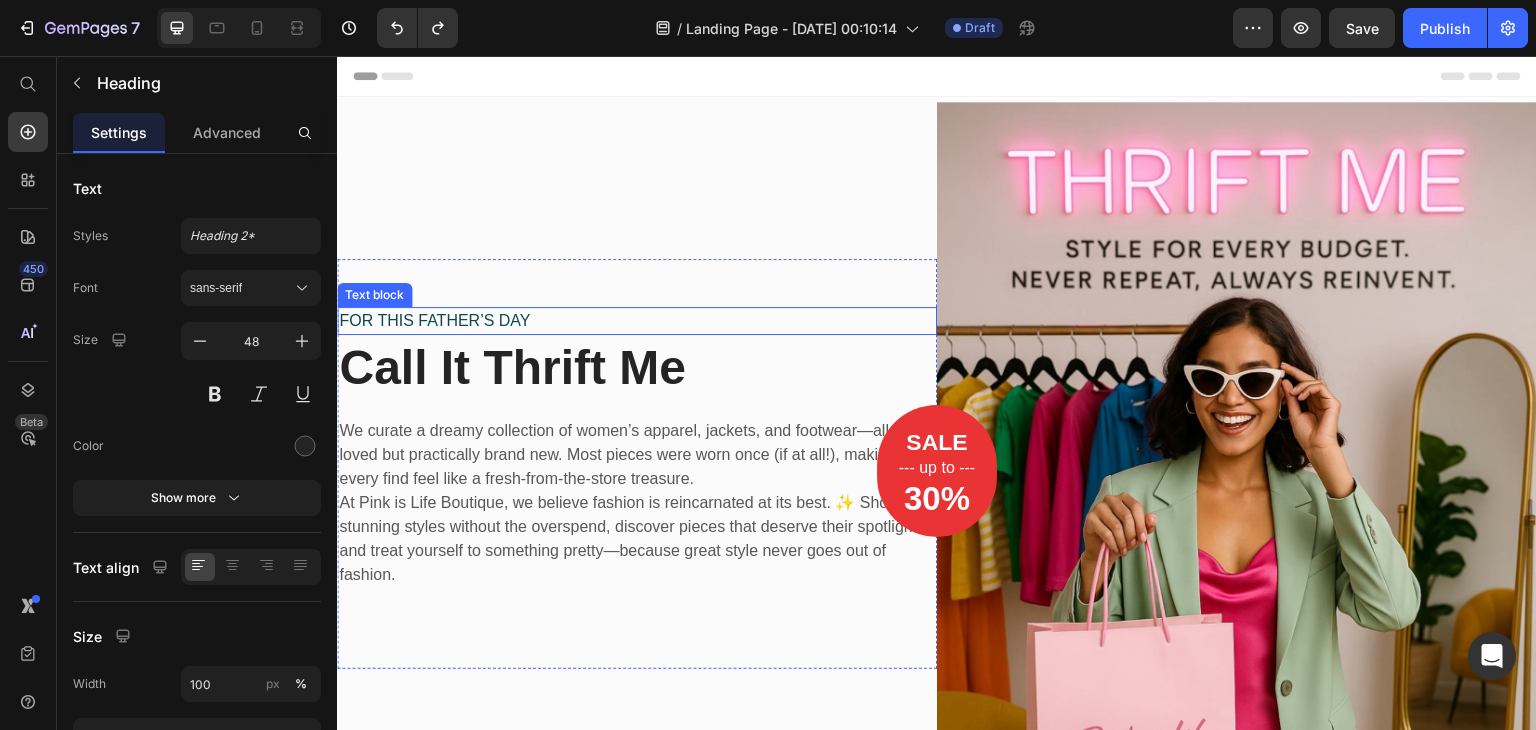 click on "FOR THIS FATHER’S DAY" at bounding box center (637, 321) 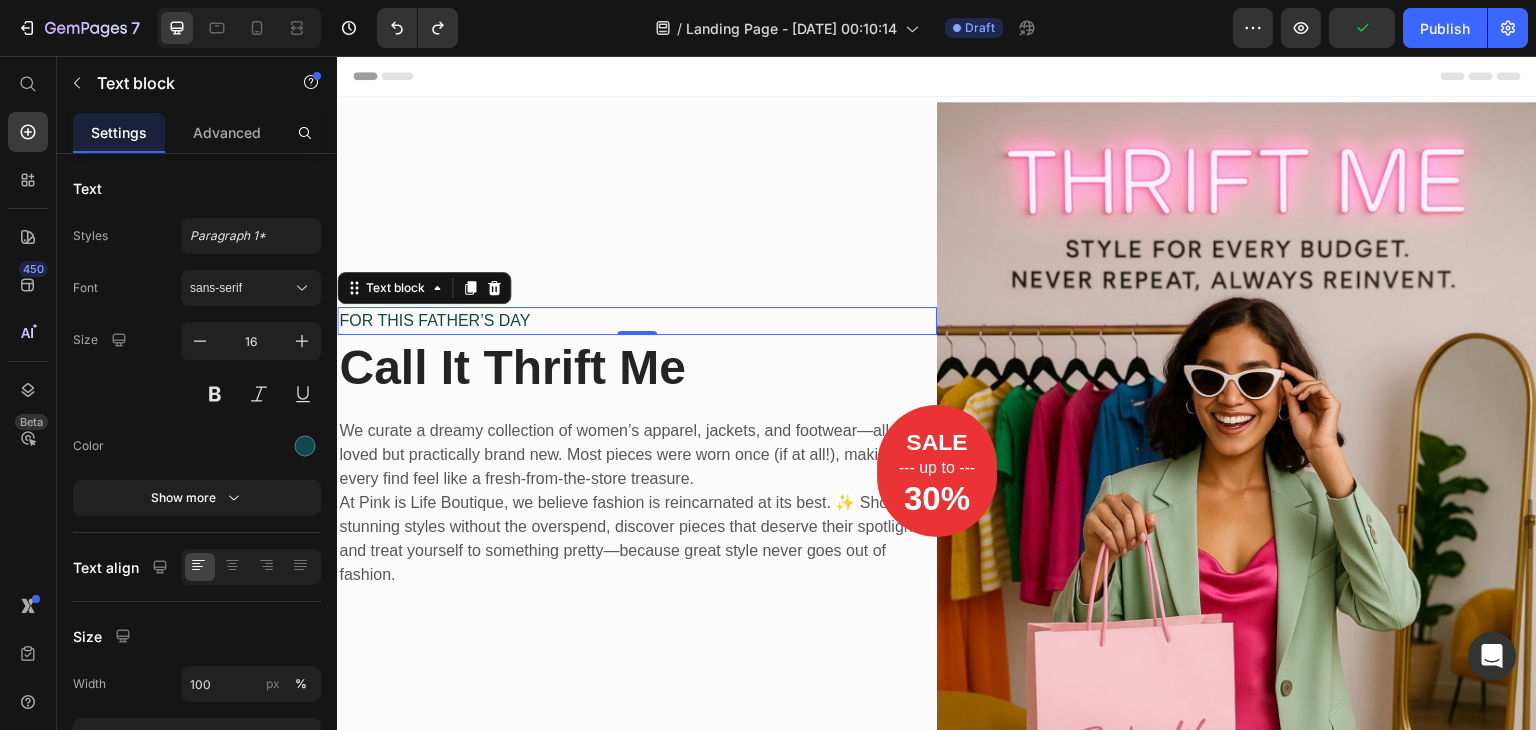 click on "FOR THIS FATHER’S DAY" at bounding box center [637, 321] 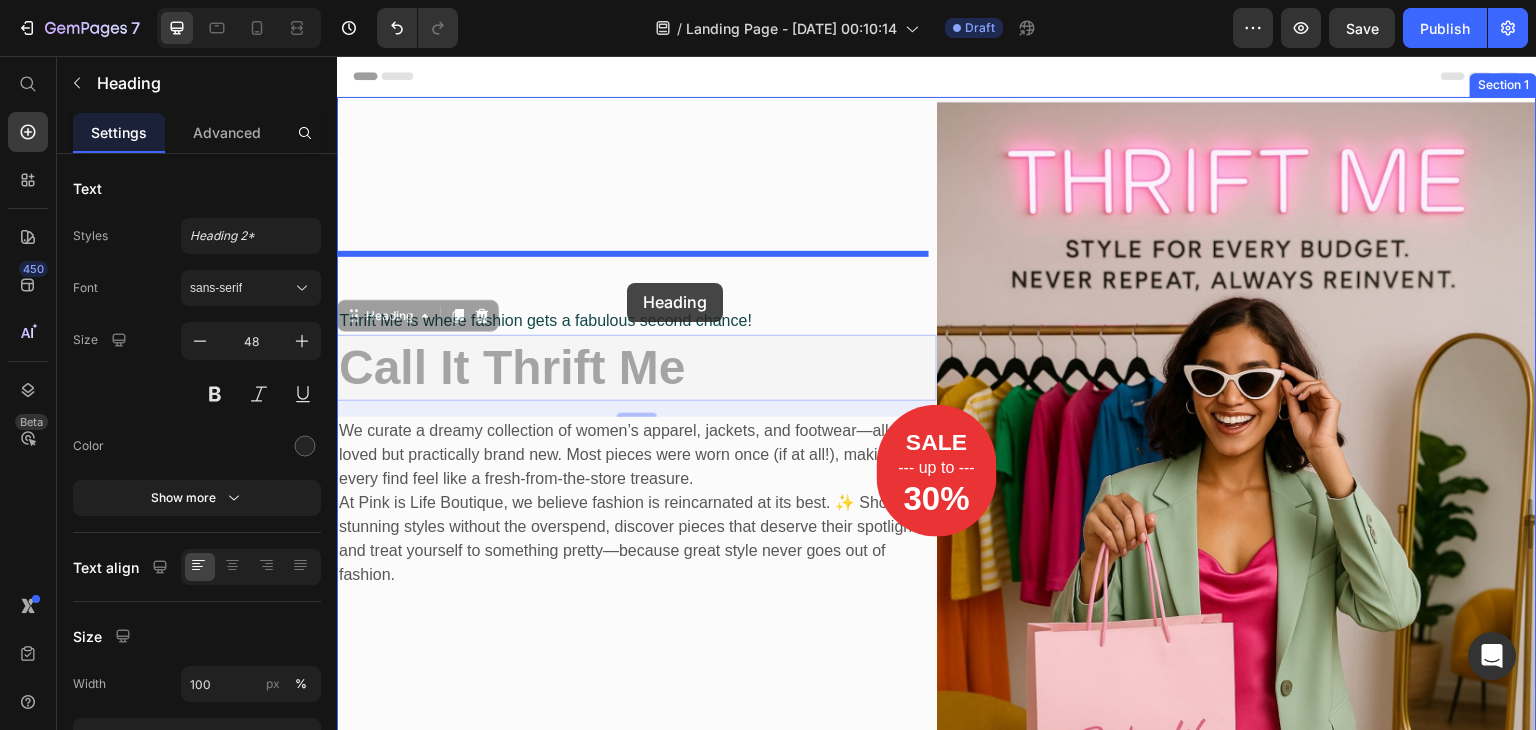 drag, startPoint x: 631, startPoint y: 368, endPoint x: 627, endPoint y: 282, distance: 86.09297 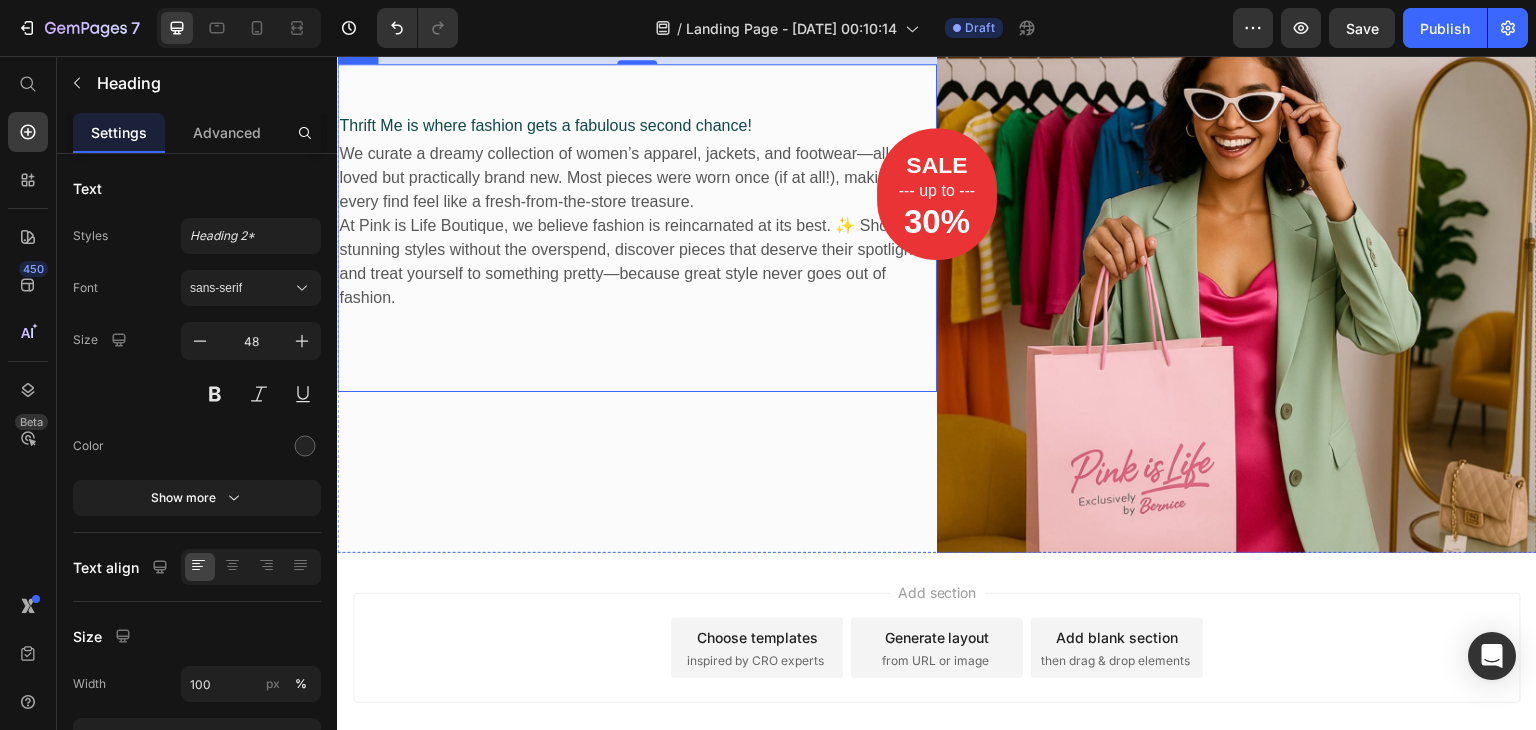 scroll, scrollTop: 377, scrollLeft: 0, axis: vertical 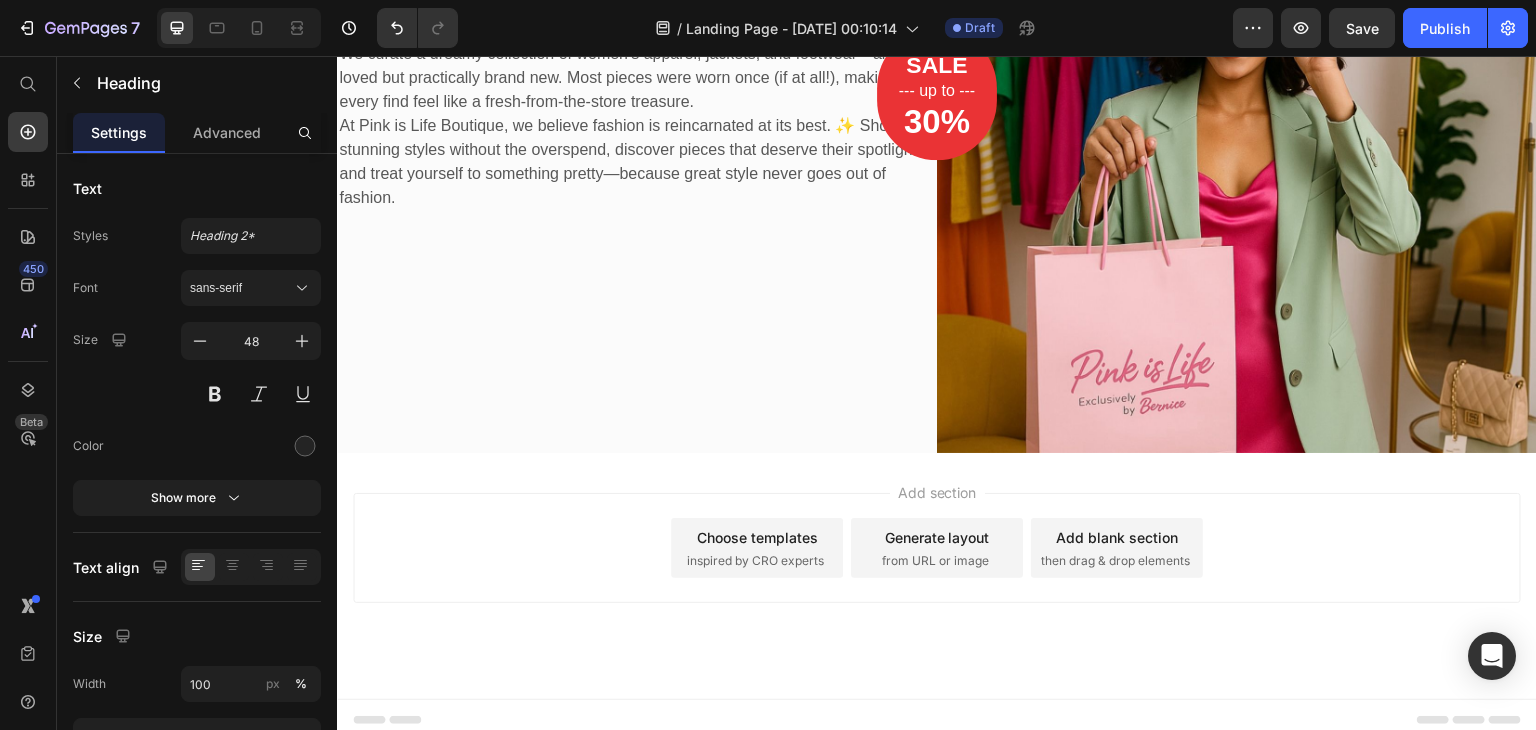 click on "Add section Choose templates inspired by CRO experts Generate layout from URL or image Add blank section then drag & drop elements" at bounding box center [937, 576] 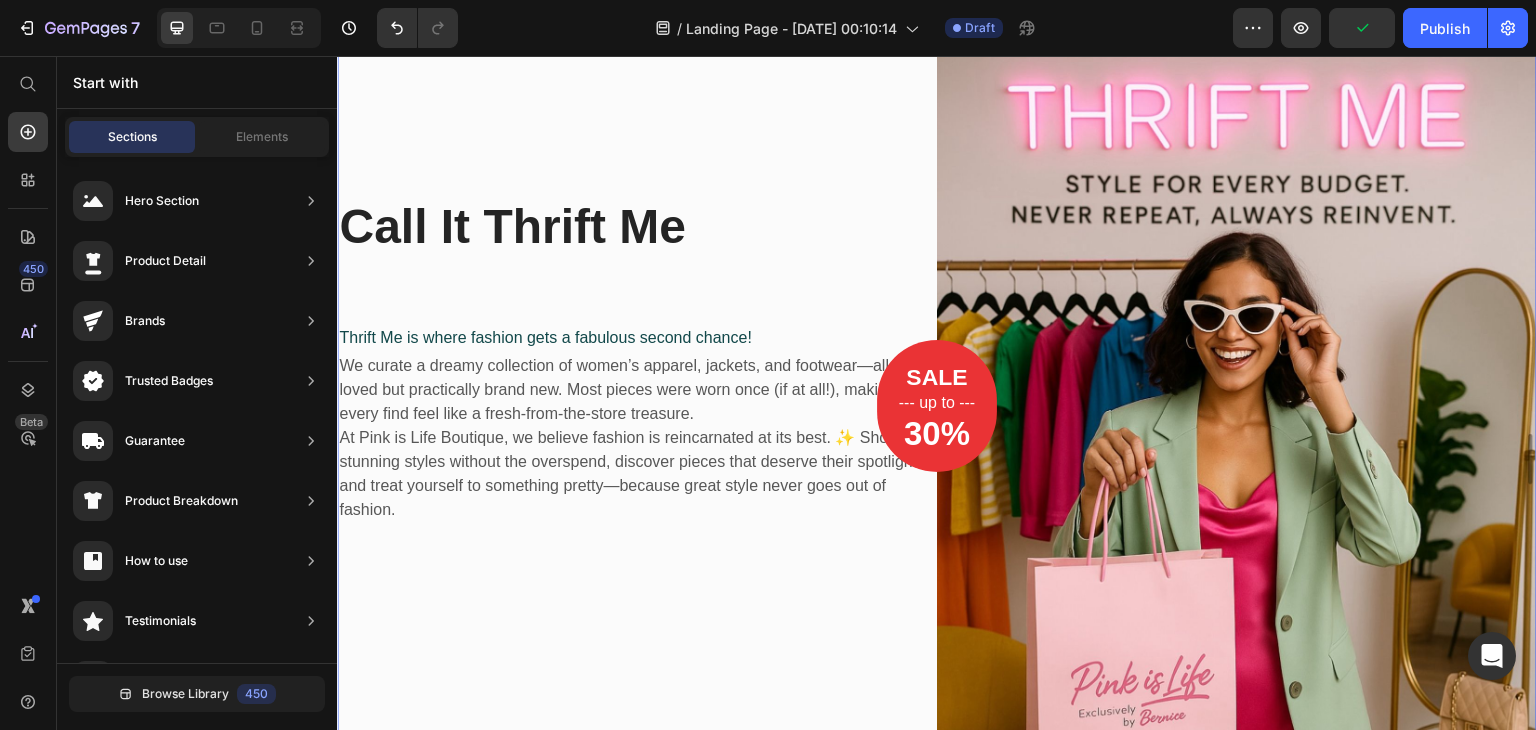 scroll, scrollTop: 44, scrollLeft: 0, axis: vertical 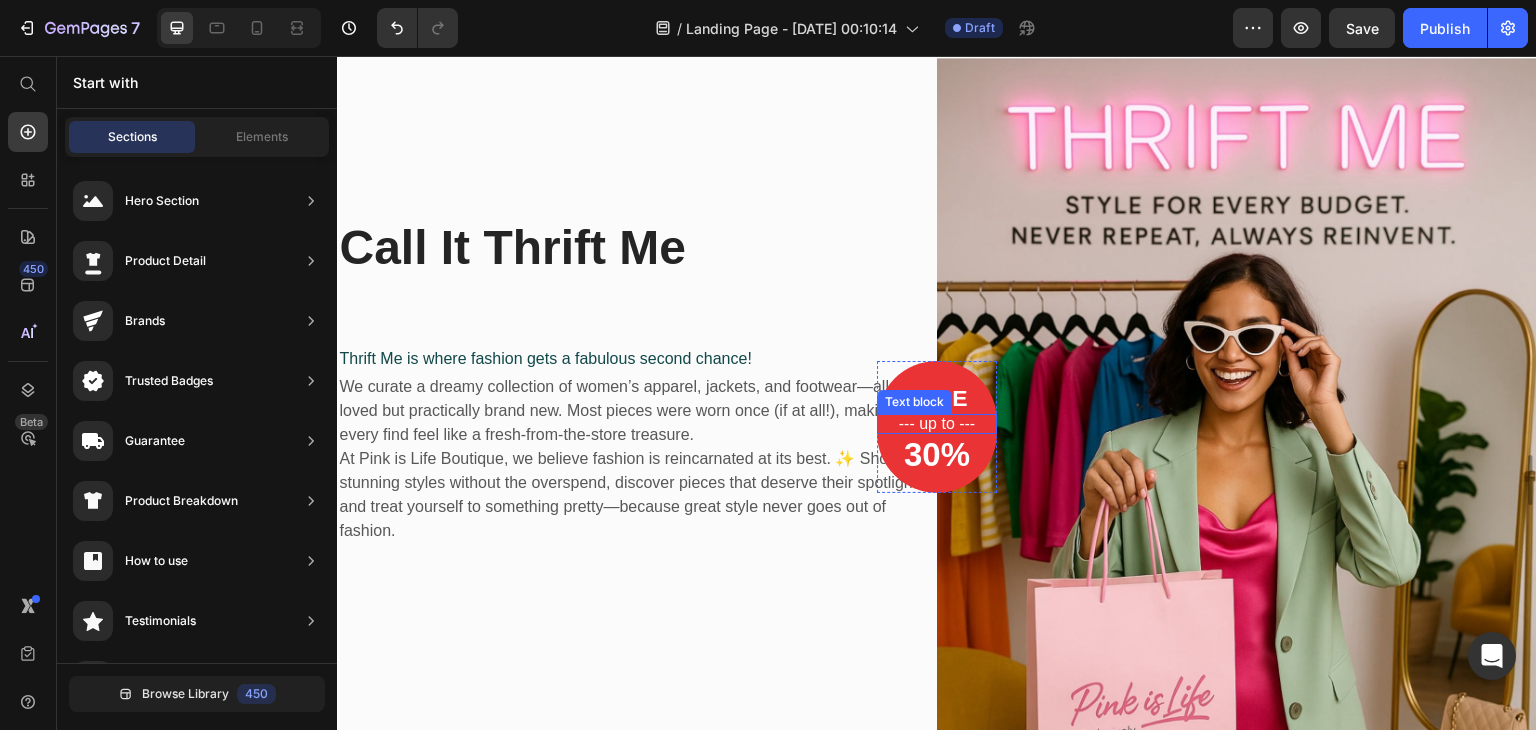 click on "--- up to ---" at bounding box center [937, 424] 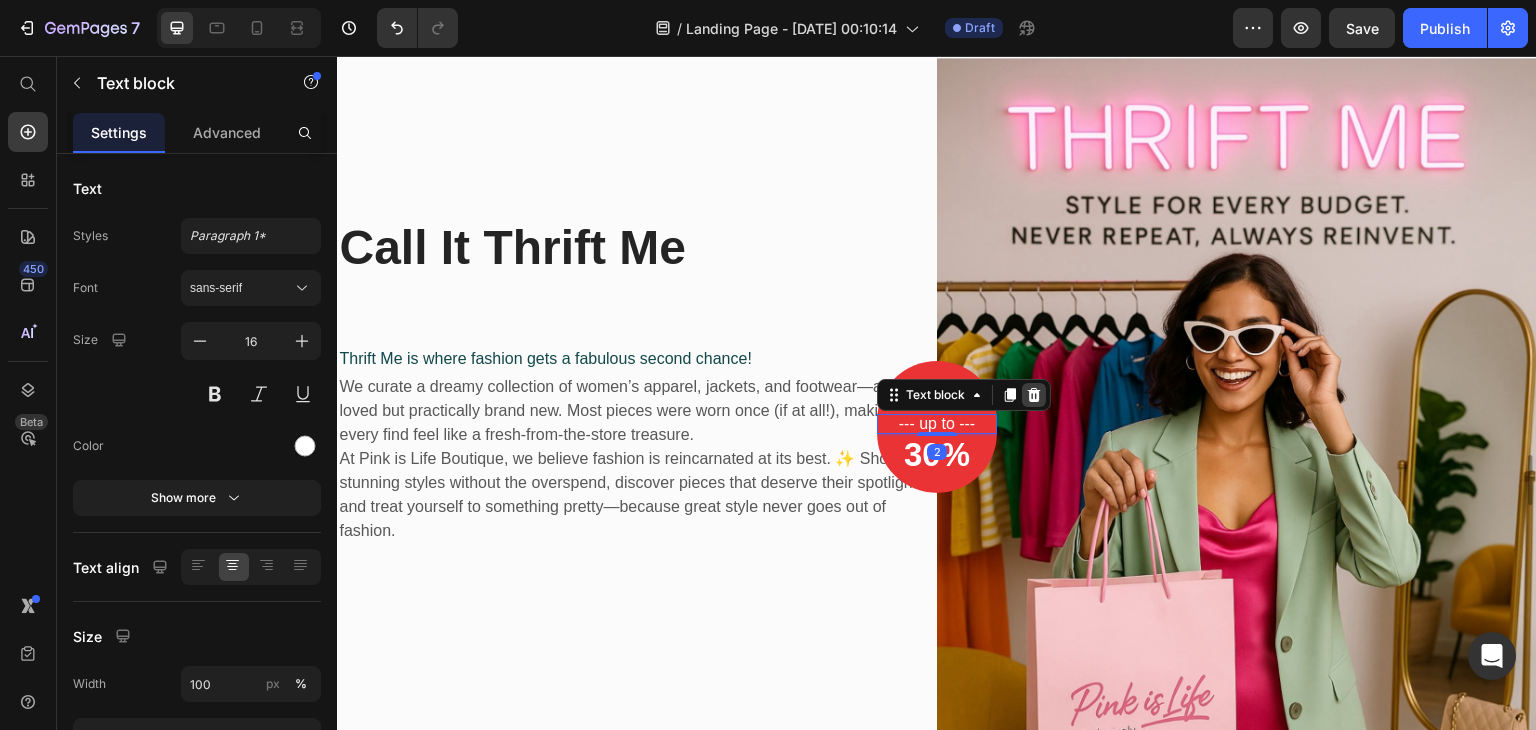 click 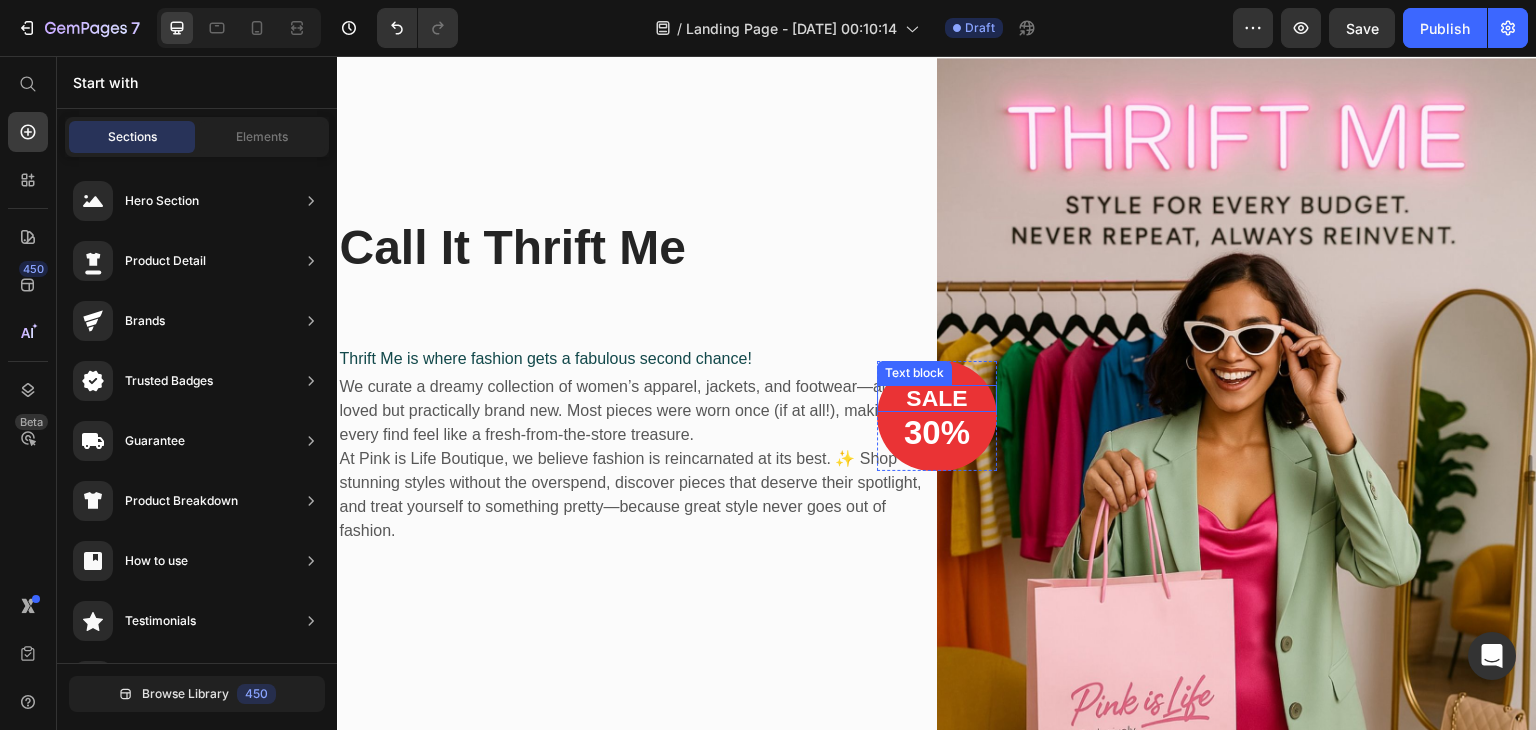 click on "SALE" at bounding box center [937, 398] 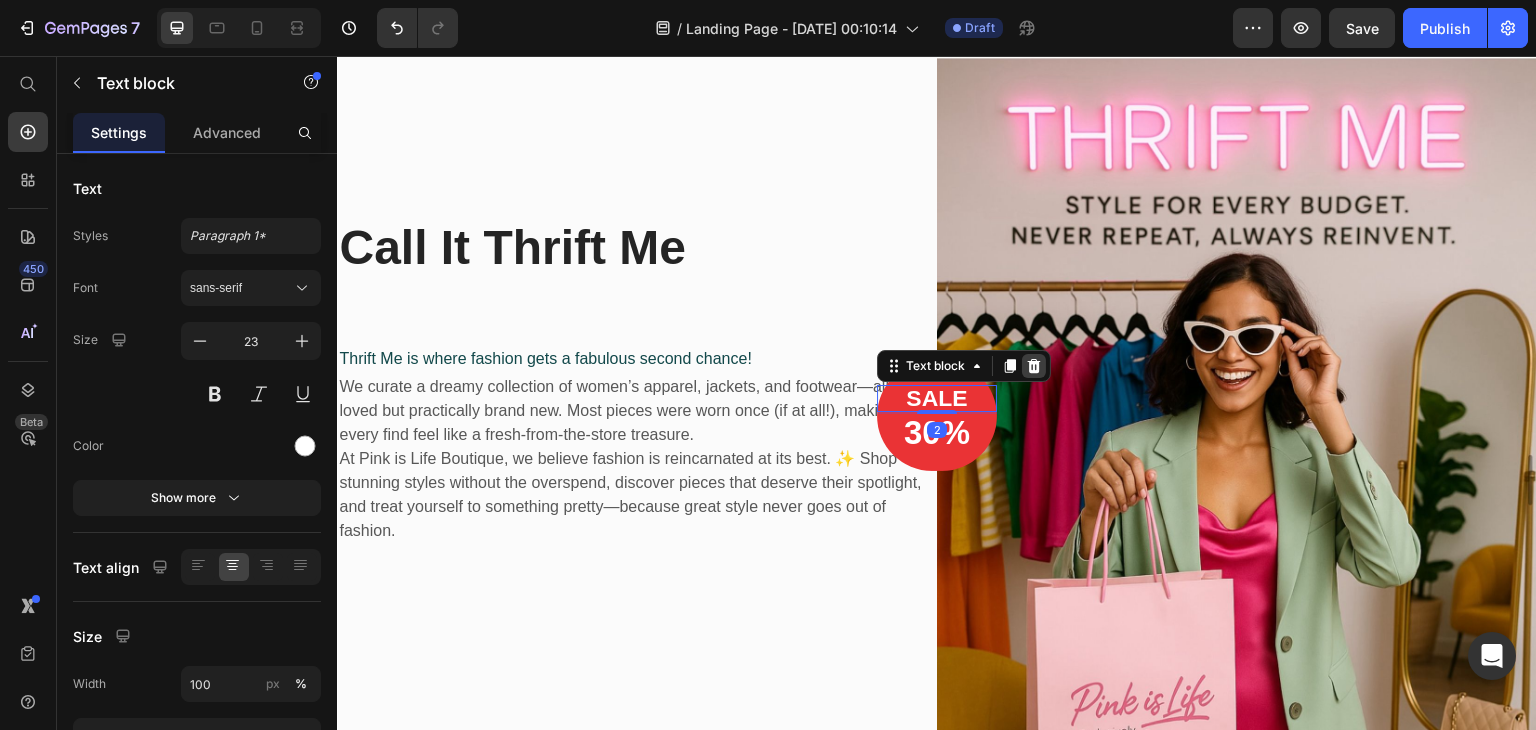 click 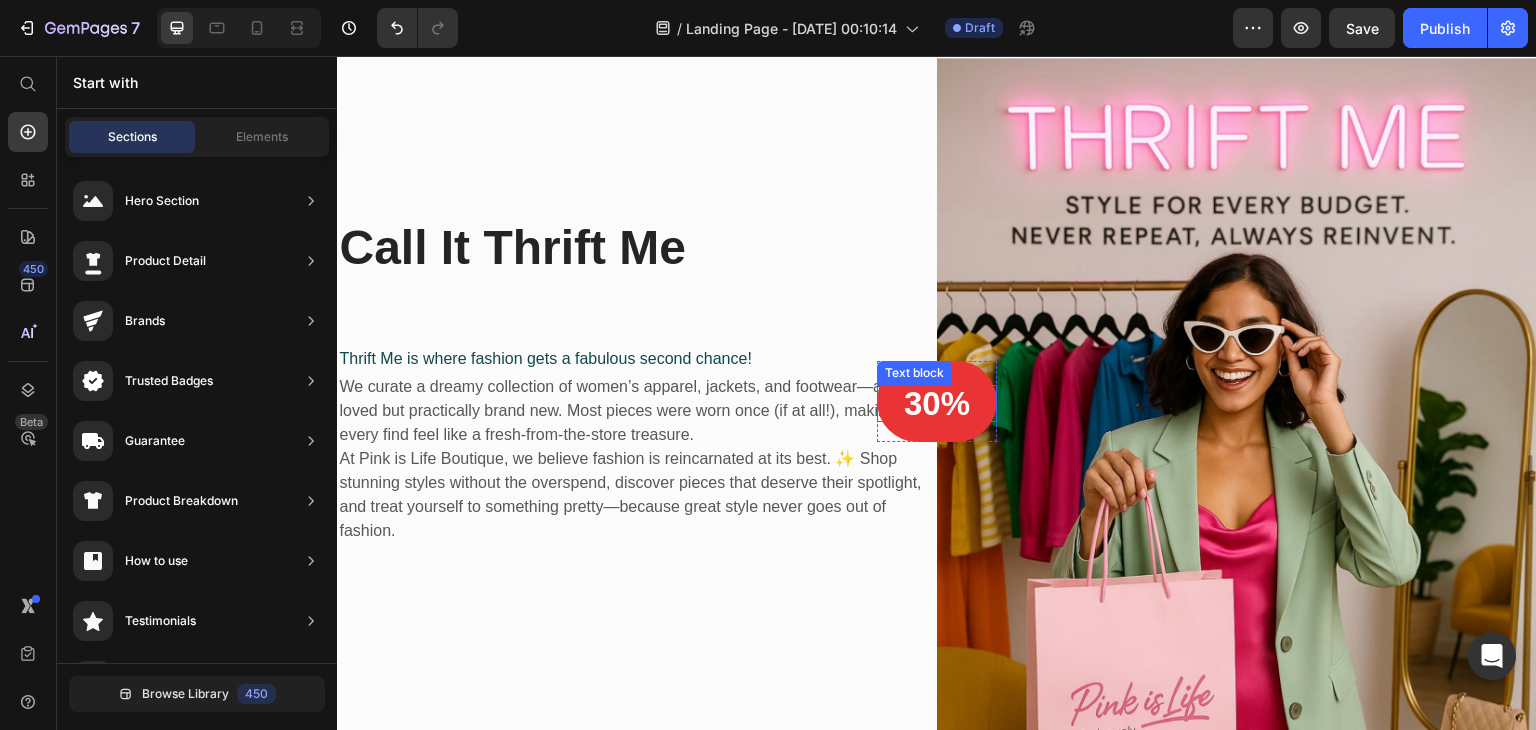 click on "30%" at bounding box center [937, 403] 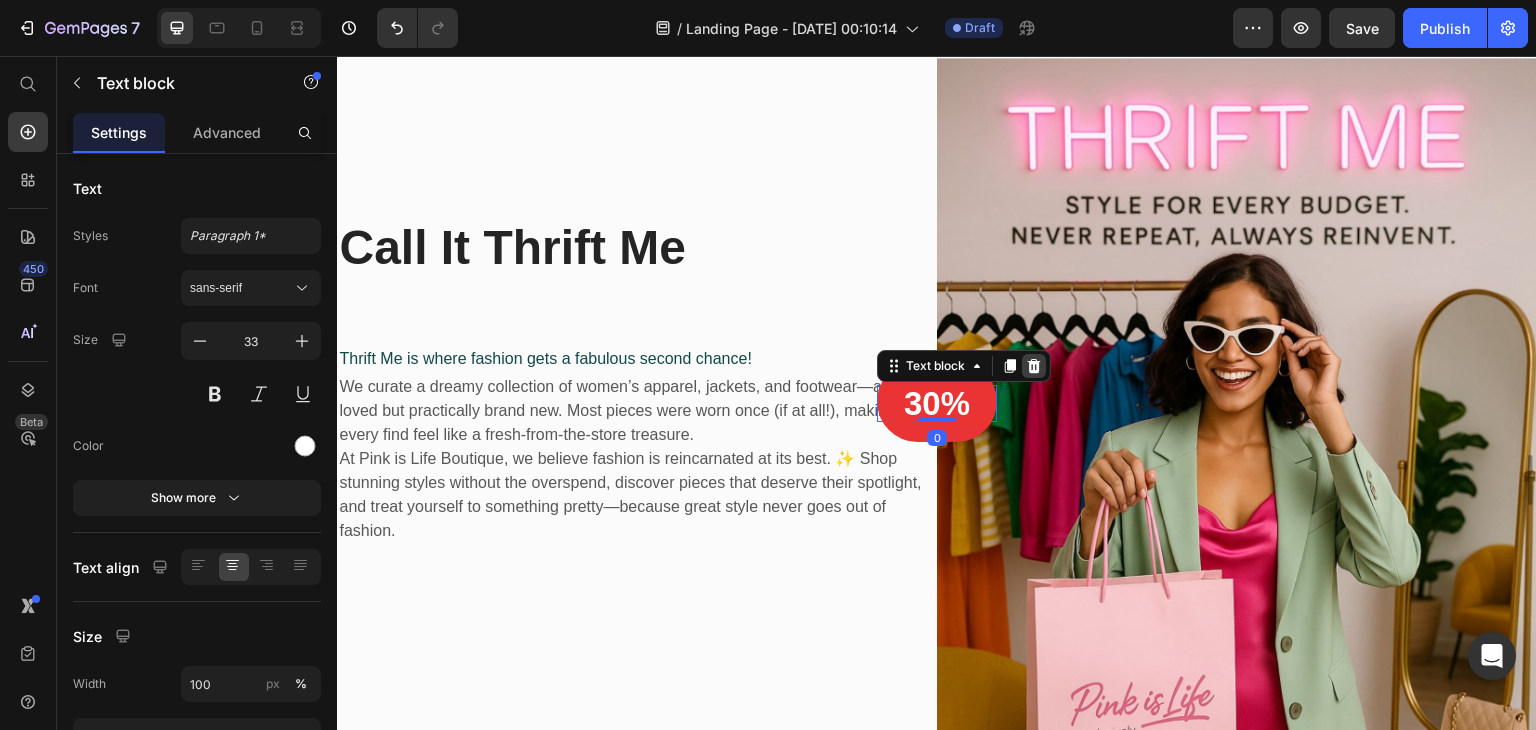 click 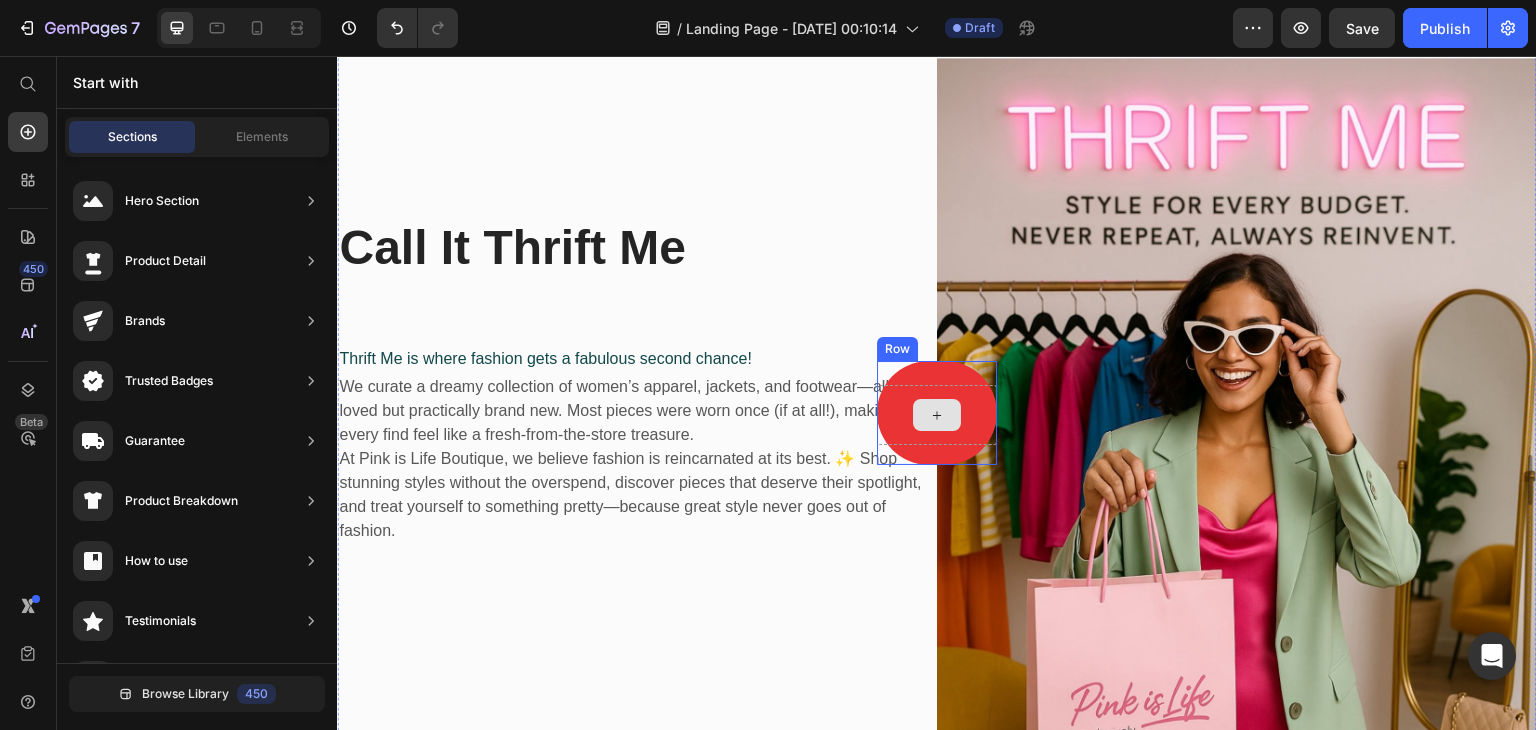 click at bounding box center (937, 415) 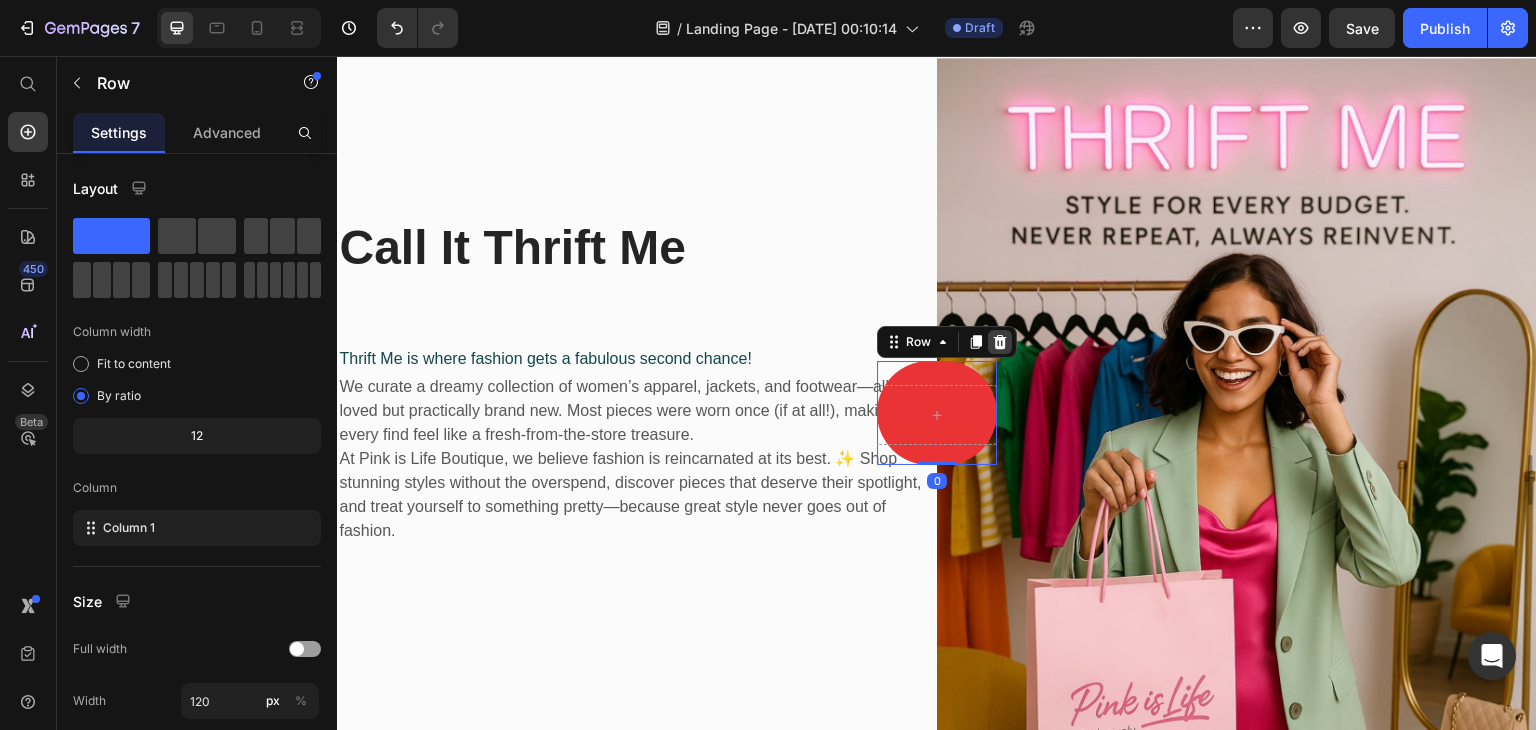 click 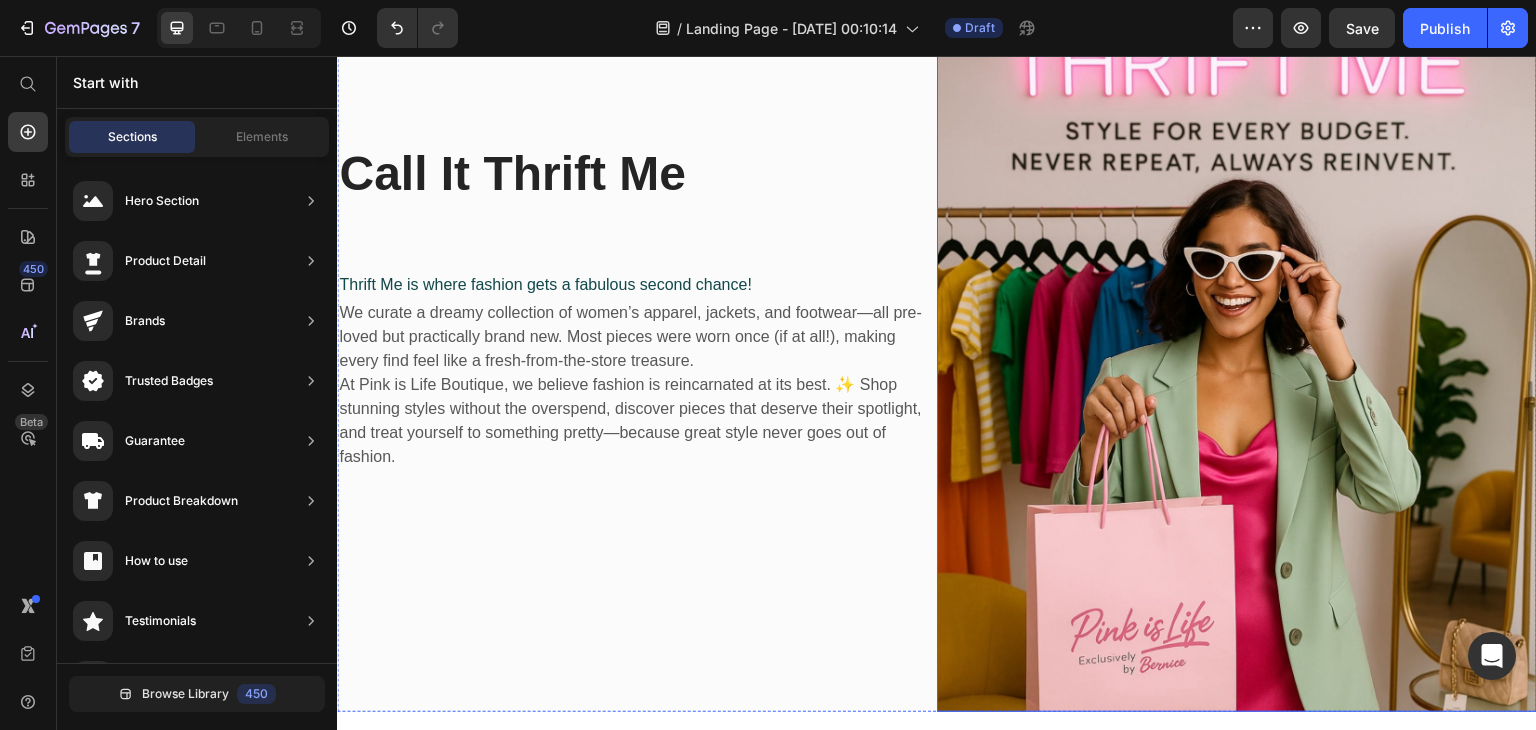 scroll, scrollTop: 108, scrollLeft: 0, axis: vertical 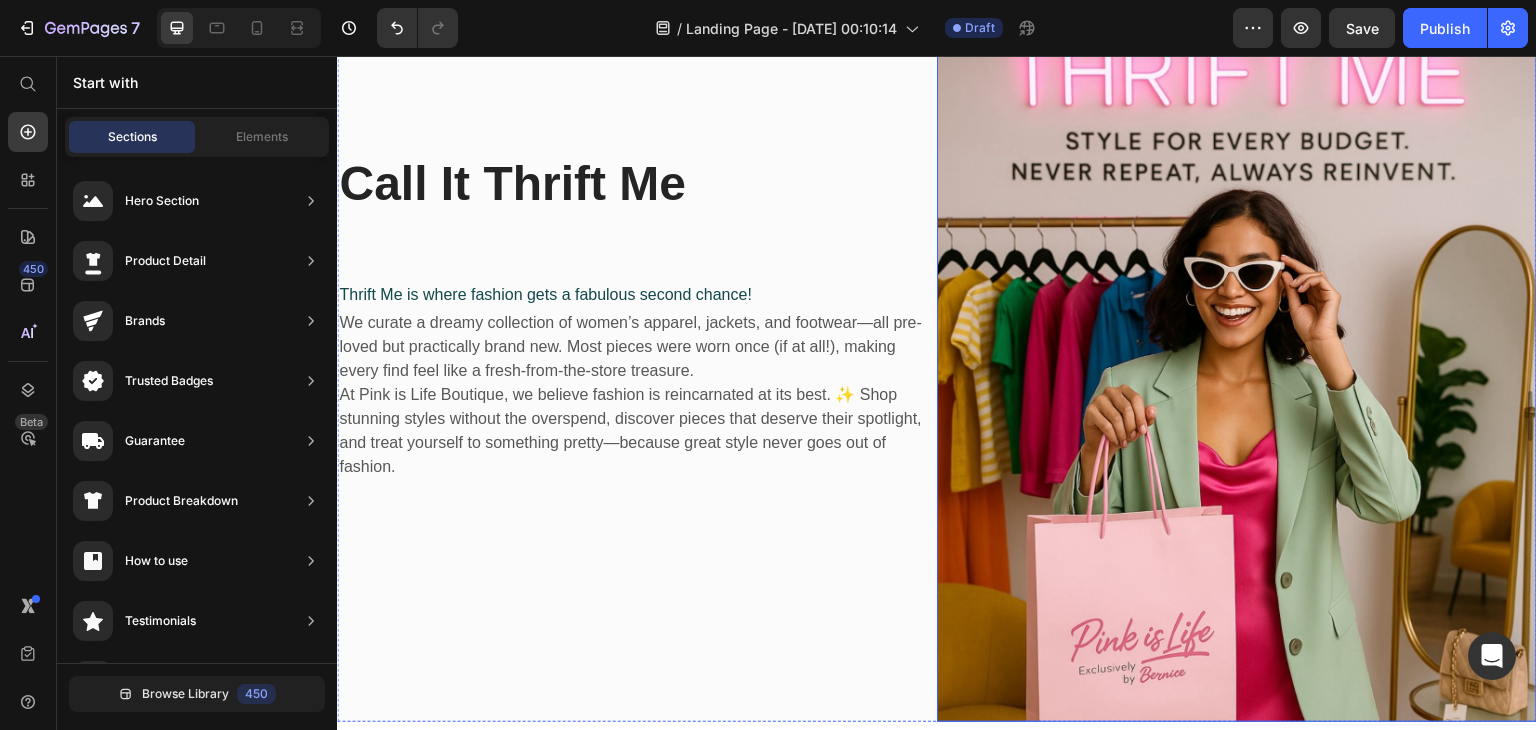 click at bounding box center [1237, 355] 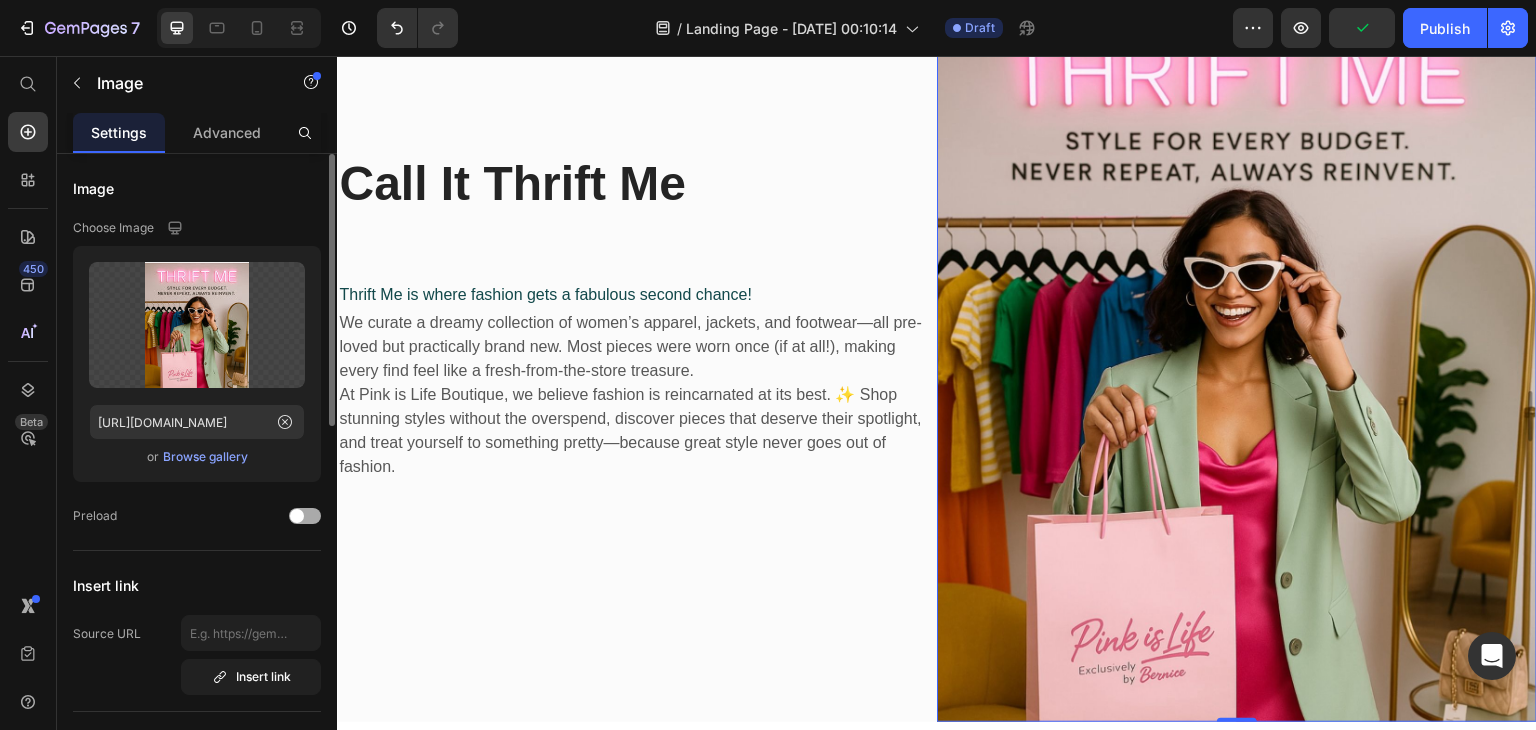 click at bounding box center [305, 516] 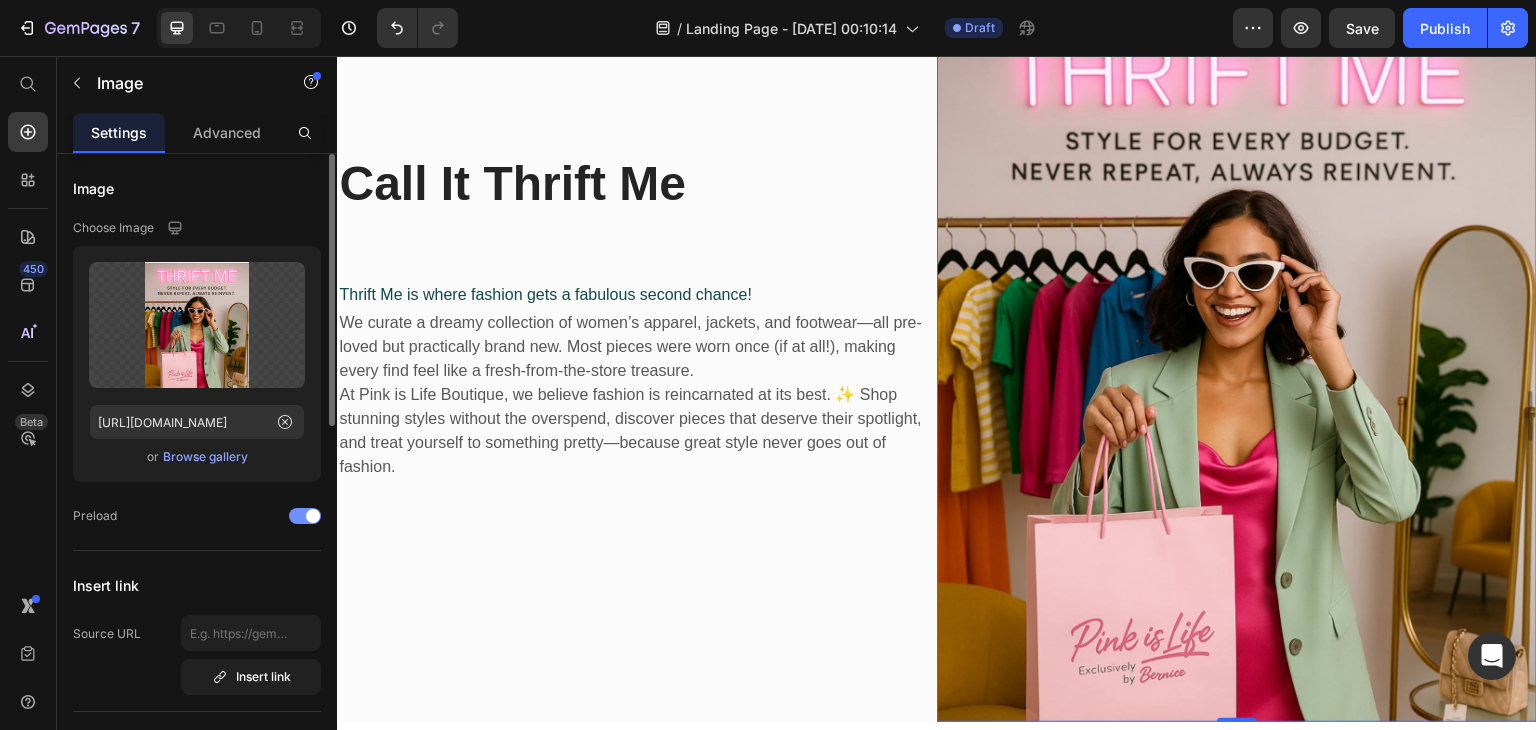 click at bounding box center [313, 516] 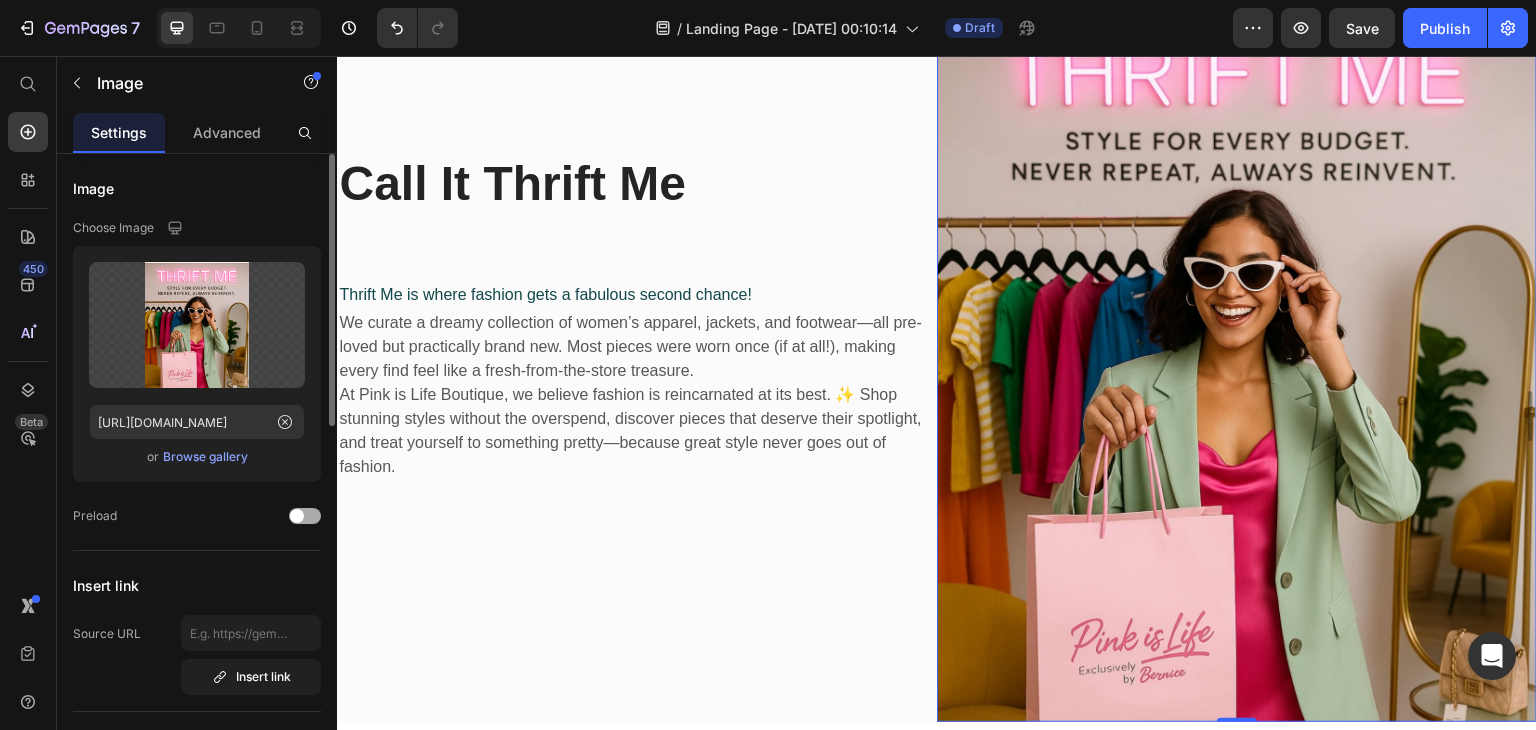 click at bounding box center [305, 516] 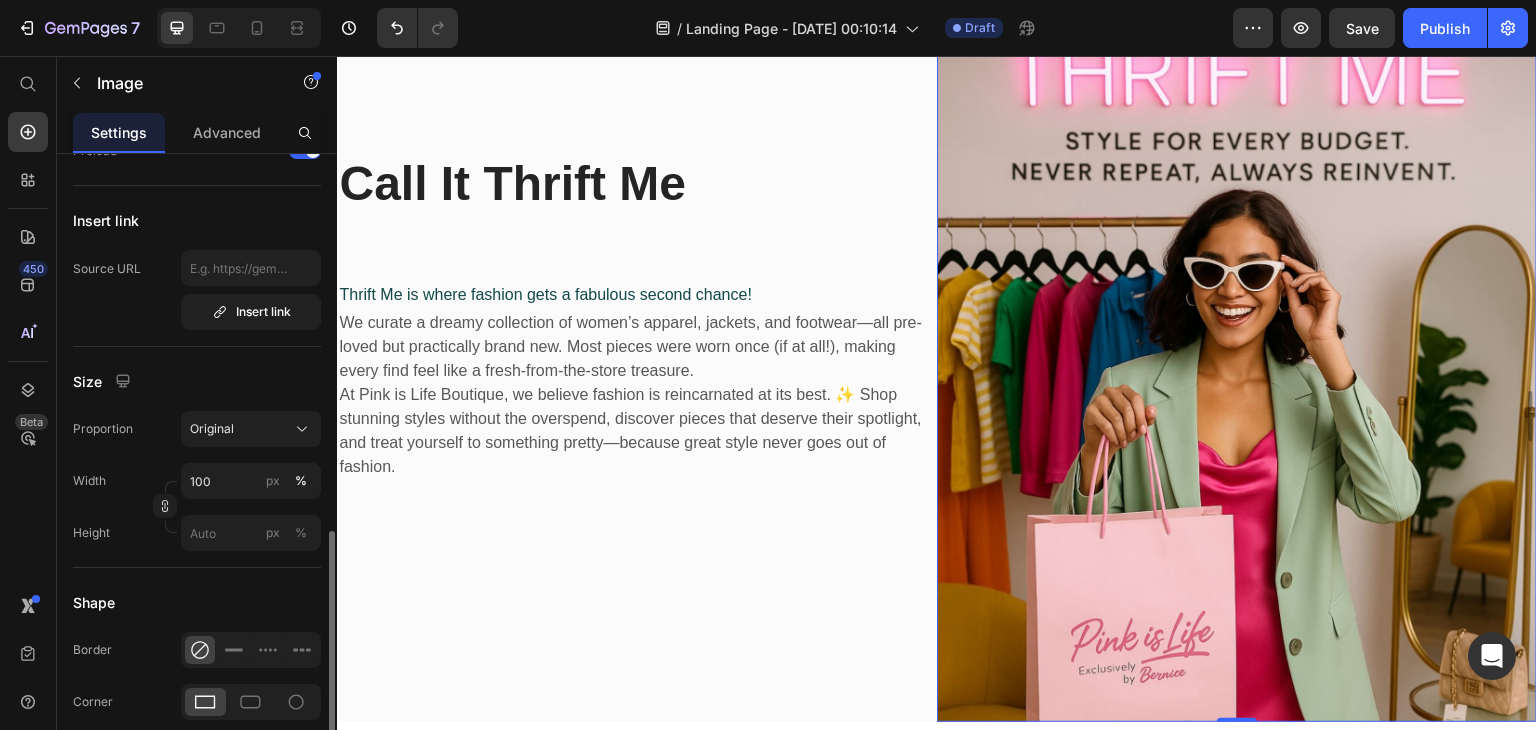scroll, scrollTop: 519, scrollLeft: 0, axis: vertical 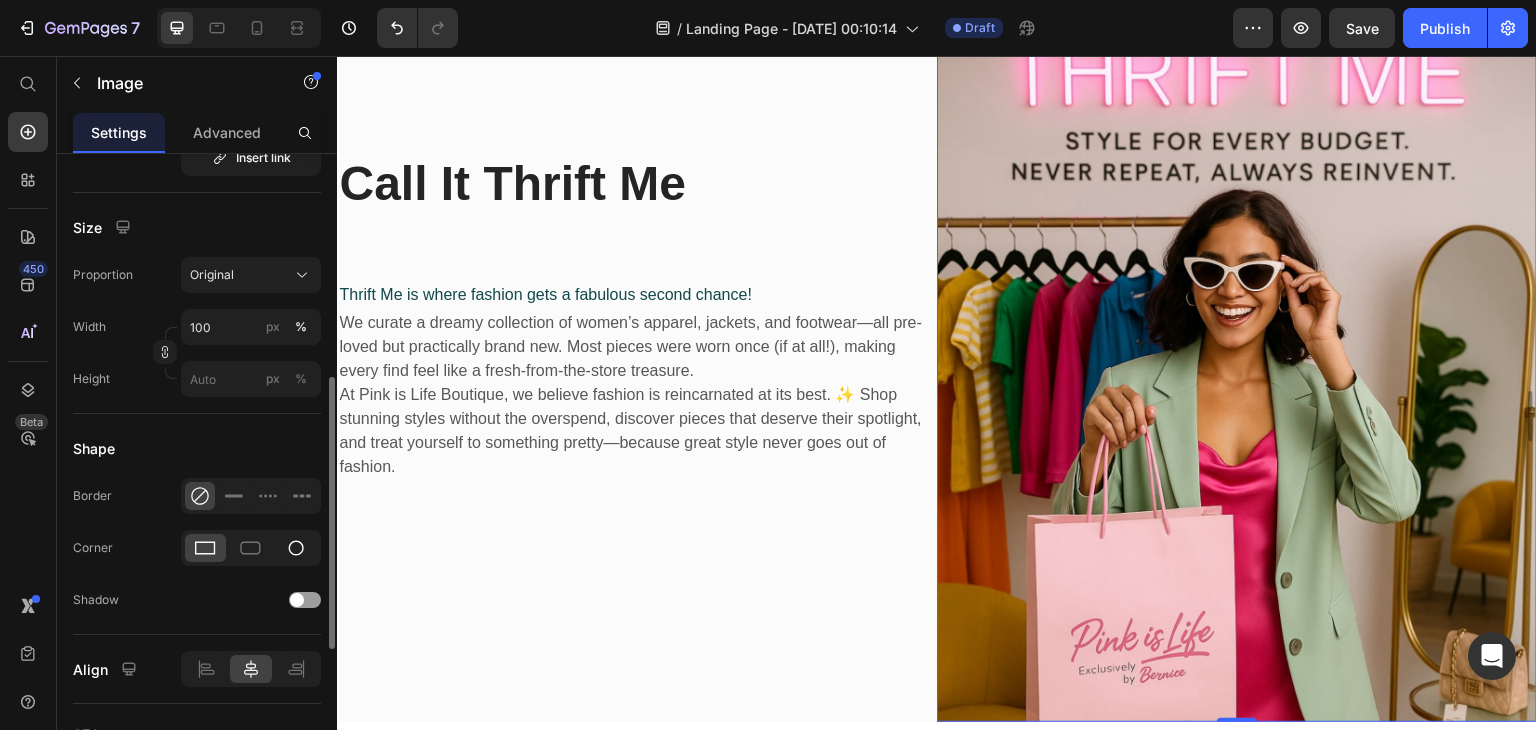 click 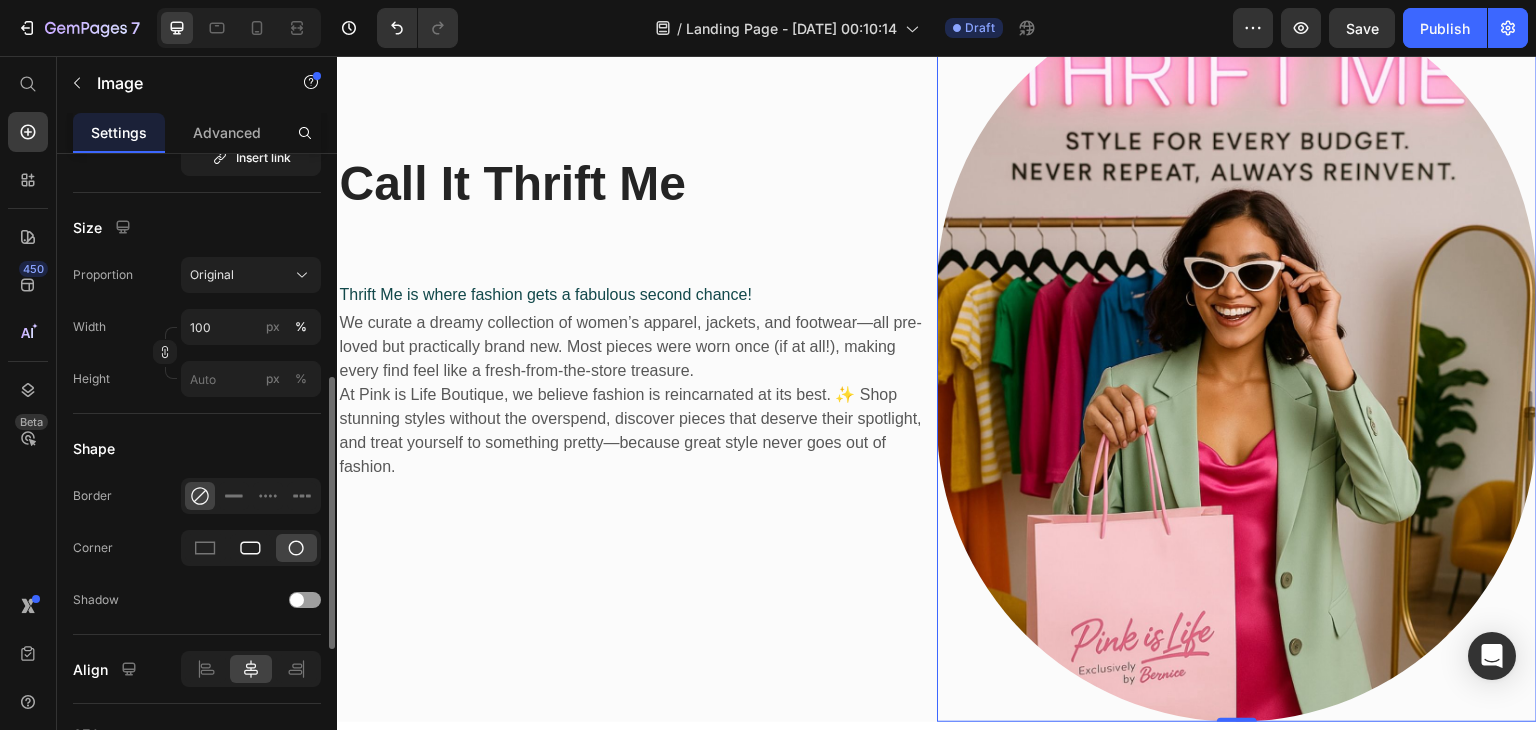 click 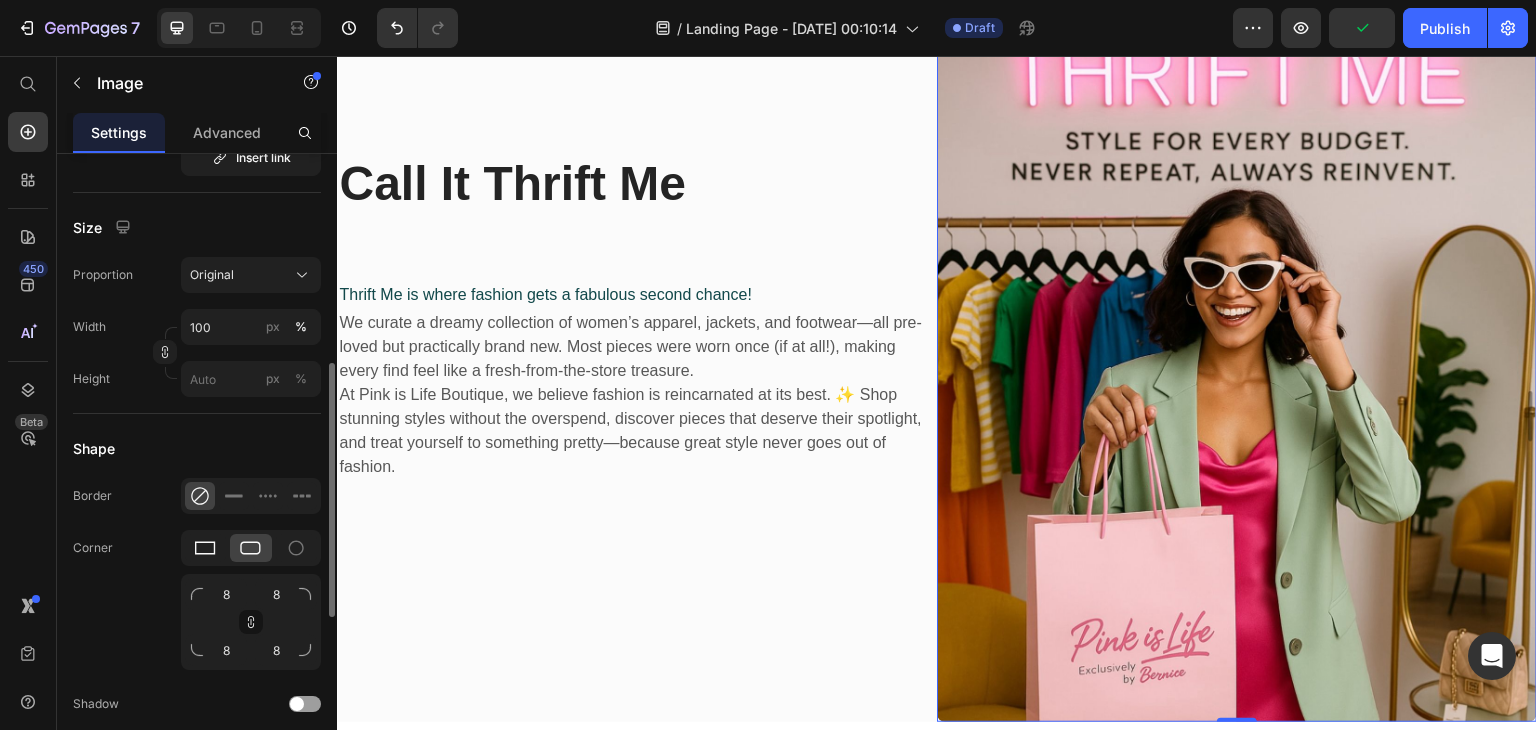 click 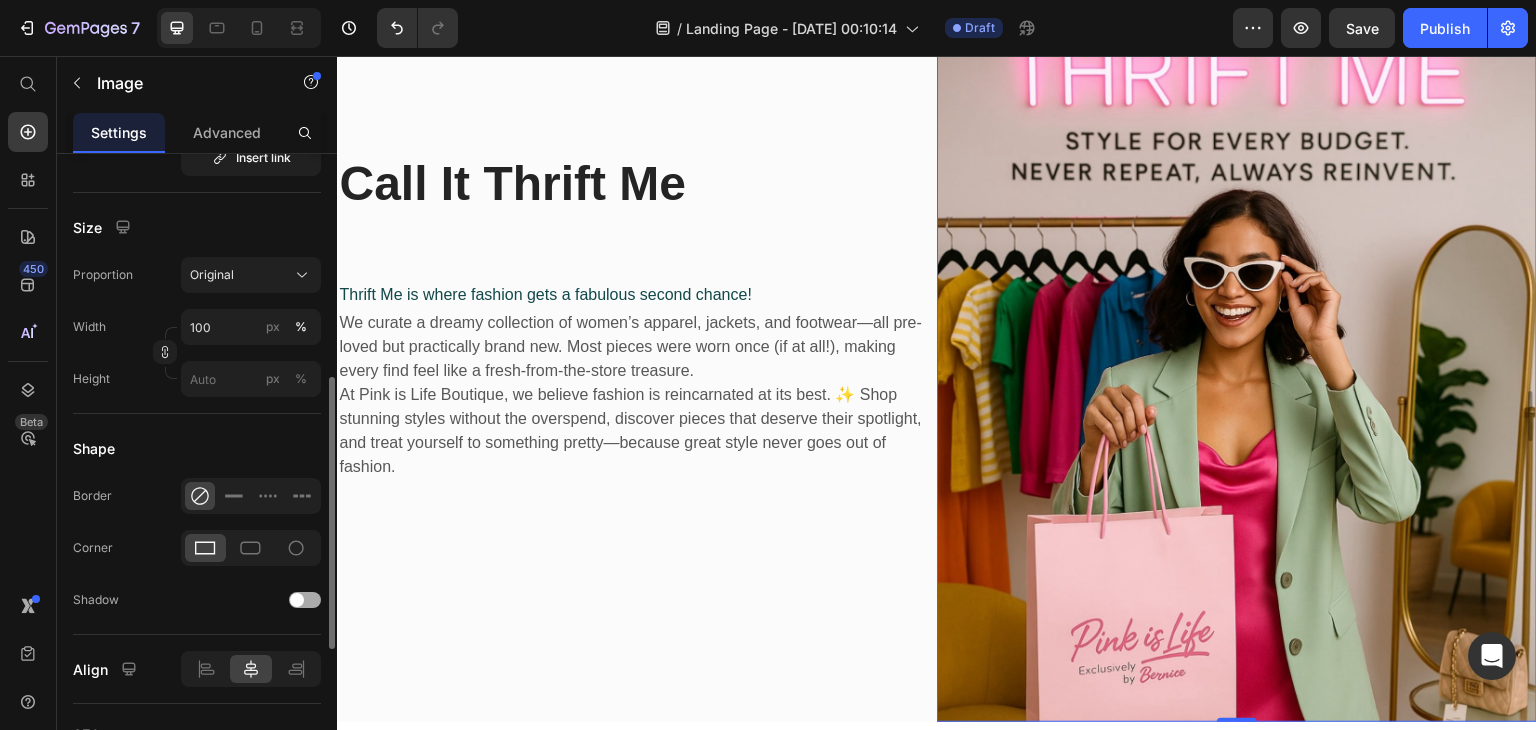 click at bounding box center (305, 600) 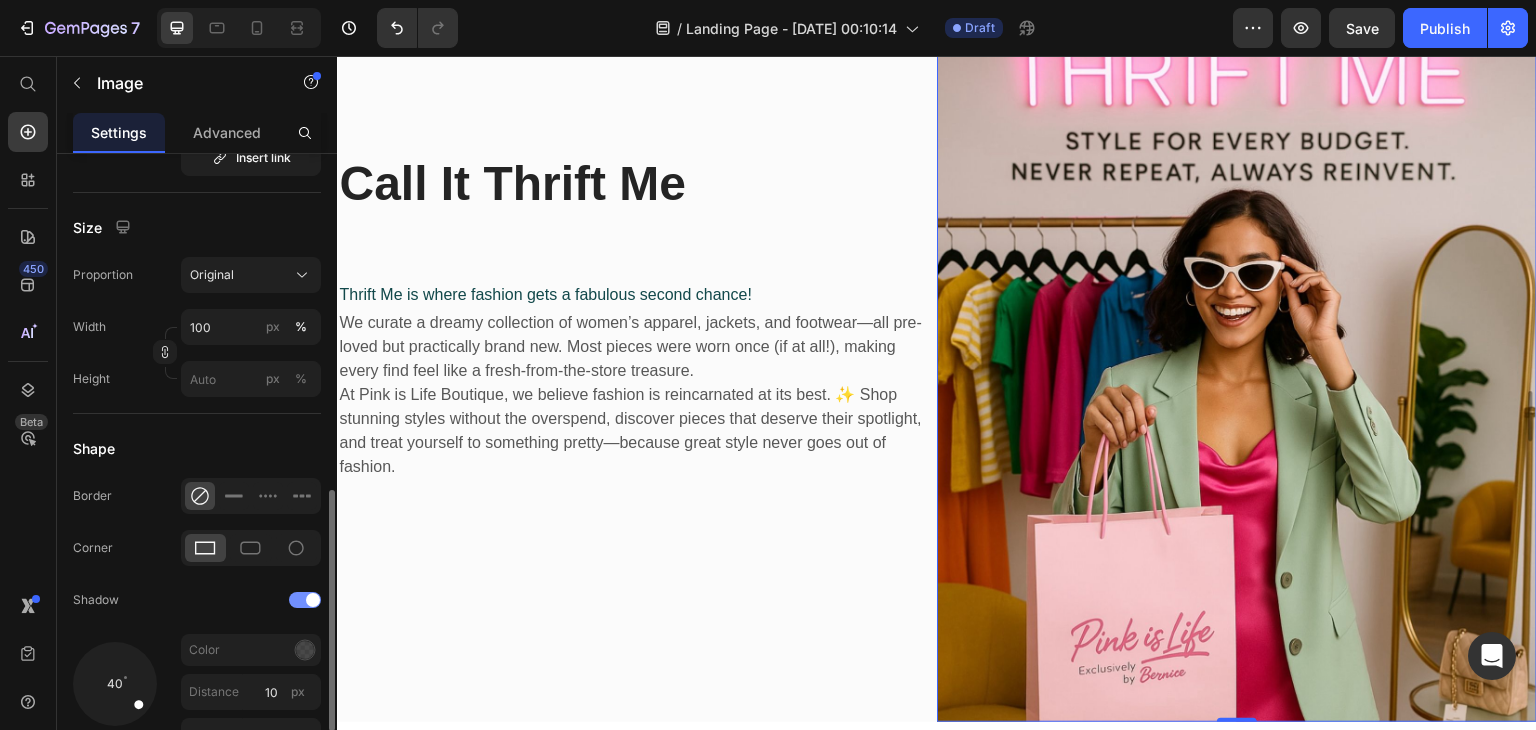 scroll, scrollTop: 623, scrollLeft: 0, axis: vertical 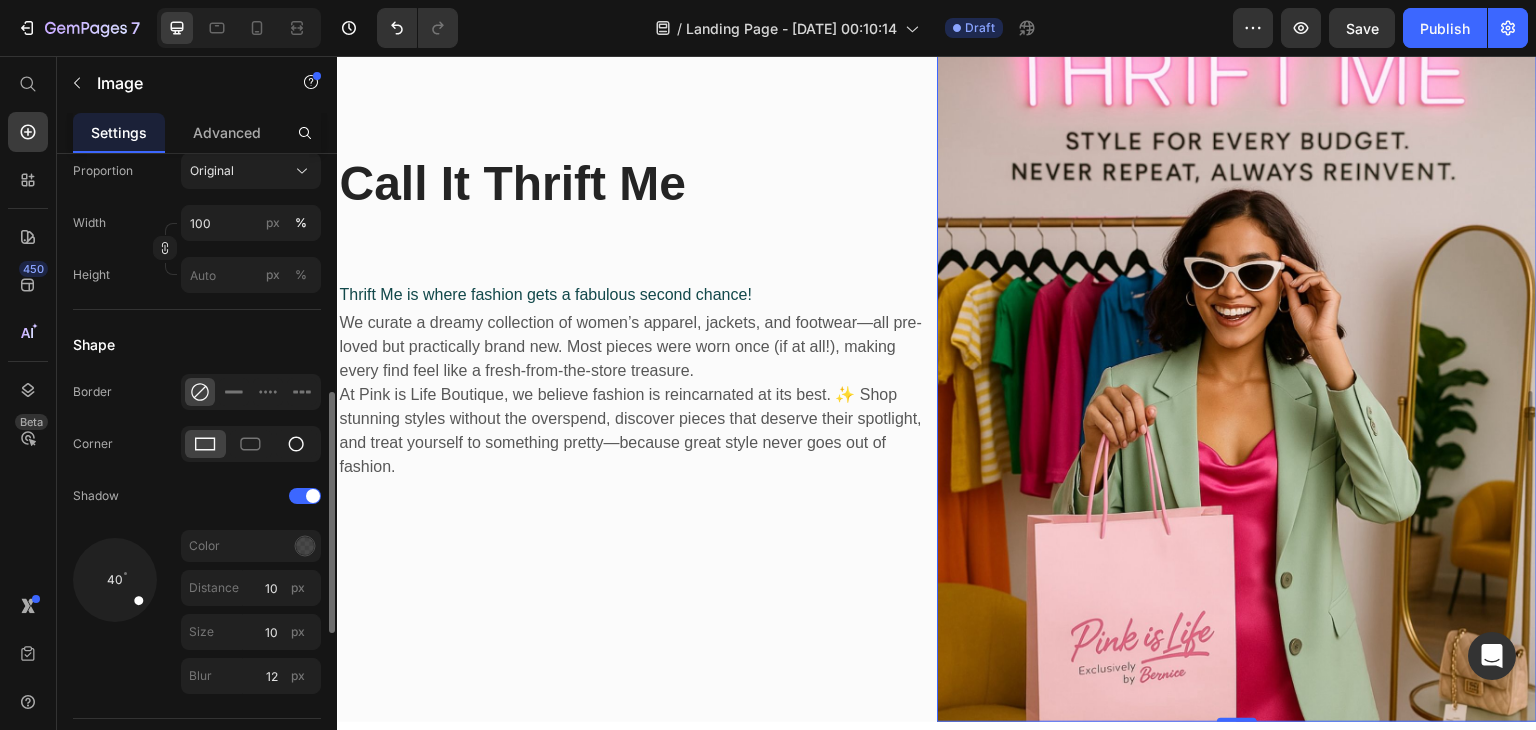 click 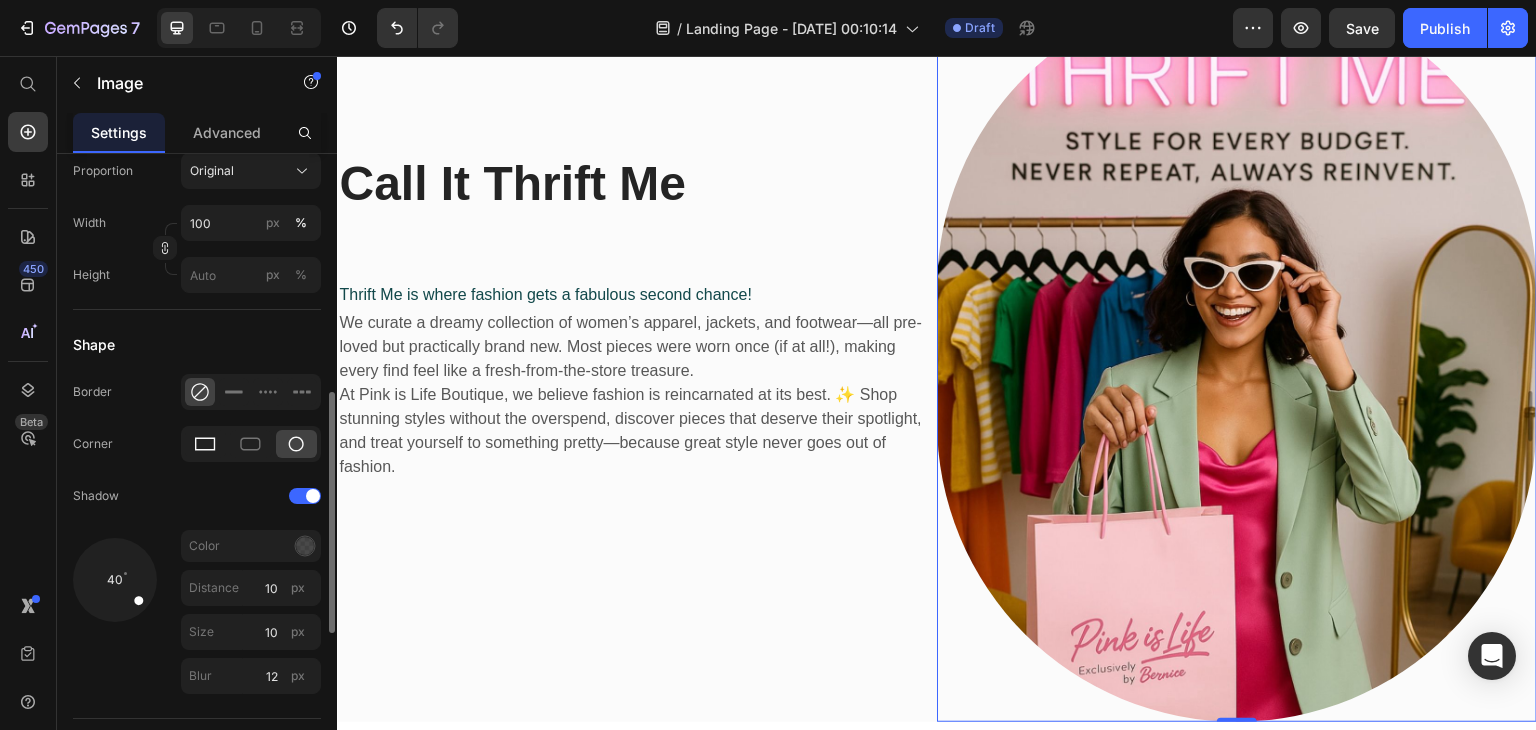 click 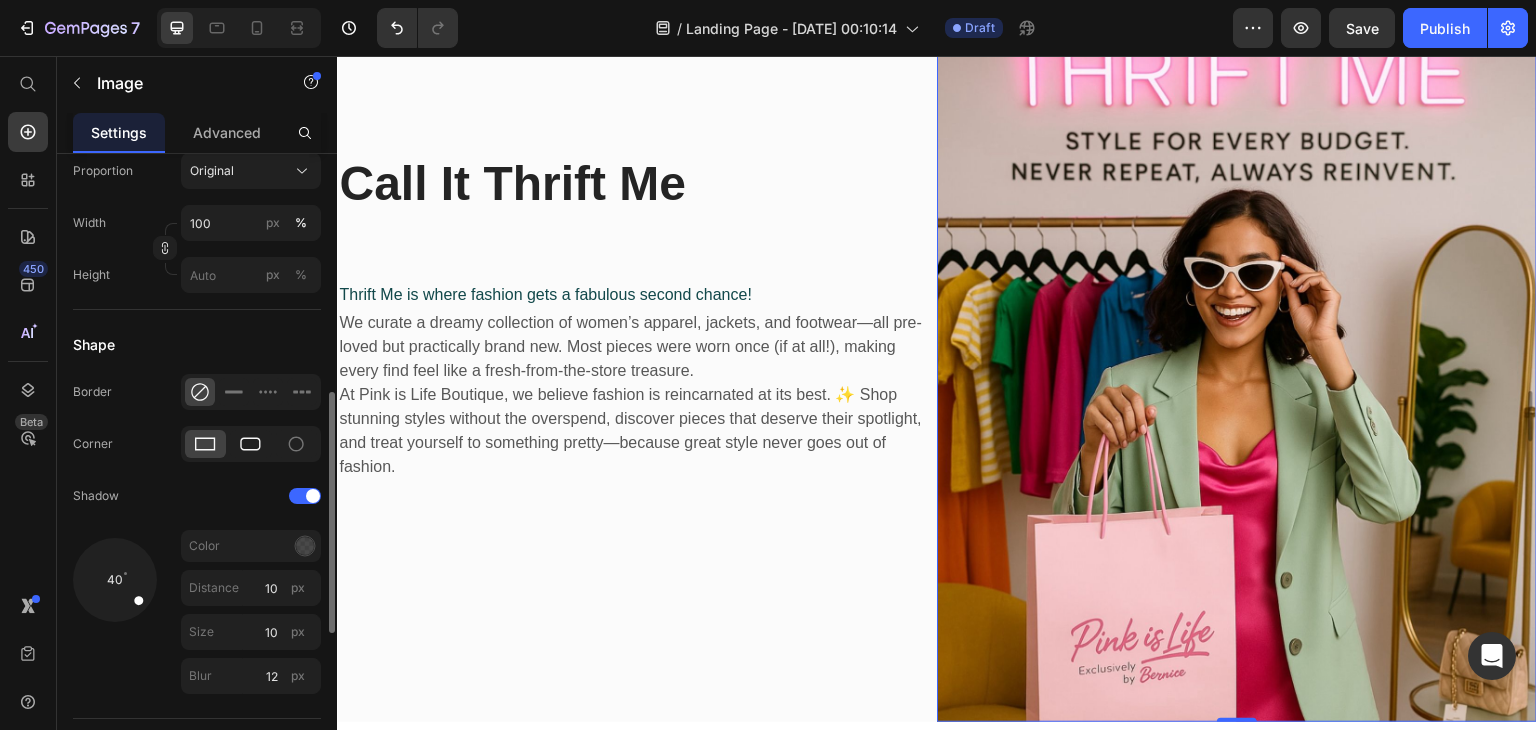 click 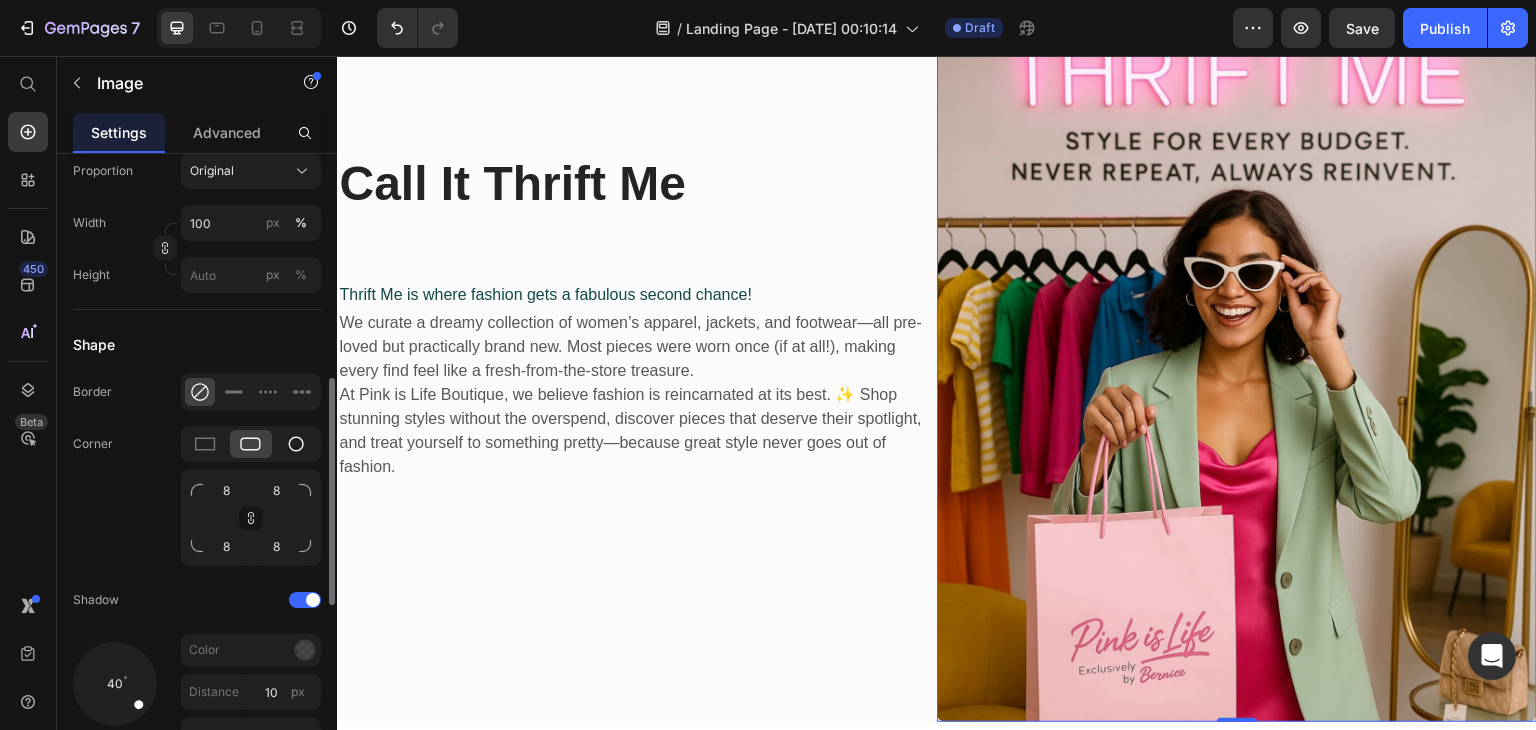 click 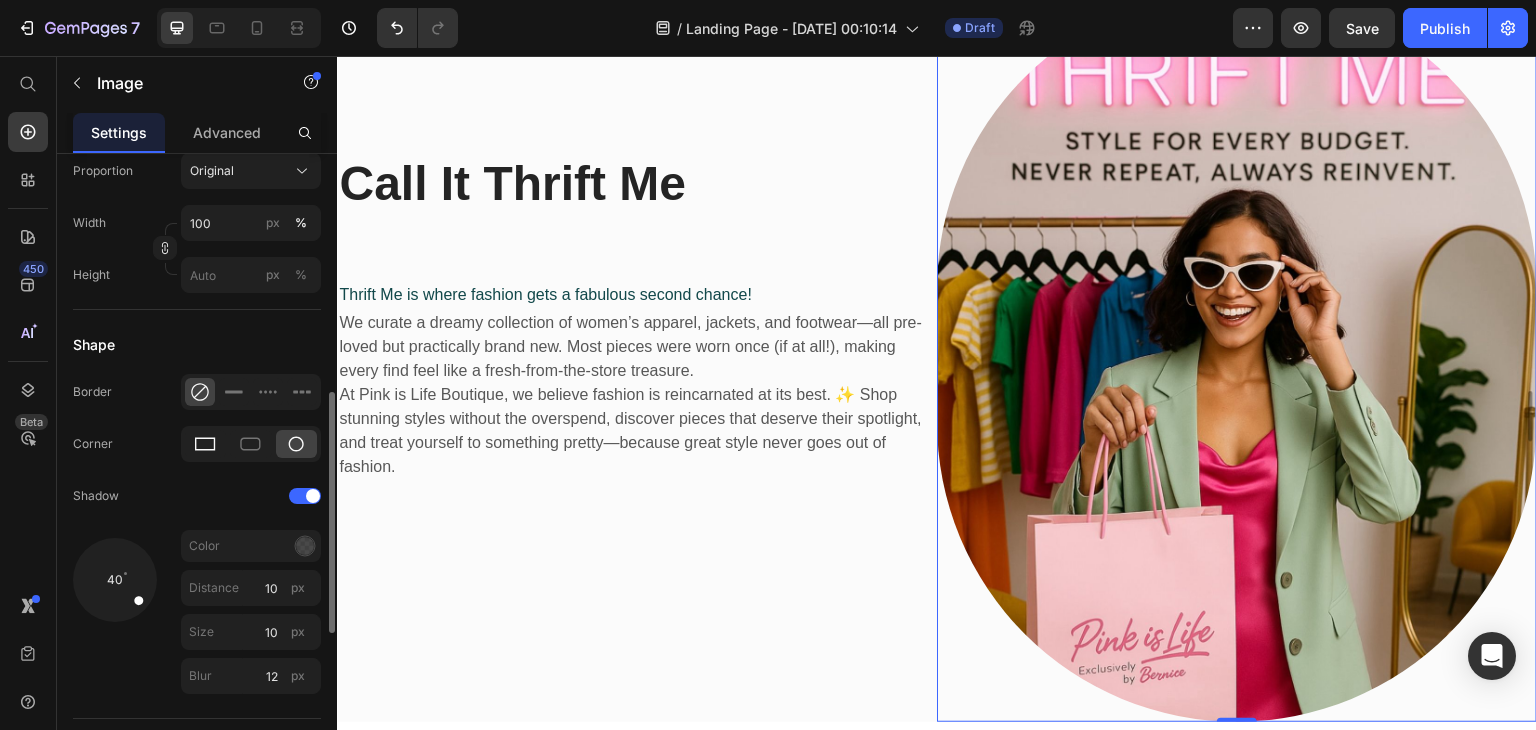 click 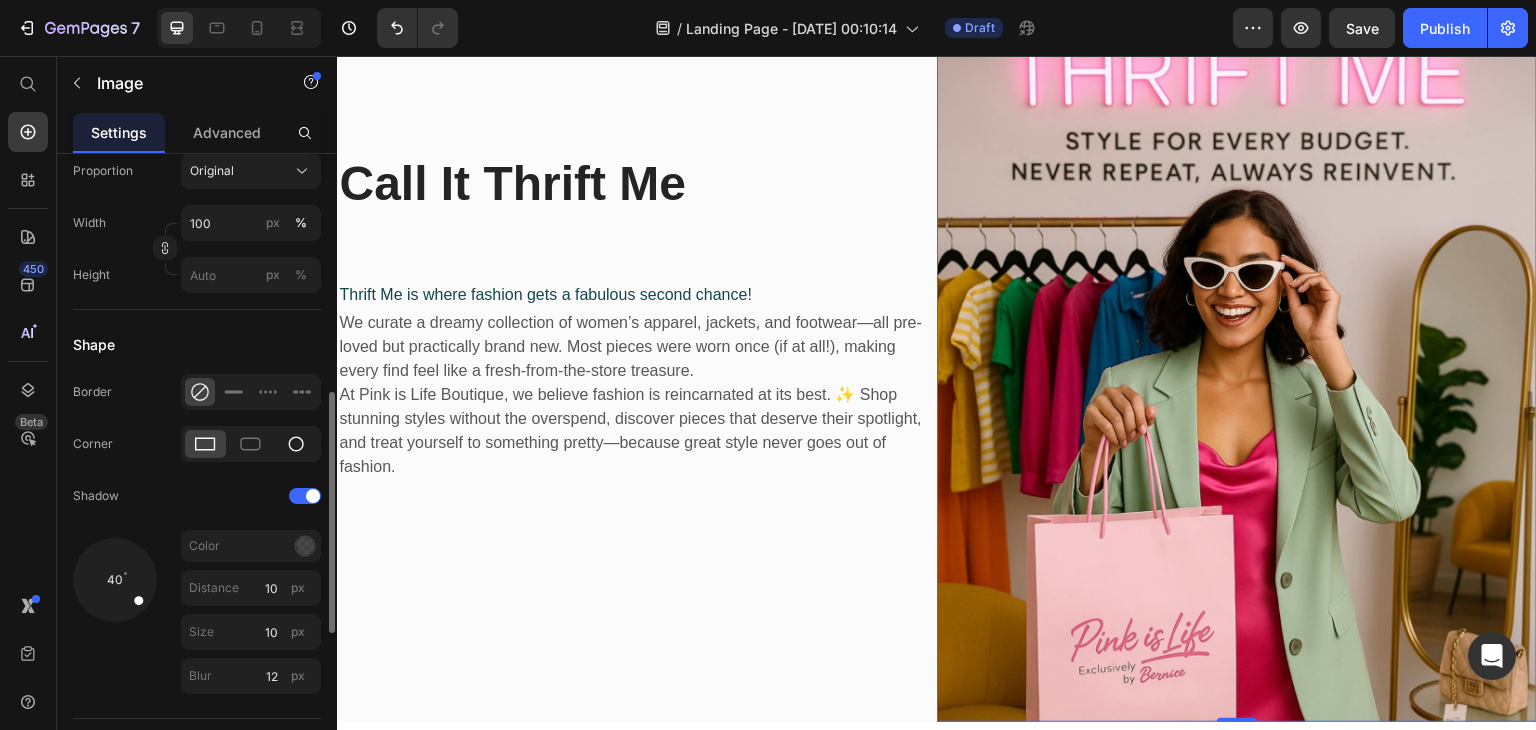 click 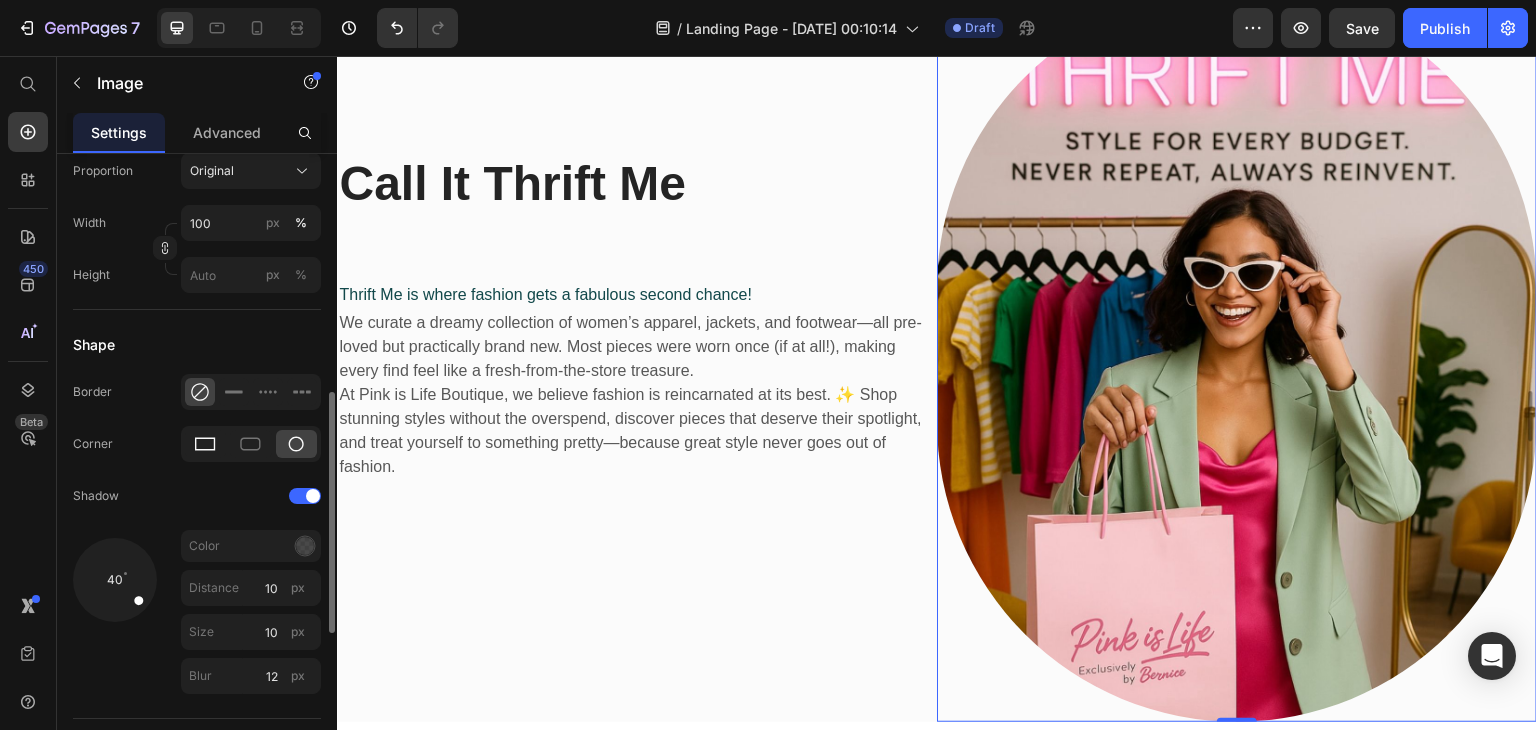 click 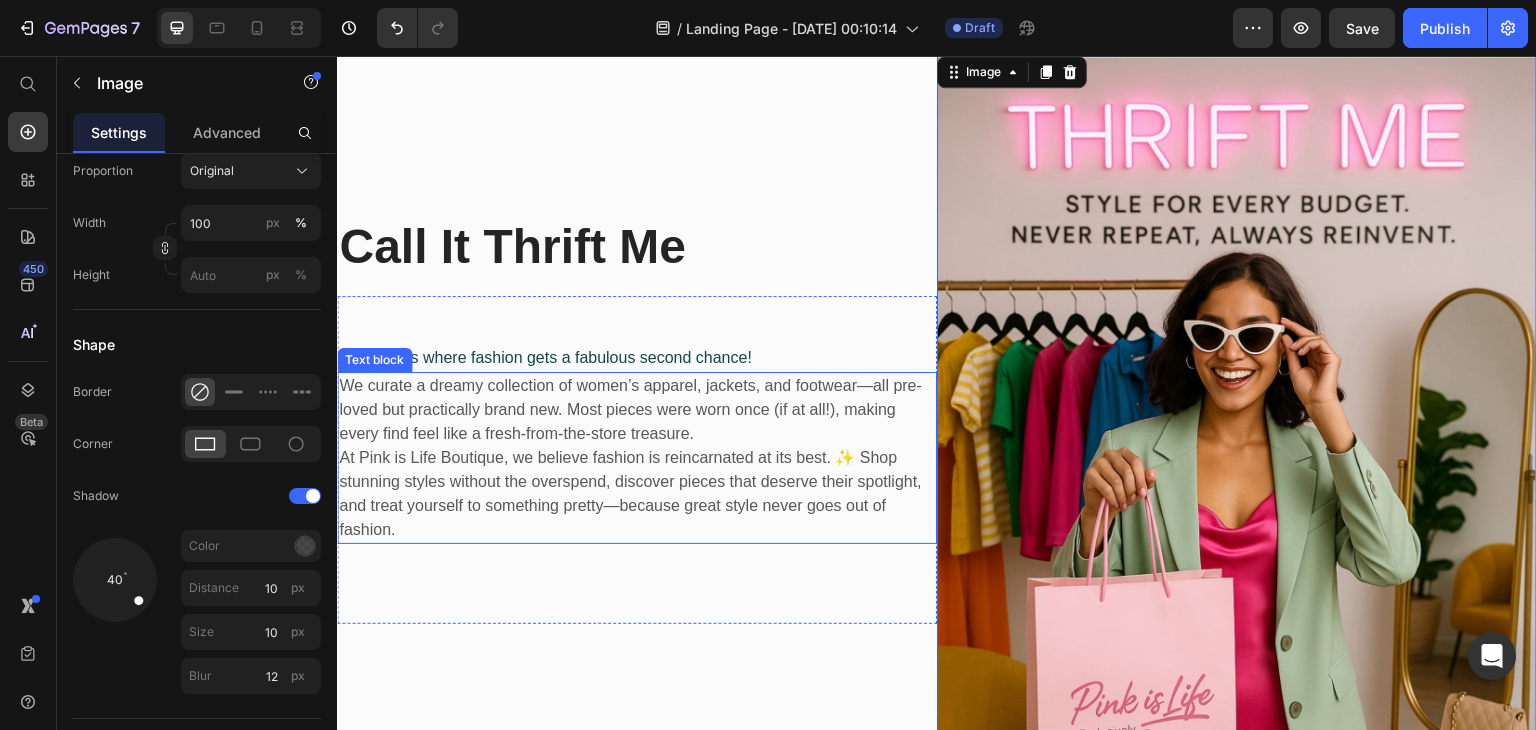 scroll, scrollTop: 0, scrollLeft: 0, axis: both 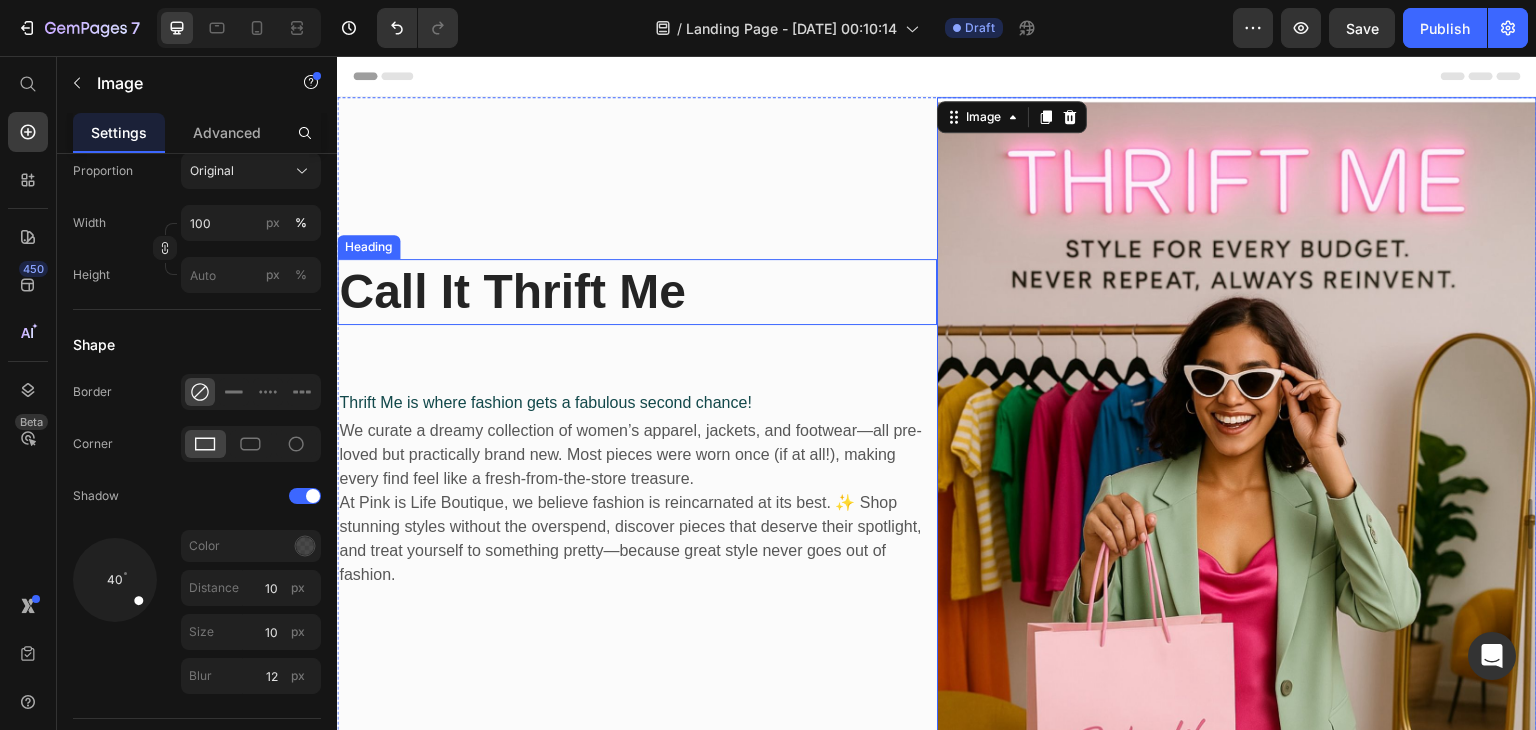 click on "Call It Thrift Me" at bounding box center (637, 292) 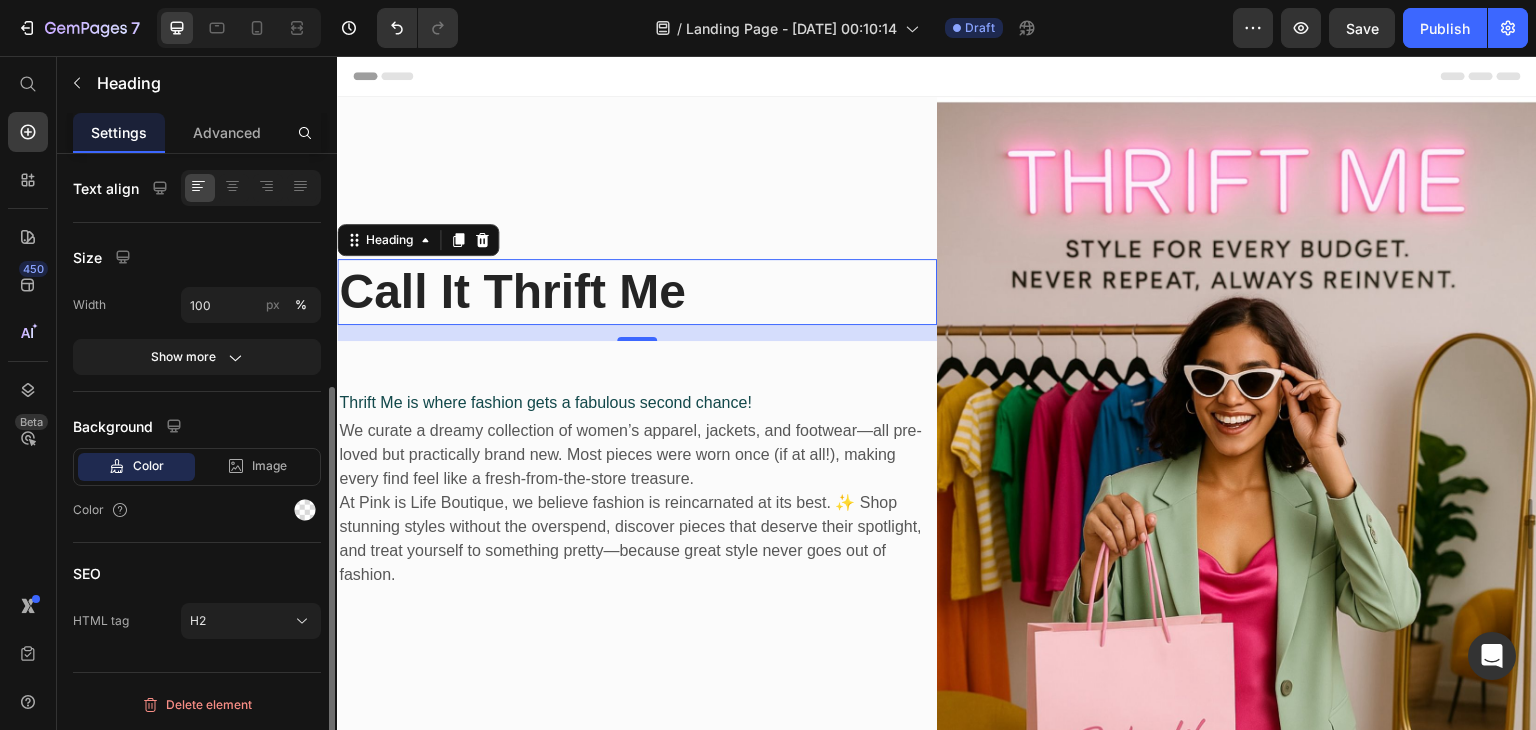 scroll, scrollTop: 0, scrollLeft: 0, axis: both 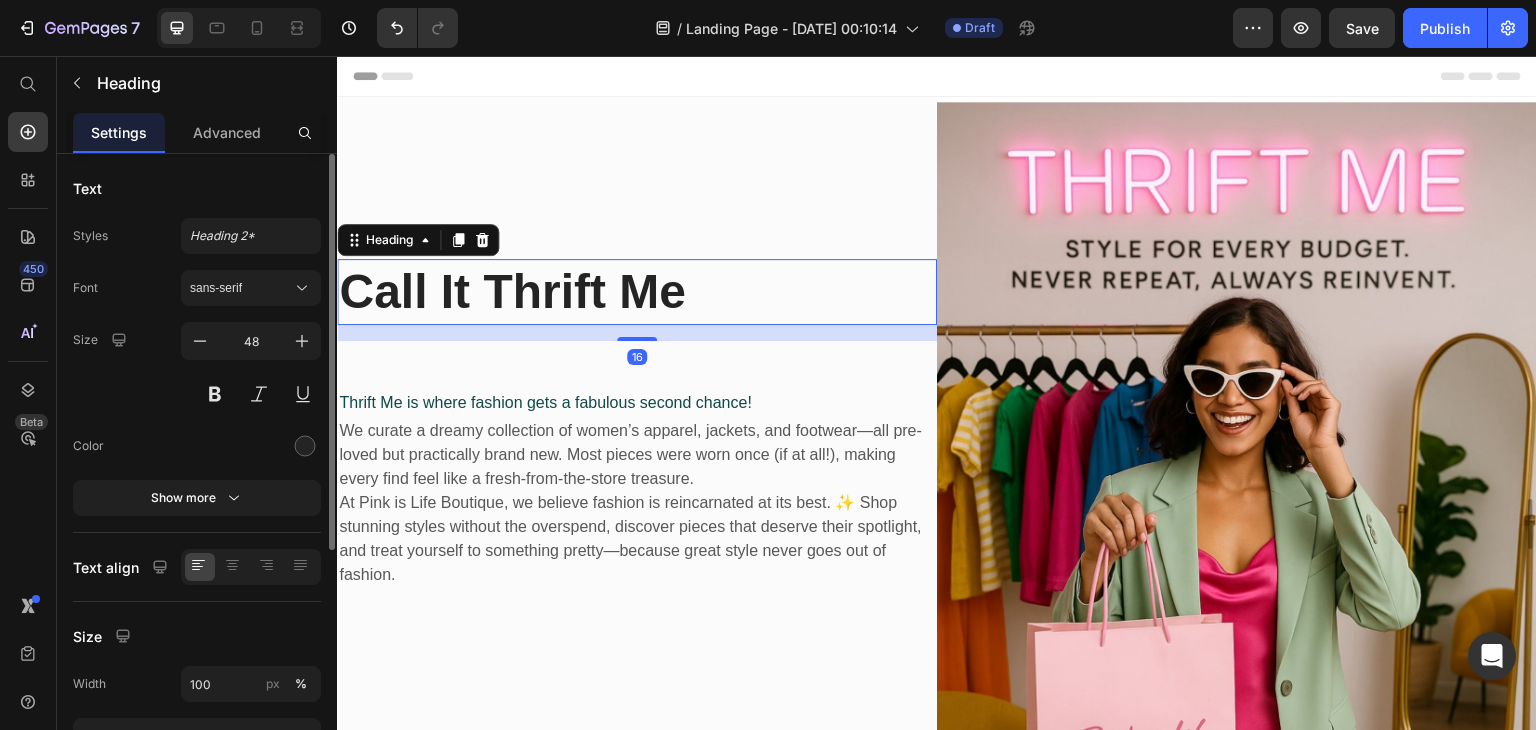 click on "Call It Thrift Me" at bounding box center [637, 292] 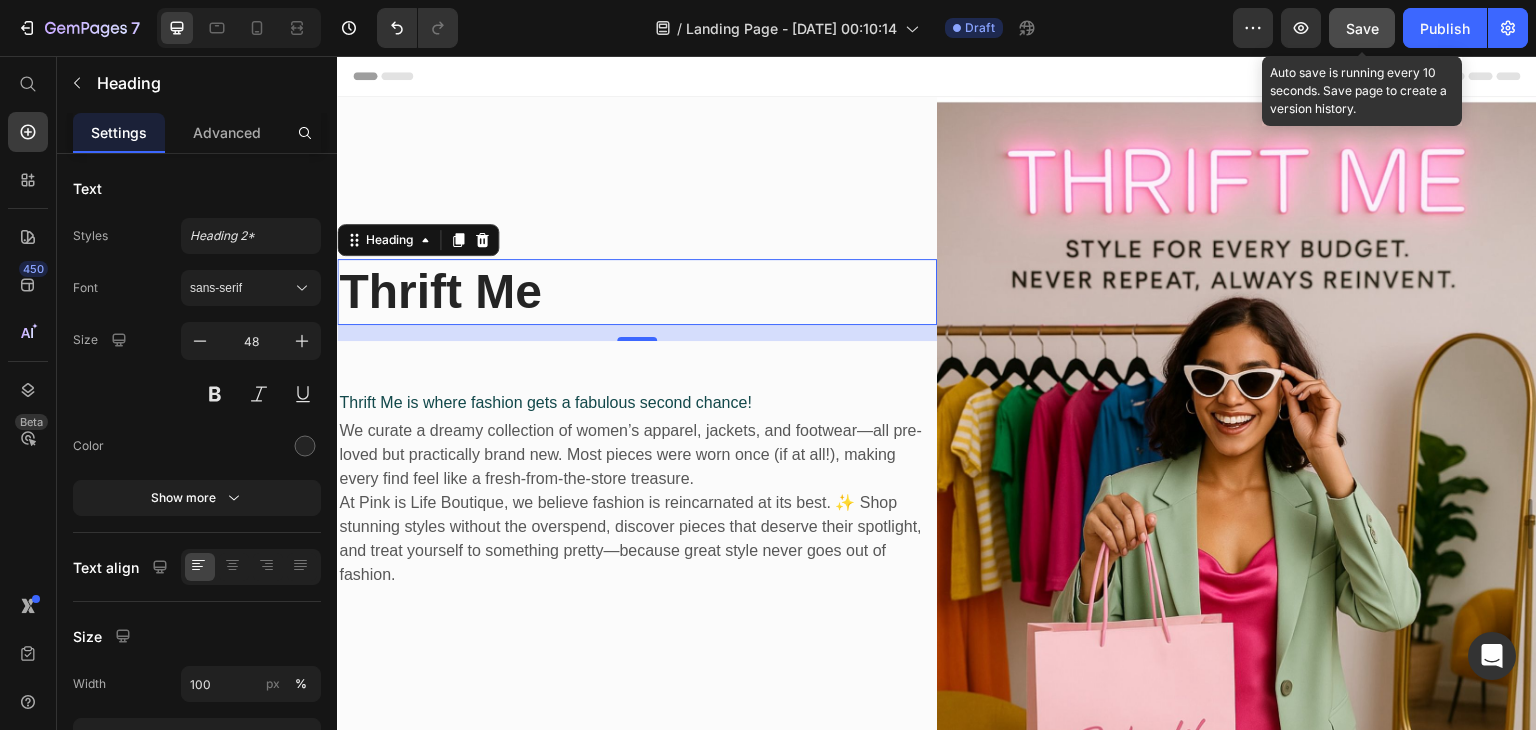 click on "Save" at bounding box center (1362, 28) 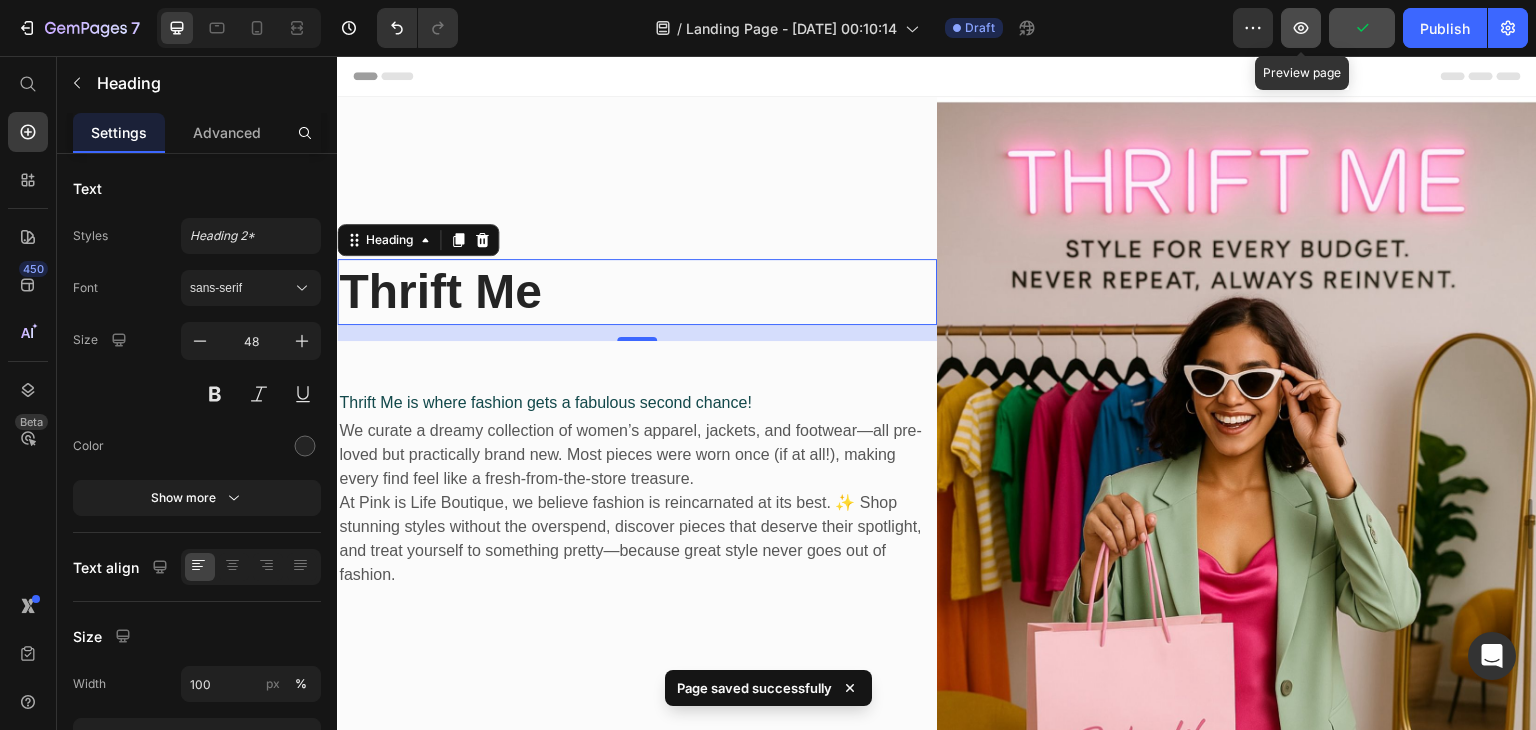 click 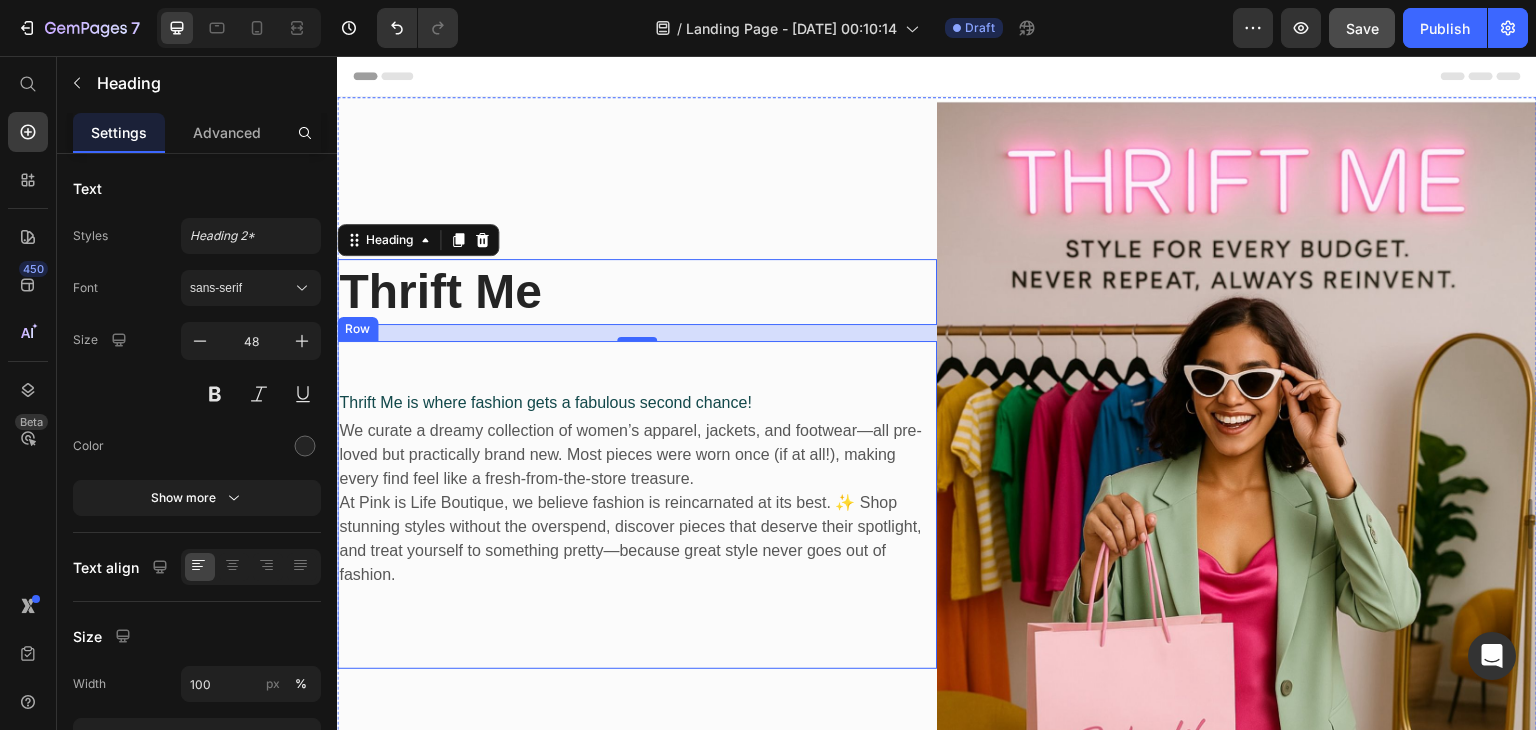 click on "Thrift Me is where fashion gets a fabulous second chance!  Text block We curate a dreamy collection of women’s apparel, jackets, and footwear—all pre-loved but practically brand new. Most pieces were worn once (if at all!), making every find feel like a fresh-from-the-store treasure. At Pink is Life Boutique, we believe fashion is reincarnated at its best. ✨ Shop stunning styles without the overspend, discover pieces that deserve their spotlight, and treat yourself to something pretty—because great style never goes out of fashion. Text block Row" at bounding box center (637, 505) 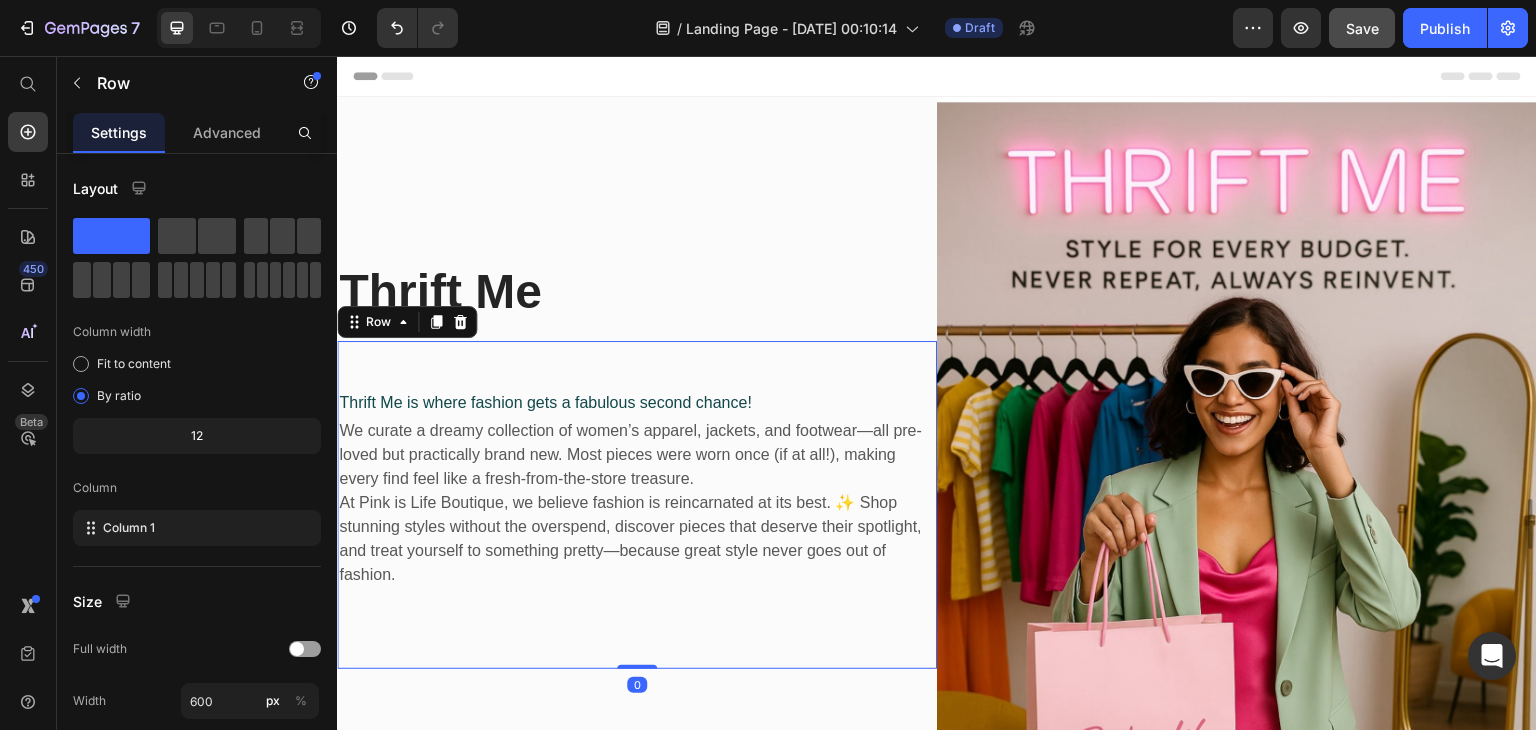 drag, startPoint x: 633, startPoint y: 661, endPoint x: 628, endPoint y: 615, distance: 46.270943 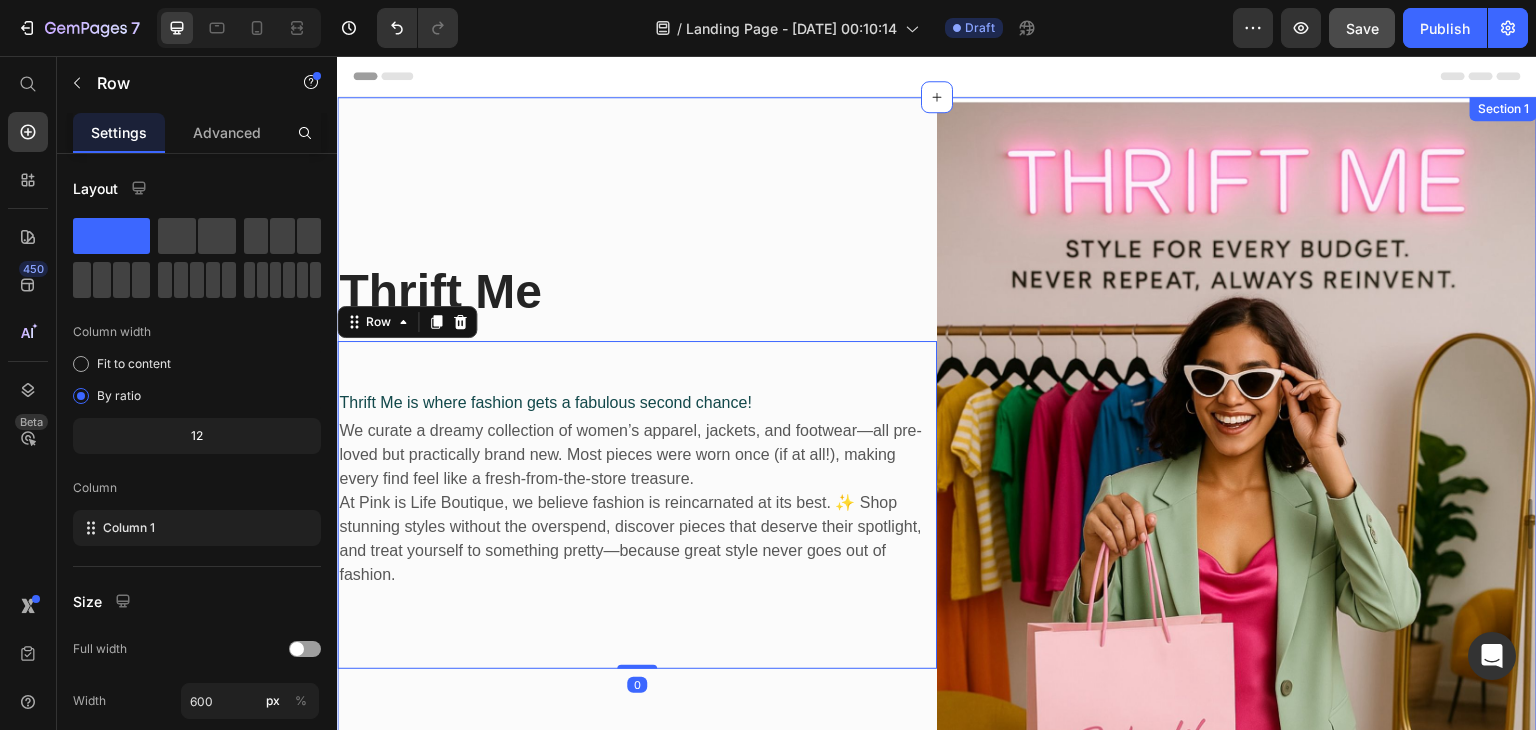 click on "Thrift Me Heading Thrift Me is where fashion gets a fabulous second chance!  Text block We curate a dreamy collection of women’s apparel, jackets, and footwear—all pre-loved but practically brand new. Most pieces were worn once (if at all!), making every find feel like a fresh-from-the-store treasure. At Pink is Life Boutique, we believe fashion is reincarnated at its best. ✨ Shop stunning styles without the overspend, discover pieces that deserve their spotlight, and treat yourself to something pretty—because great style never goes out of fashion. Text block Row   0" at bounding box center [637, 463] 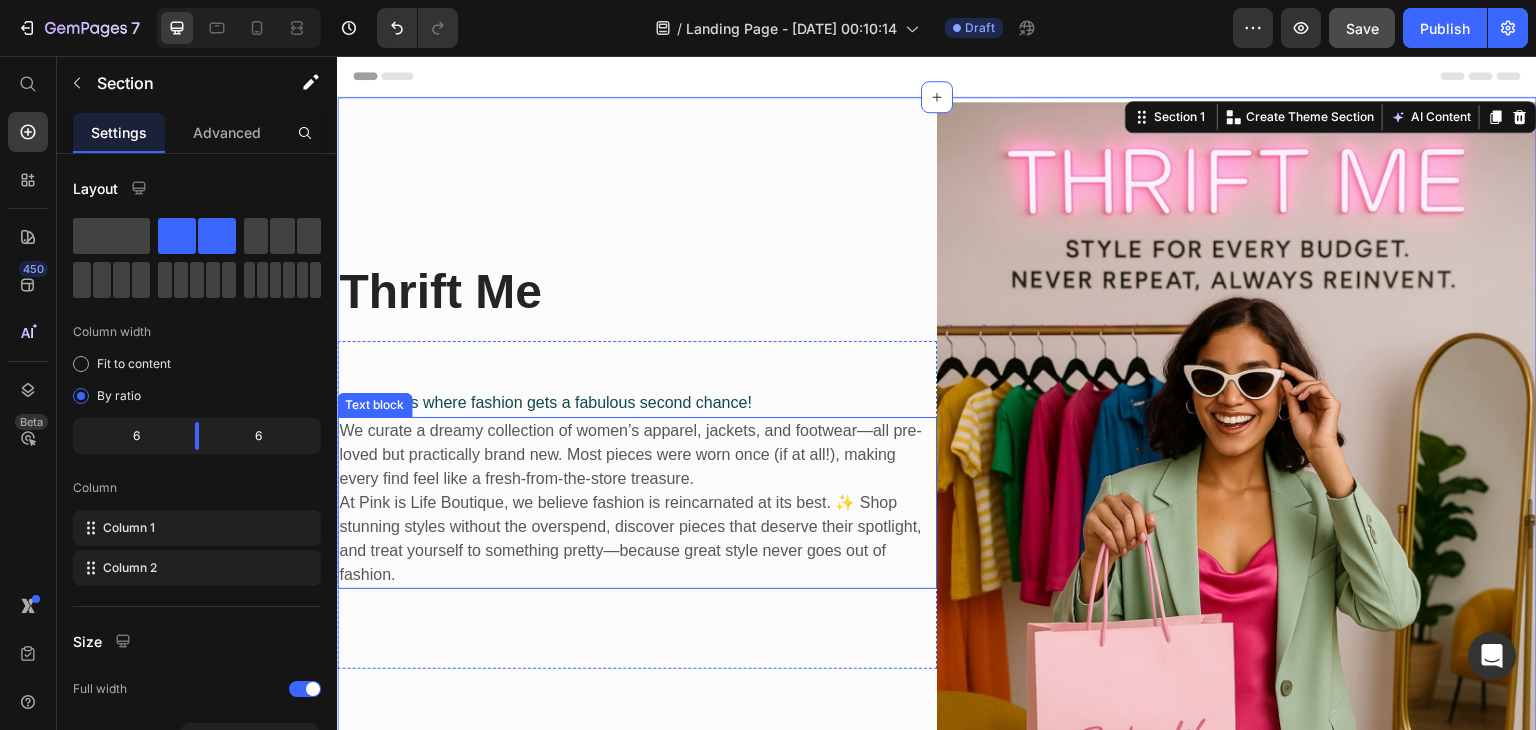 click on "At Pink is Life Boutique, we believe fashion is reincarnated at its best. ✨ Shop stunning styles without the overspend, discover pieces that deserve their spotlight, and treat yourself to something pretty—because great style never goes out of fashion." at bounding box center [637, 539] 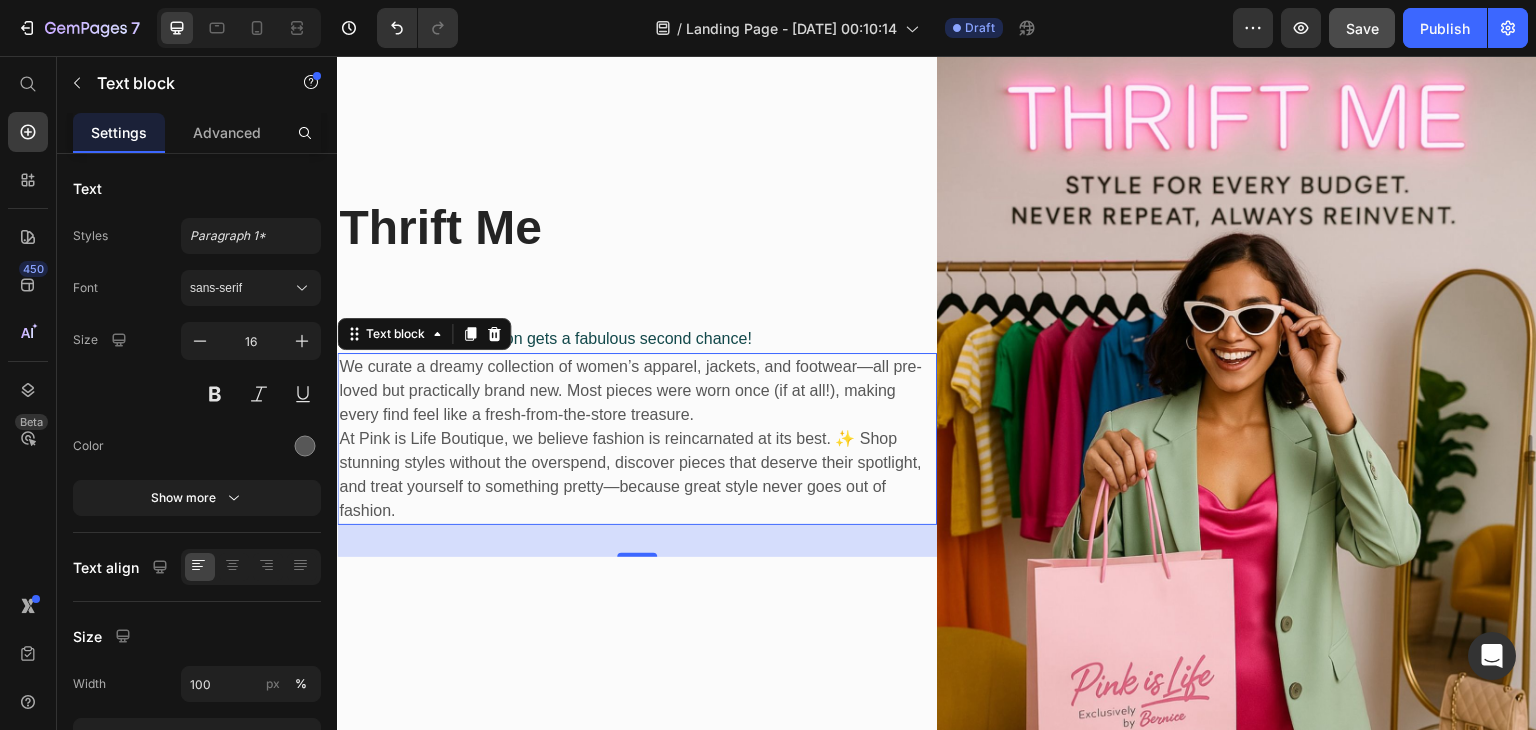 scroll, scrollTop: 208, scrollLeft: 0, axis: vertical 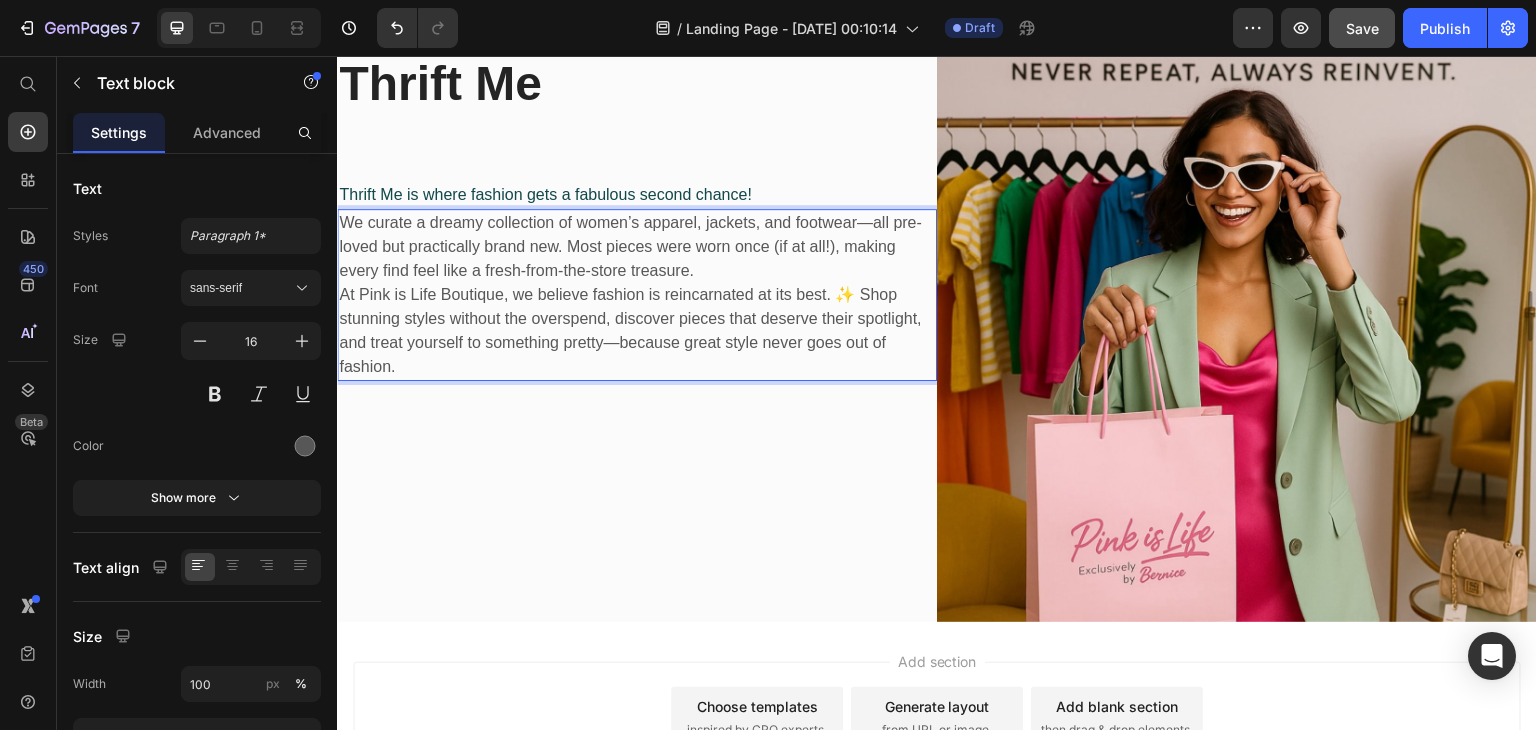click on "At Pink is Life Boutique, we believe fashion is reincarnated at its best. ✨ Shop stunning styles without the overspend, discover pieces that deserve their spotlight, and treat yourself to something pretty—because great style never goes out of fashion." at bounding box center [637, 331] 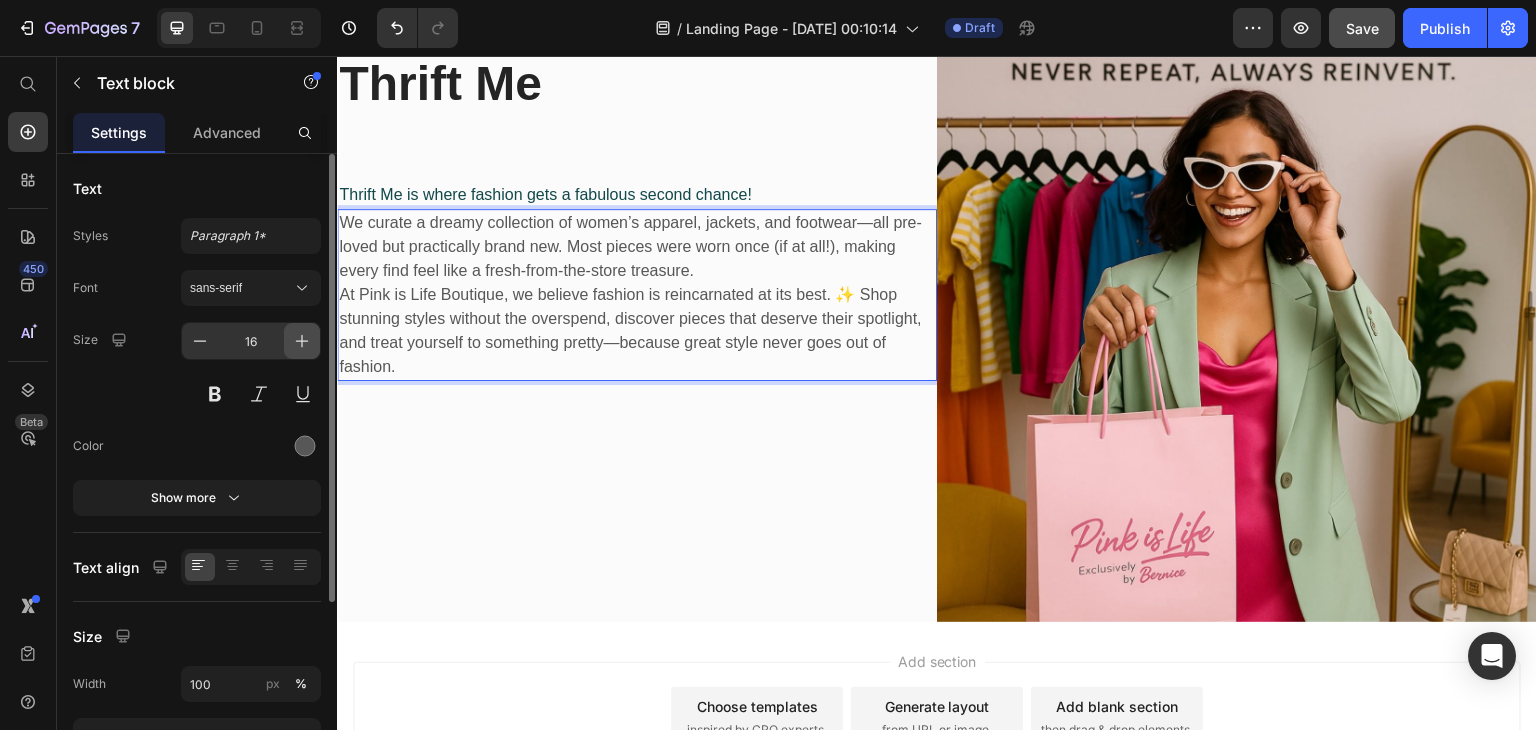 click 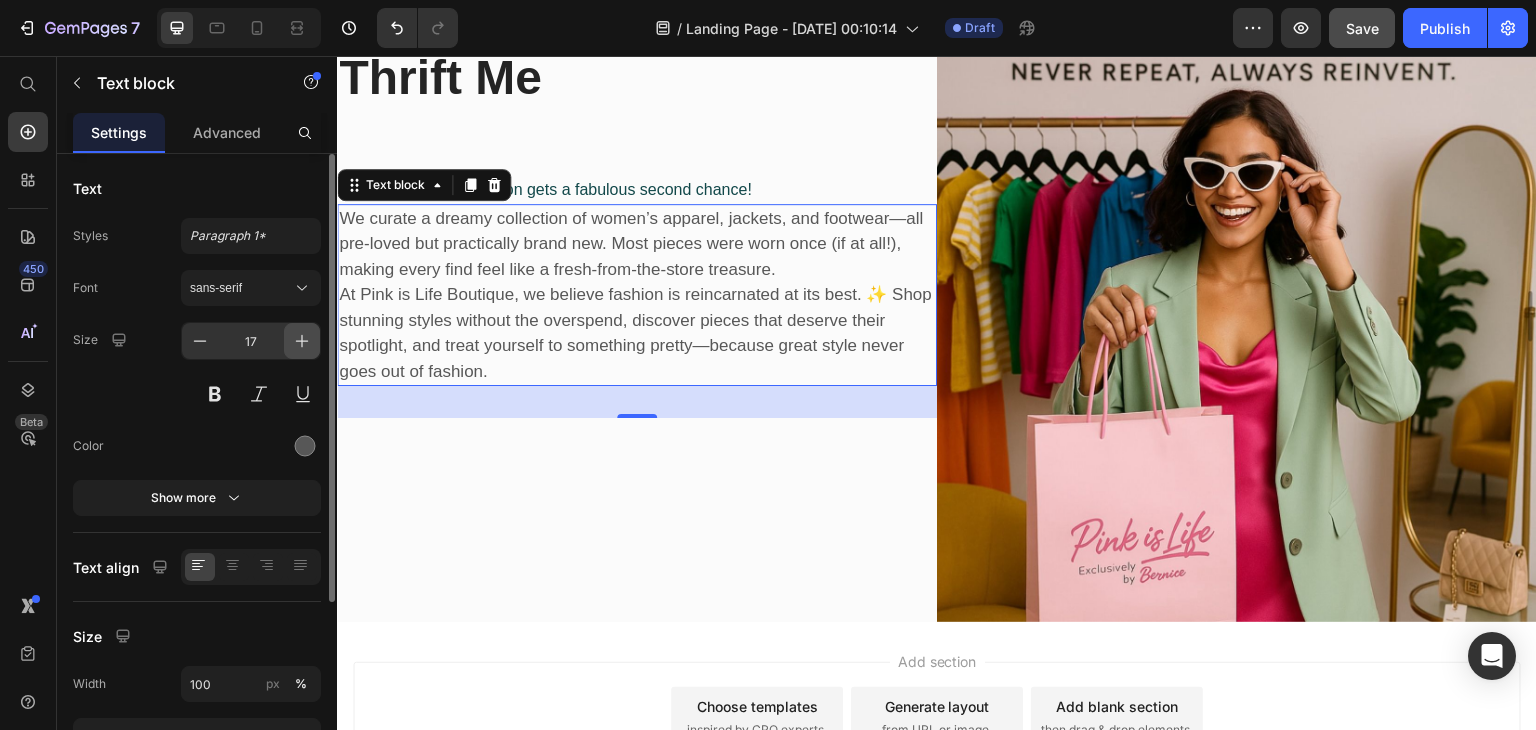 scroll, scrollTop: 203, scrollLeft: 0, axis: vertical 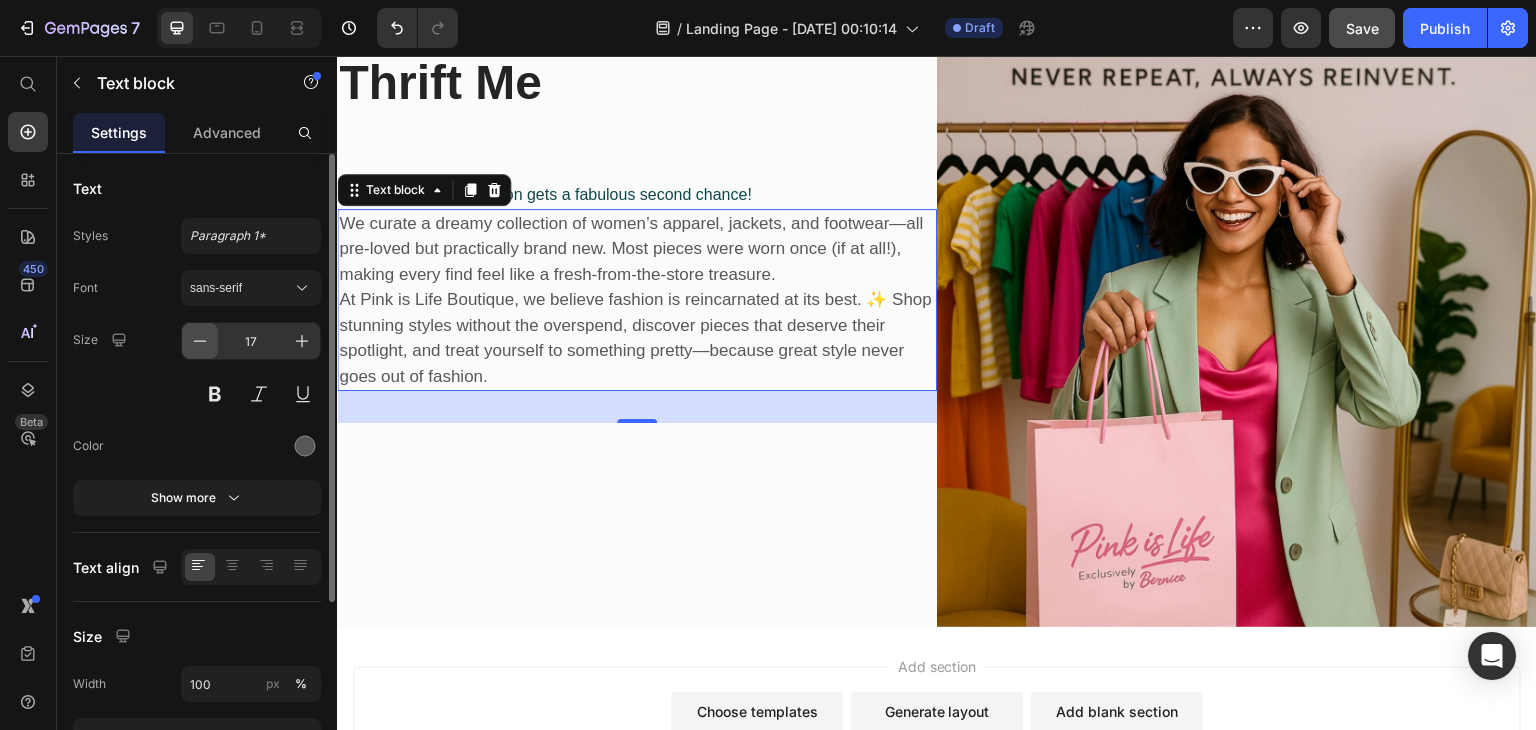 click at bounding box center [200, 341] 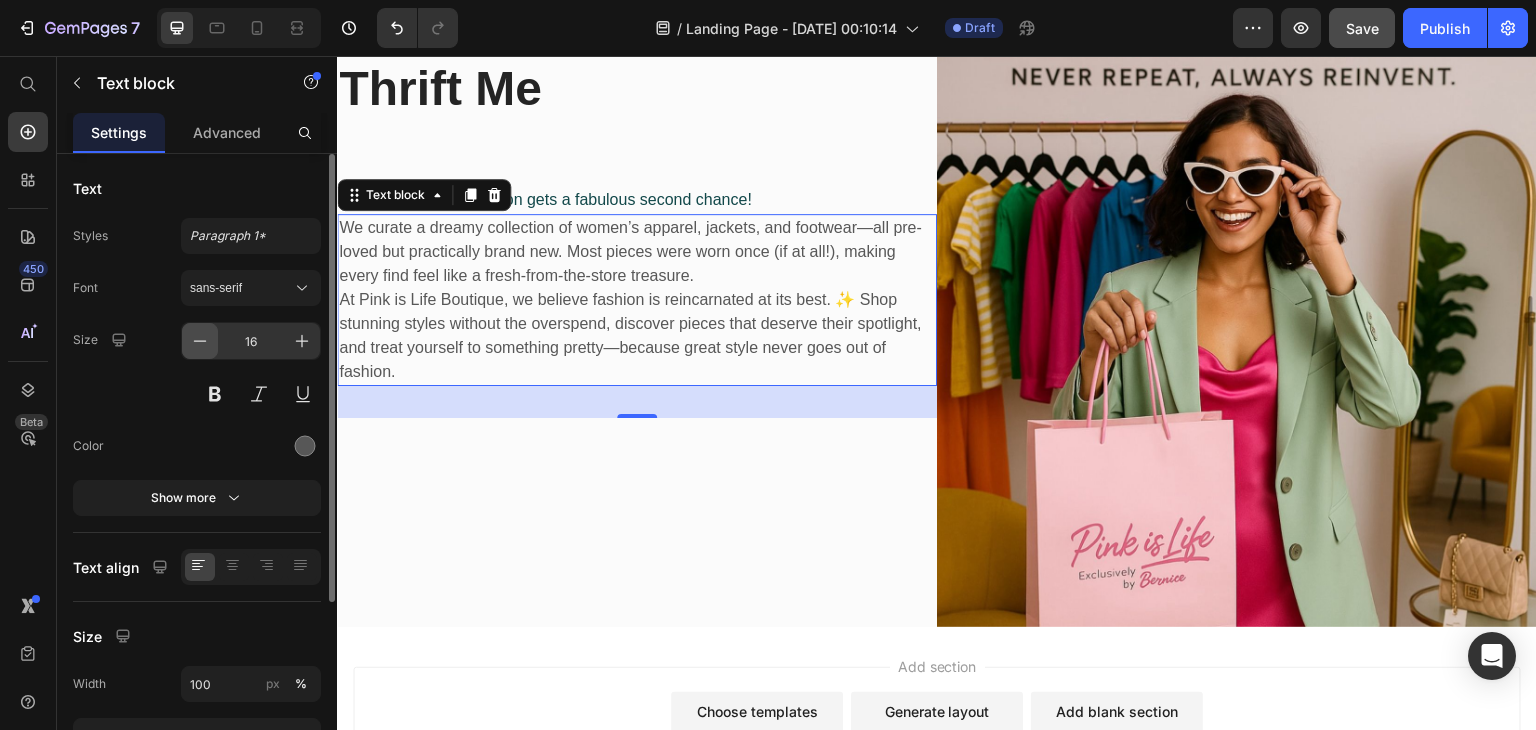 scroll, scrollTop: 208, scrollLeft: 0, axis: vertical 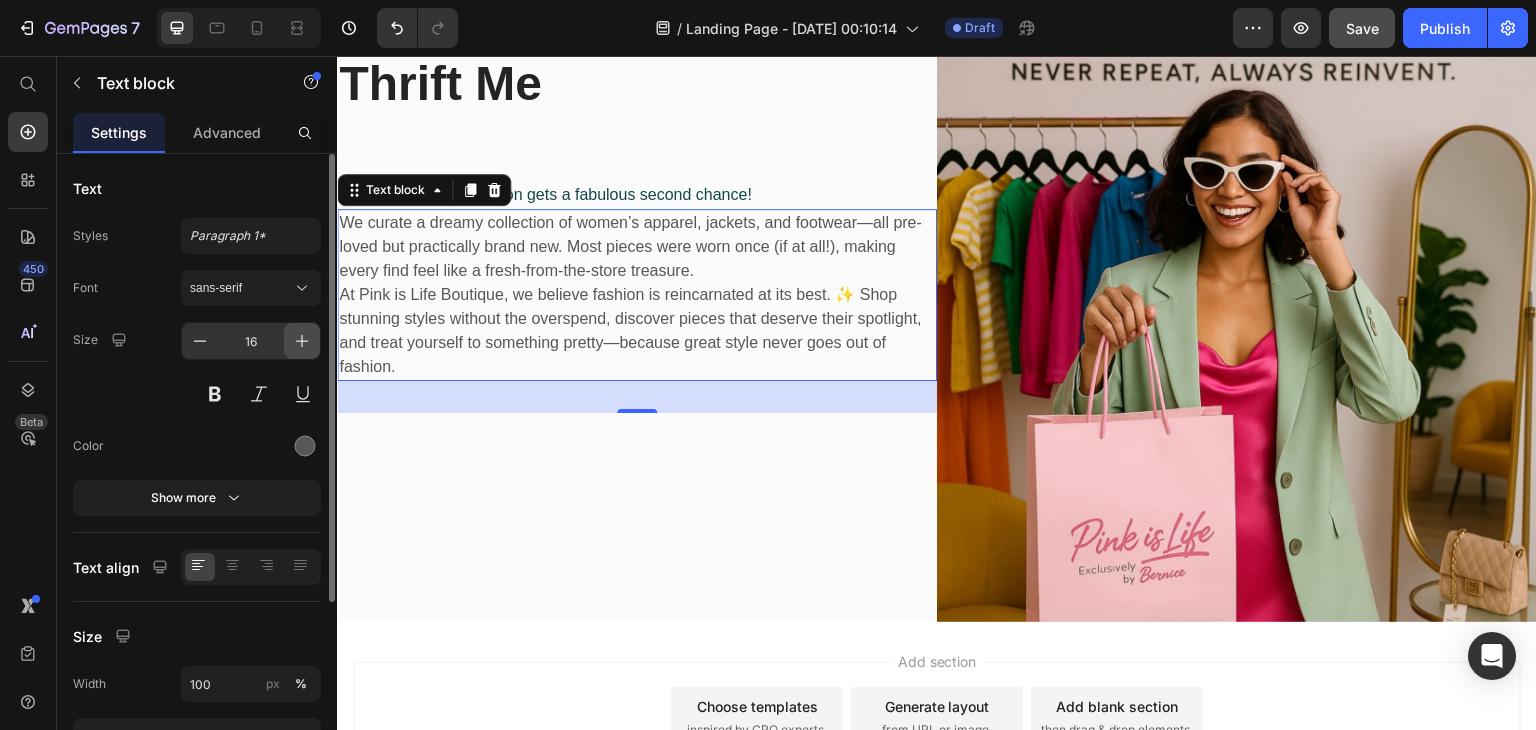 click 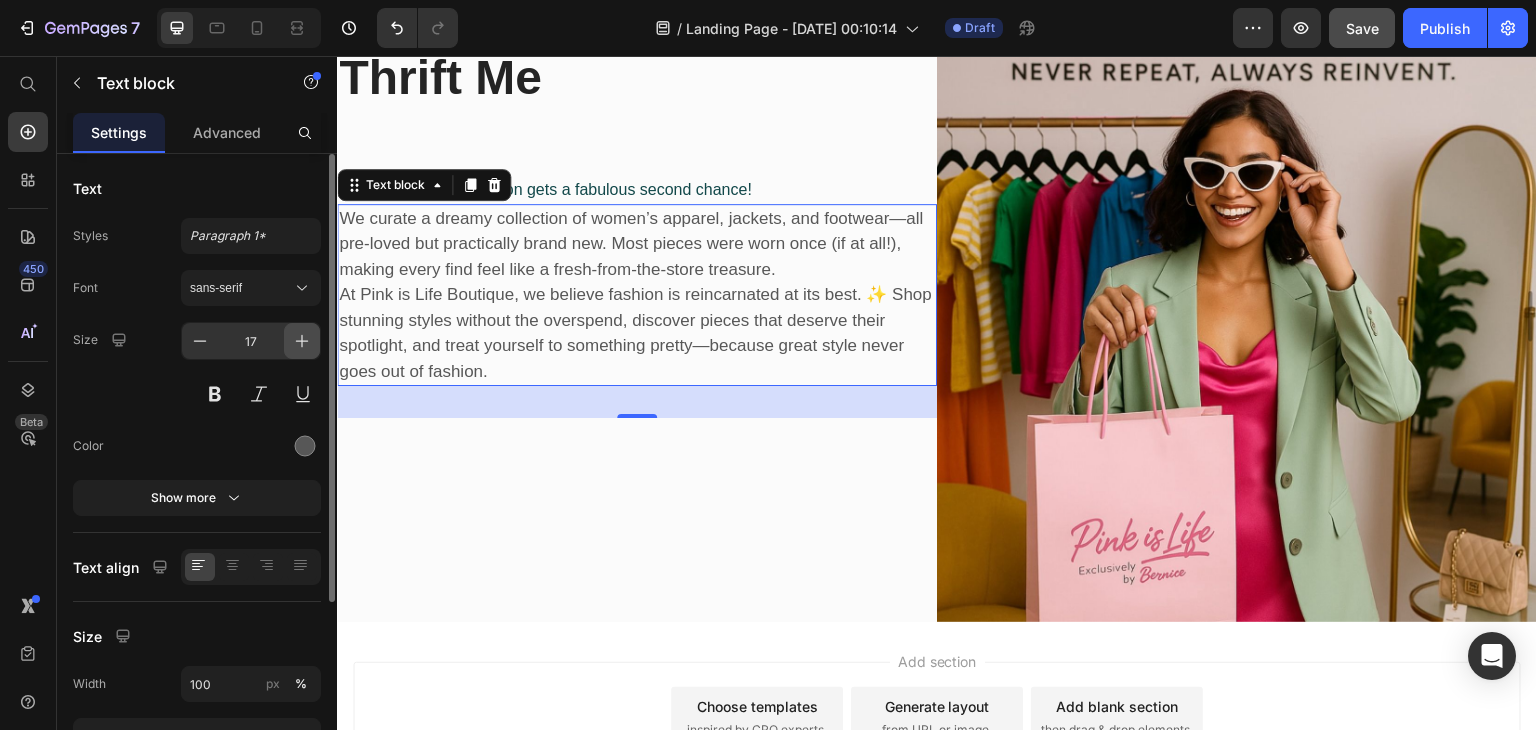 scroll, scrollTop: 203, scrollLeft: 0, axis: vertical 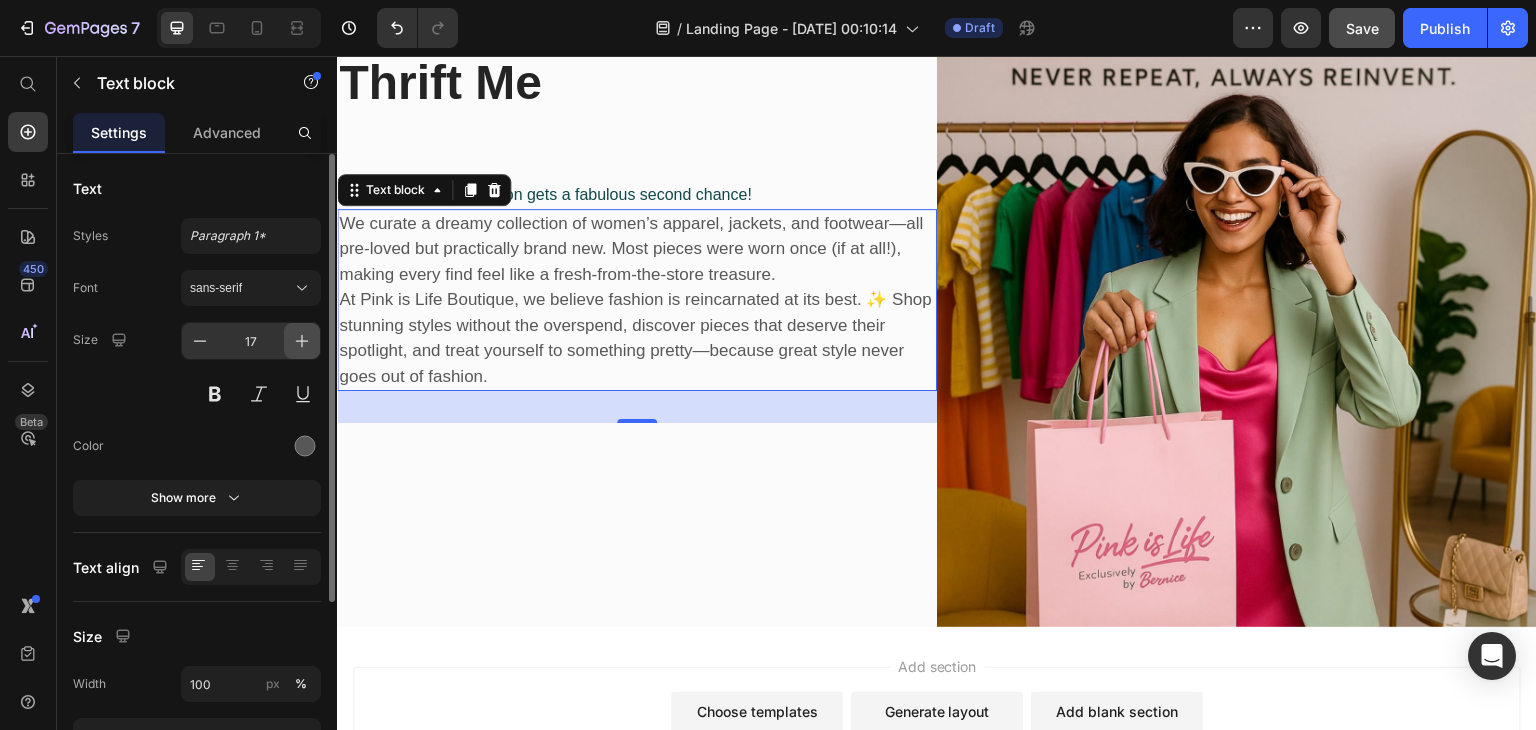 click 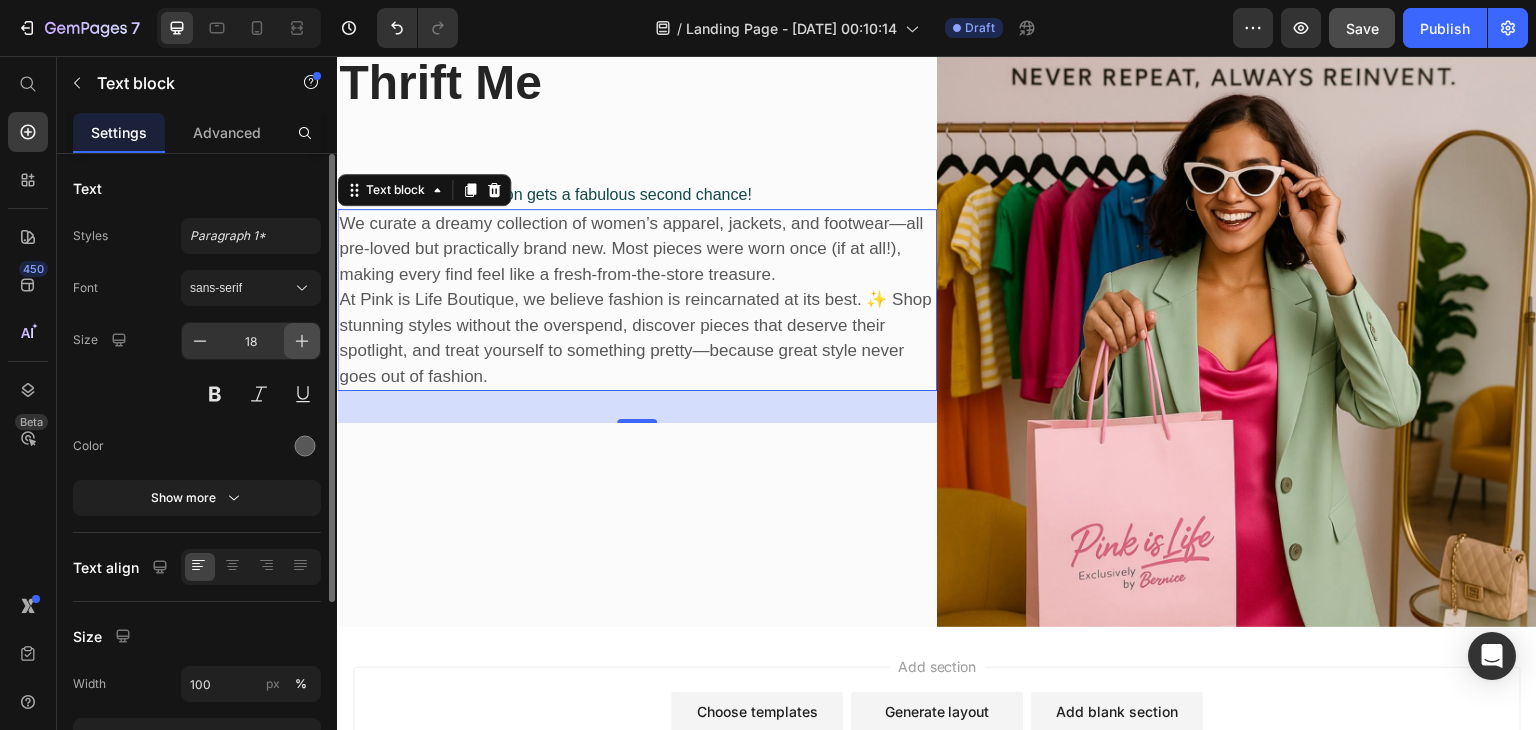 scroll, scrollTop: 197, scrollLeft: 0, axis: vertical 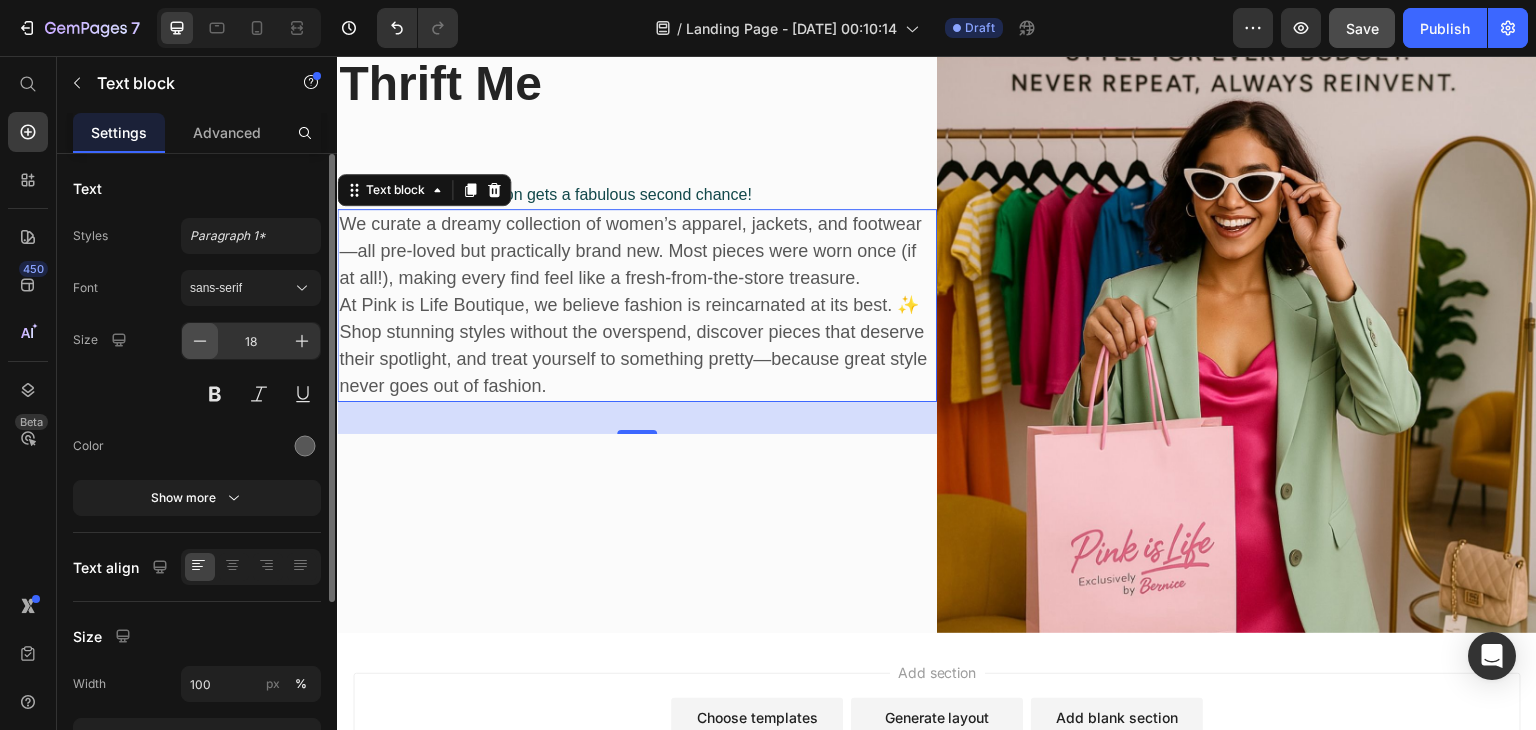 click at bounding box center (200, 341) 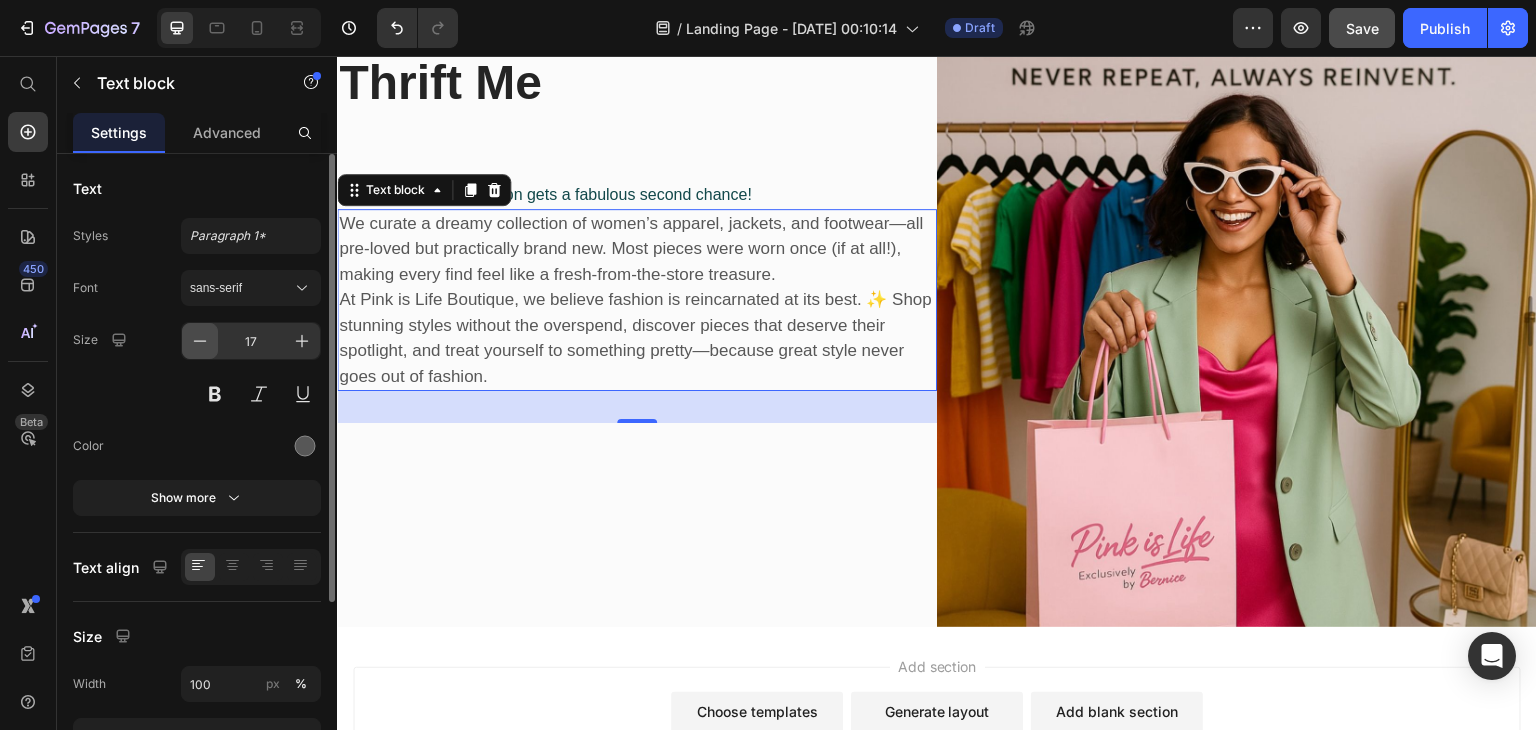 click at bounding box center (200, 341) 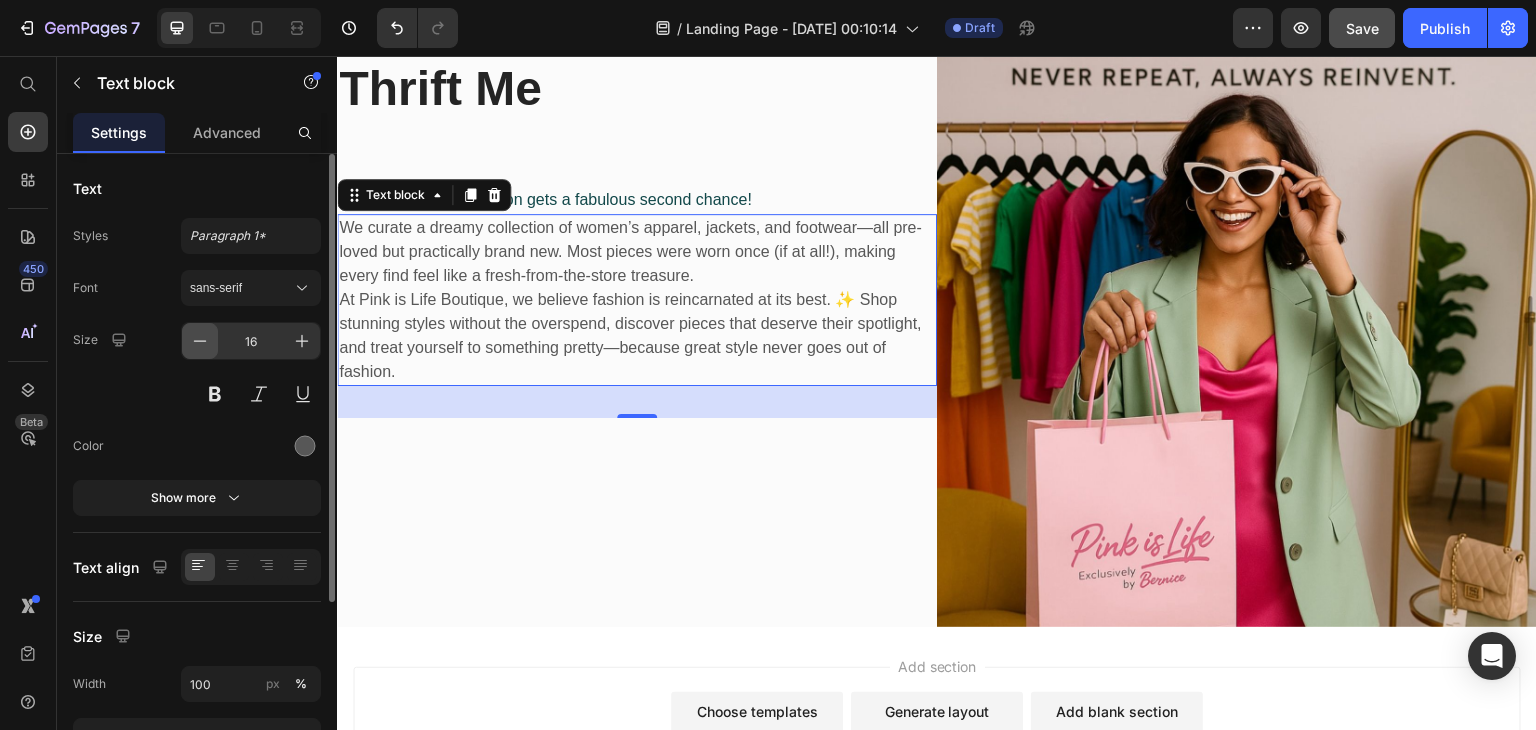 scroll, scrollTop: 208, scrollLeft: 0, axis: vertical 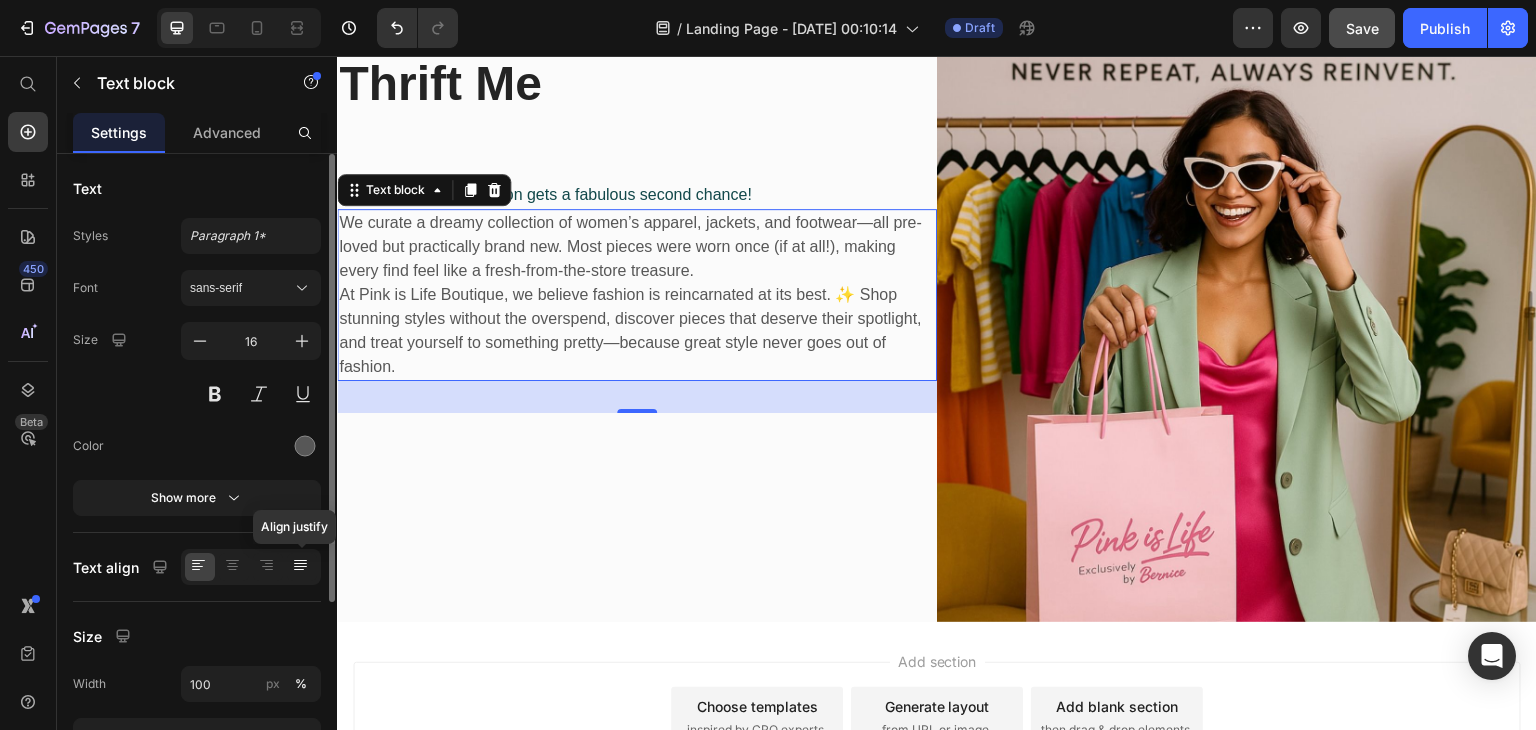 click 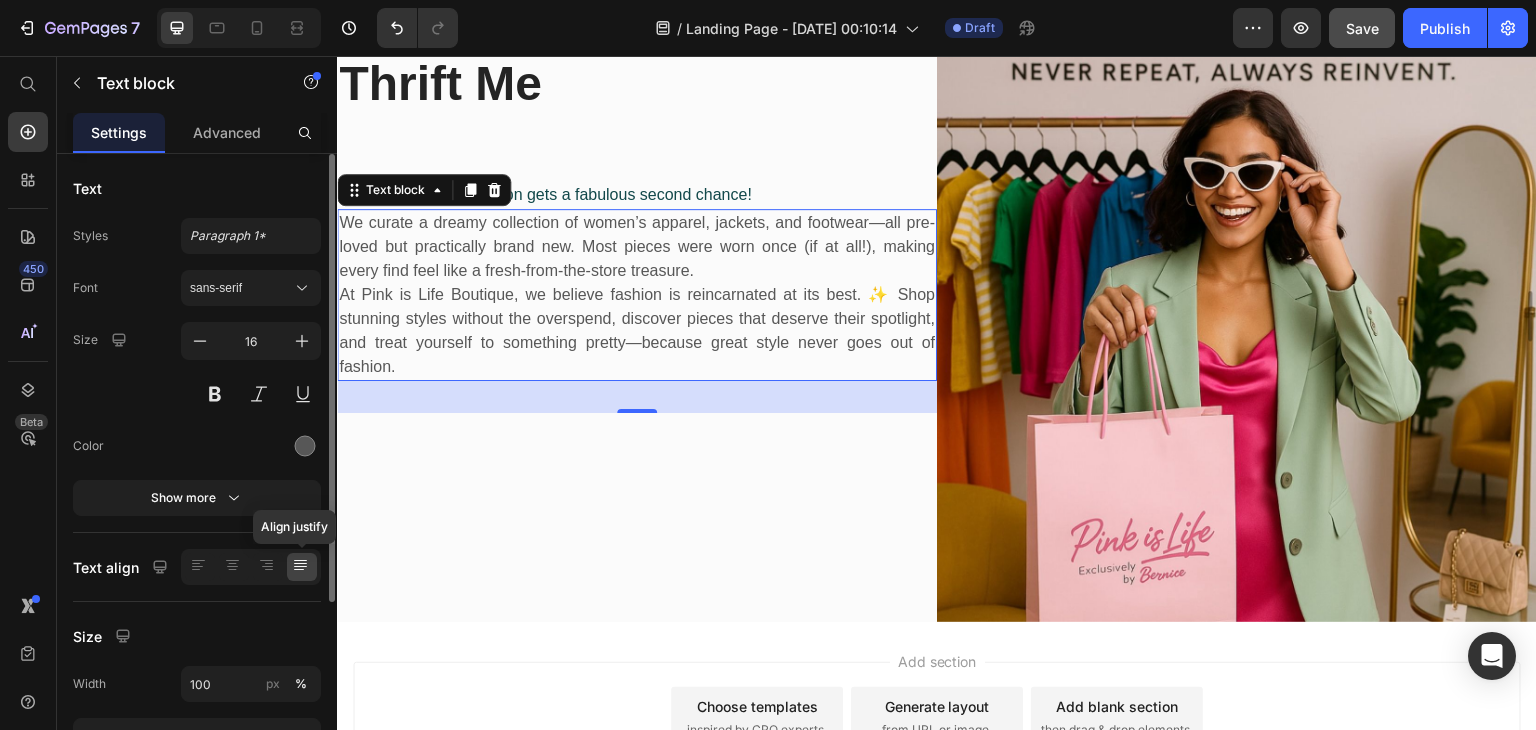 click 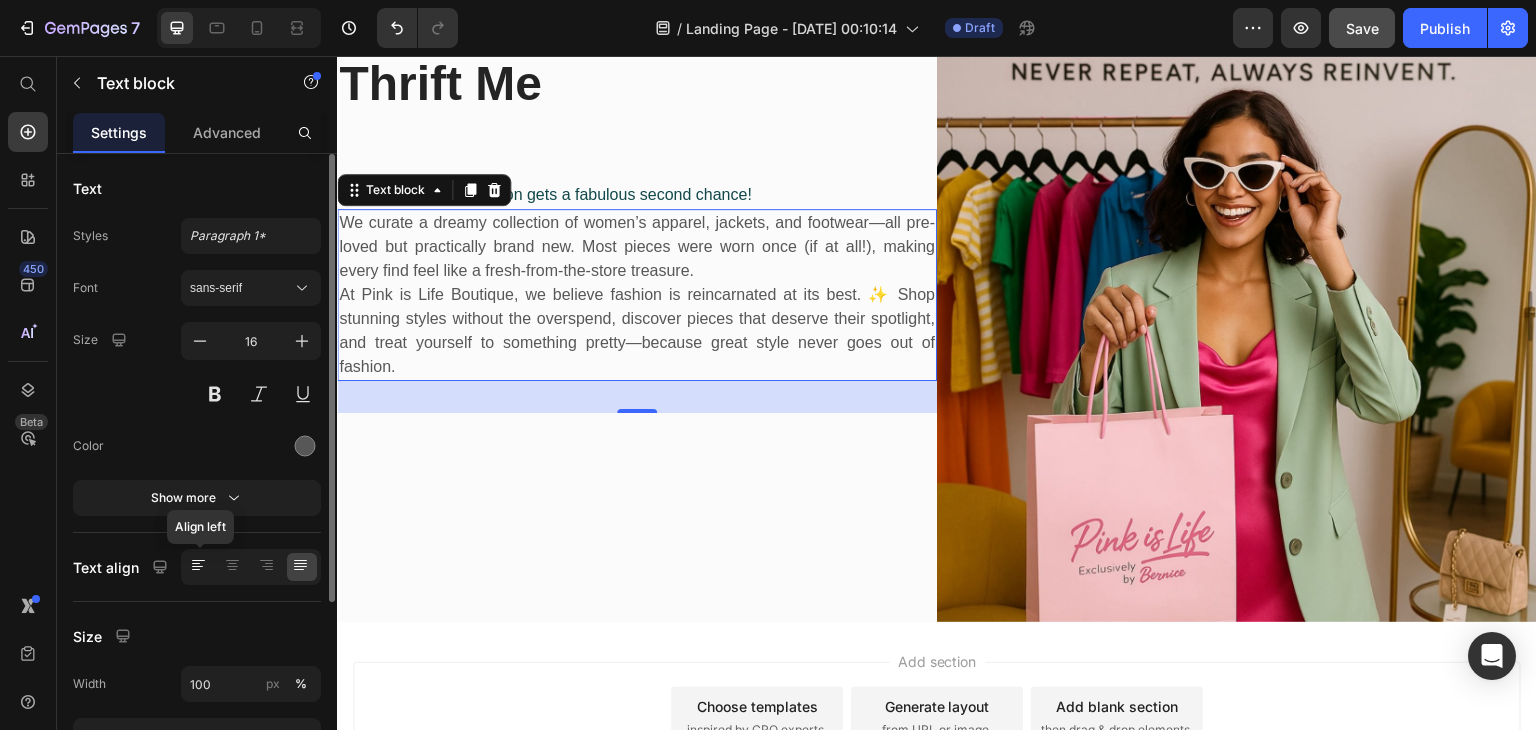 click 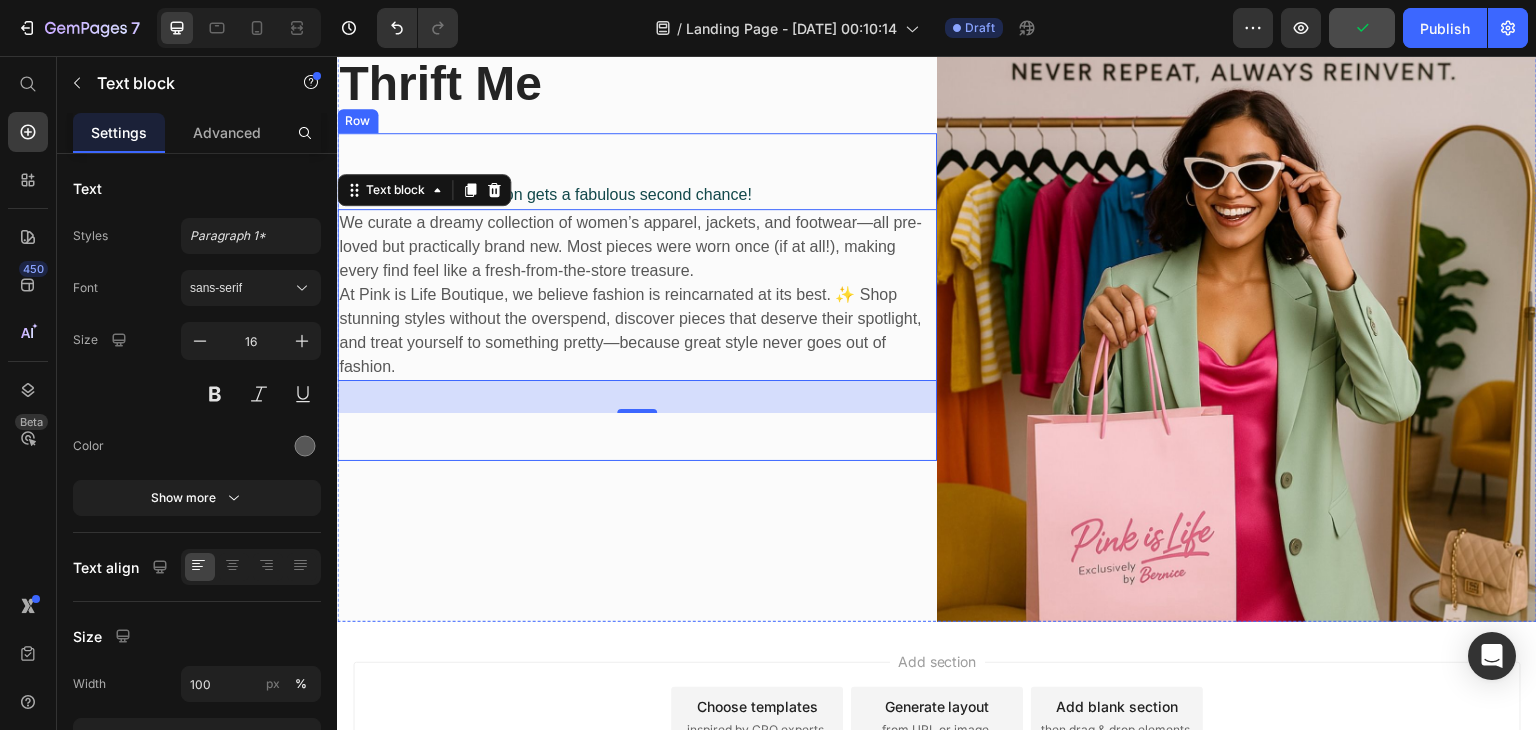 click on "Thrift Me is where fashion gets a fabulous second chance!  Text block We curate a dreamy collection of women’s apparel, jackets, and footwear—all pre-loved but practically brand new. Most pieces were worn once (if at all!), making every find feel like a fresh-from-the-store treasure. At Pink is Life Boutique, we believe fashion is reincarnated at its best. ✨ Shop stunning styles without the overspend, discover pieces that deserve their spotlight, and treat yourself to something pretty—because great style never goes out of fashion. Text block   32 Row" at bounding box center [637, 297] 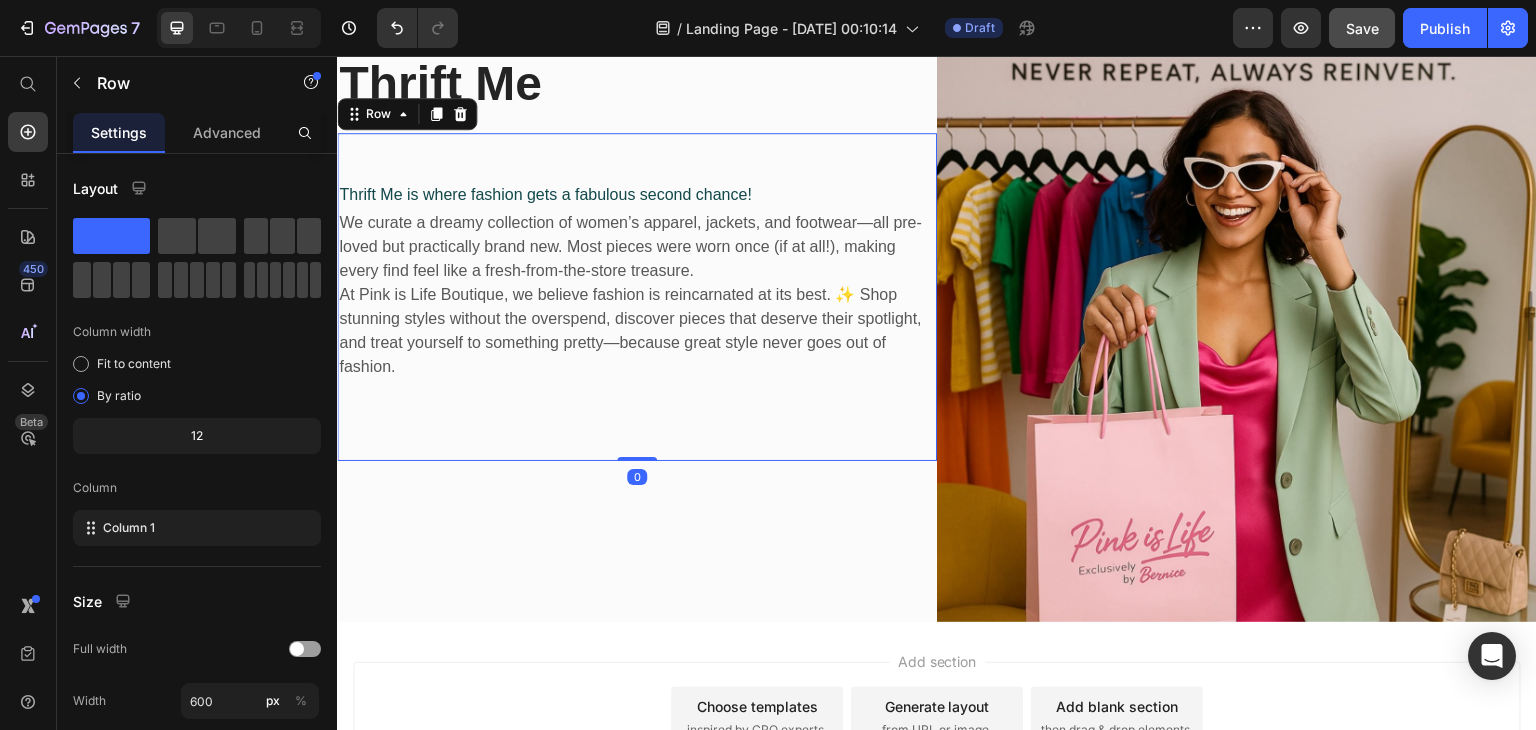 click on "Thrift Me is where fashion gets a fabulous second chance!  Text block We curate a dreamy collection of women’s apparel, jackets, and footwear—all pre-loved but practically brand new. Most pieces were worn once (if at all!), making every find feel like a fresh-from-the-store treasure. At Pink is Life Boutique, we believe fashion is reincarnated at its best. ✨ Shop stunning styles without the overspend, discover pieces that deserve their spotlight, and treat yourself to something pretty—because great style never goes out of fashion. Text block Row   0" at bounding box center [637, 297] 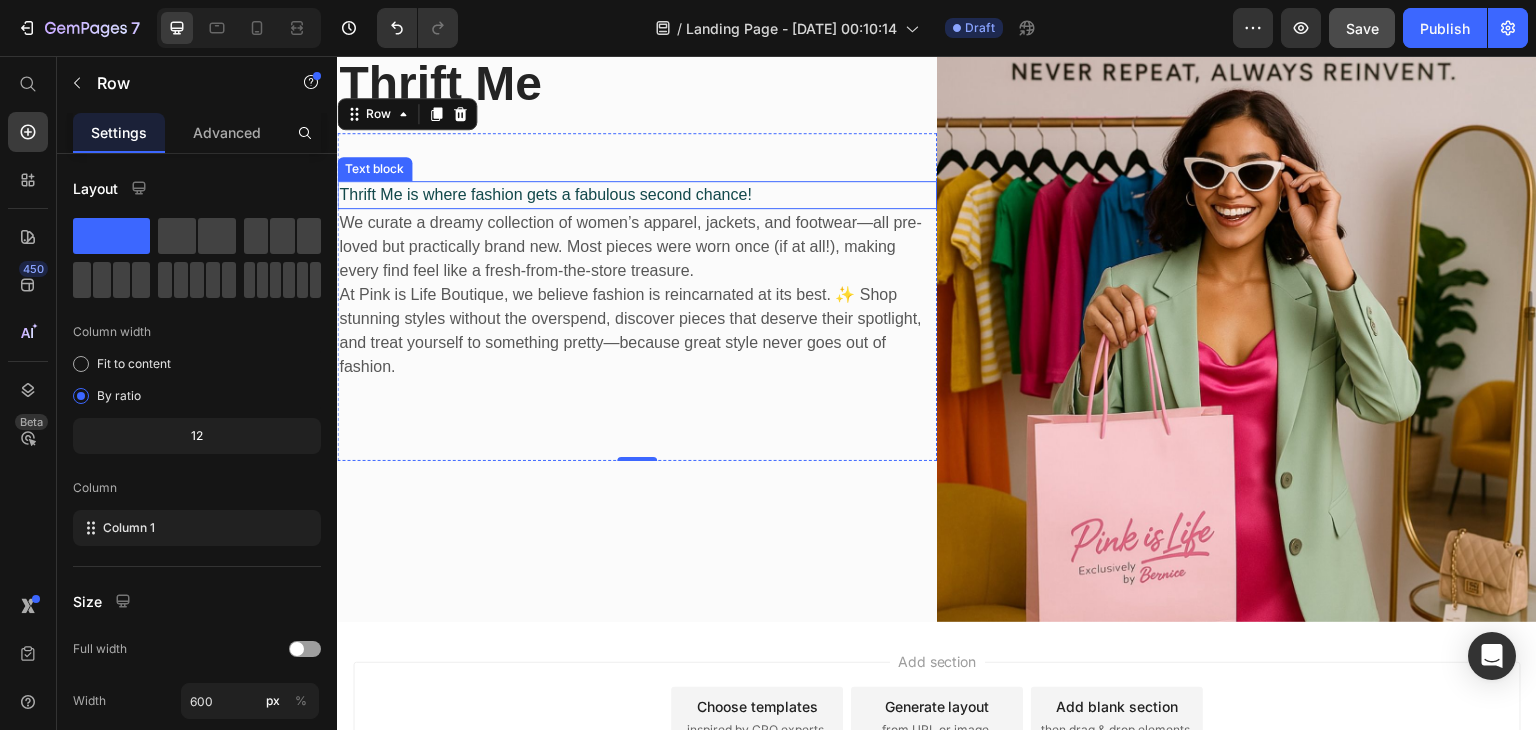 click on "Thrift Me is where fashion gets a fabulous second chance!" at bounding box center (637, 195) 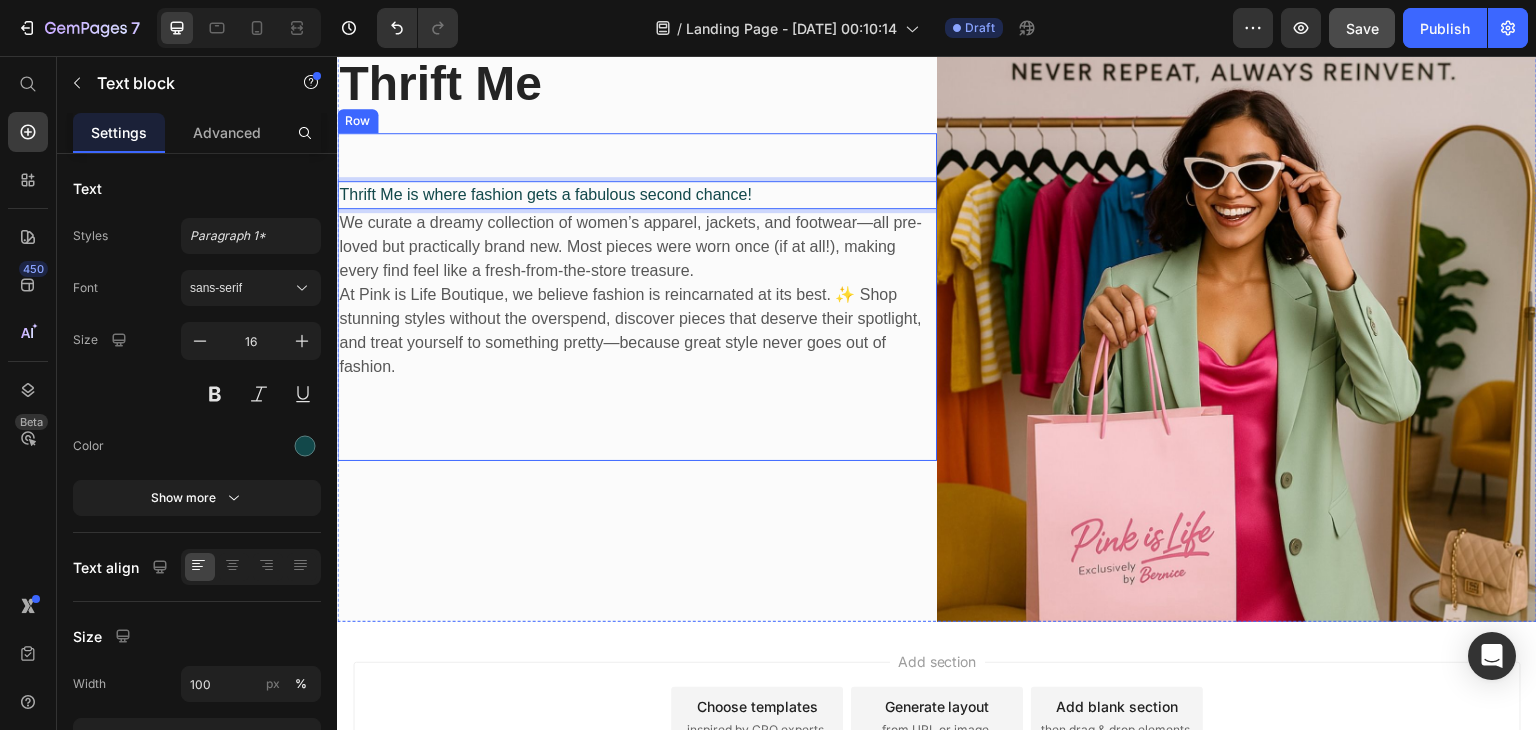 drag, startPoint x: 512, startPoint y: 185, endPoint x: 512, endPoint y: 164, distance: 21 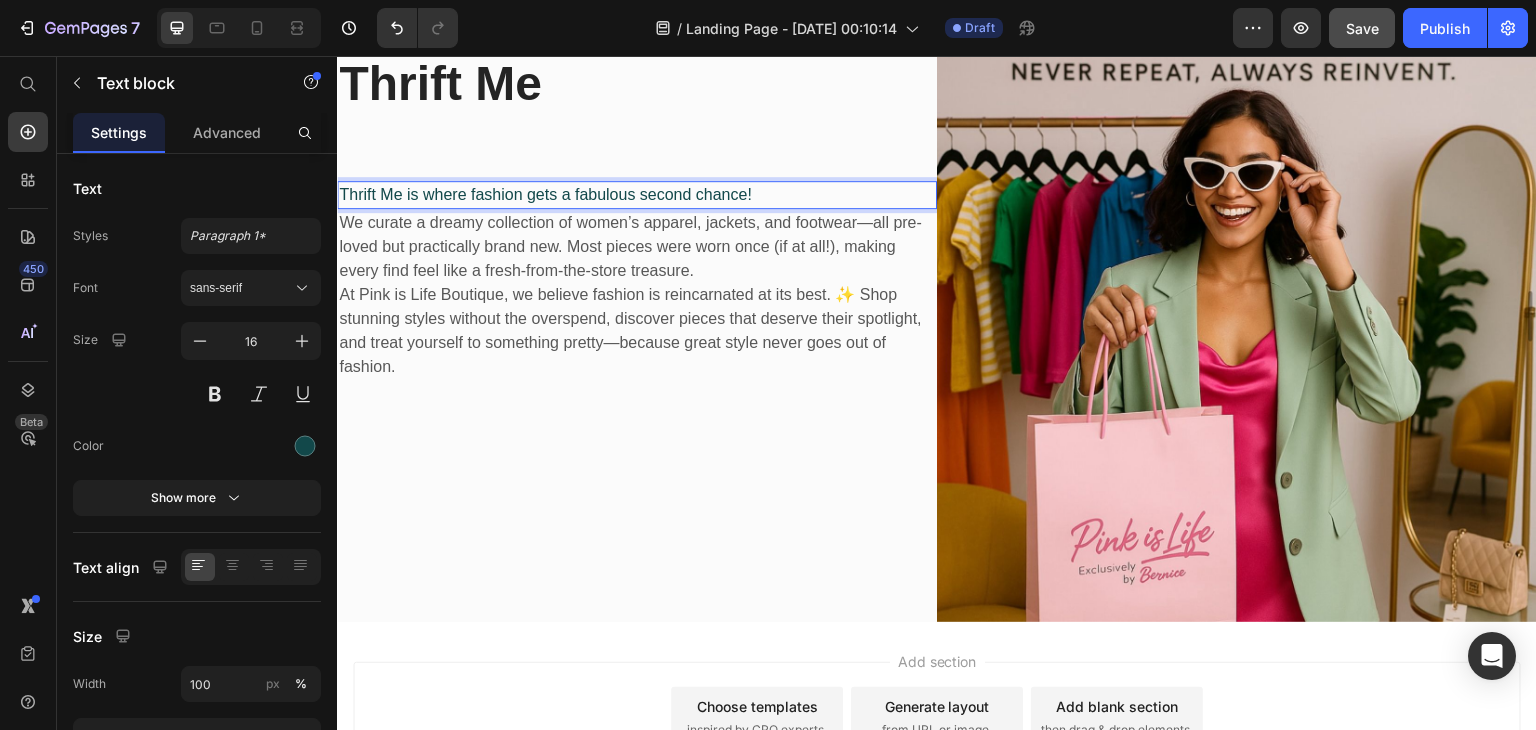 click on "Thrift Me is where fashion gets a fabulous second chance!" at bounding box center [637, 195] 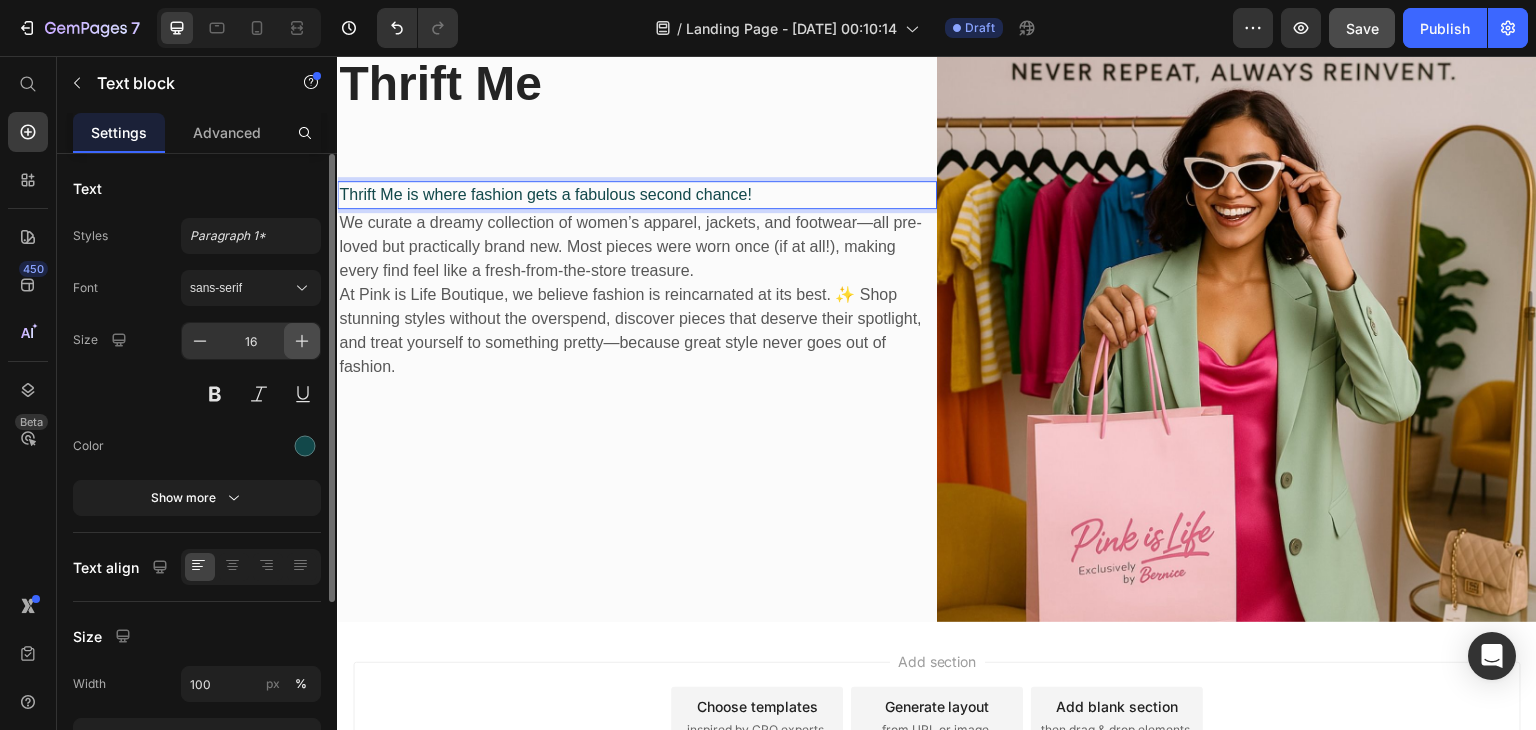click 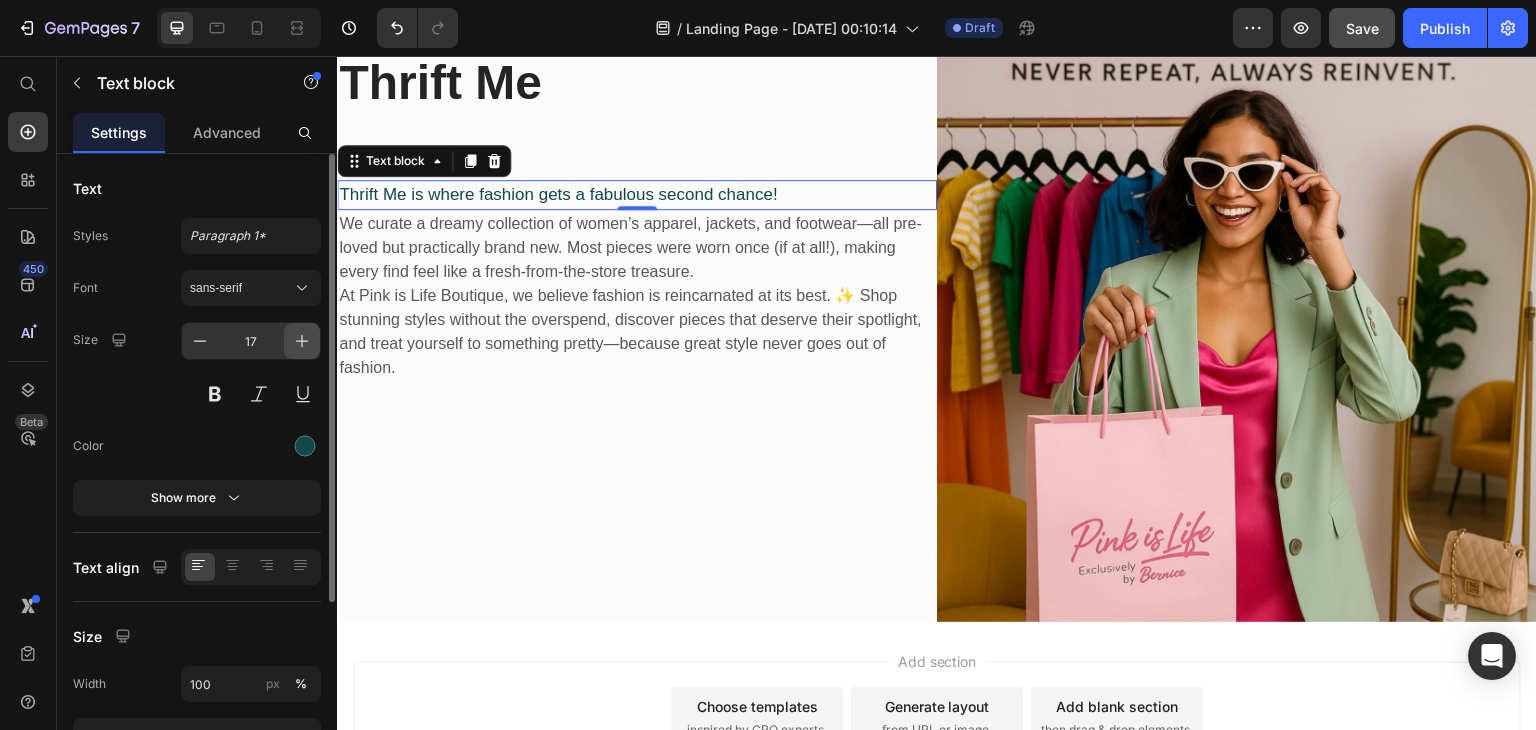 click 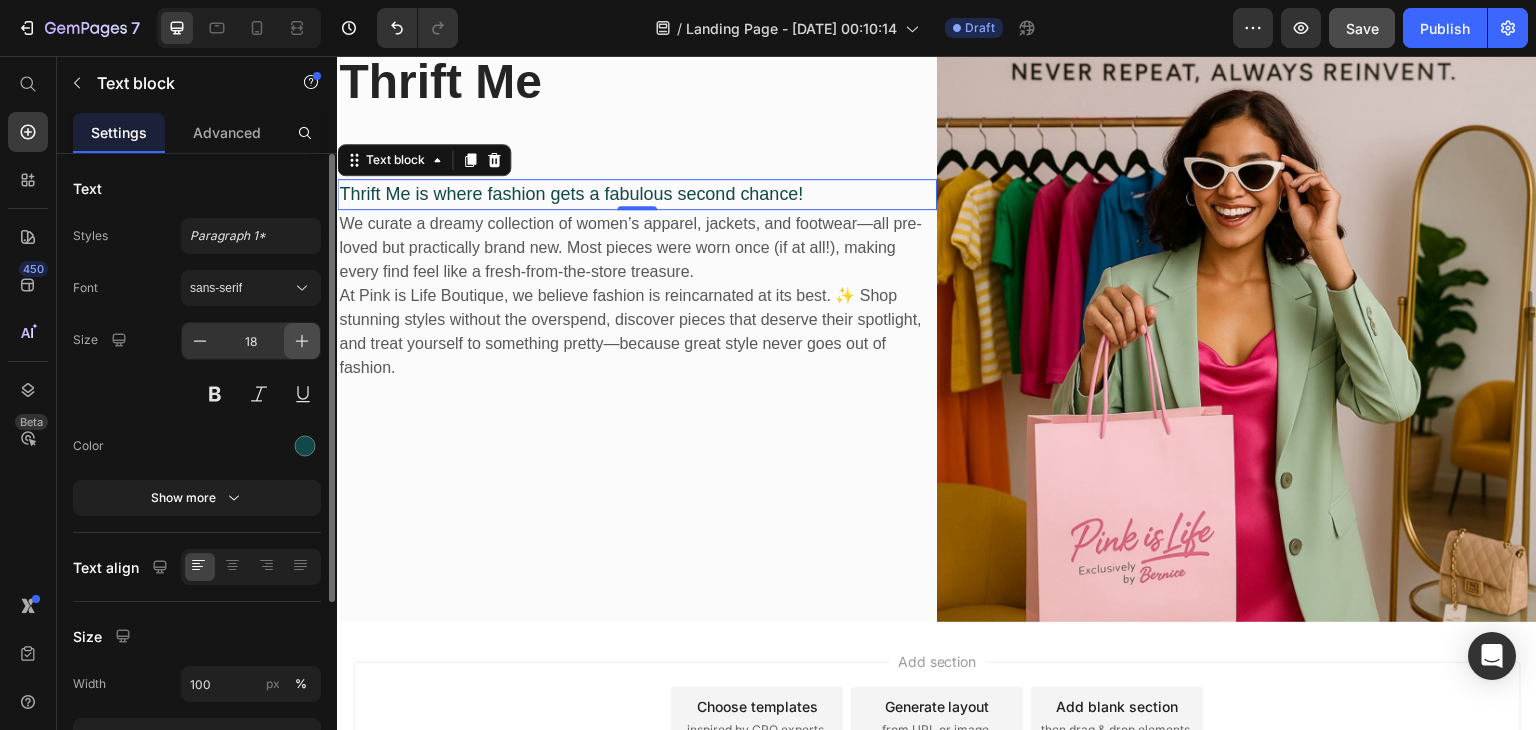 scroll, scrollTop: 207, scrollLeft: 0, axis: vertical 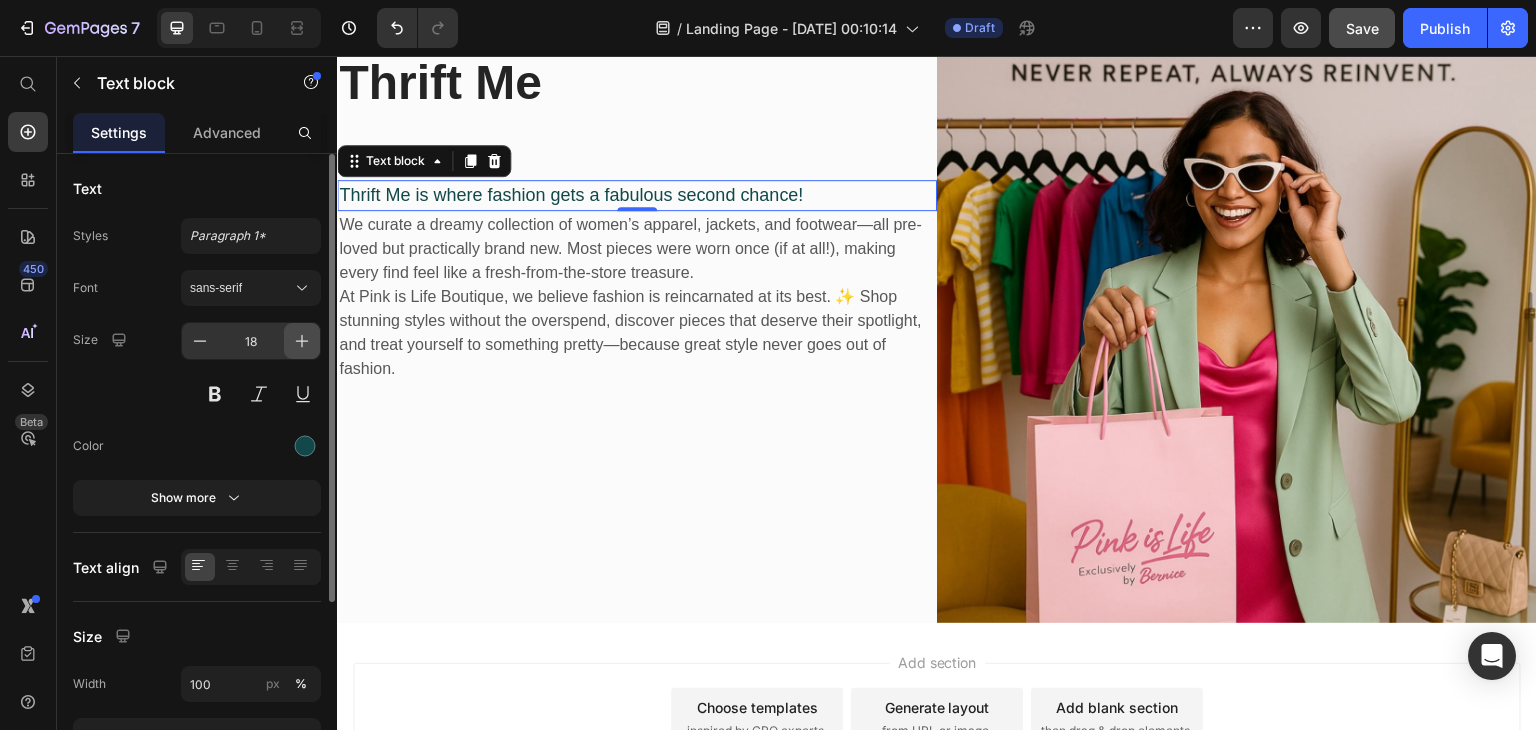 click 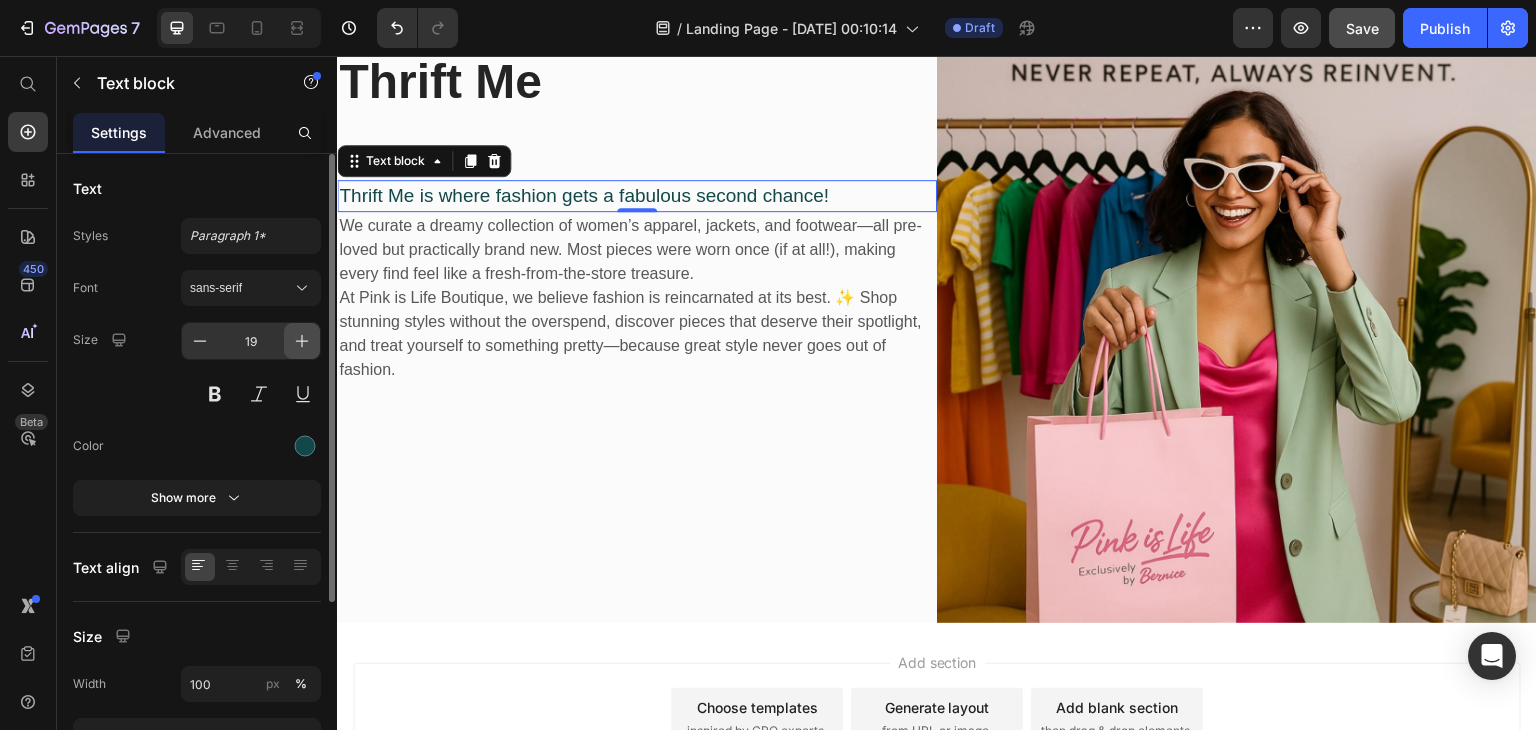 scroll, scrollTop: 206, scrollLeft: 0, axis: vertical 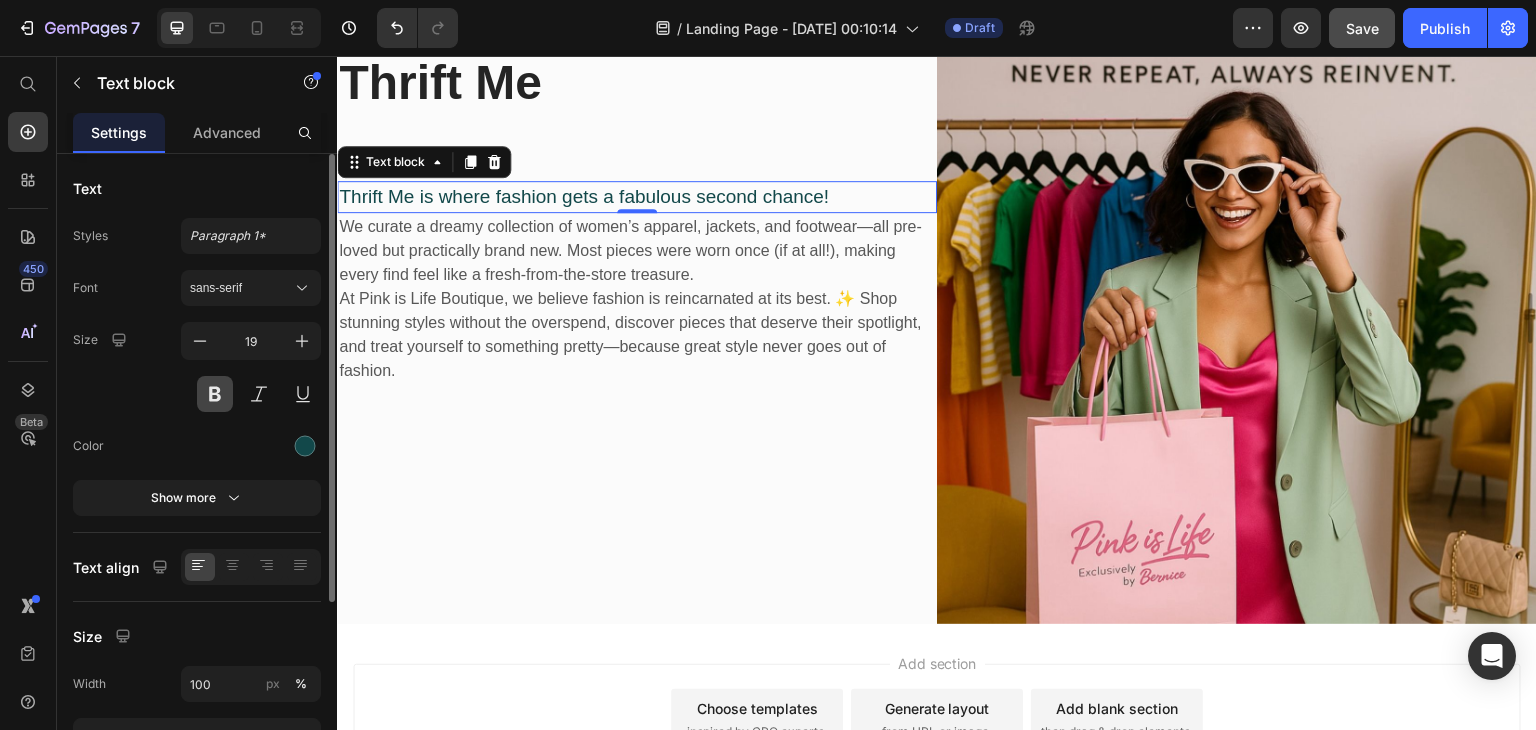 click at bounding box center [215, 394] 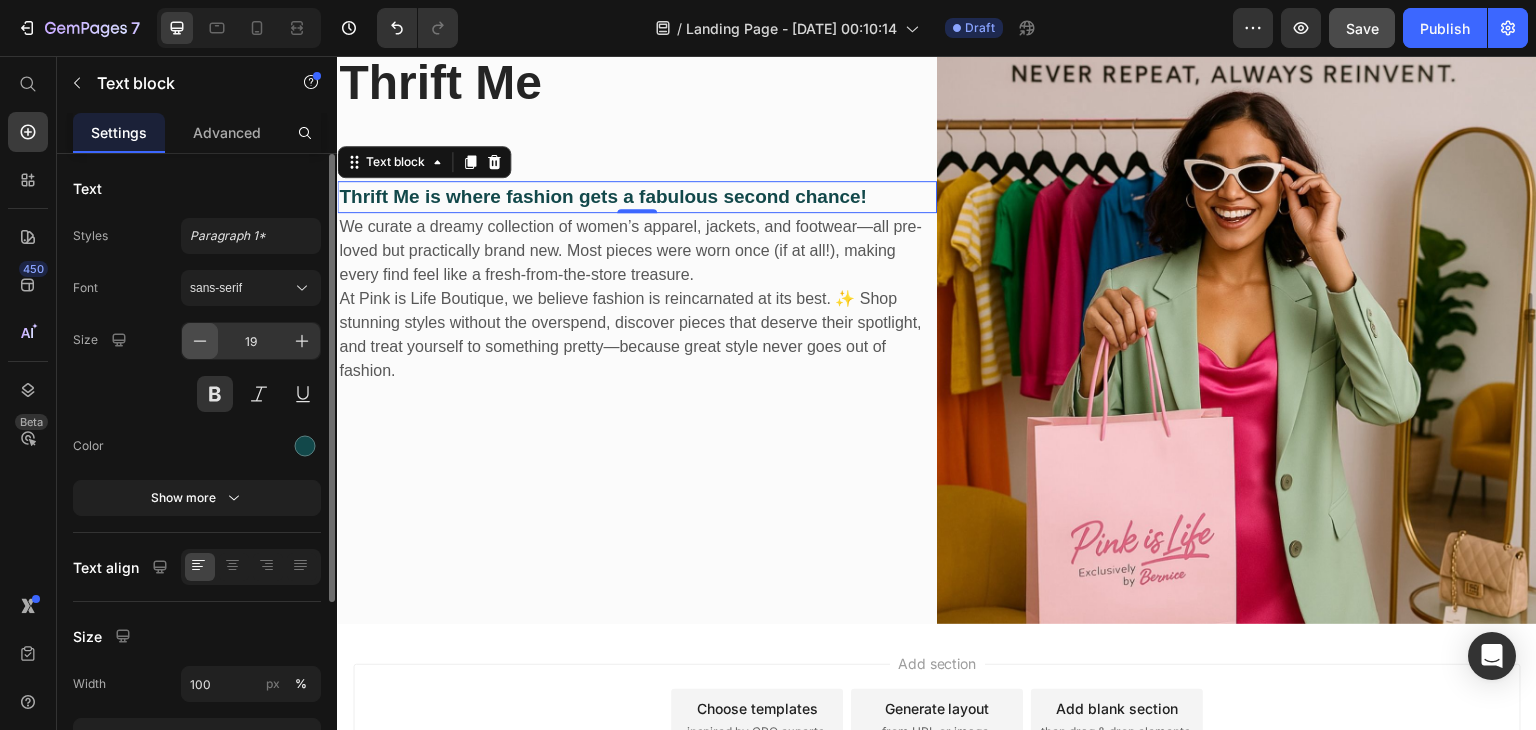 click 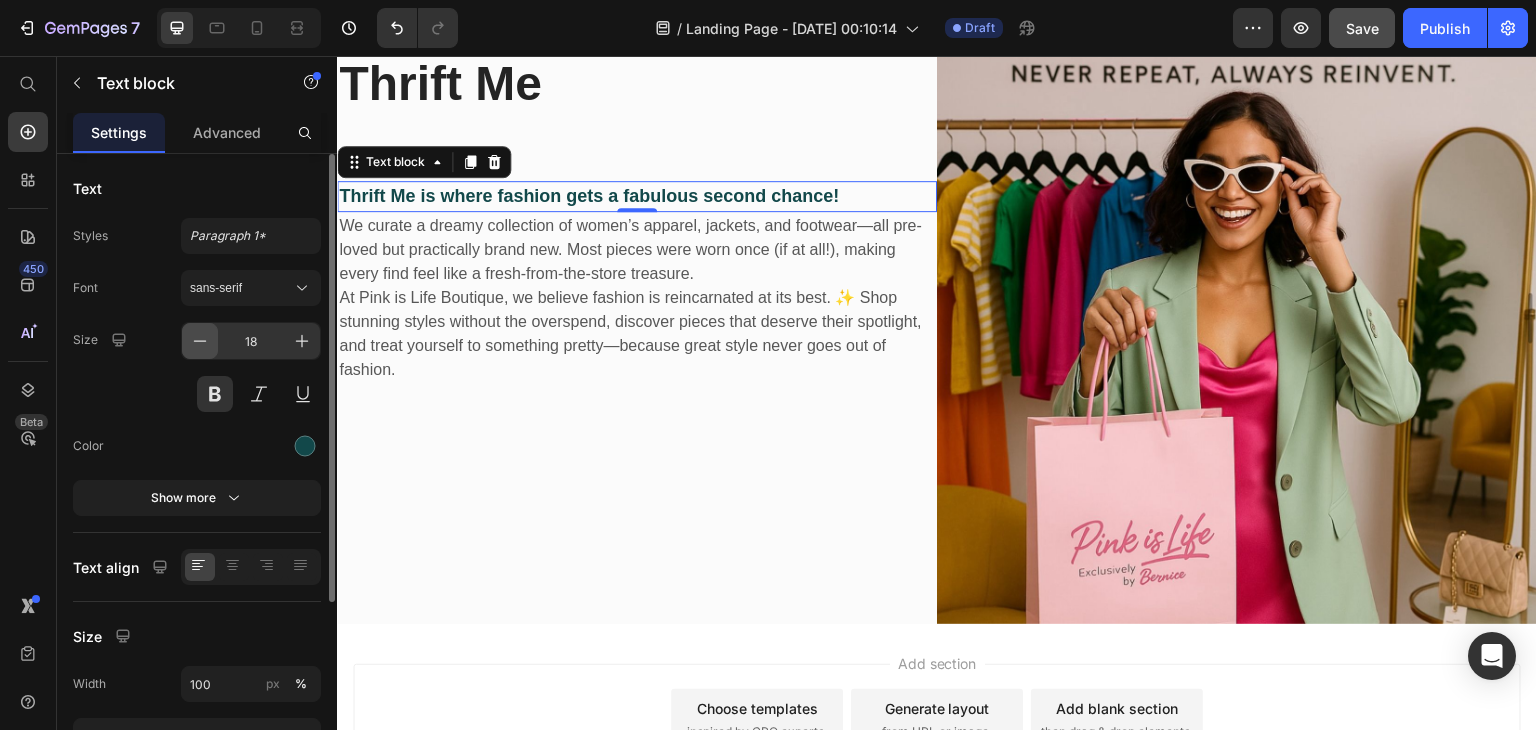scroll, scrollTop: 207, scrollLeft: 0, axis: vertical 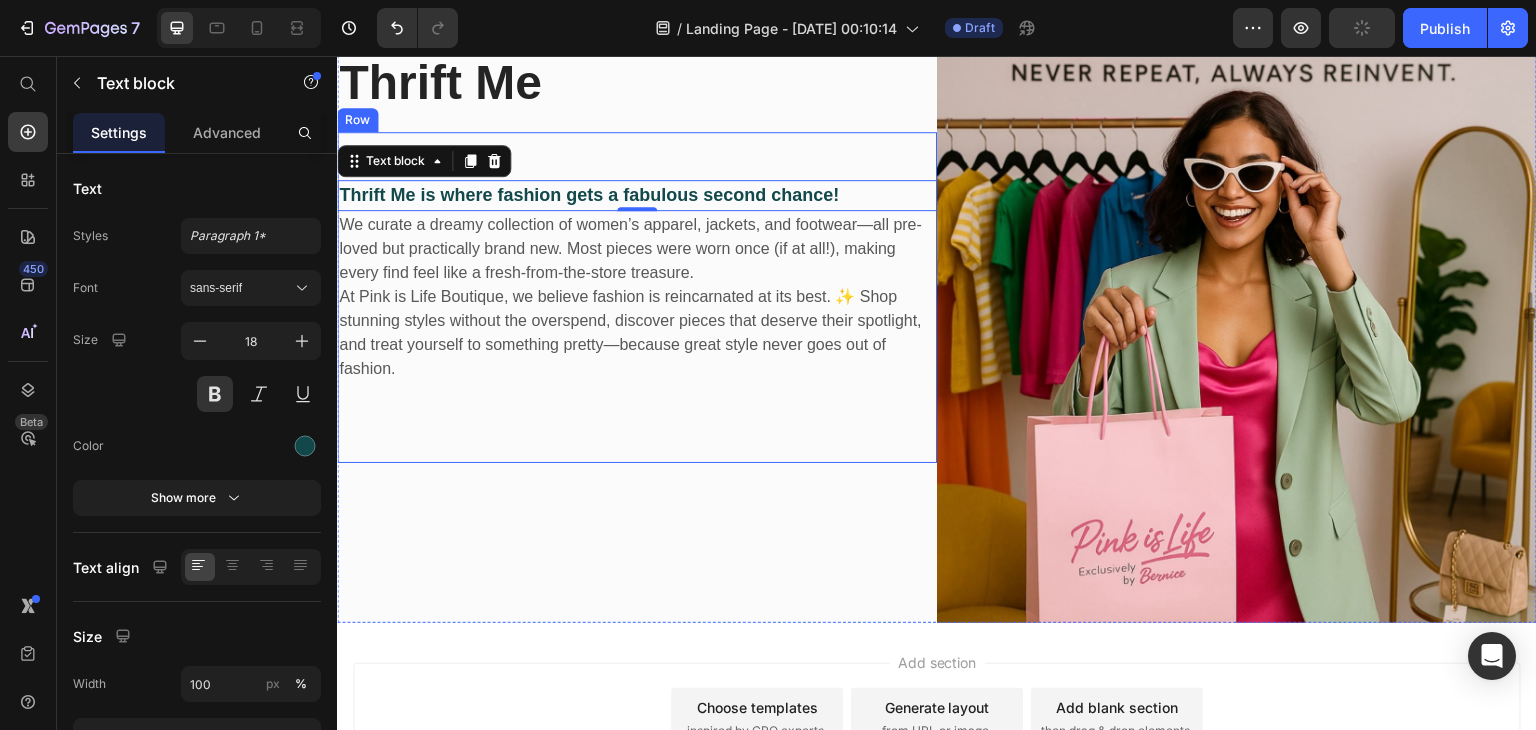 click on "Thrift Me is where fashion gets a fabulous second chance!  Text block   0 We curate a dreamy collection of women’s apparel, jackets, and footwear—all pre-loved but practically brand new. Most pieces were worn once (if at all!), making every find feel like a fresh-from-the-store treasure. At Pink is Life Boutique, we believe fashion is reincarnated at its best. ✨ Shop stunning styles without the overspend, discover pieces that deserve their spotlight, and treat yourself to something pretty—because great style never goes out of fashion. Text block Row" at bounding box center [637, 297] 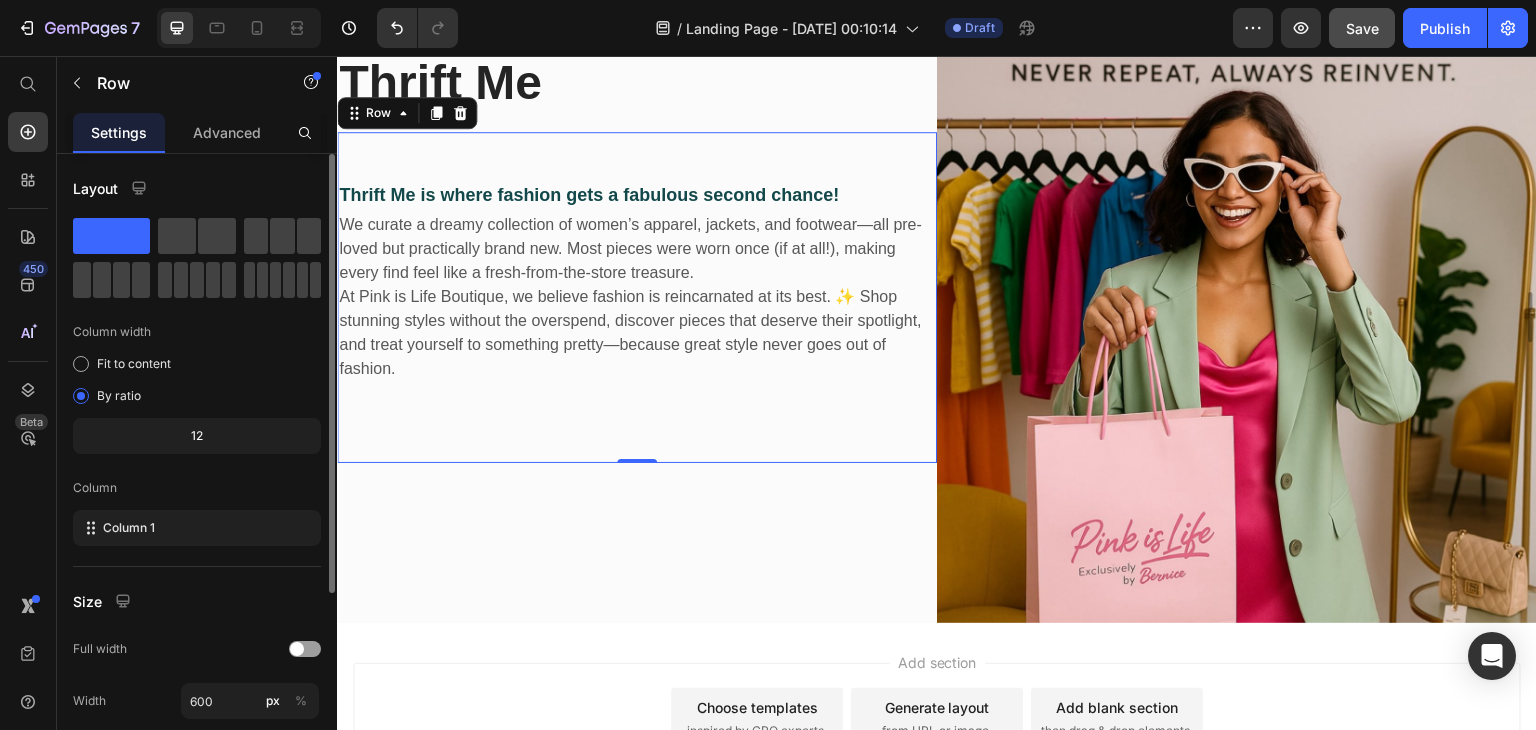 click on "12" 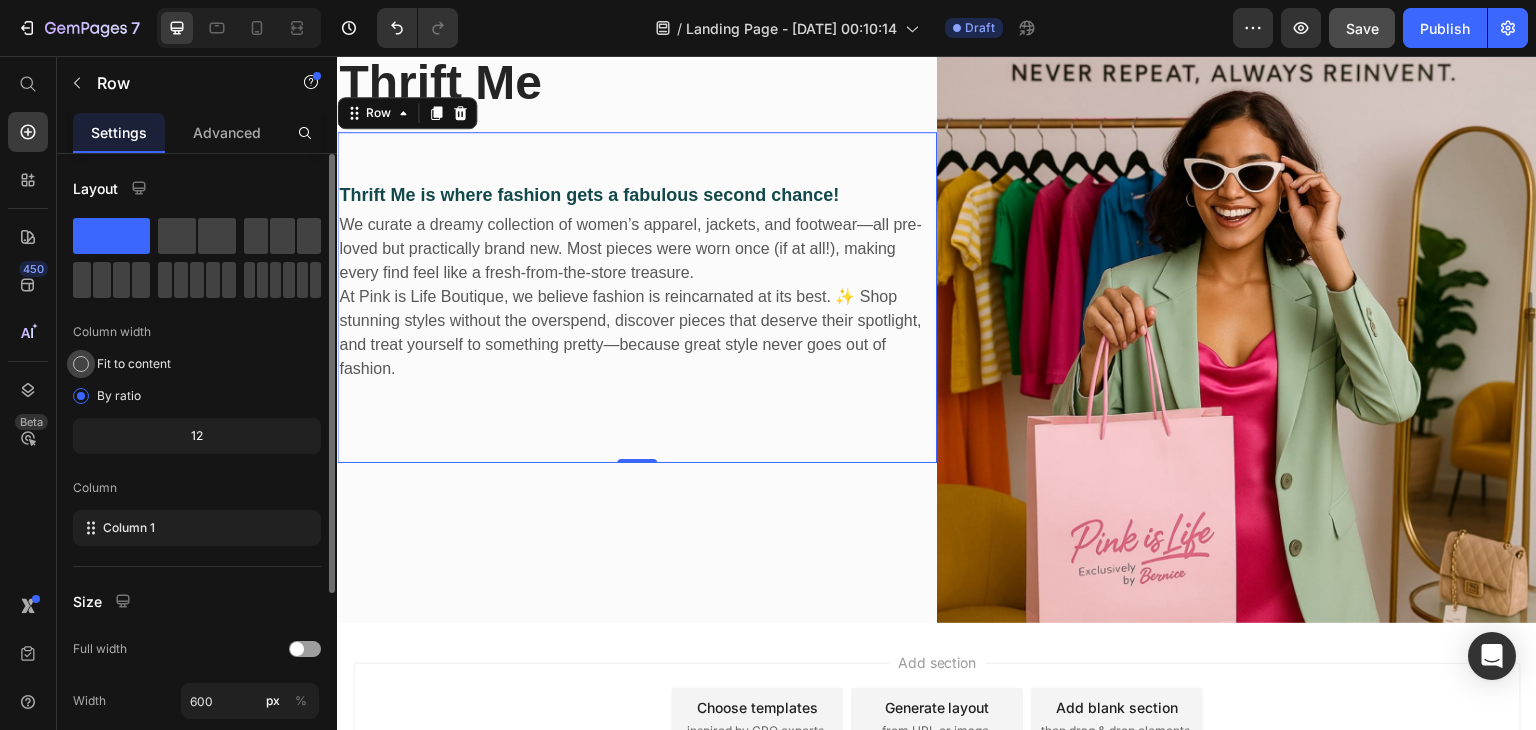 click at bounding box center (81, 364) 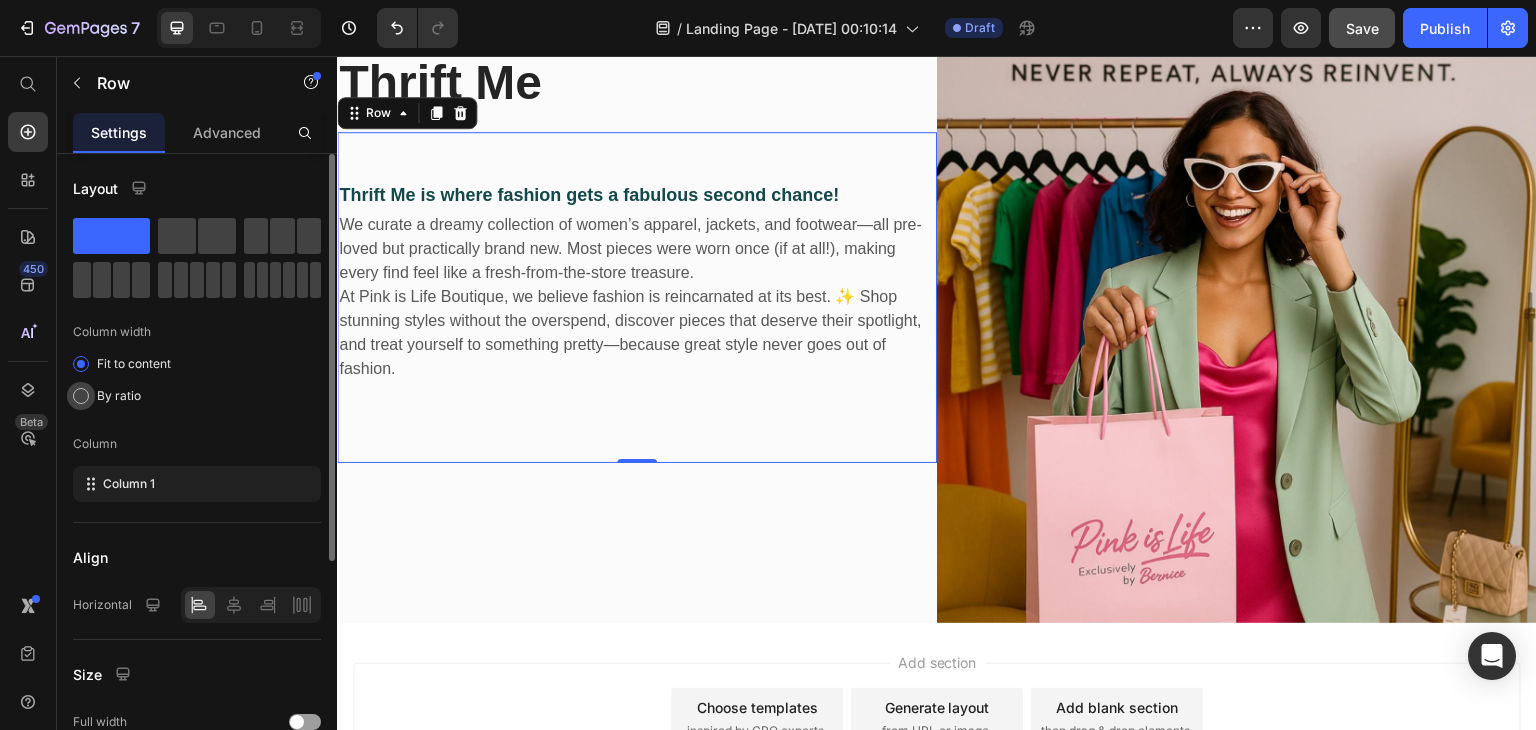 click at bounding box center [81, 396] 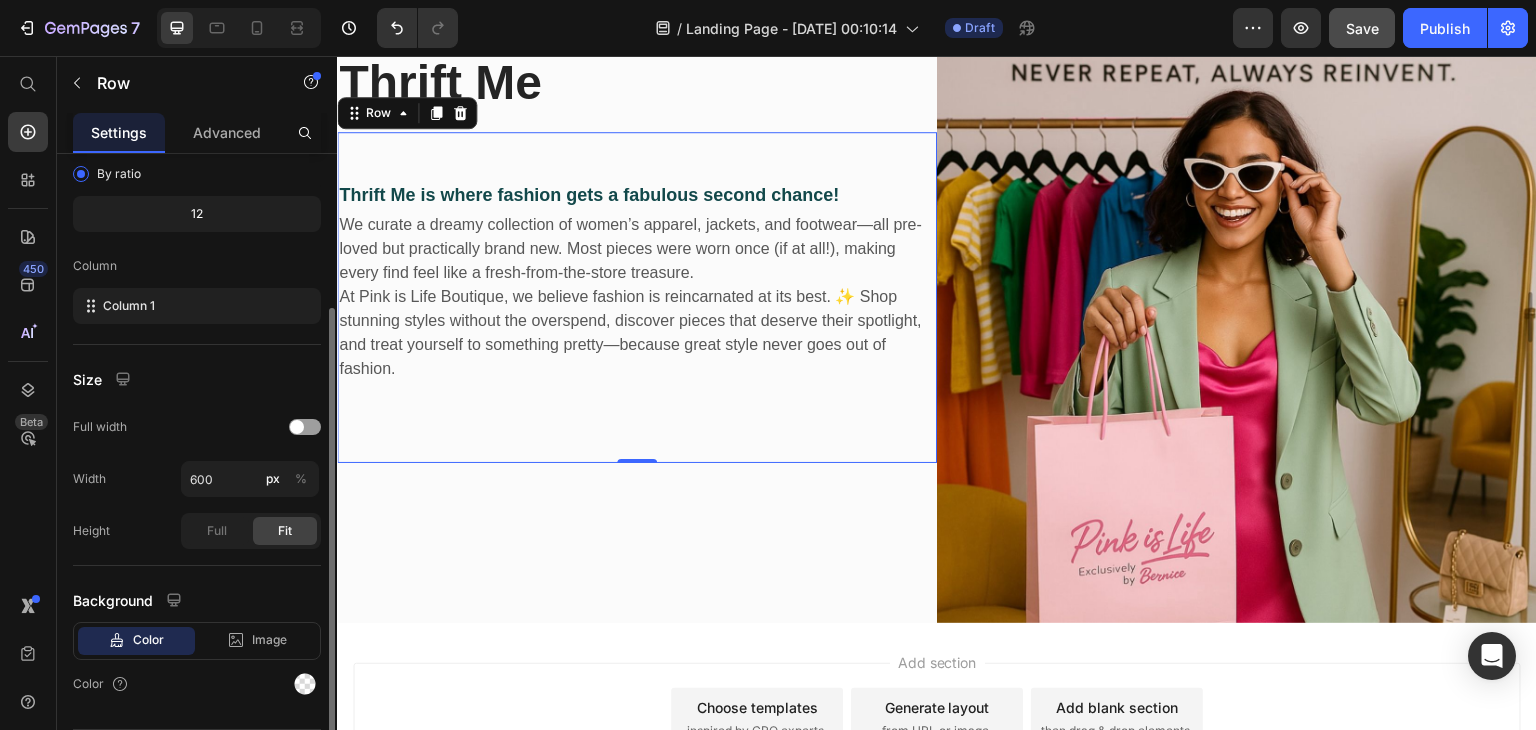 scroll, scrollTop: 277, scrollLeft: 0, axis: vertical 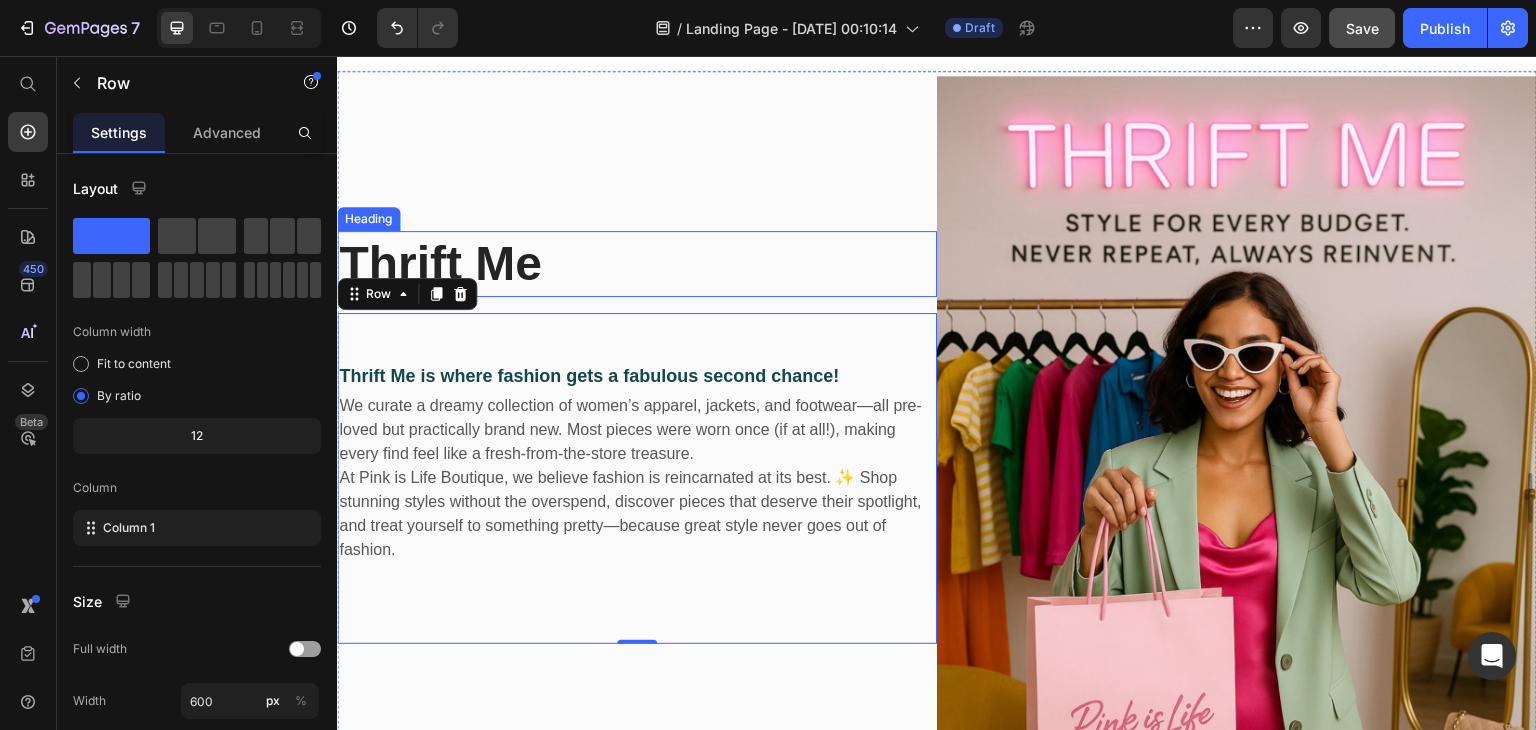 click on "Thrift Me" at bounding box center [637, 264] 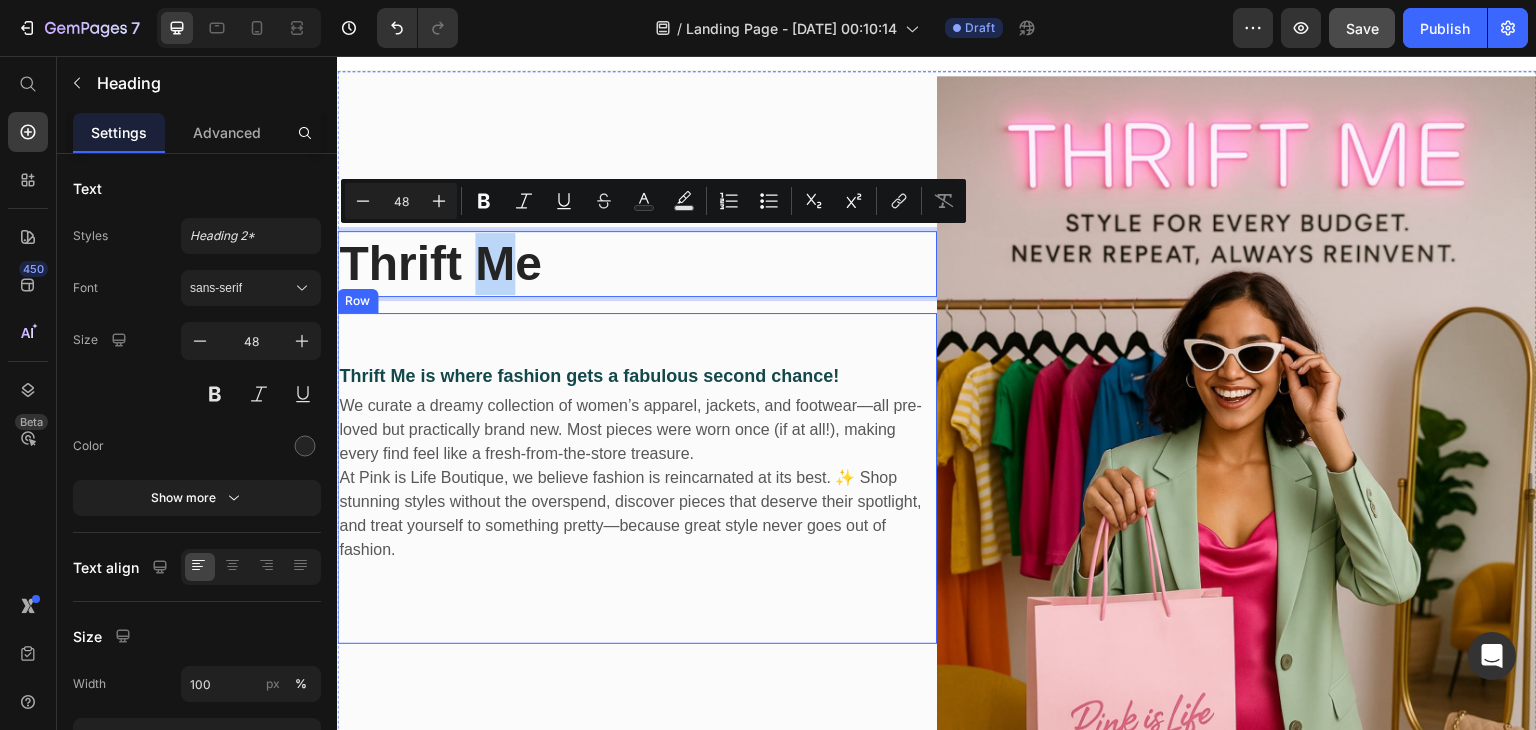 drag, startPoint x: 481, startPoint y: 250, endPoint x: 502, endPoint y: 321, distance: 74.04053 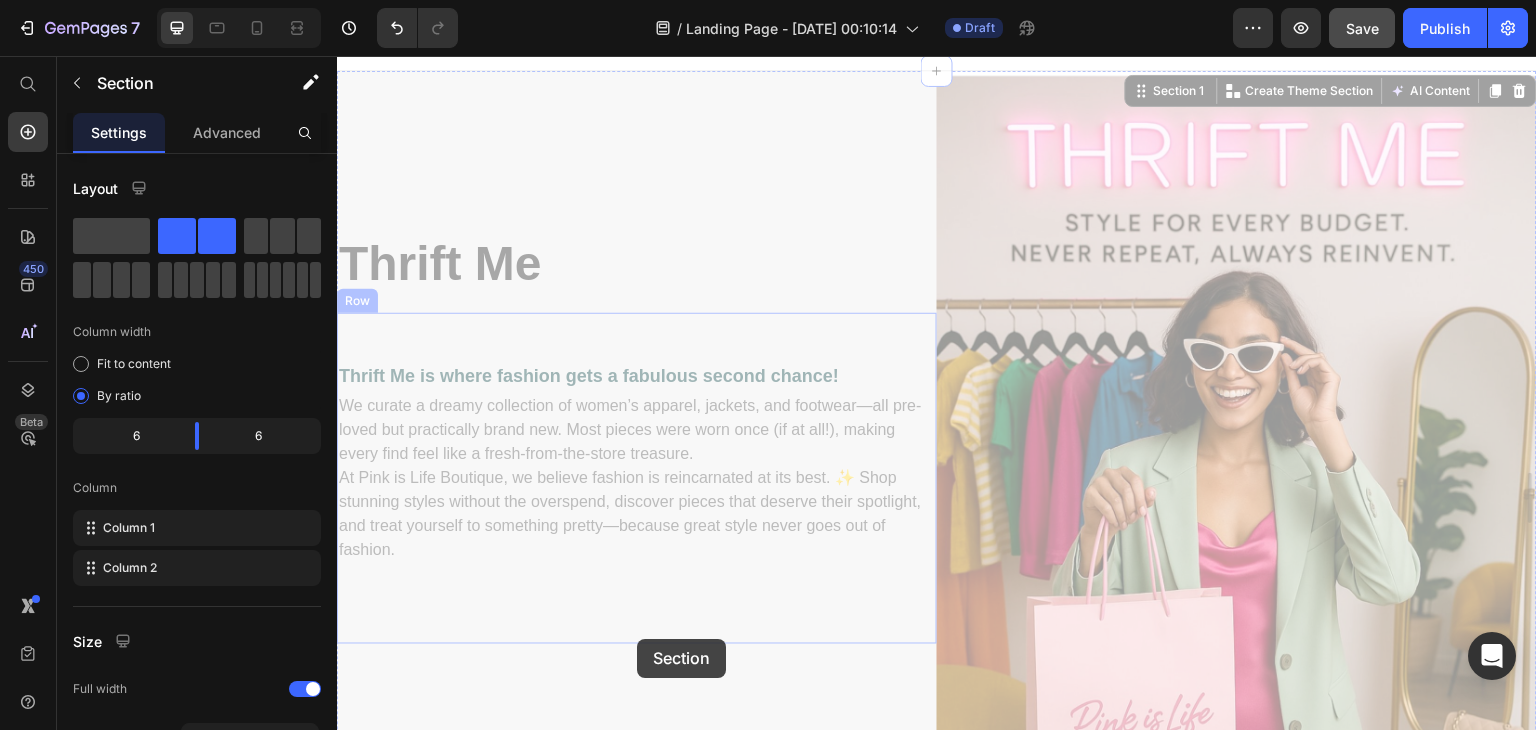 drag, startPoint x: 637, startPoint y: 639, endPoint x: 637, endPoint y: 623, distance: 16 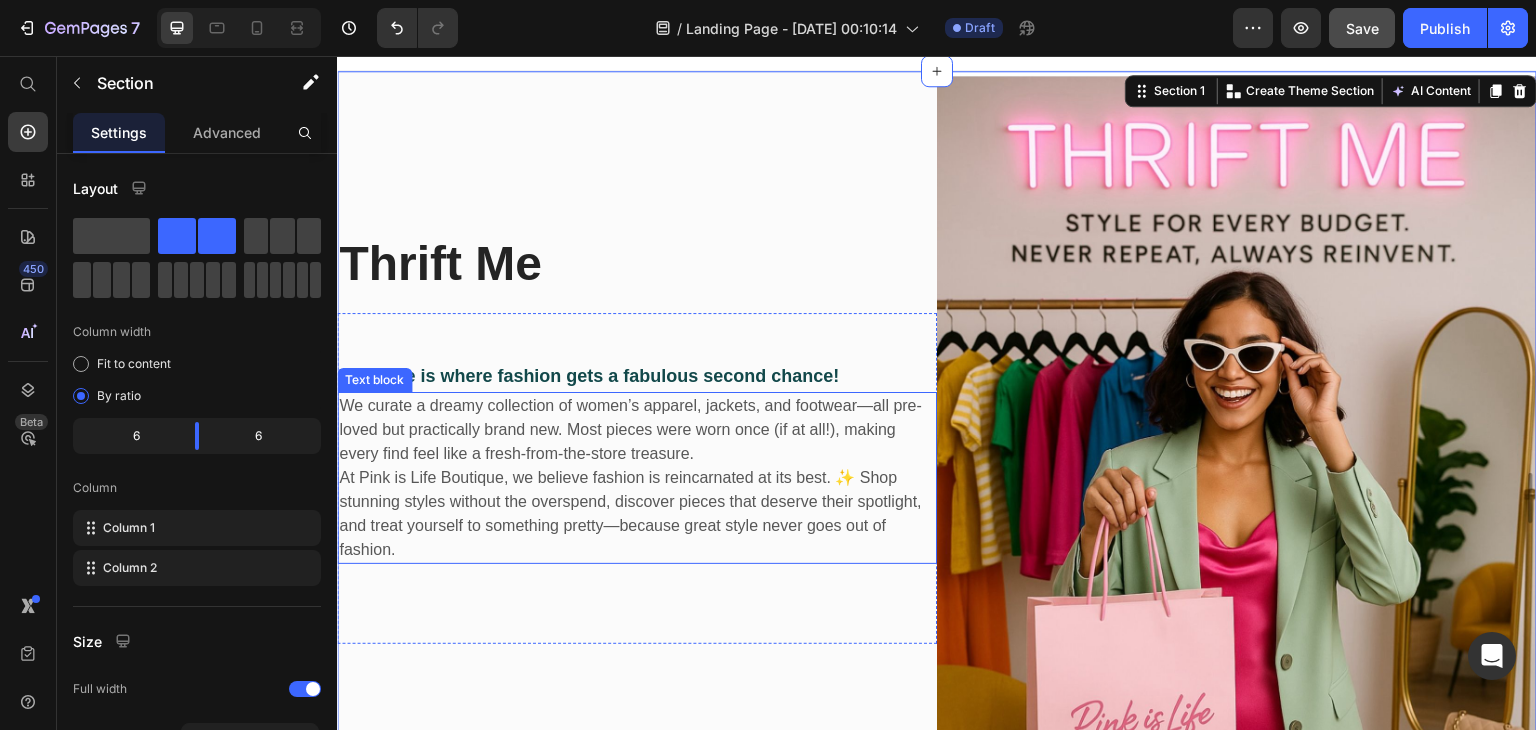 click on "At Pink is Life Boutique, we believe fashion is reincarnated at its best. ✨ Shop stunning styles without the overspend, discover pieces that deserve their spotlight, and treat yourself to something pretty—because great style never goes out of fashion." at bounding box center [637, 514] 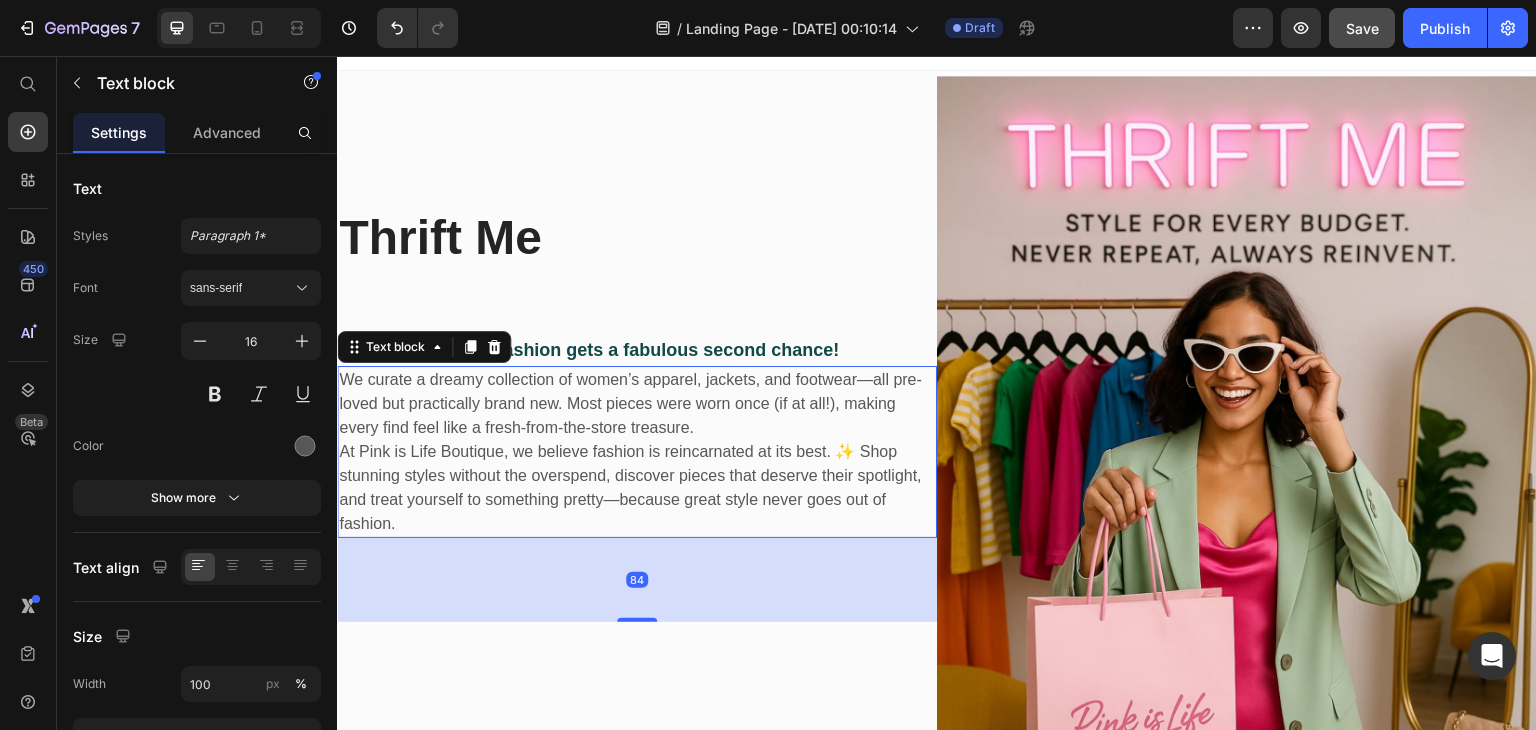 drag, startPoint x: 643, startPoint y: 591, endPoint x: 674, endPoint y: 643, distance: 60.53924 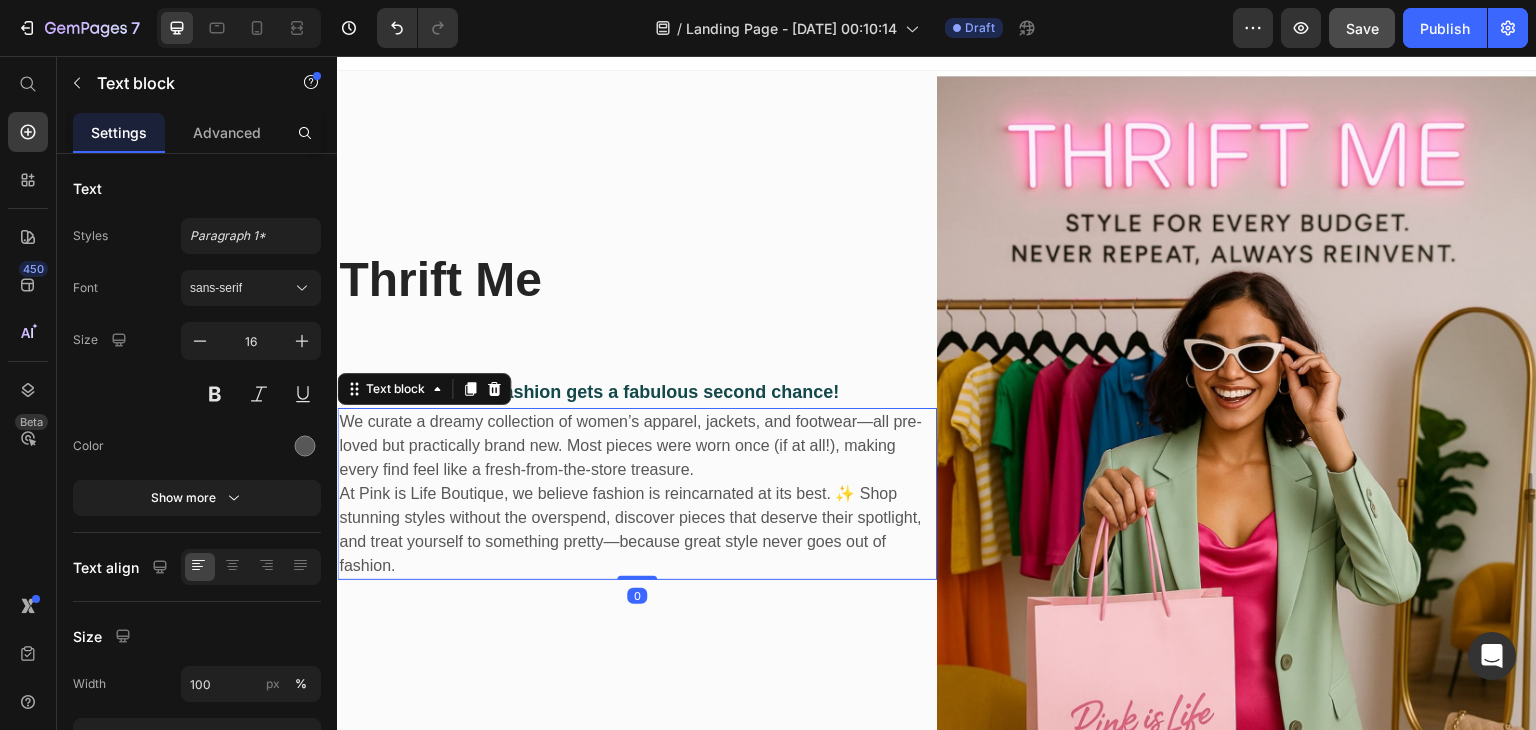 drag, startPoint x: 635, startPoint y: 616, endPoint x: 637, endPoint y: 529, distance: 87.02299 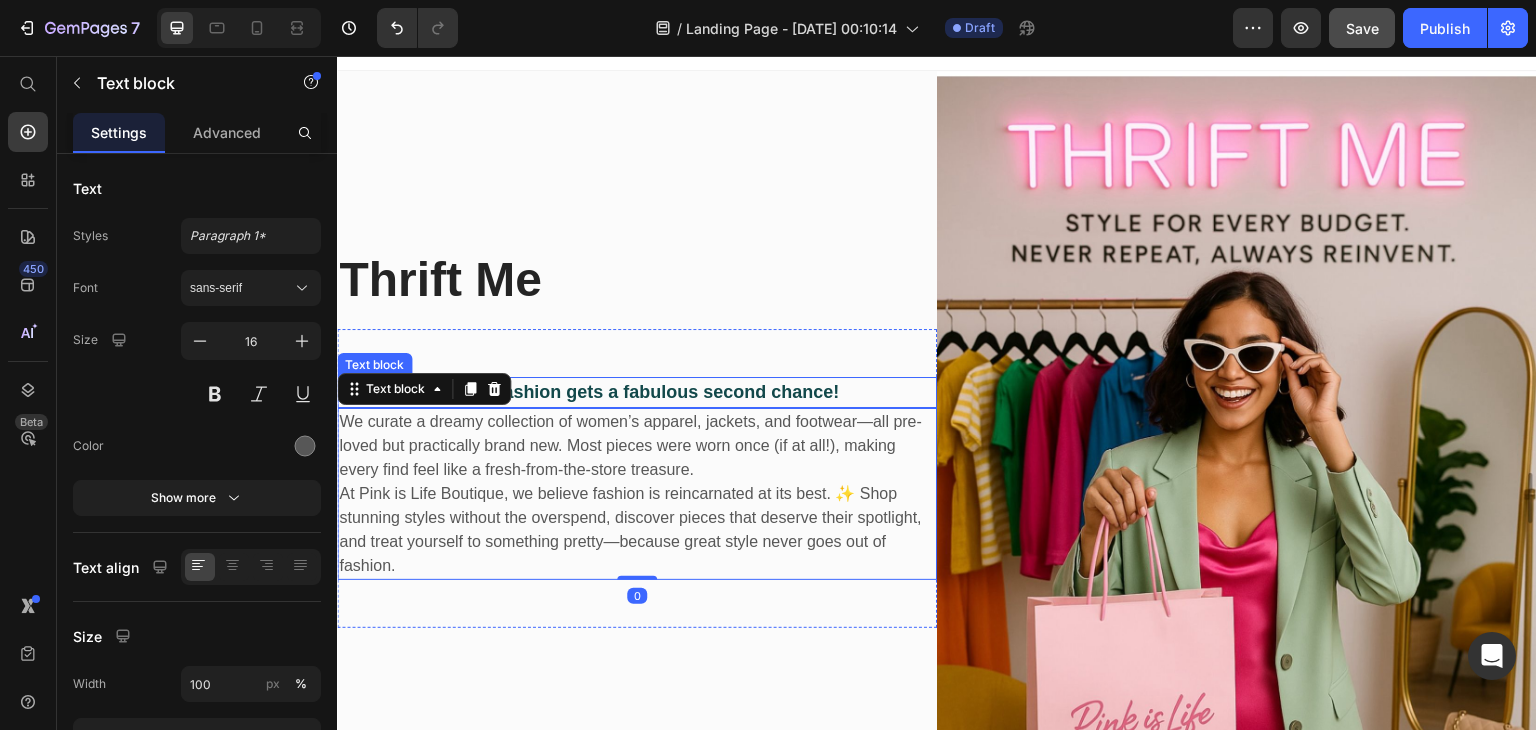 click on "Thrift Me is where fashion gets a fabulous second chance!" at bounding box center (637, 392) 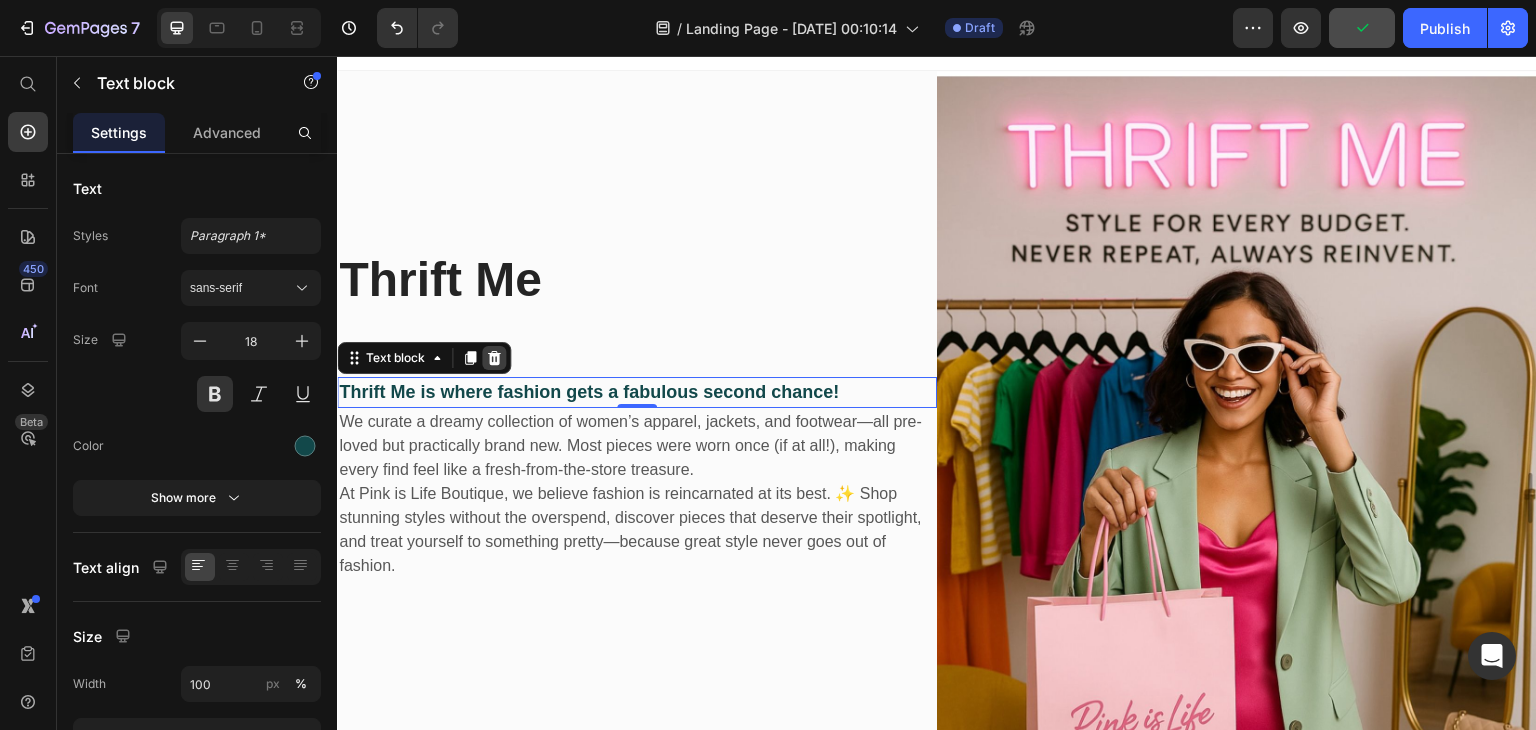 click 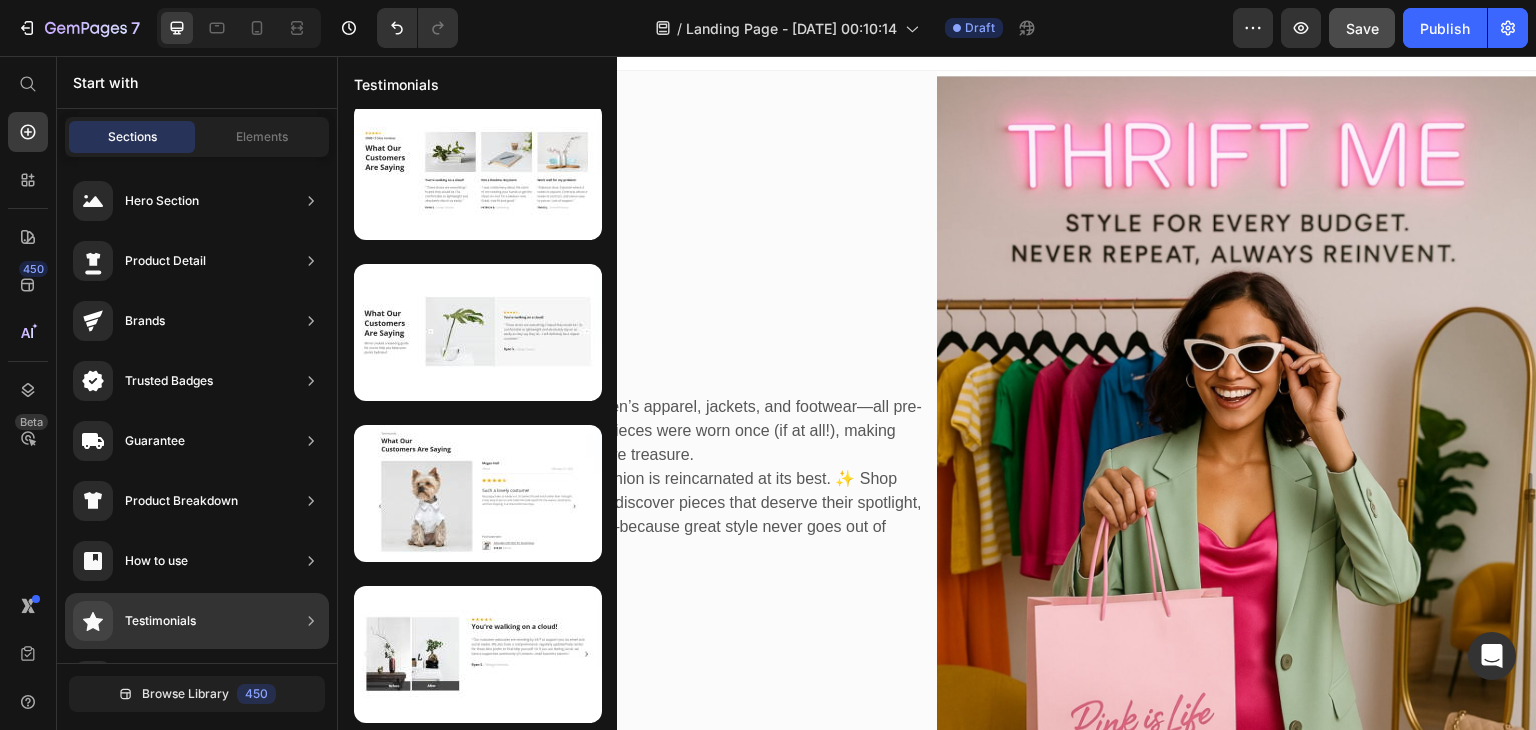 scroll, scrollTop: 172, scrollLeft: 0, axis: vertical 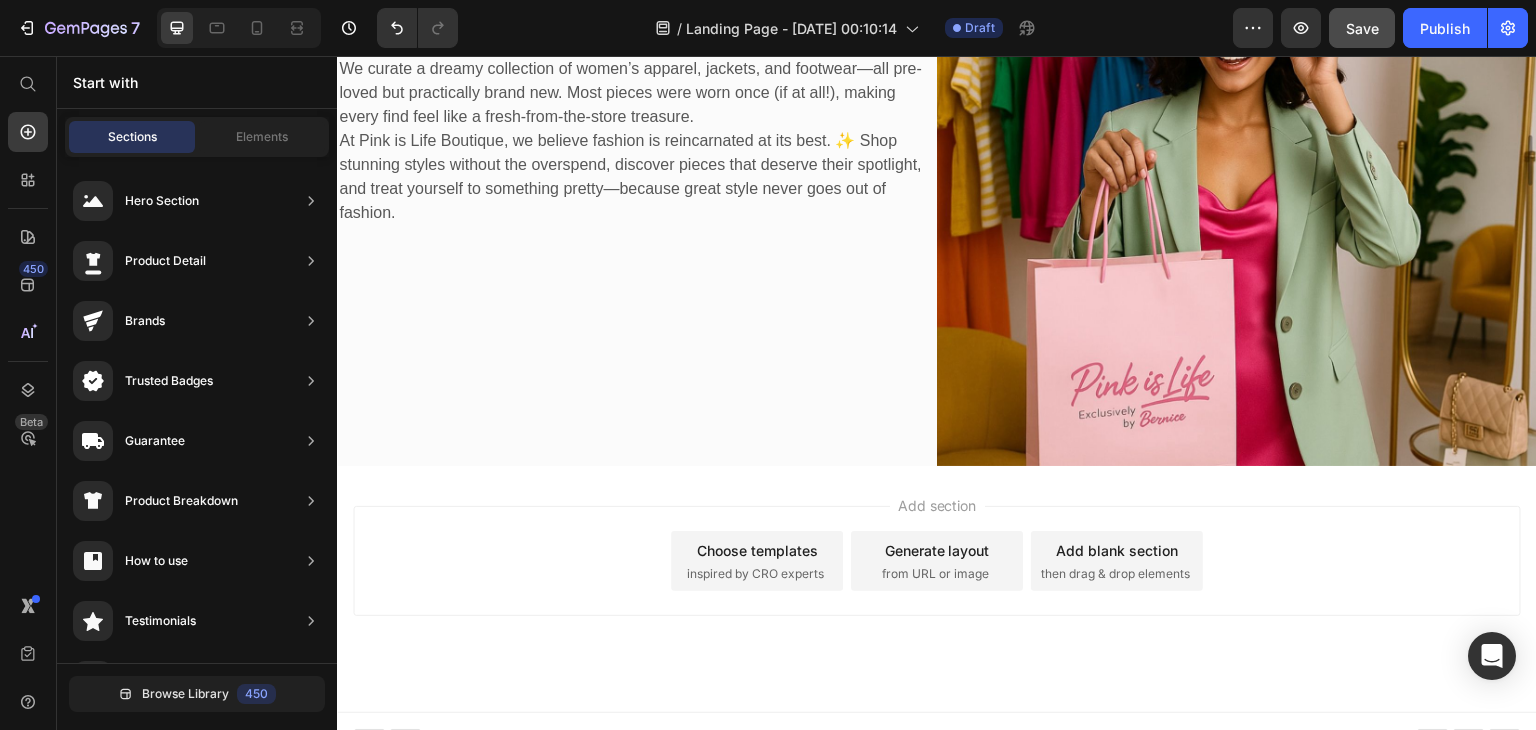 click on "then drag & drop elements" at bounding box center [1115, 574] 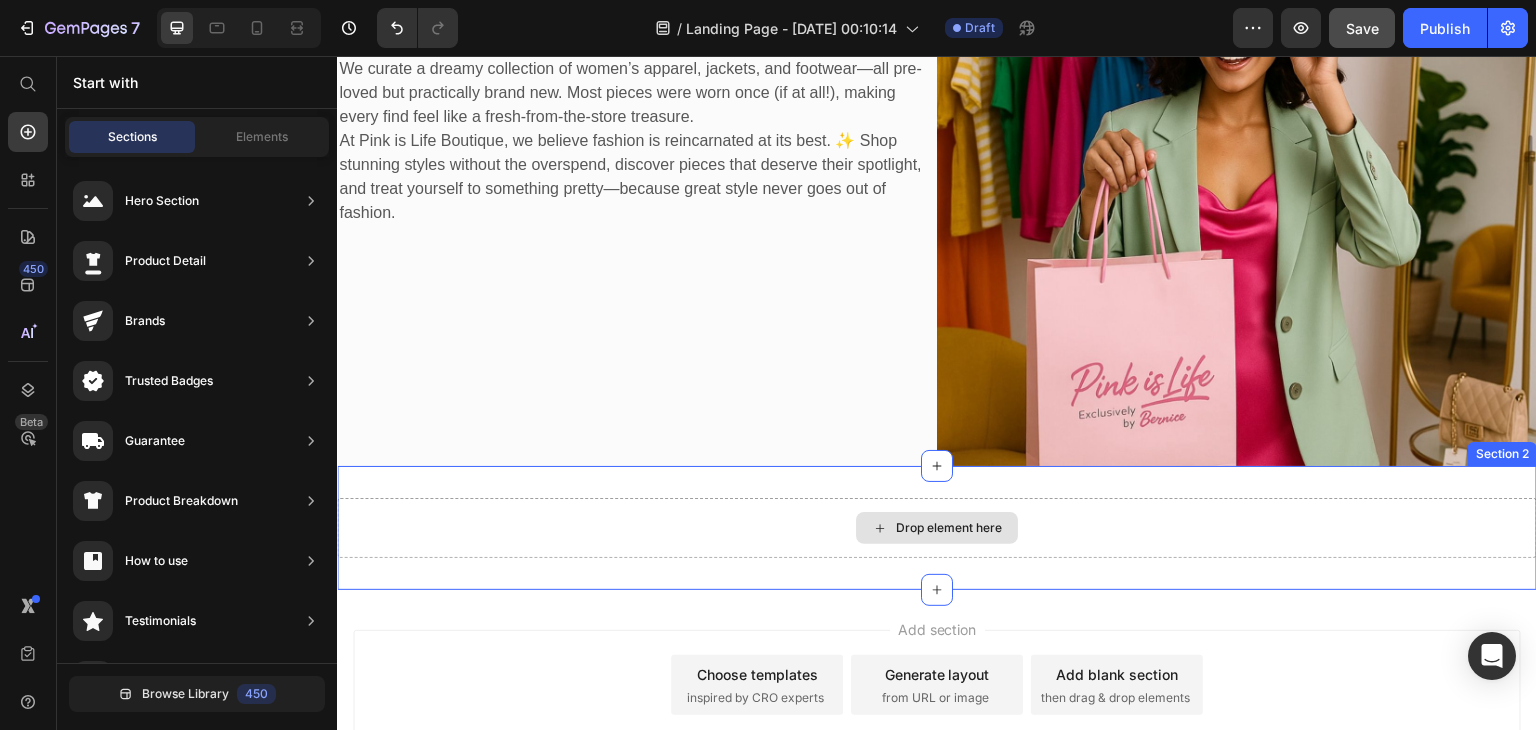 click on "Drop element here" at bounding box center [949, 528] 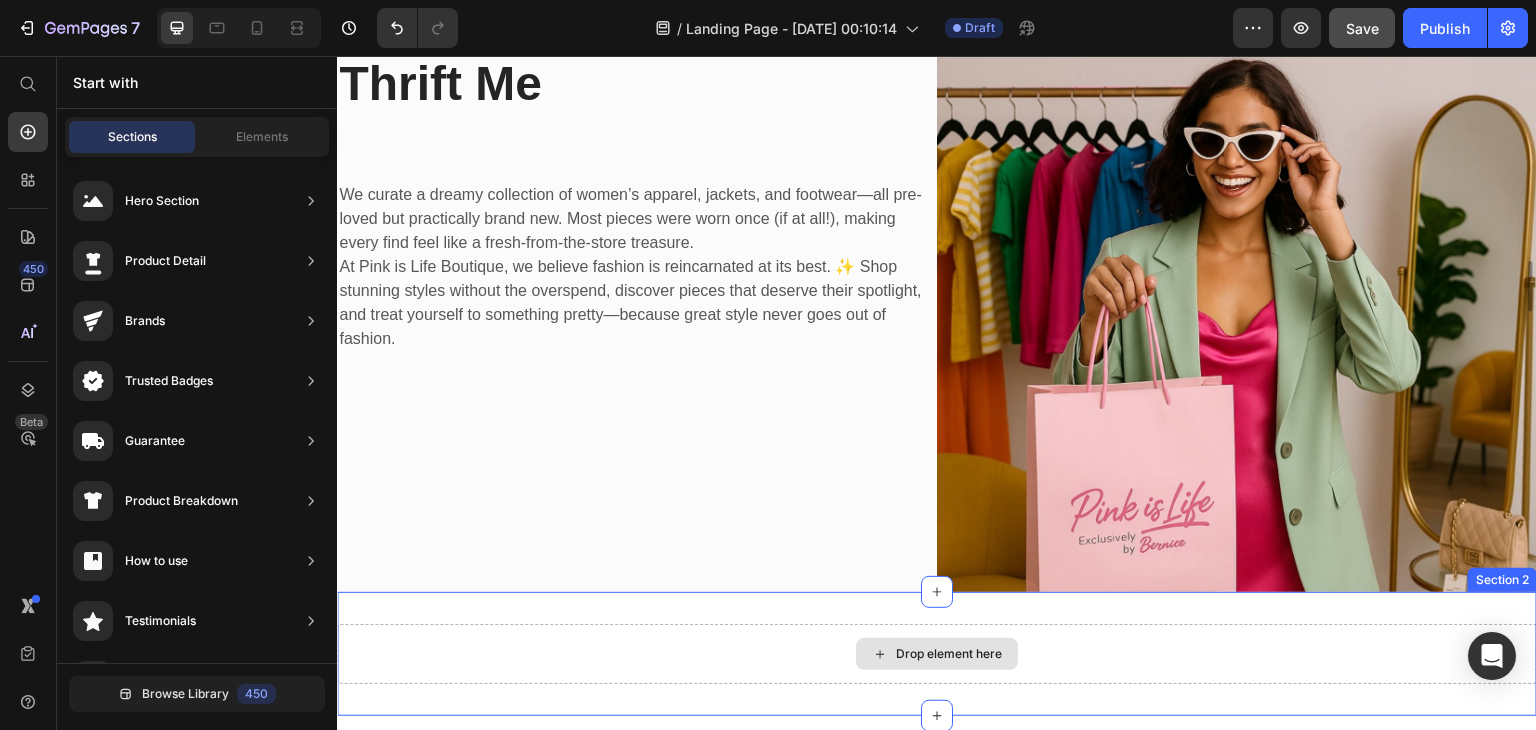 scroll, scrollTop: 236, scrollLeft: 0, axis: vertical 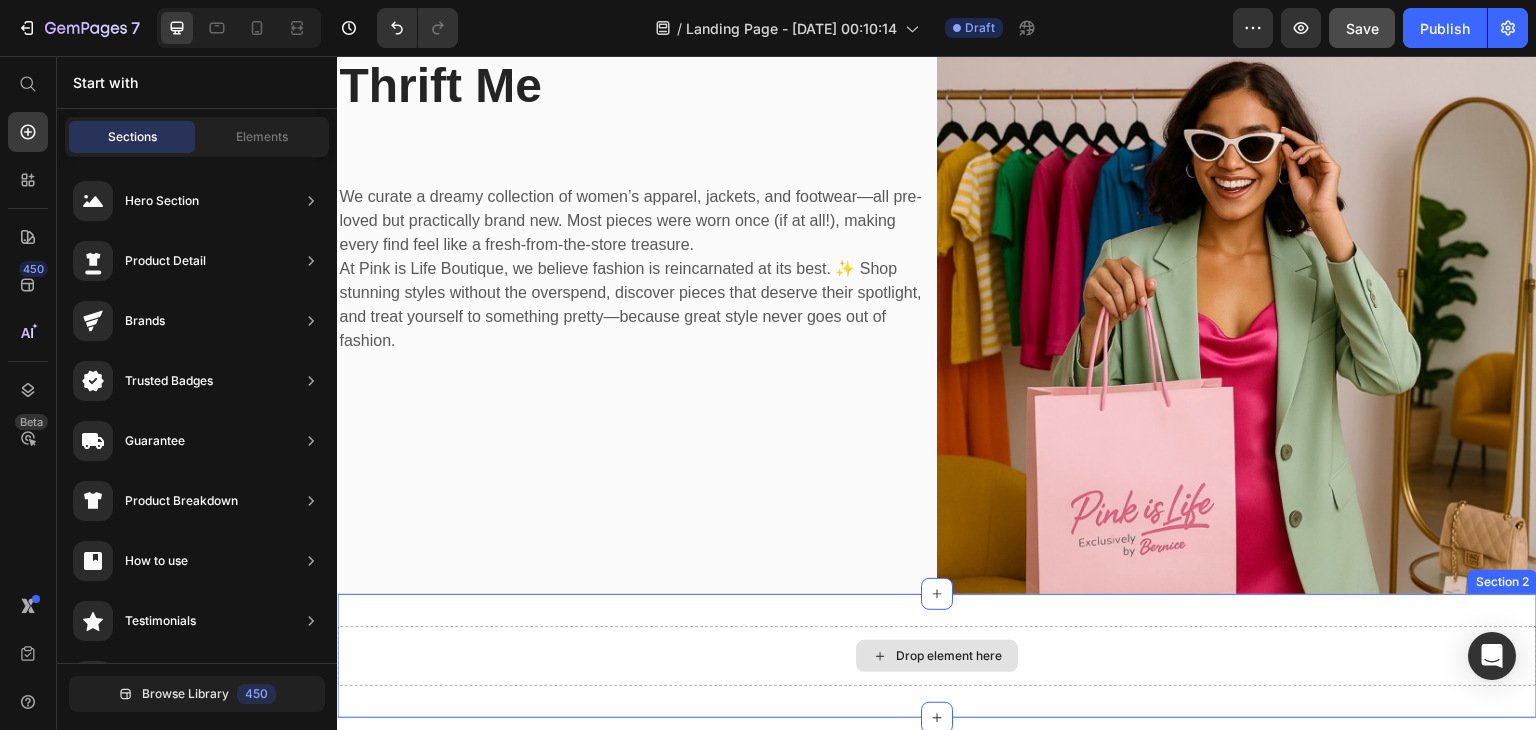 click on "Drop element here" at bounding box center [949, 656] 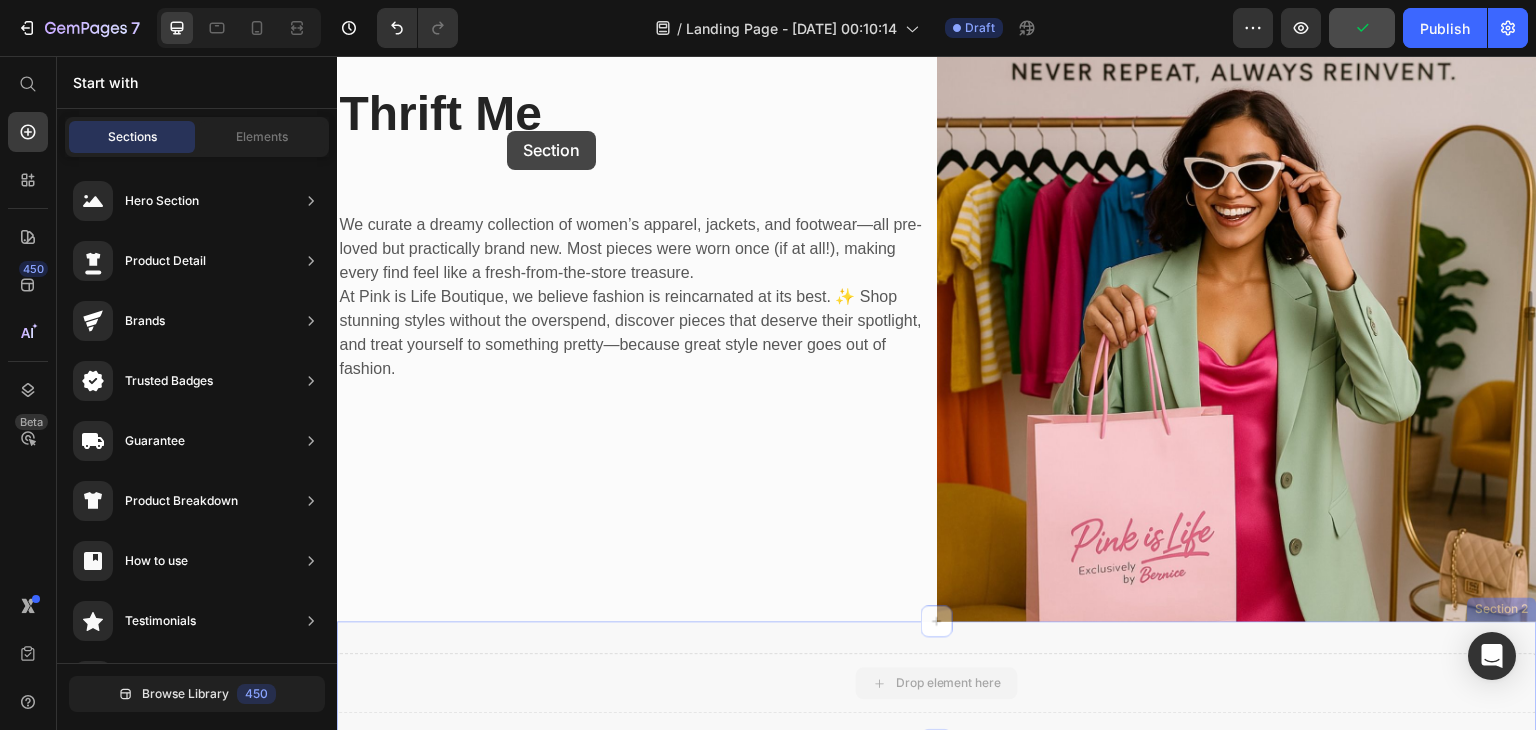 drag, startPoint x: 946, startPoint y: 651, endPoint x: 507, endPoint y: 131, distance: 680.52997 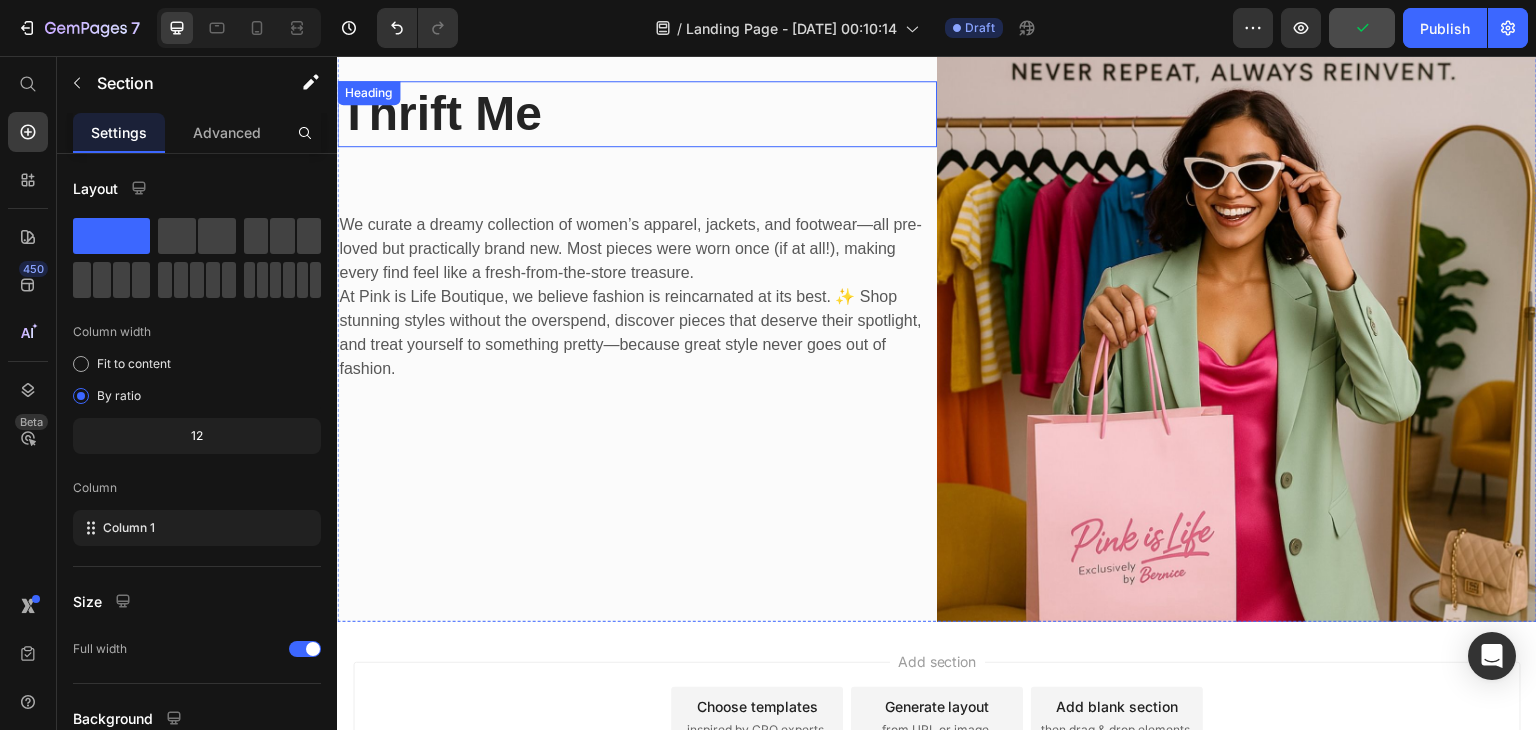 scroll, scrollTop: 316, scrollLeft: 0, axis: vertical 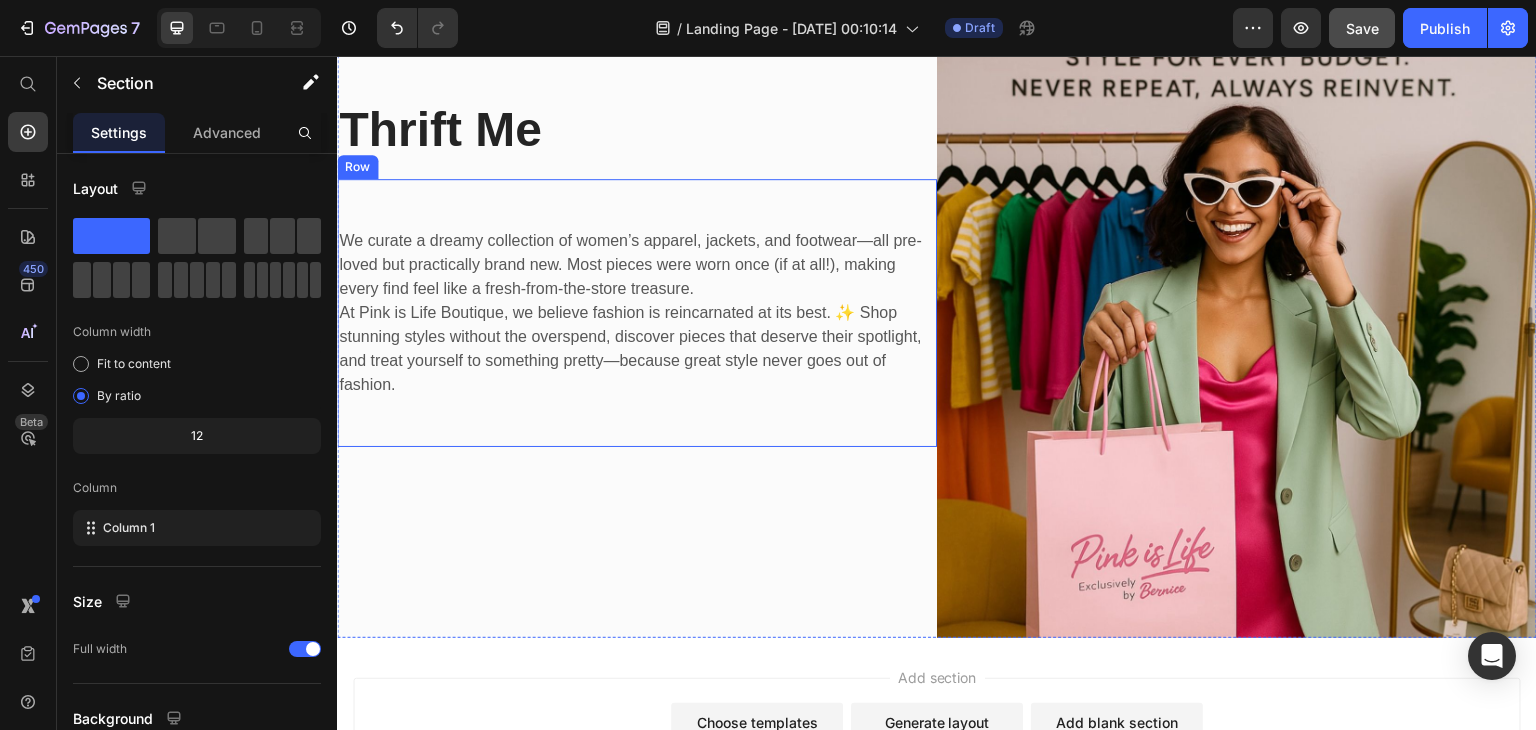 click on "We curate a dreamy collection of women’s apparel, jackets, and footwear—all pre-loved but practically brand new. Most pieces were worn once (if at all!), making every find feel like a fresh-from-the-store treasure. At Pink is Life Boutique, we believe fashion is reincarnated at its best. ✨ Shop stunning styles without the overspend, discover pieces that deserve their spotlight, and treat yourself to something pretty—because great style never goes out of fashion. Text block Row" at bounding box center [637, 313] 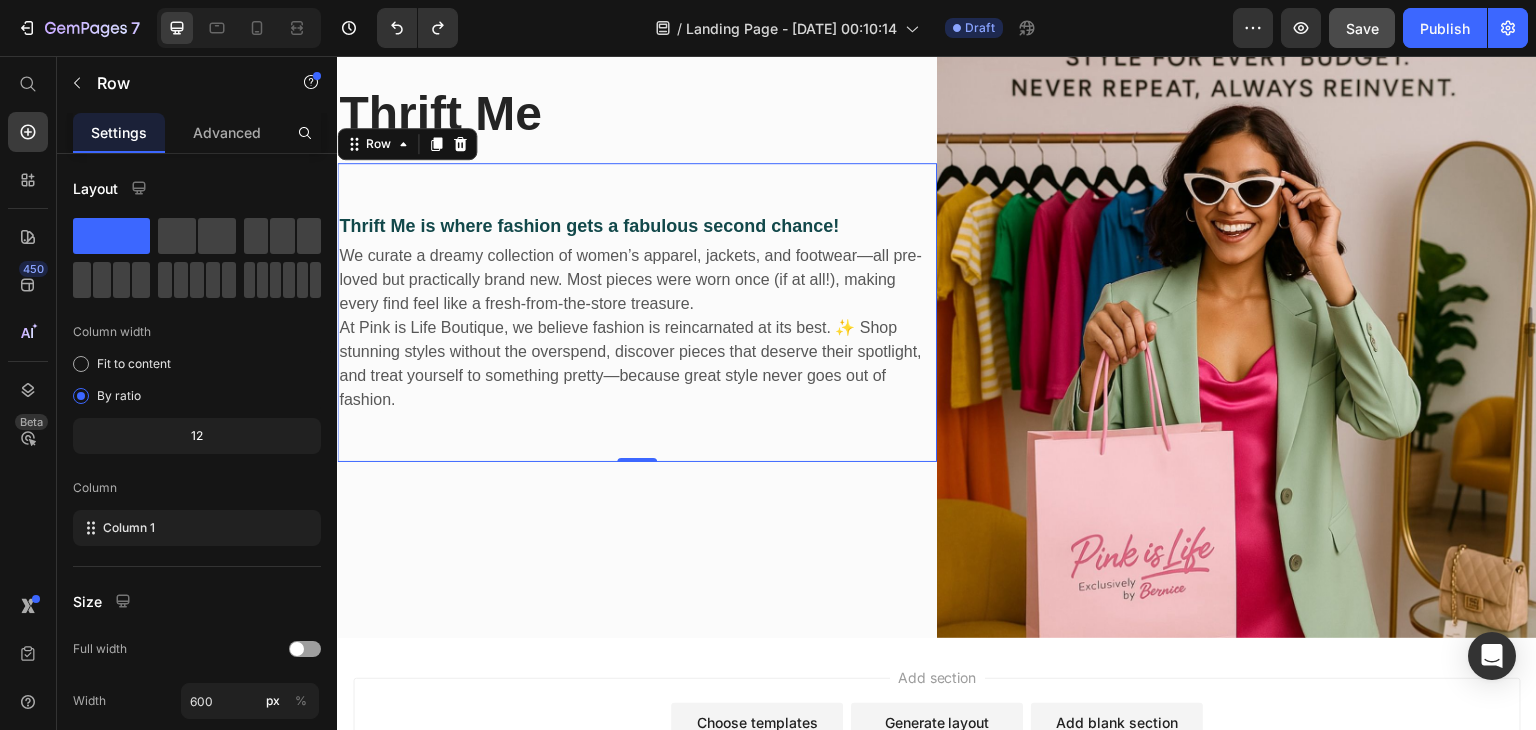 scroll, scrollTop: 176, scrollLeft: 0, axis: vertical 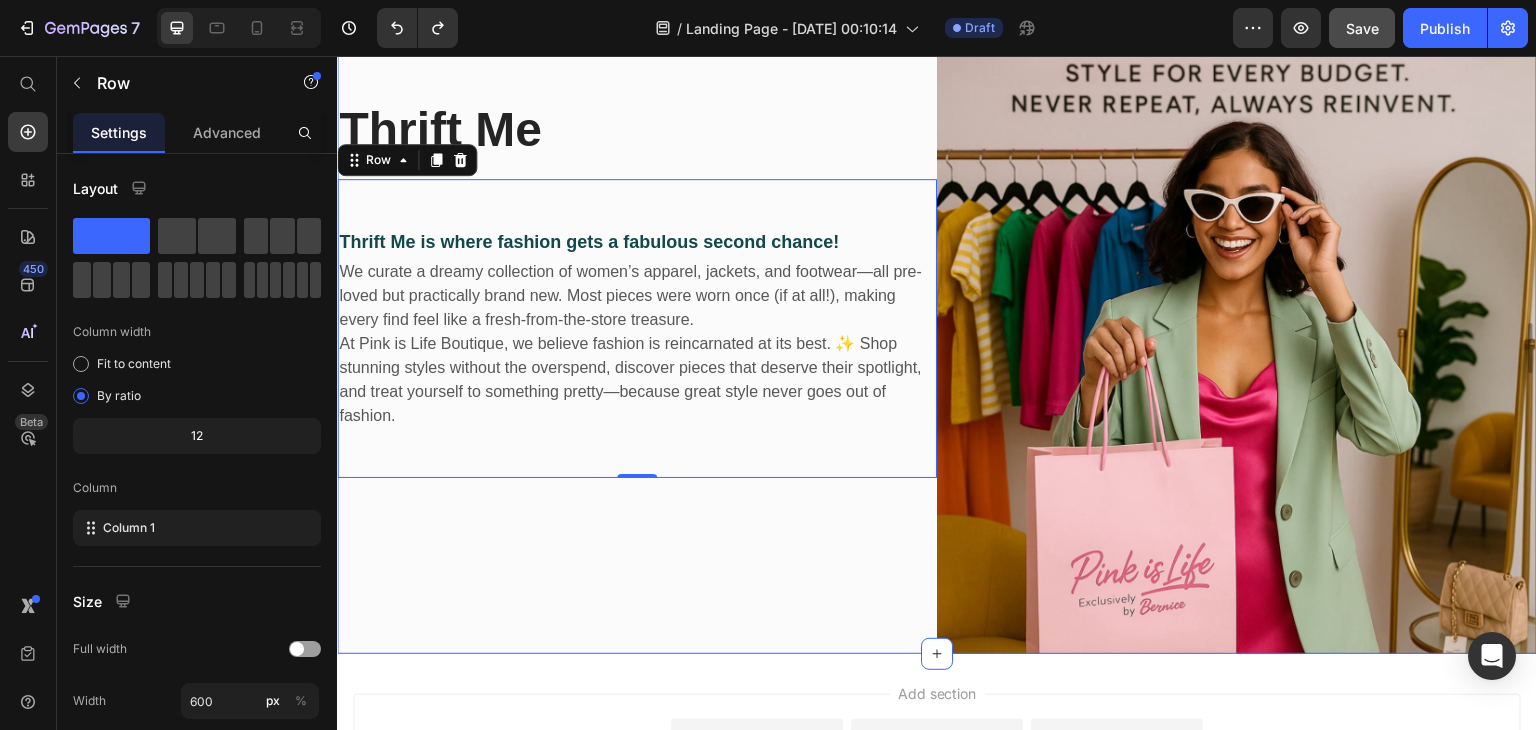 click on "Thrift Me Heading Thrift Me is where fashion gets a fabulous second chance!  Text block We curate a dreamy collection of women’s apparel, jackets, and footwear—all pre-loved but practically brand new. Most pieces were worn once (if at all!), making every find feel like a fresh-from-the-store treasure. At Pink is Life Boutique, we believe fashion is reincarnated at its best. ✨ Shop stunning styles without the overspend, discover pieces that deserve their spotlight, and treat yourself to something pretty—because great style never goes out of fashion. Text block Row   0" at bounding box center (637, 287) 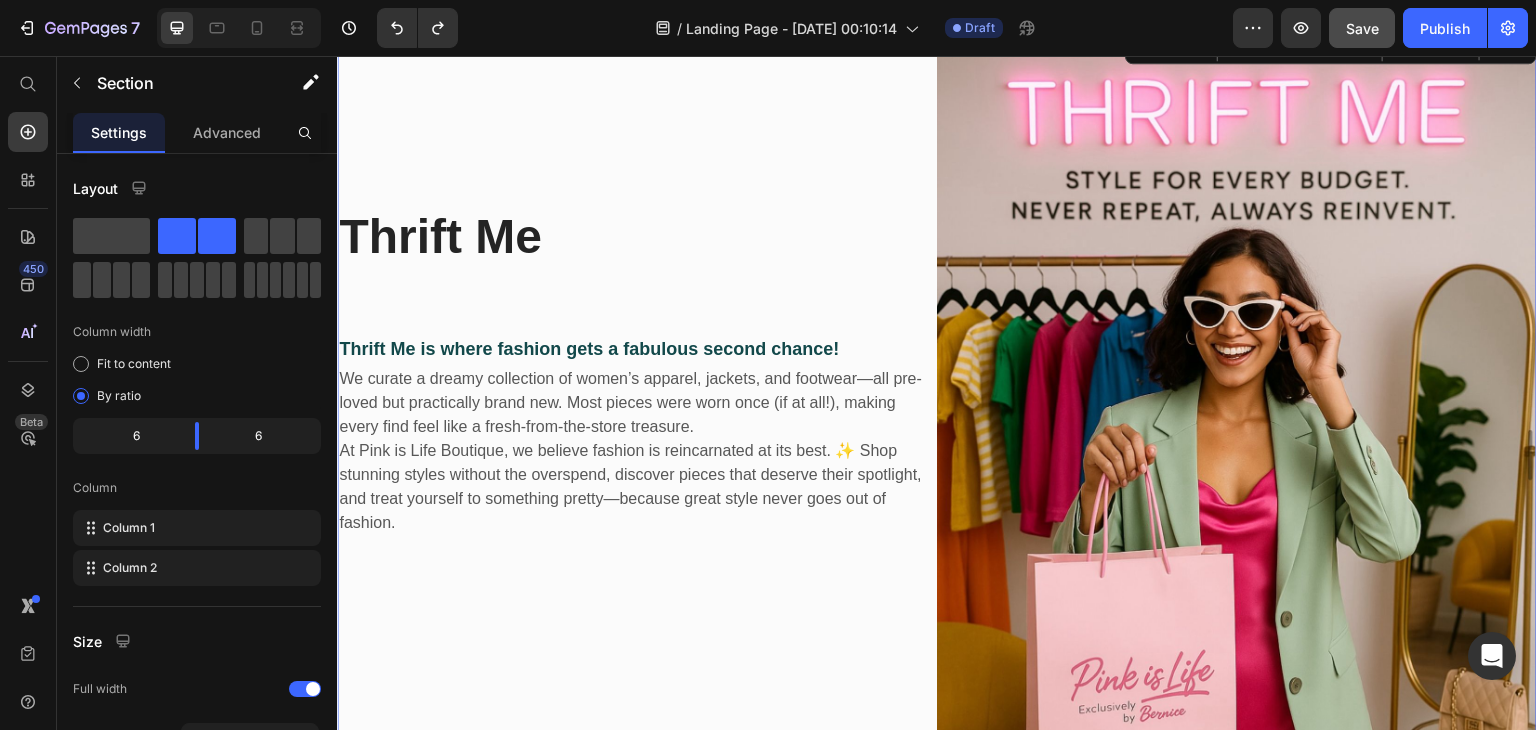 scroll, scrollTop: 68, scrollLeft: 0, axis: vertical 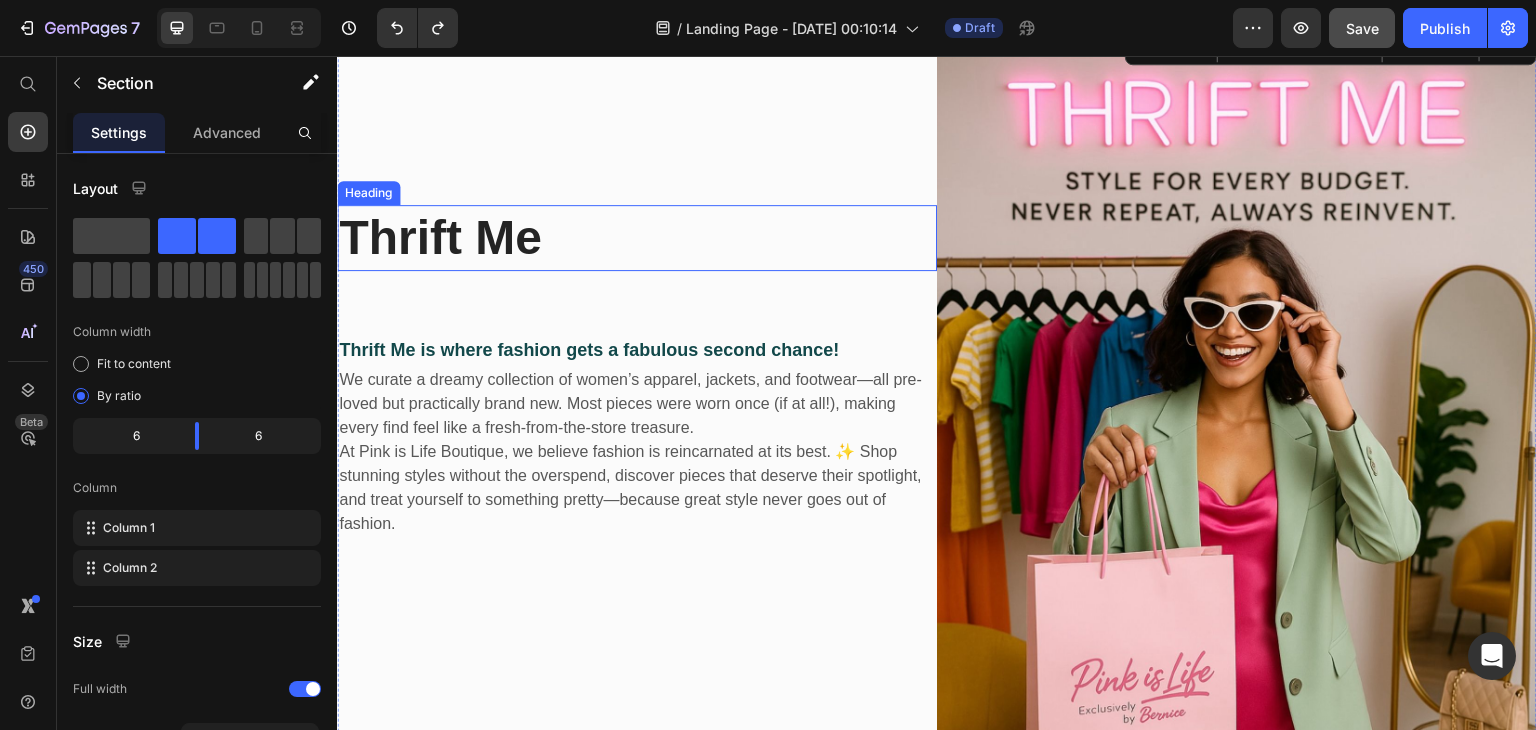 click on "Thrift Me" at bounding box center [637, 238] 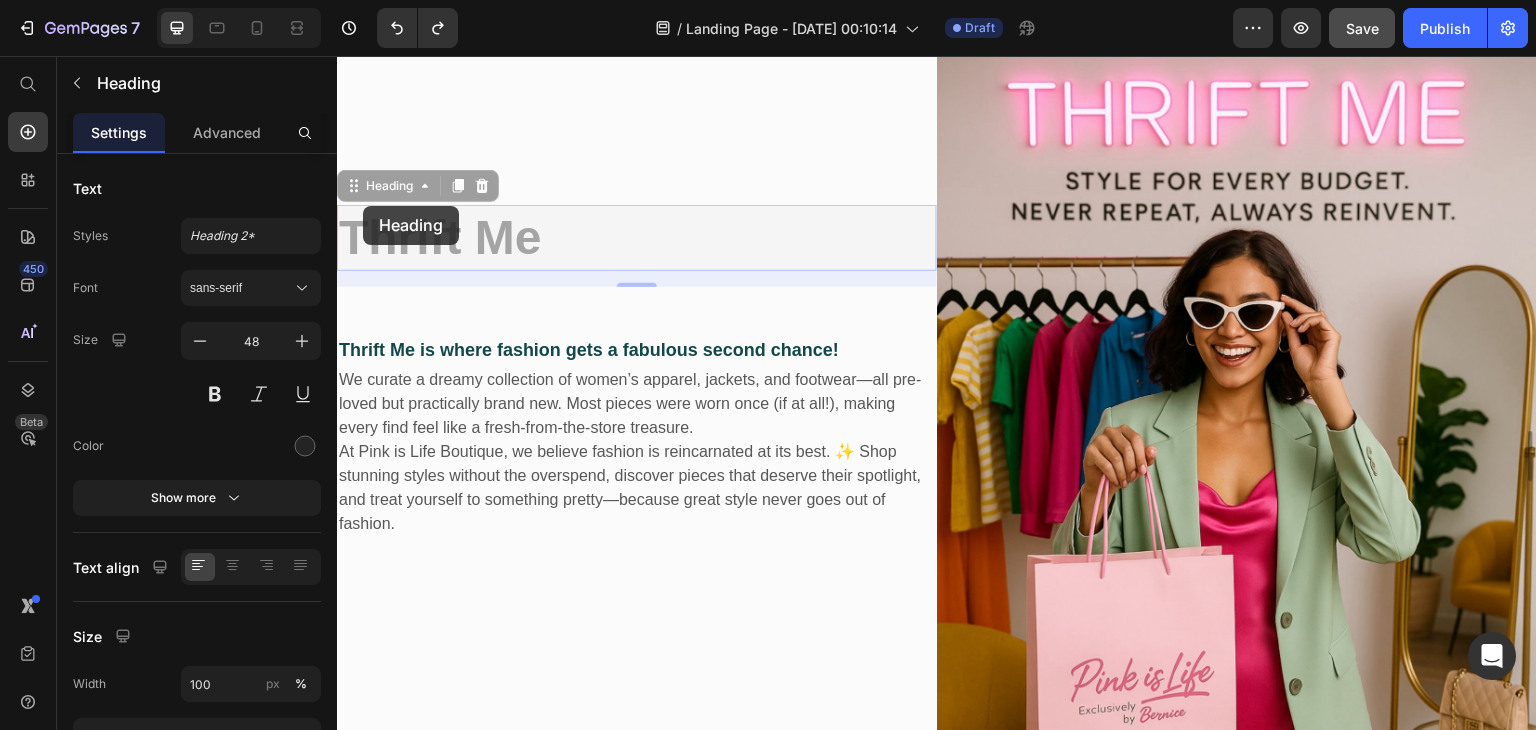 scroll, scrollTop: 27, scrollLeft: 0, axis: vertical 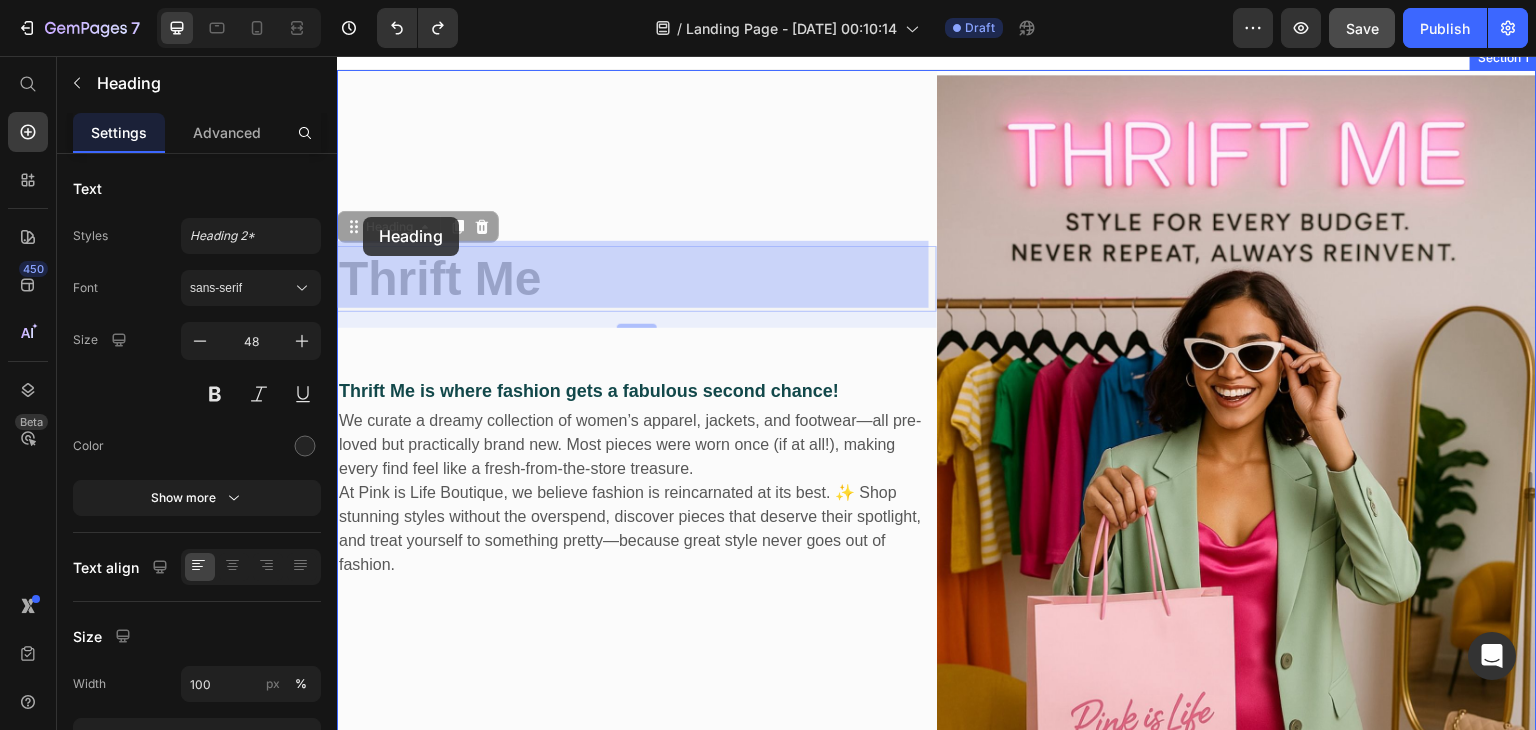 drag, startPoint x: 356, startPoint y: 183, endPoint x: 363, endPoint y: 217, distance: 34.713108 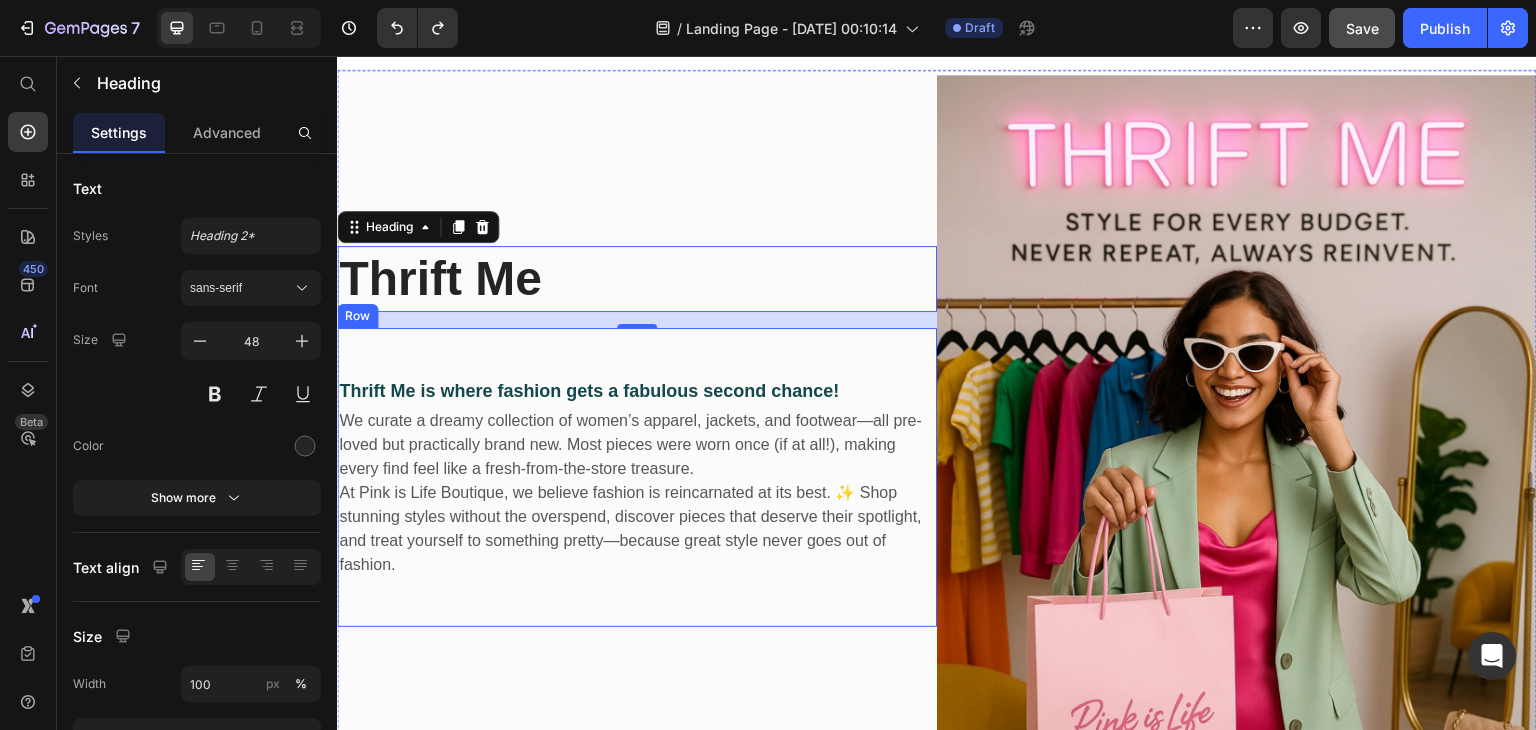 click on "Thrift Me is where fashion gets a fabulous second chance!  Text block We curate a dreamy collection of women’s apparel, jackets, and footwear—all pre-loved but practically brand new. Most pieces were worn once (if at all!), making every find feel like a fresh-from-the-store treasure. At Pink is Life Boutique, we believe fashion is reincarnated at its best. ✨ Shop stunning styles without the overspend, discover pieces that deserve their spotlight, and treat yourself to something pretty—because great style never goes out of fashion. Text block Row" at bounding box center [637, 477] 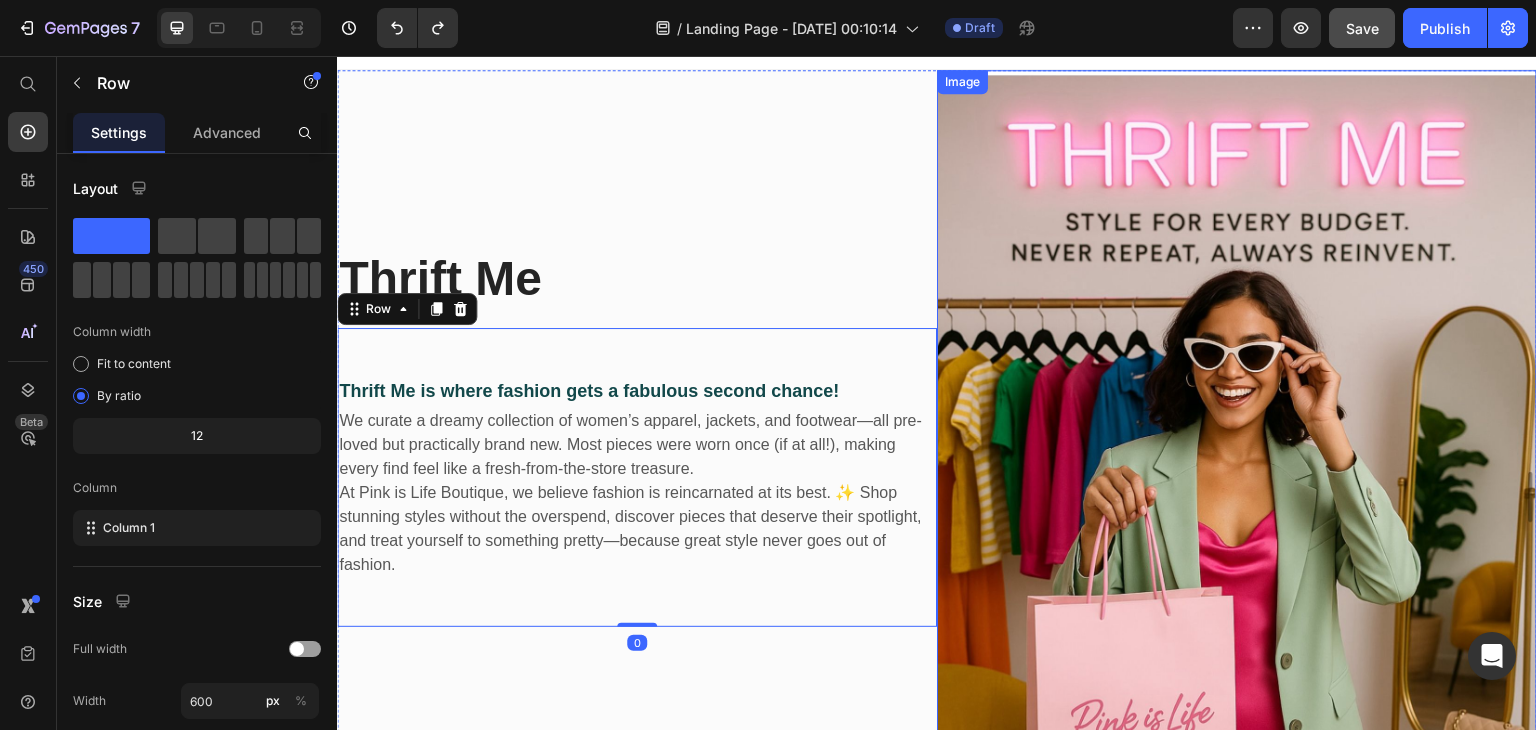 scroll, scrollTop: 0, scrollLeft: 0, axis: both 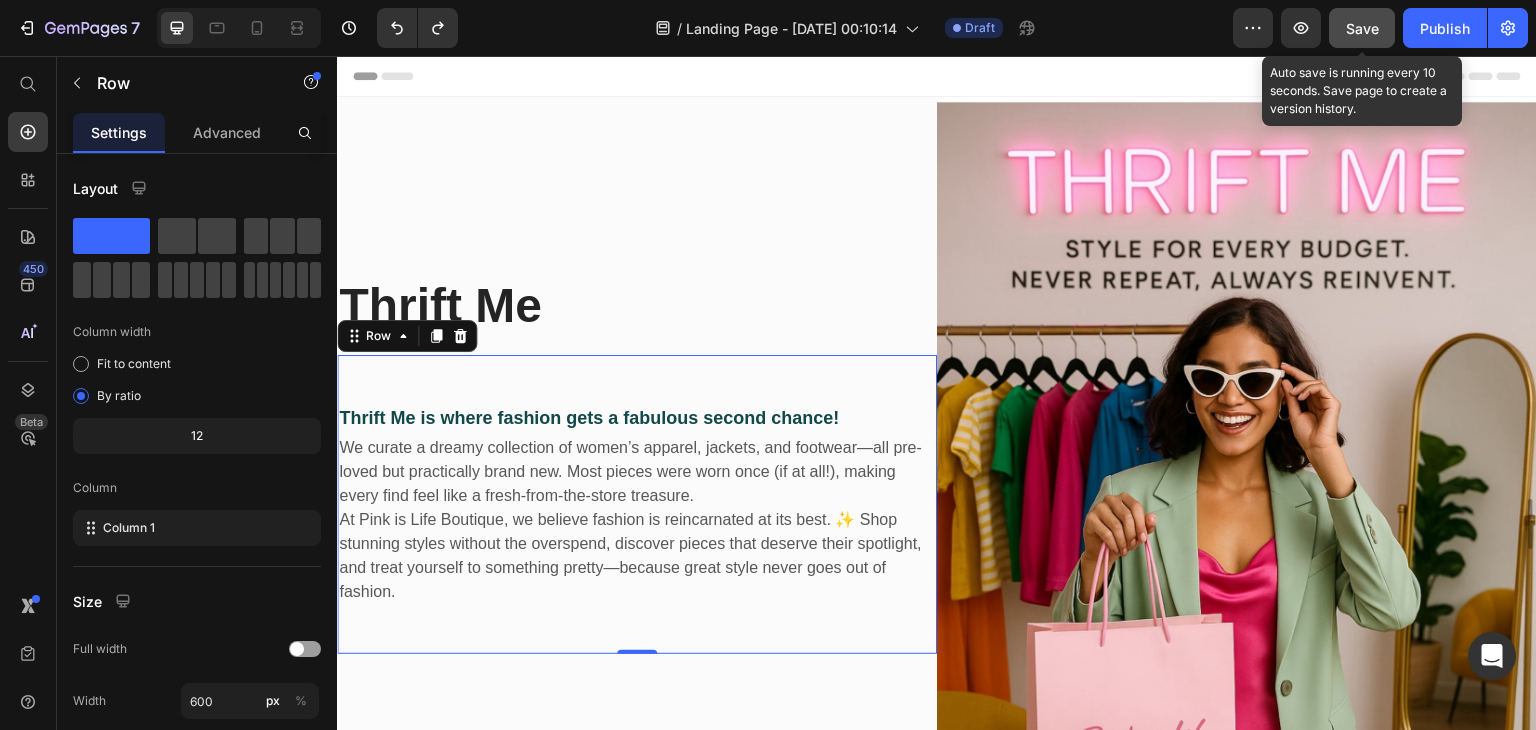 click on "Save" at bounding box center [1362, 28] 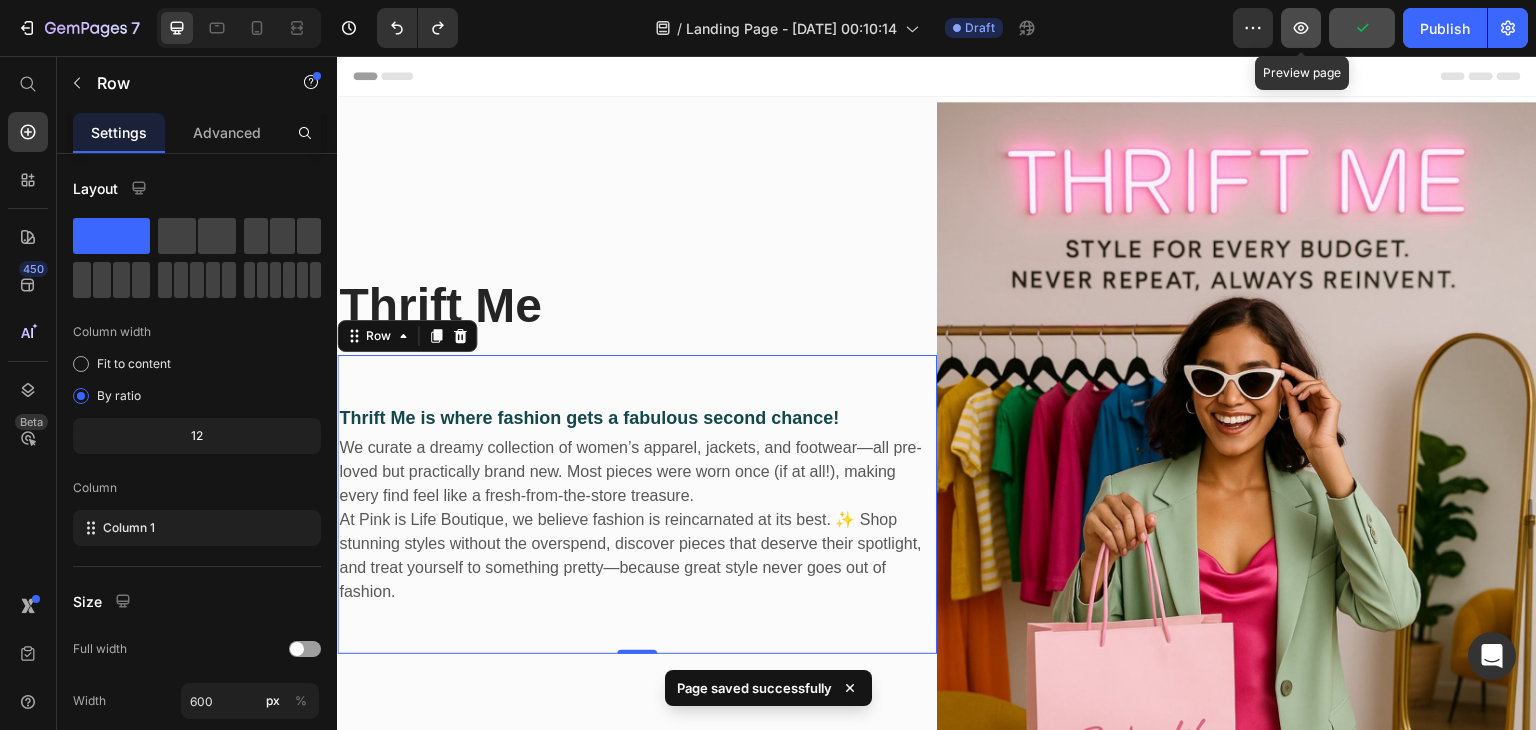 click 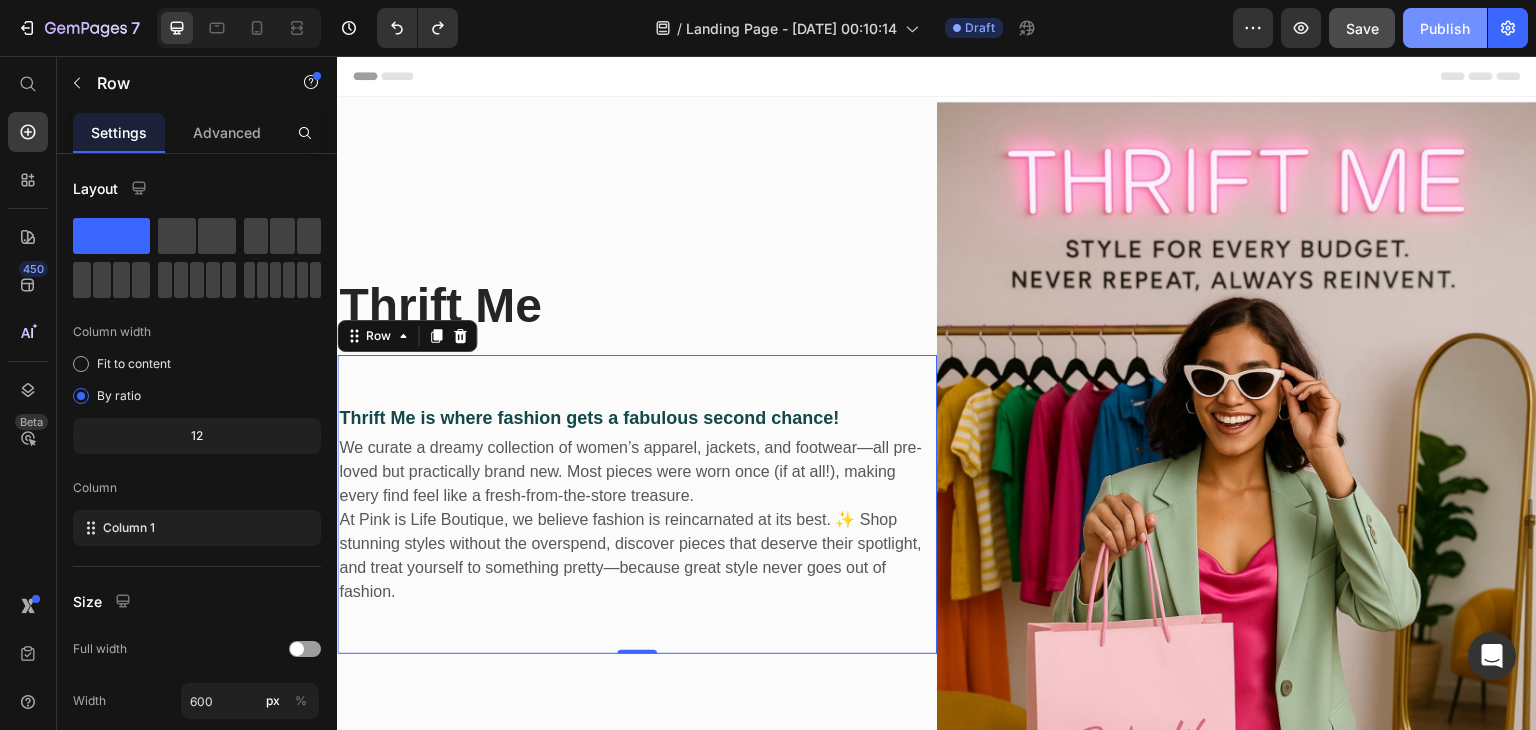 click on "Publish" at bounding box center [1445, 28] 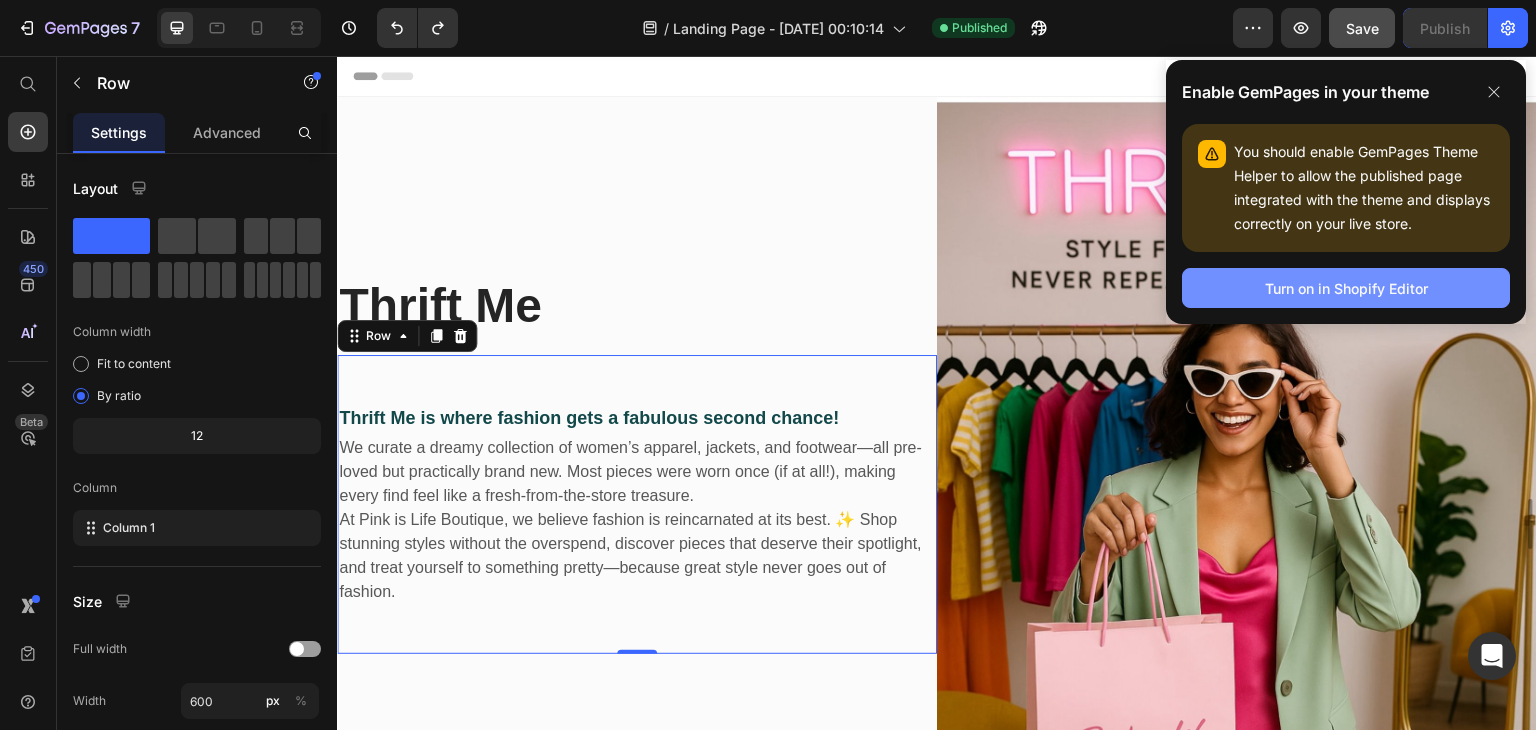 click on "Turn on in Shopify Editor" at bounding box center (1346, 288) 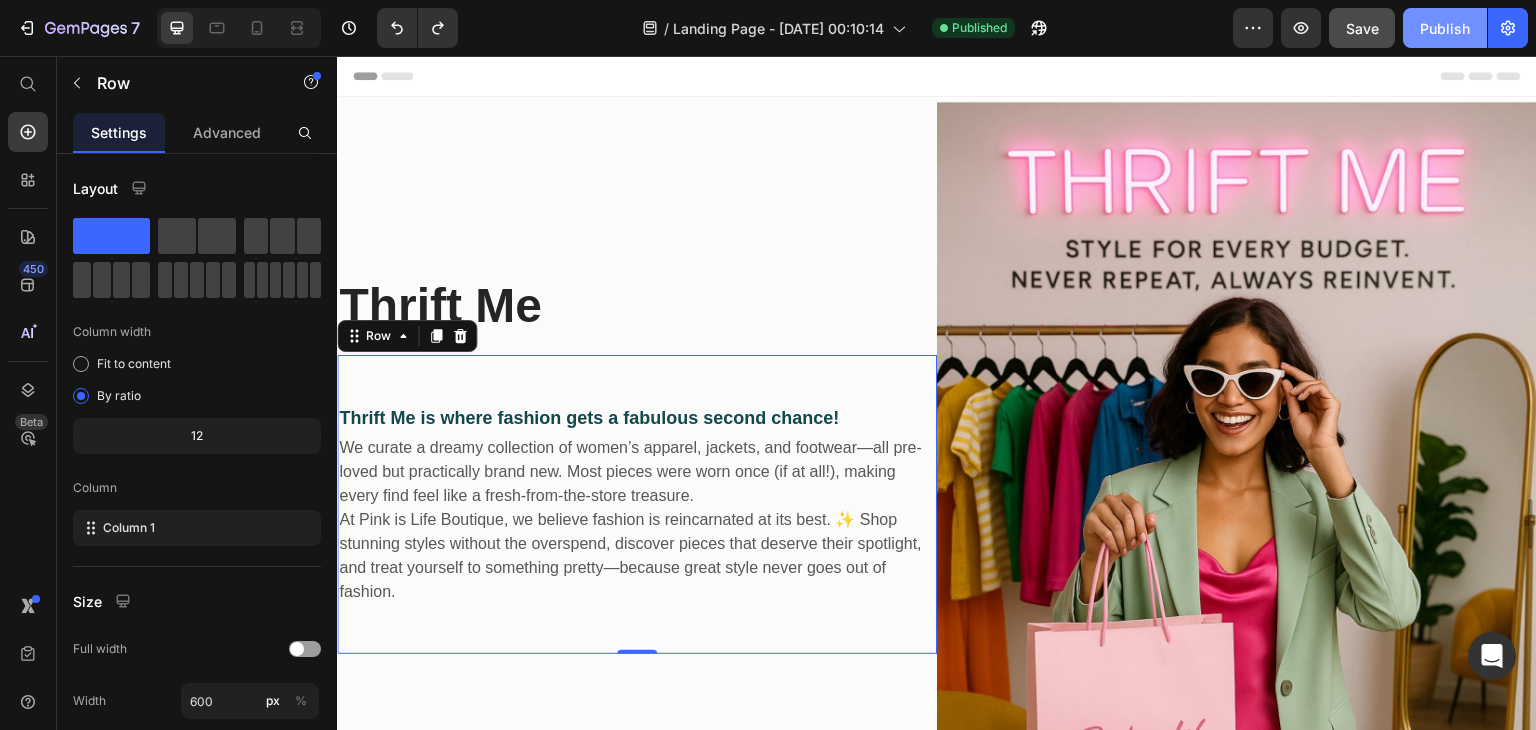 click on "Publish" 